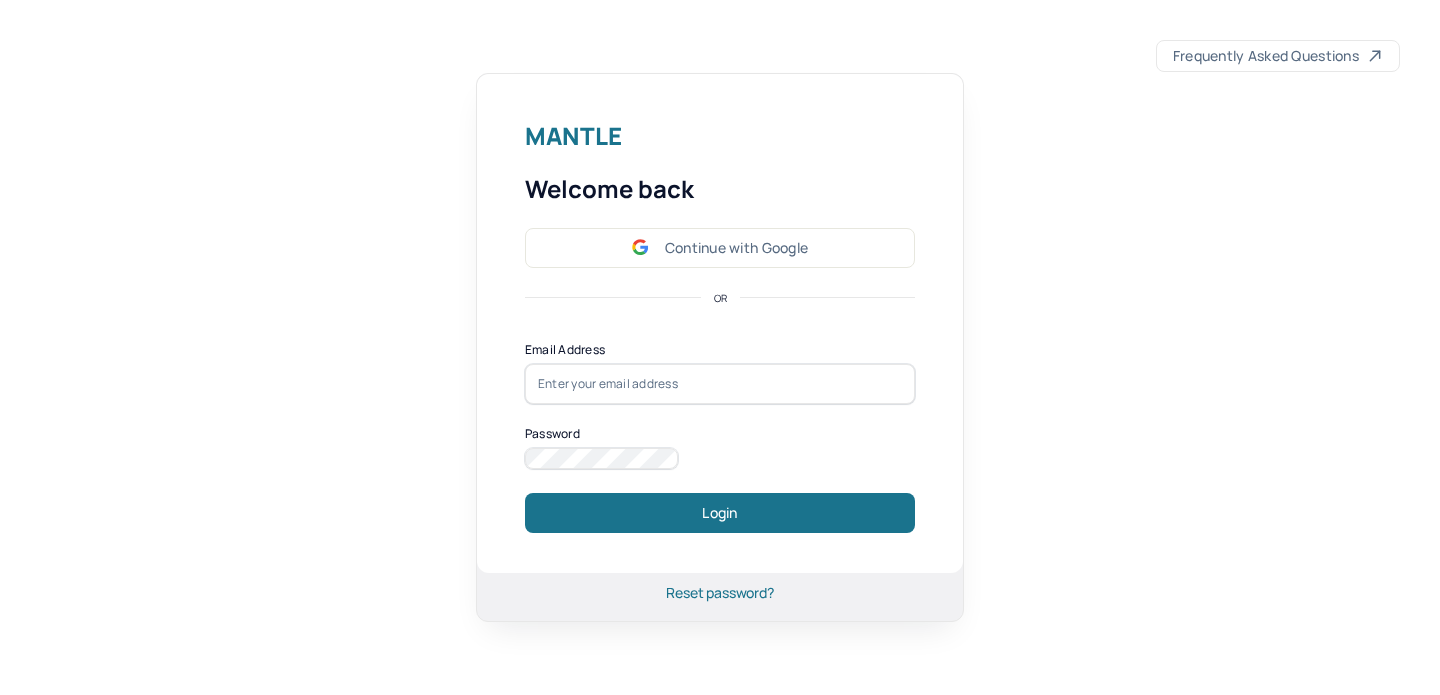 scroll, scrollTop: 0, scrollLeft: 0, axis: both 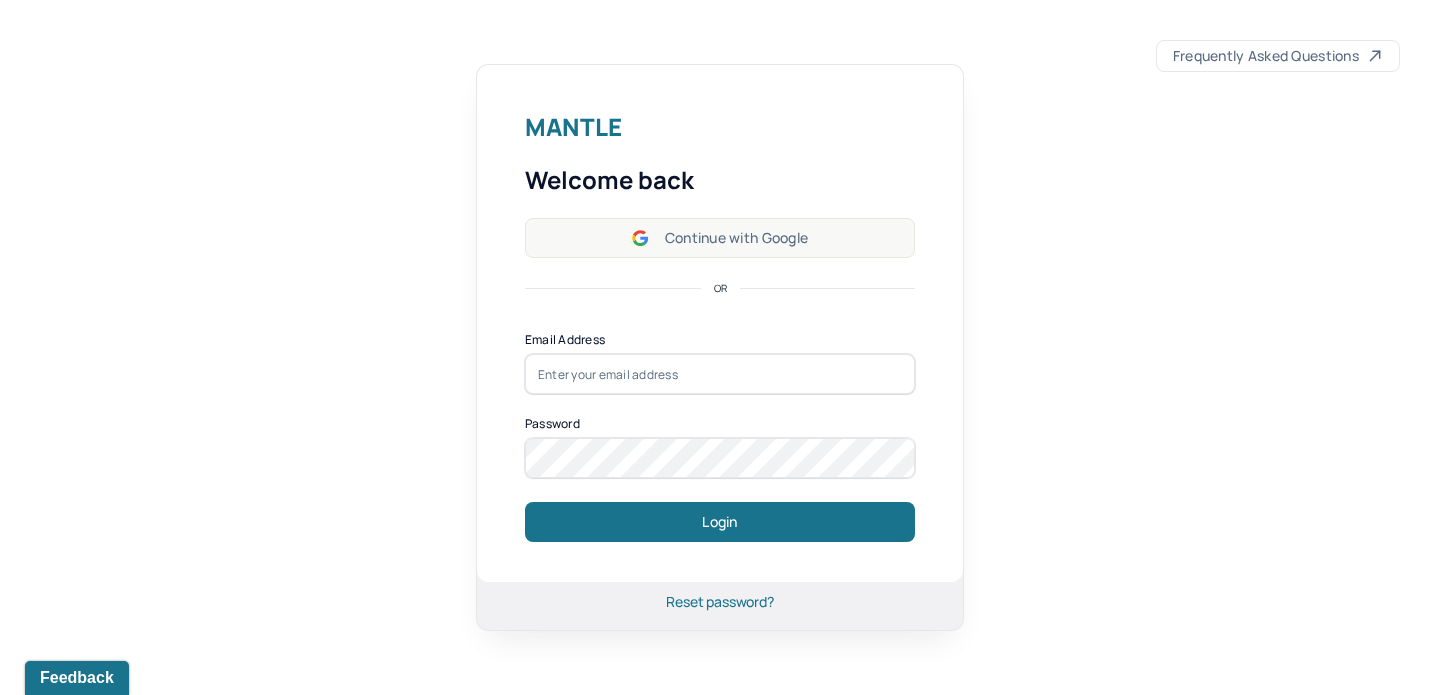 click on "Continue with Google" at bounding box center [720, 238] 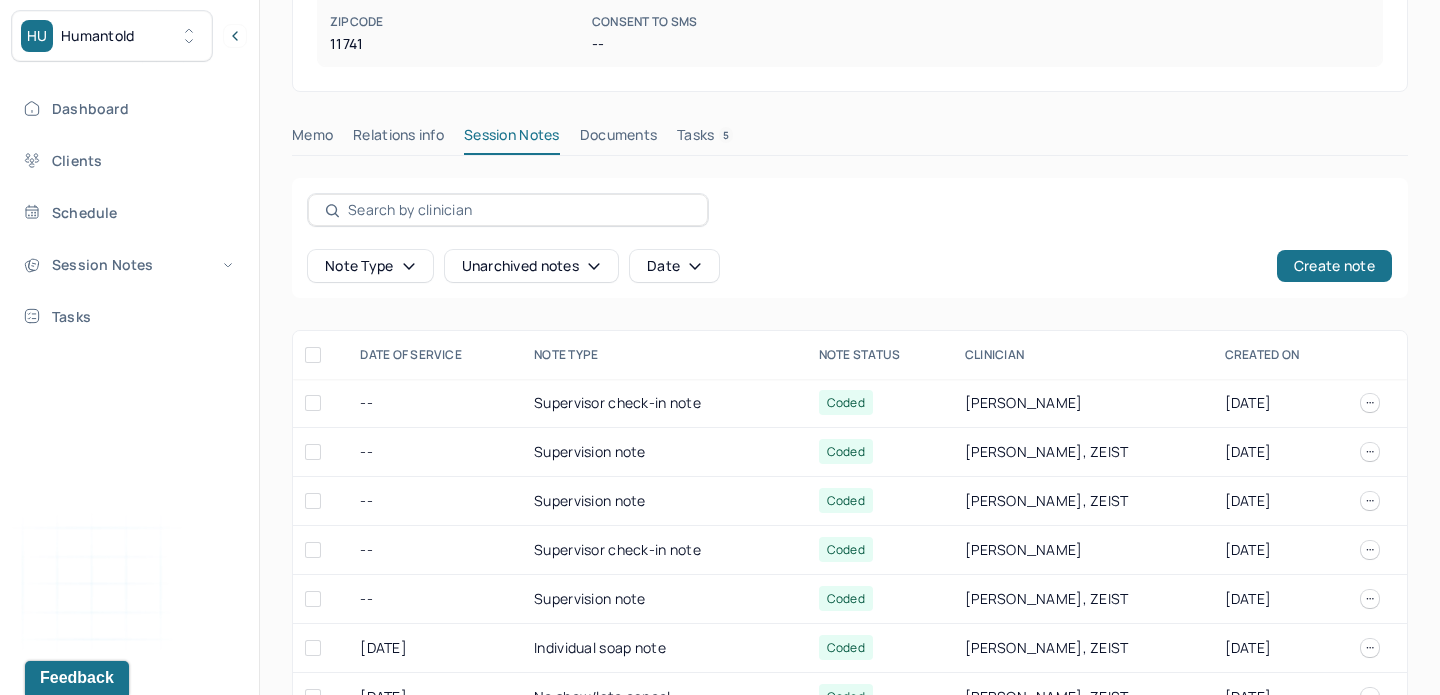 scroll, scrollTop: 499, scrollLeft: 0, axis: vertical 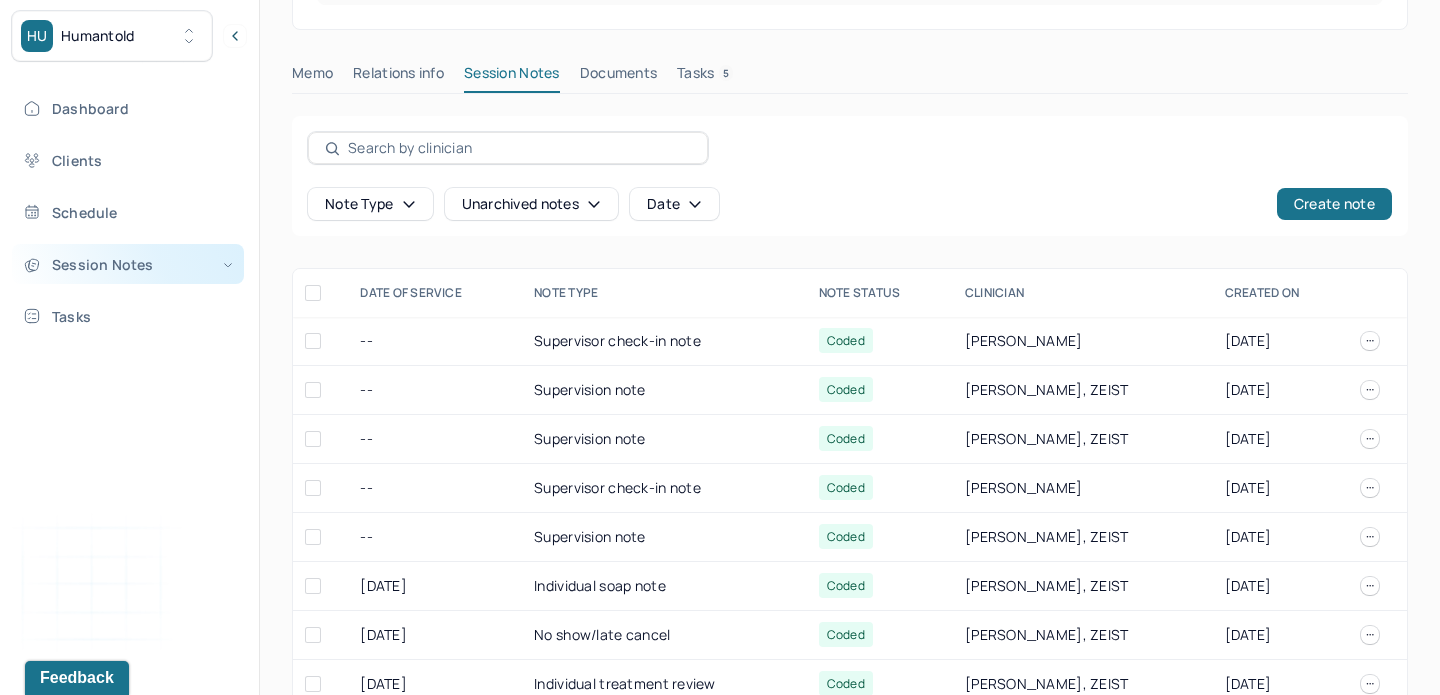 click on "Session Notes" at bounding box center (128, 264) 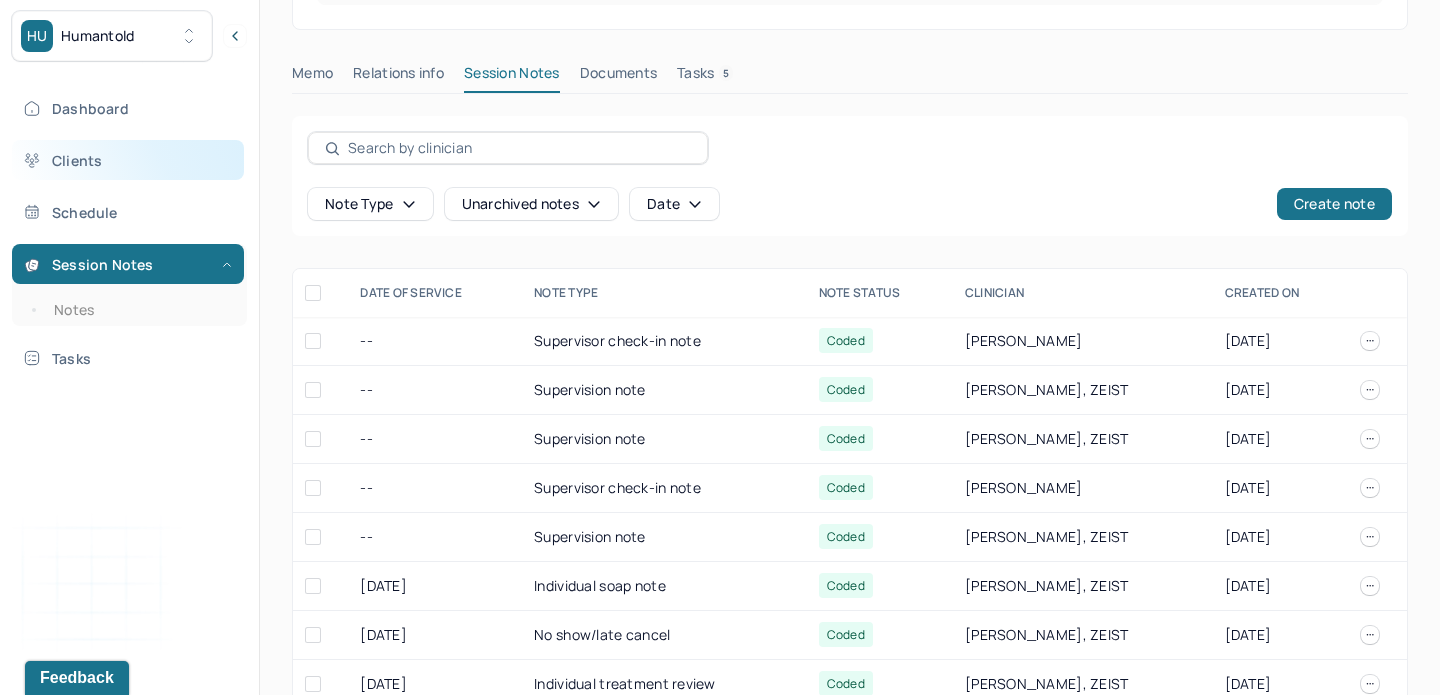 click on "Clients" at bounding box center (128, 160) 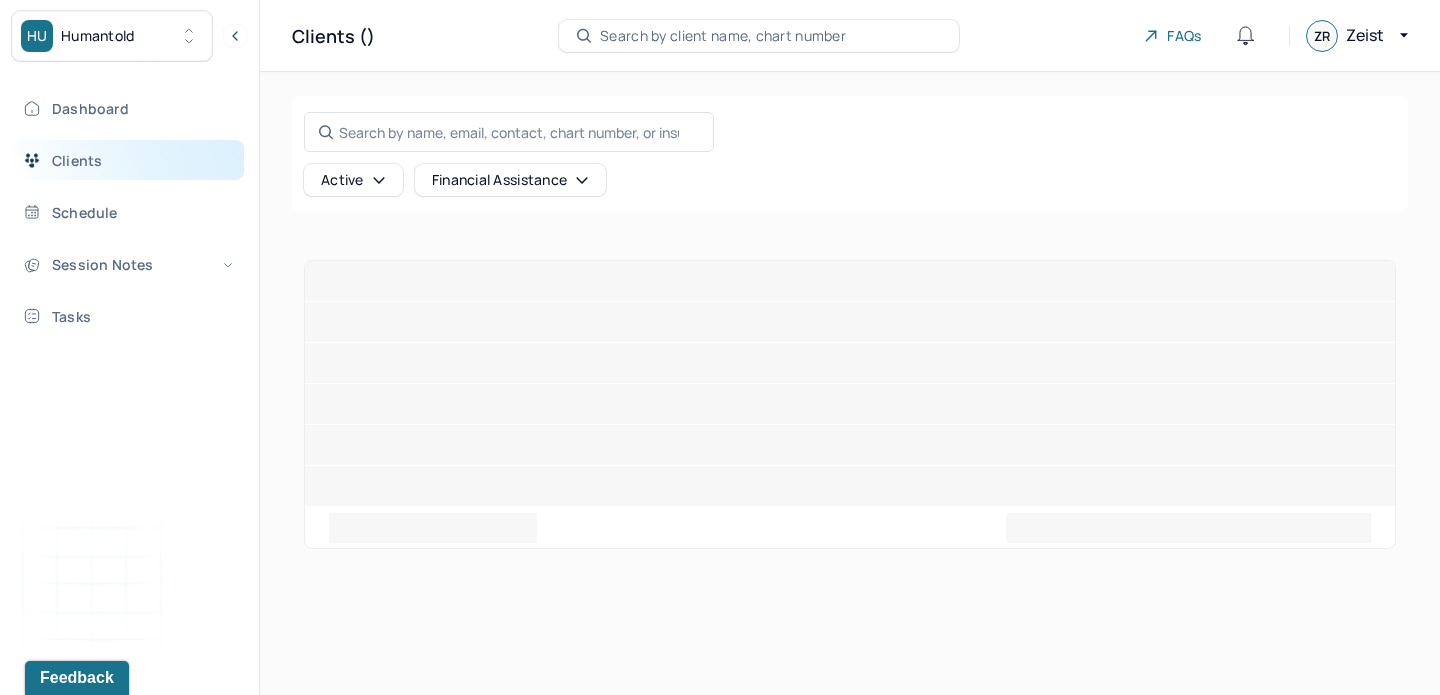 scroll, scrollTop: 0, scrollLeft: 0, axis: both 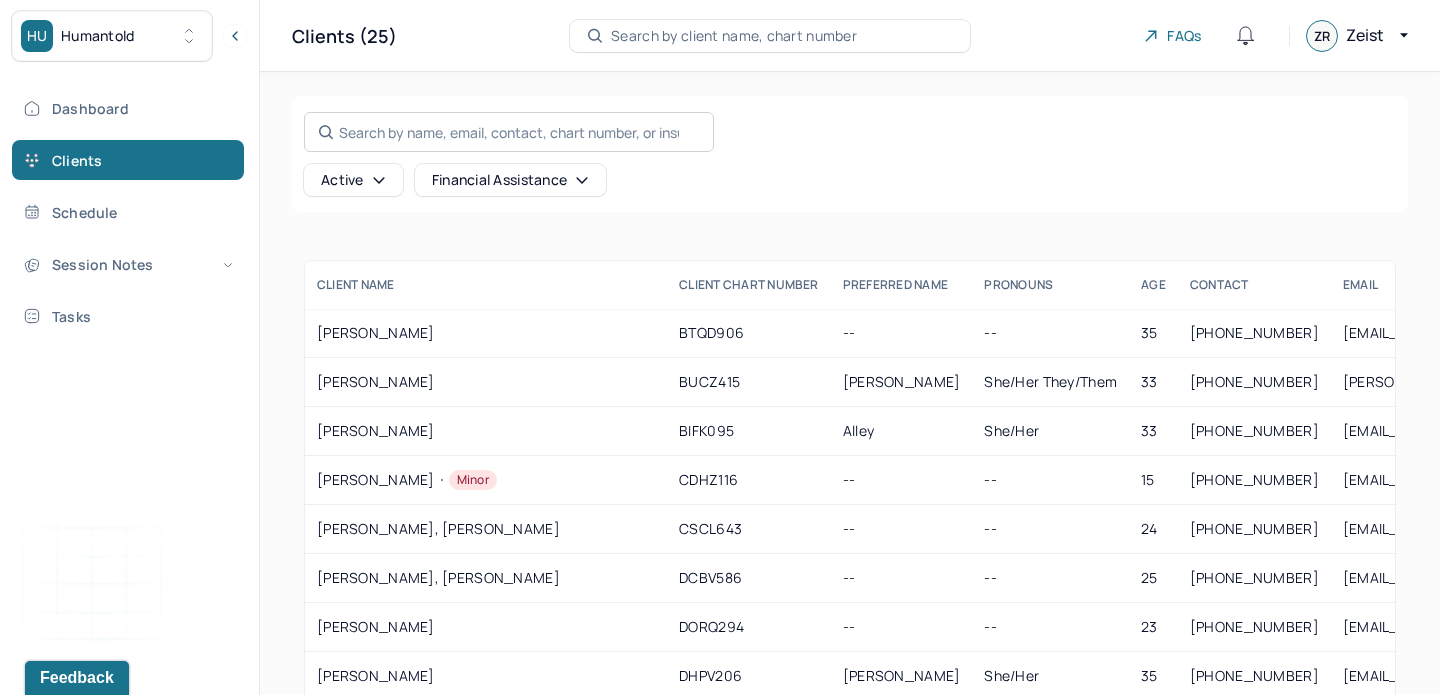 click on "Search by name, email, contact, chart number, or insurance id..." at bounding box center (509, 132) 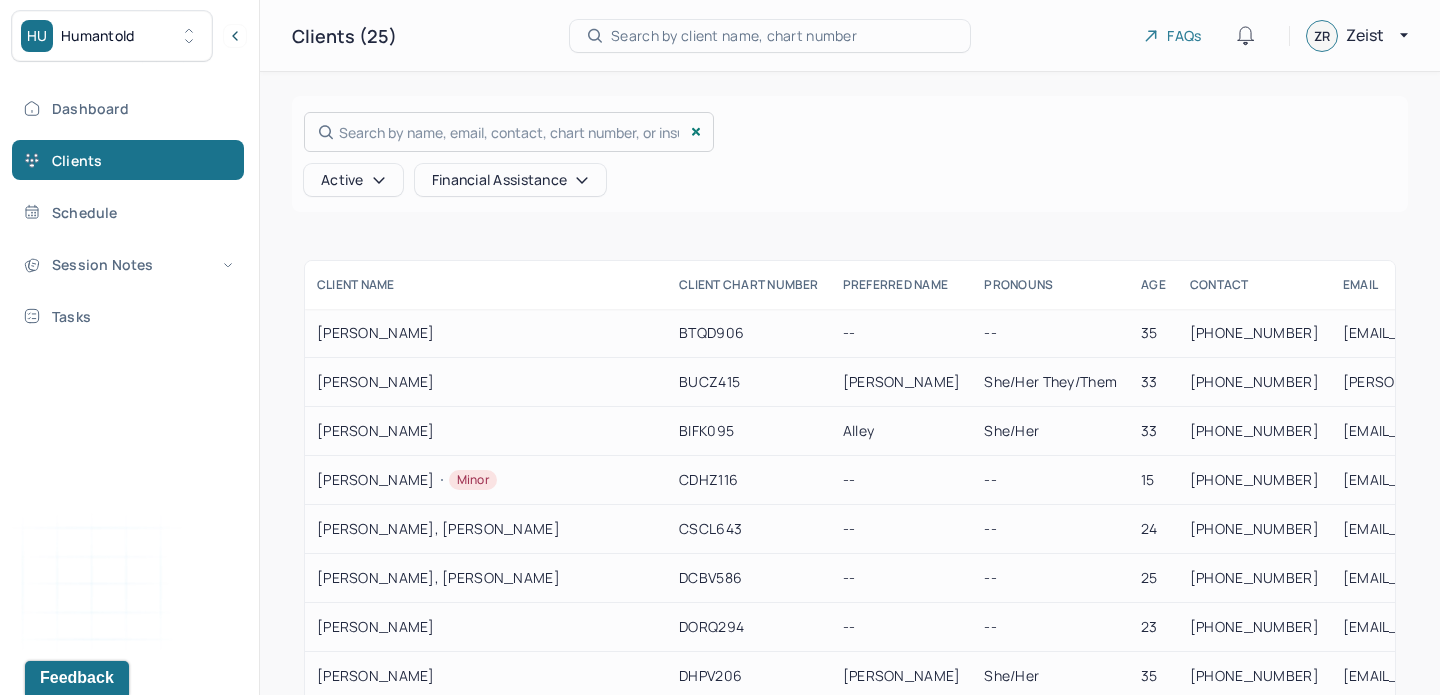 click at bounding box center (720, 347) 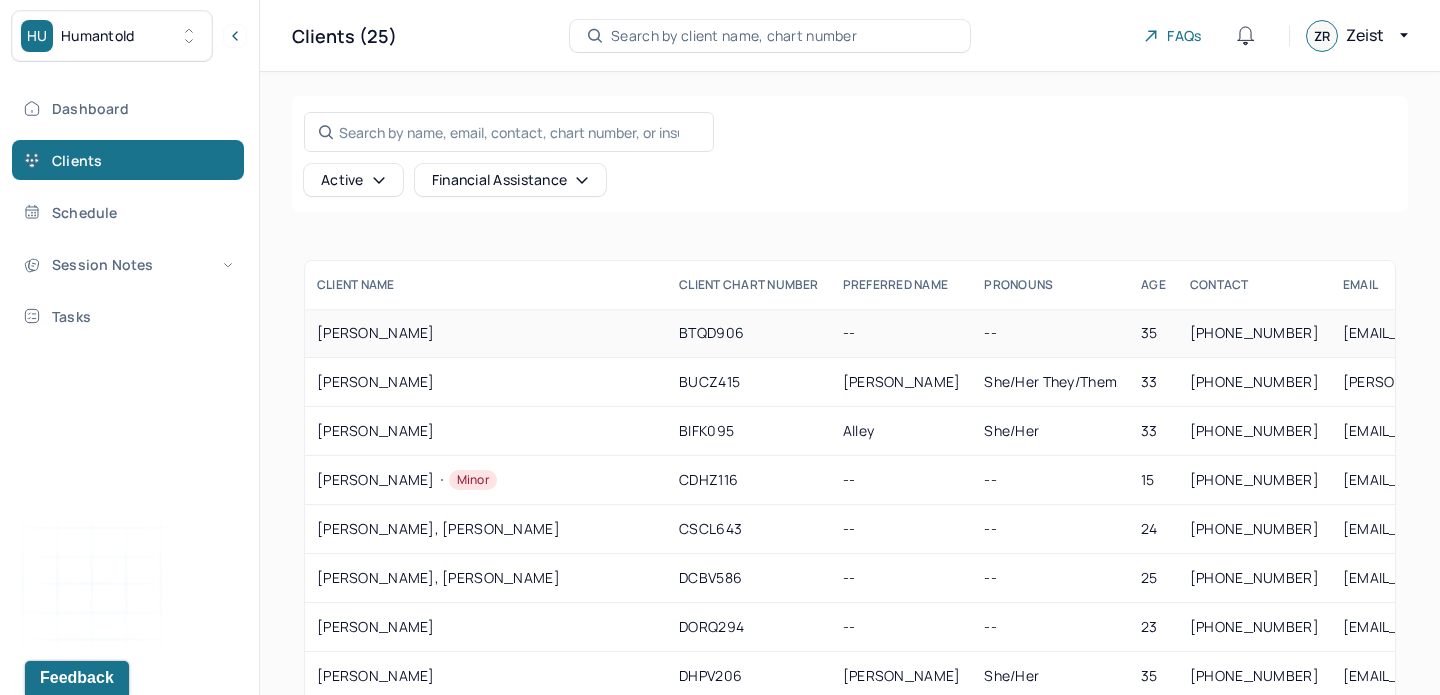 click on "[PERSON_NAME]" at bounding box center (486, 333) 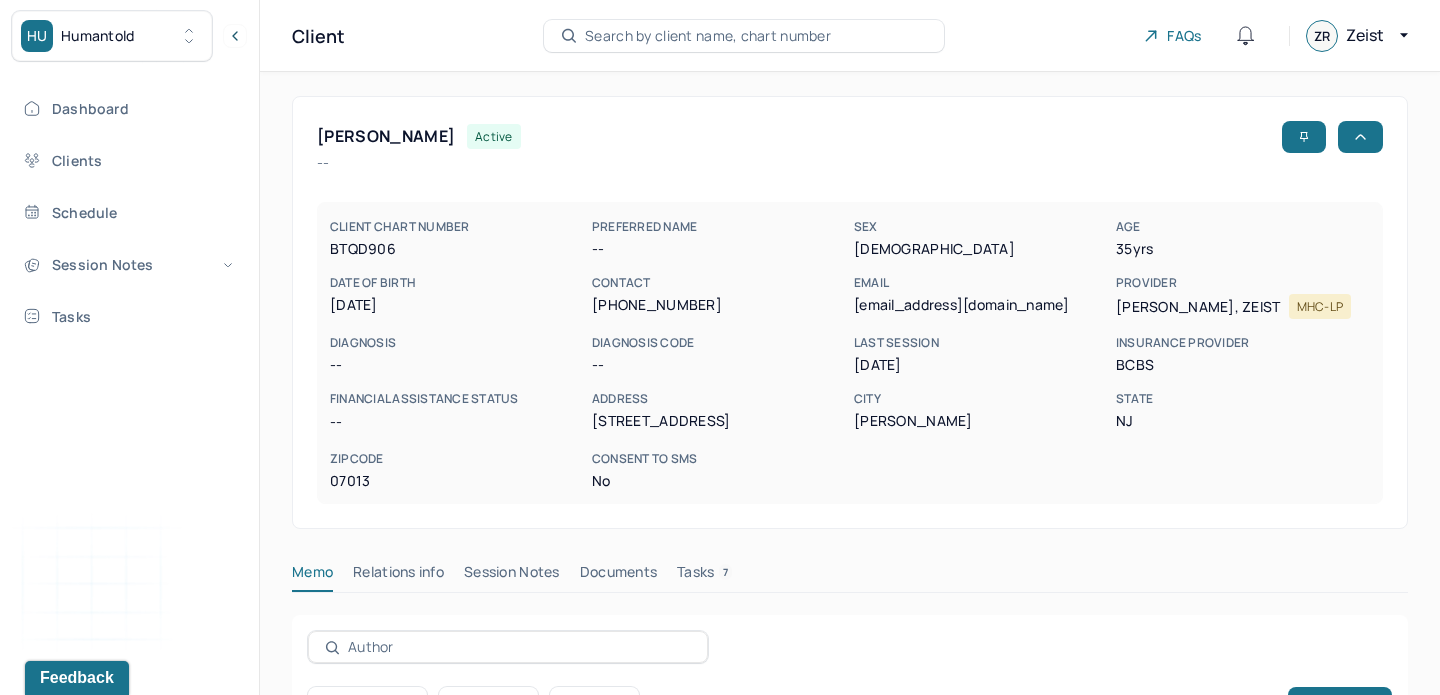 click on "Session Notes" at bounding box center [512, 576] 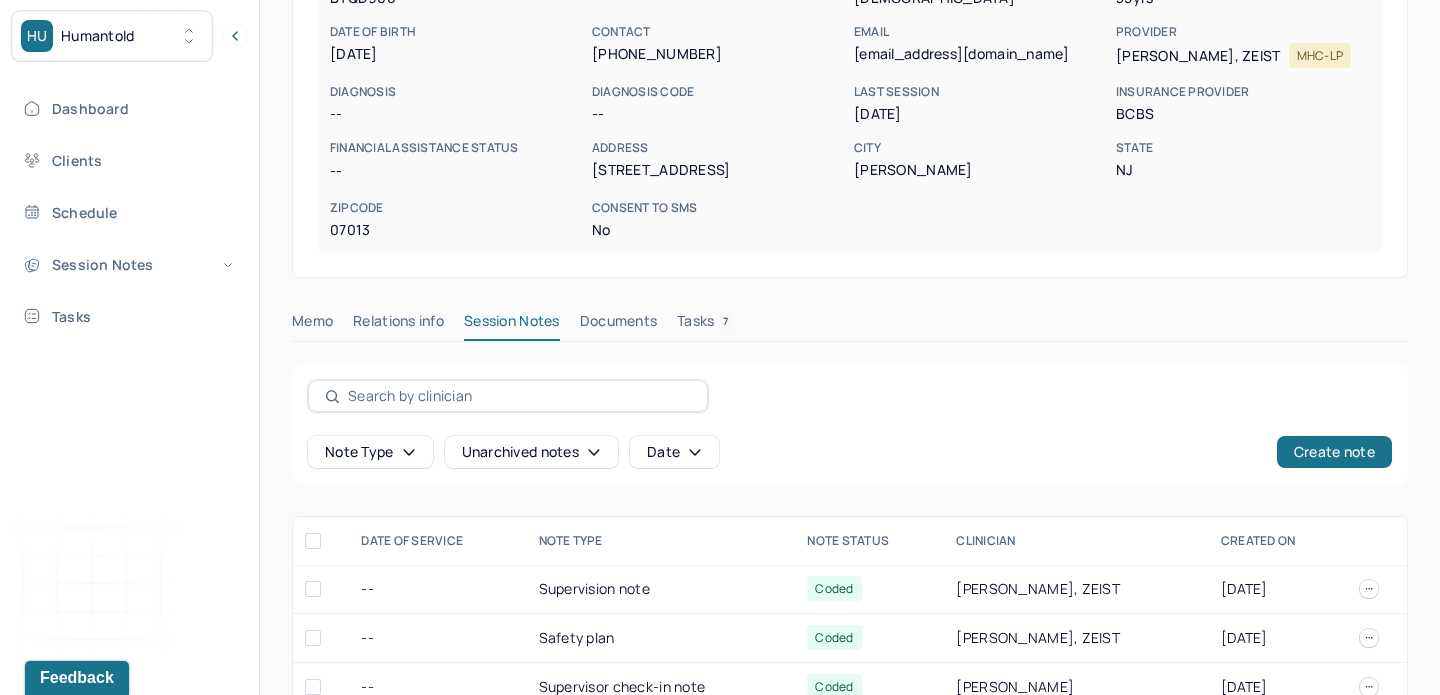 scroll, scrollTop: 257, scrollLeft: 0, axis: vertical 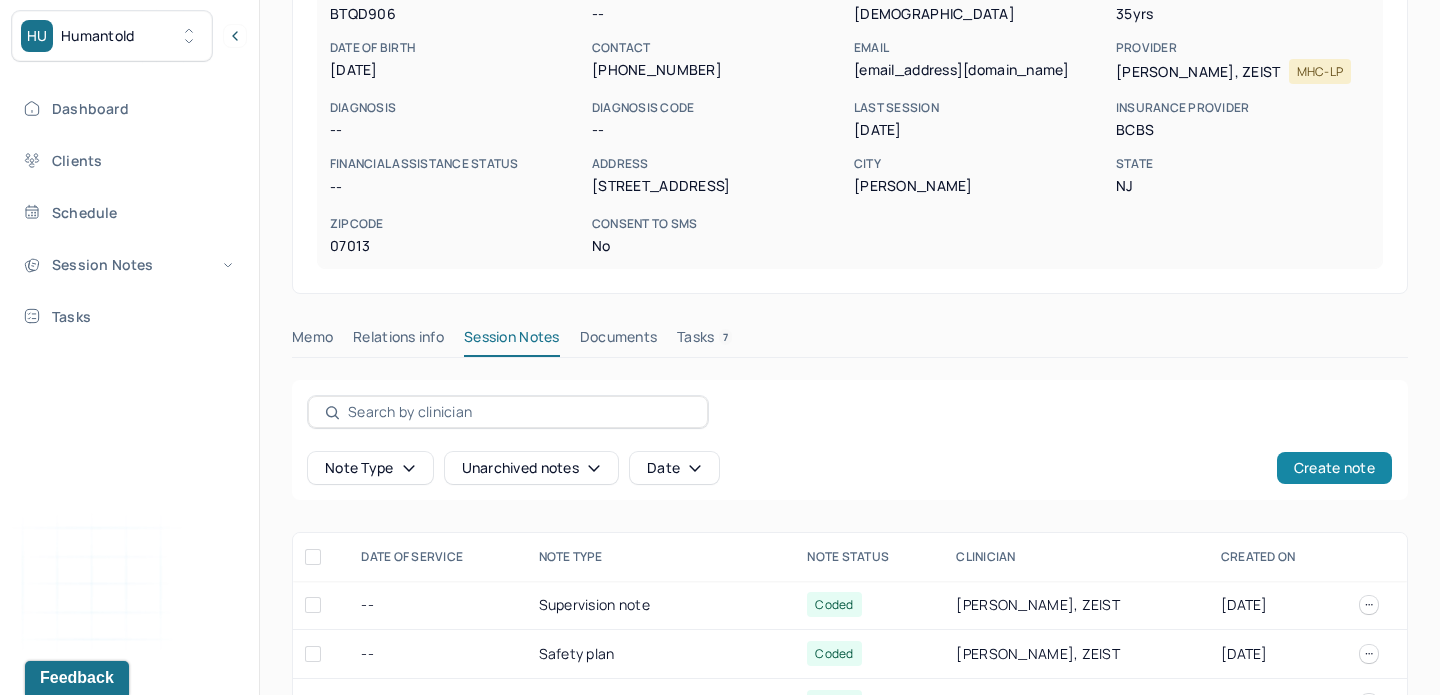 click on "Create note" at bounding box center [1334, 468] 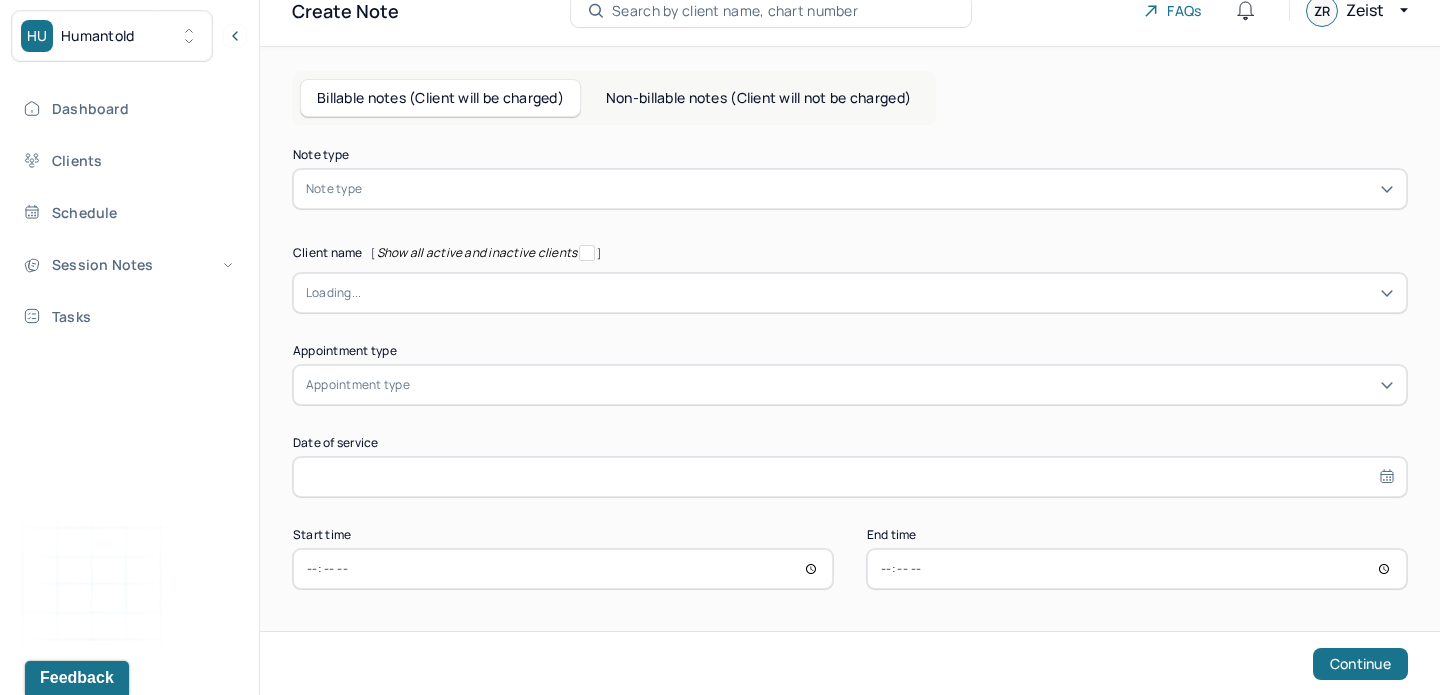 scroll, scrollTop: 25, scrollLeft: 0, axis: vertical 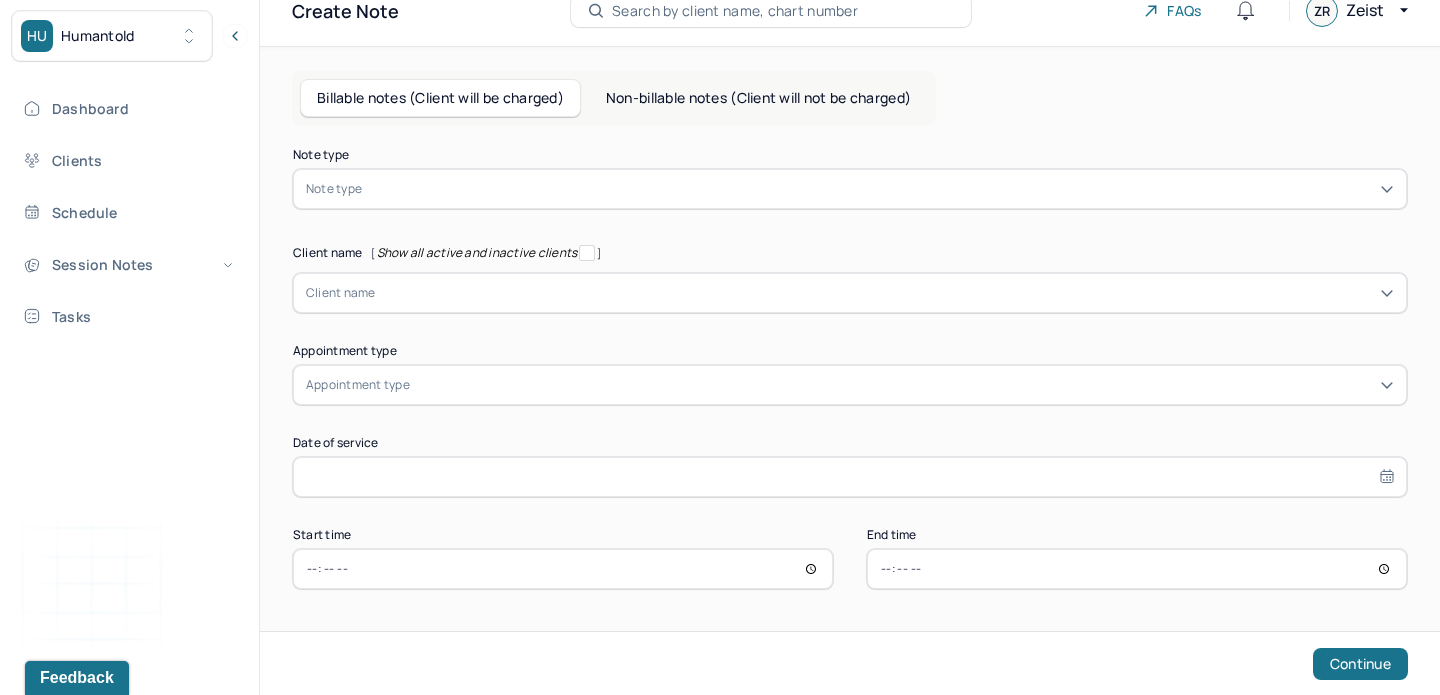 click at bounding box center [880, 189] 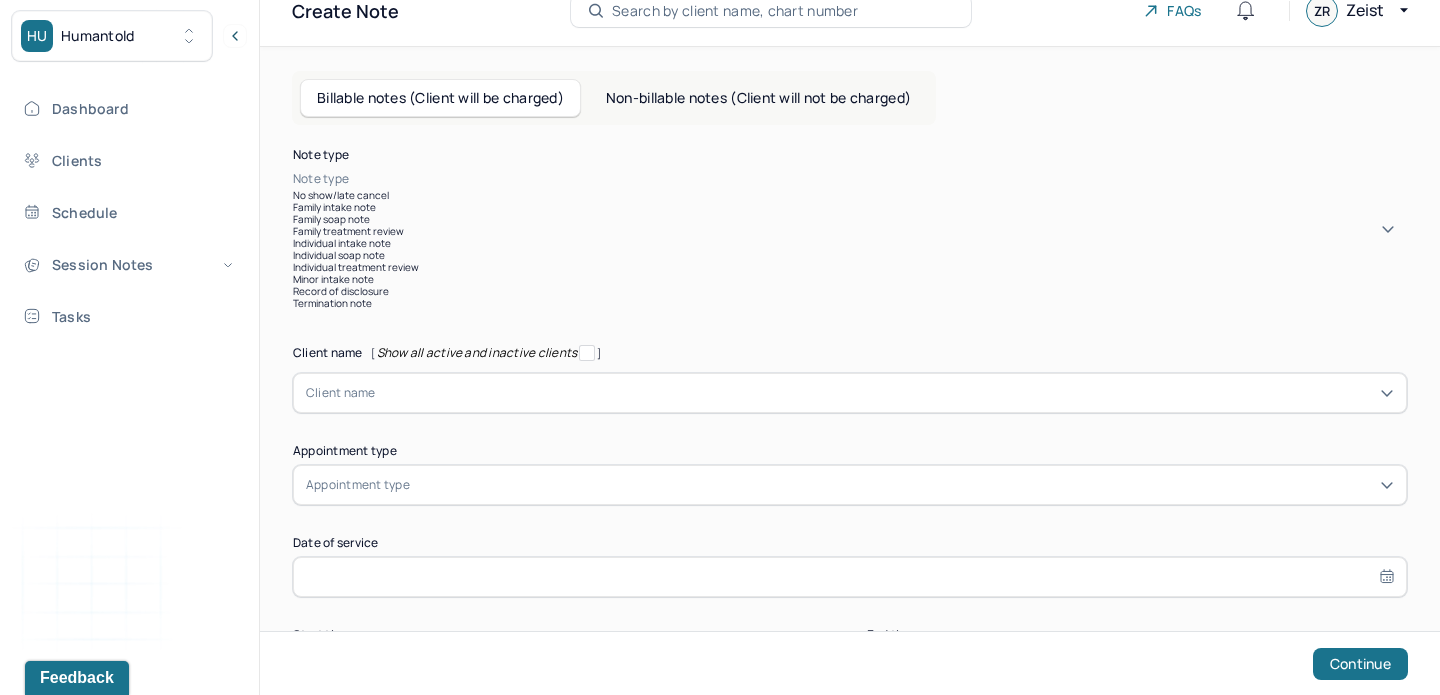 scroll, scrollTop: 96, scrollLeft: 0, axis: vertical 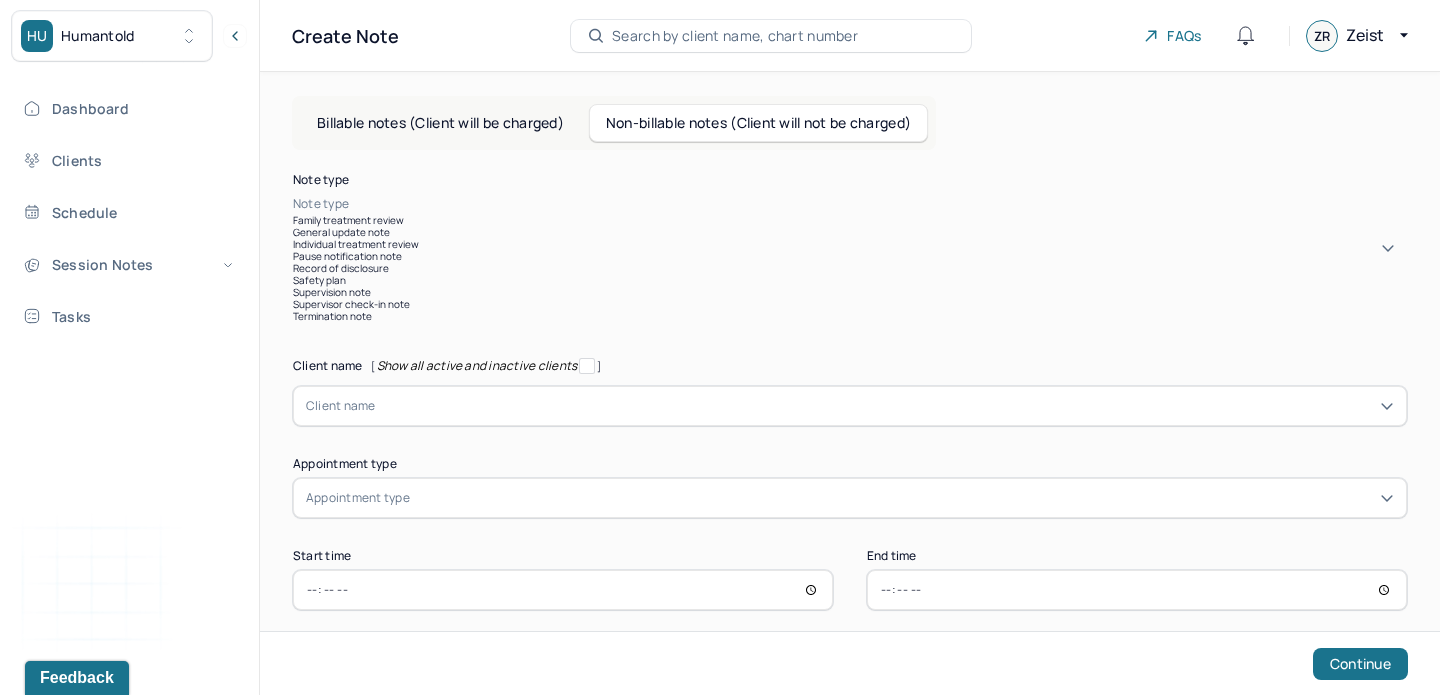 click at bounding box center [880, 204] 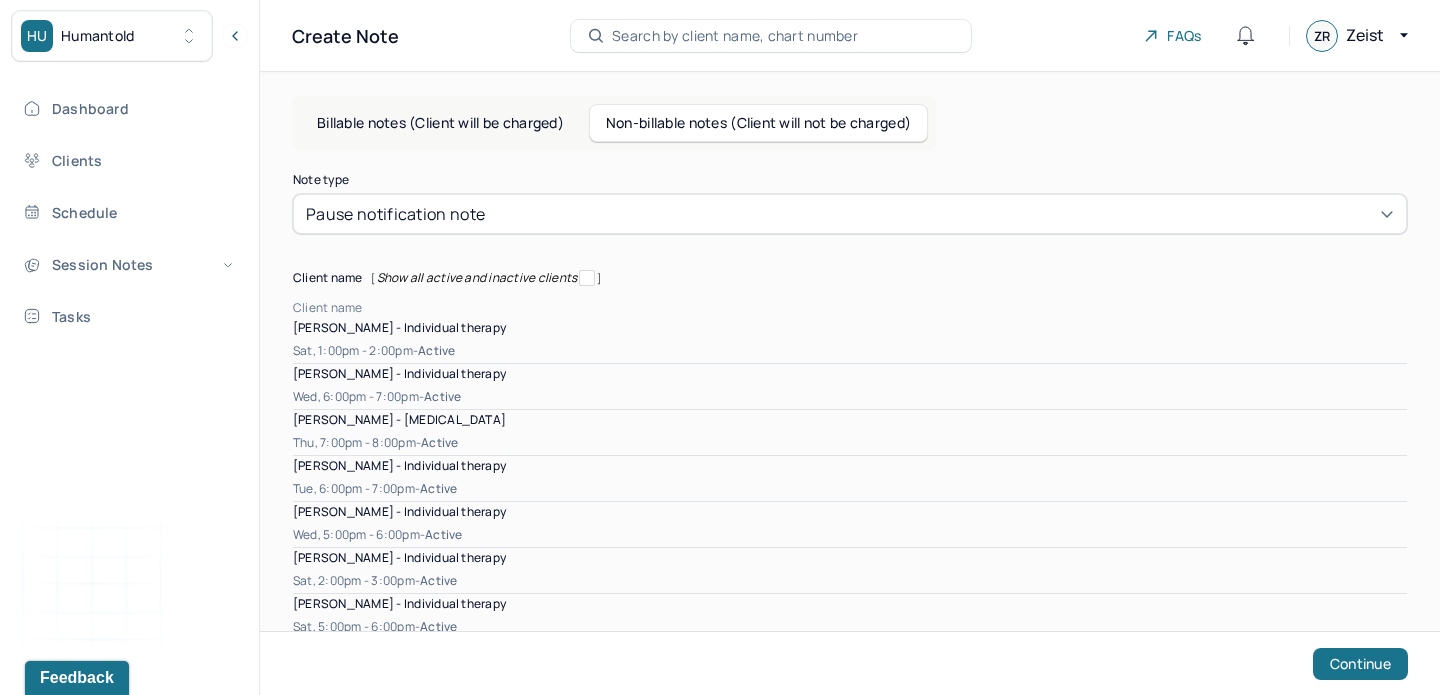 click at bounding box center [366, 308] 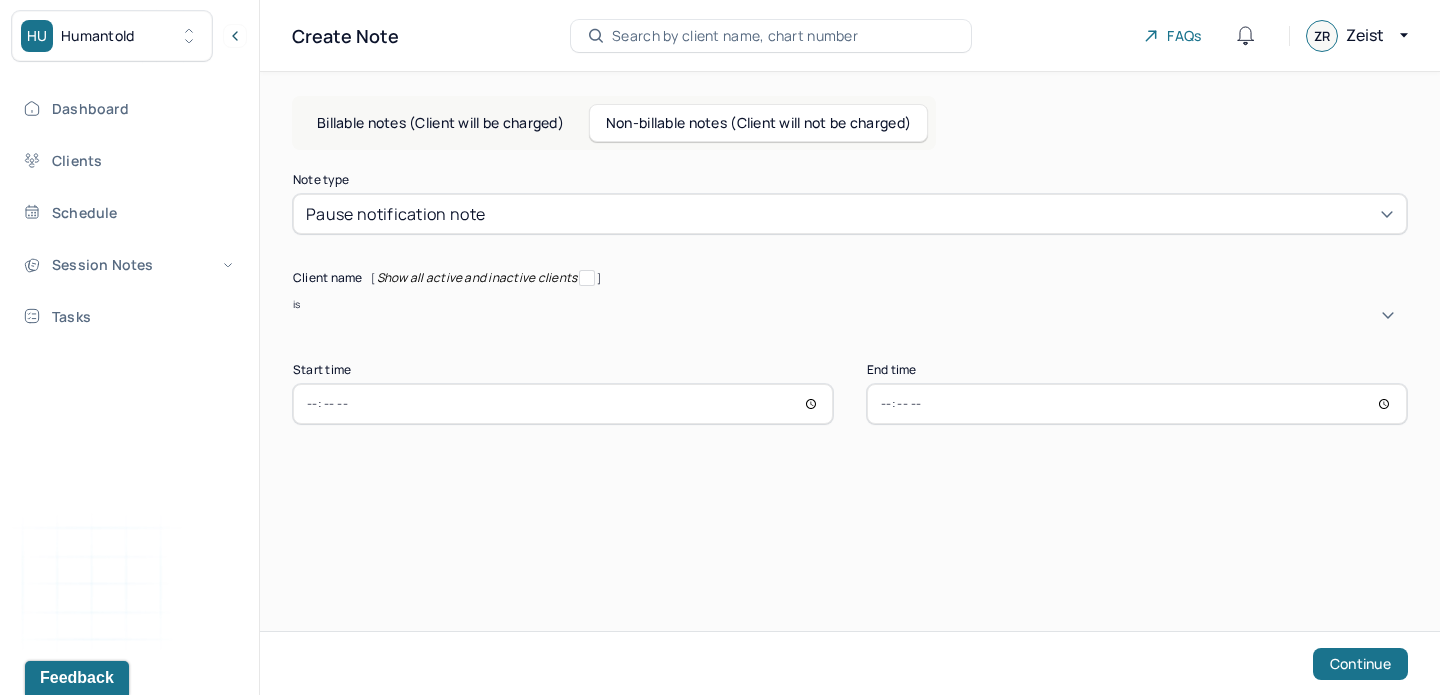 type on "ish" 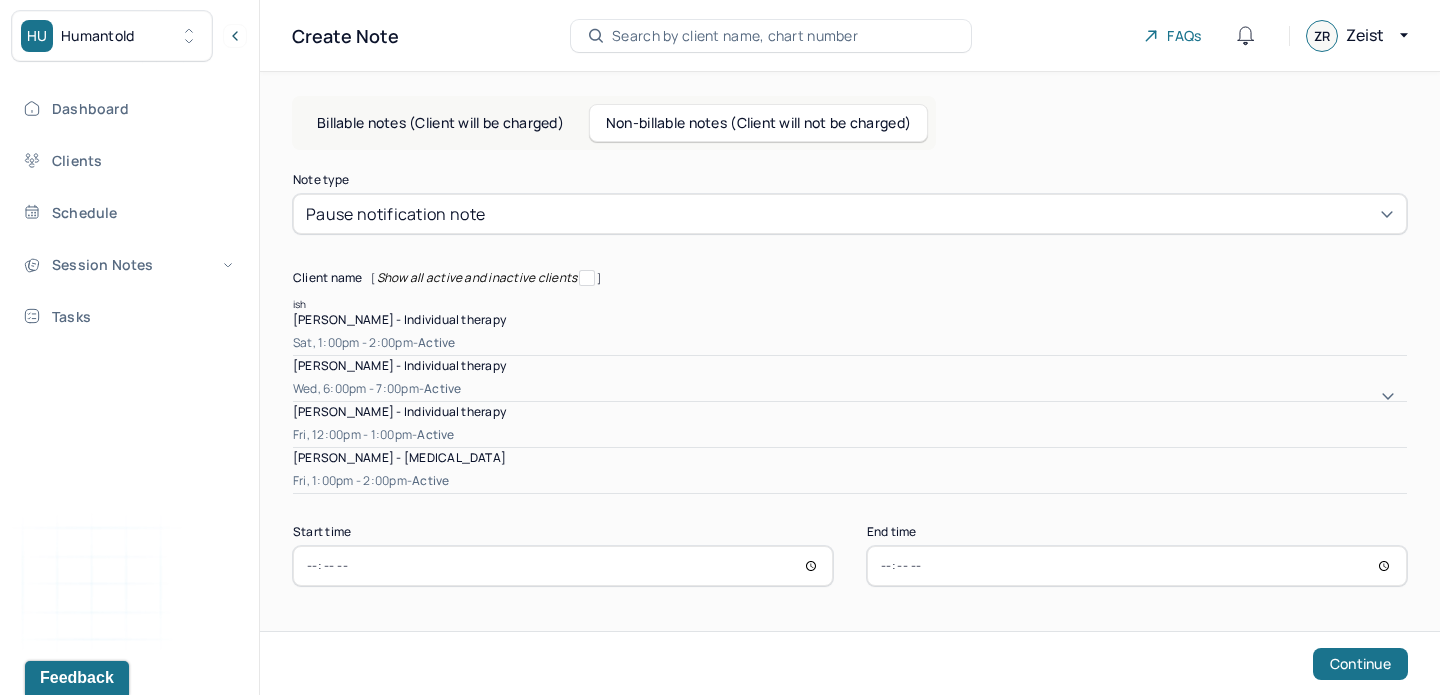 click on "[PERSON_NAME] - [MEDICAL_DATA]" at bounding box center [399, 457] 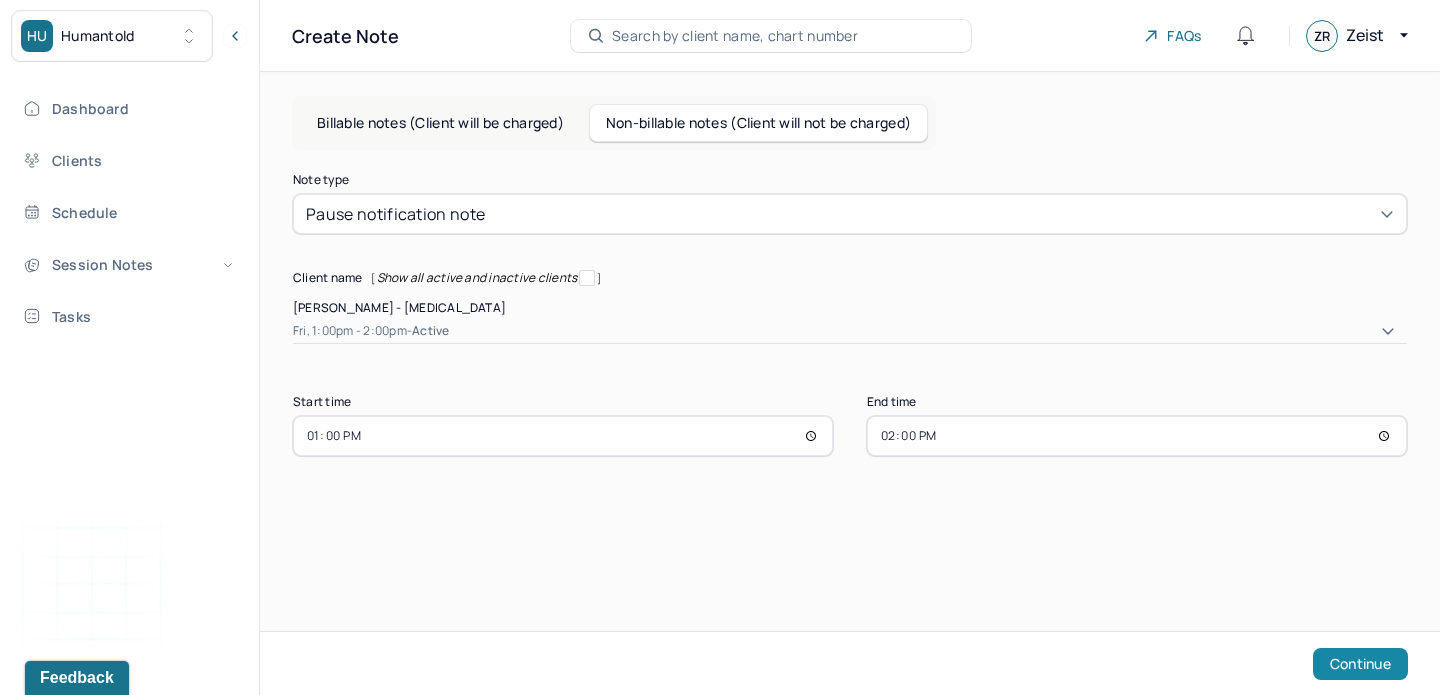 click on "Continue" at bounding box center [1360, 664] 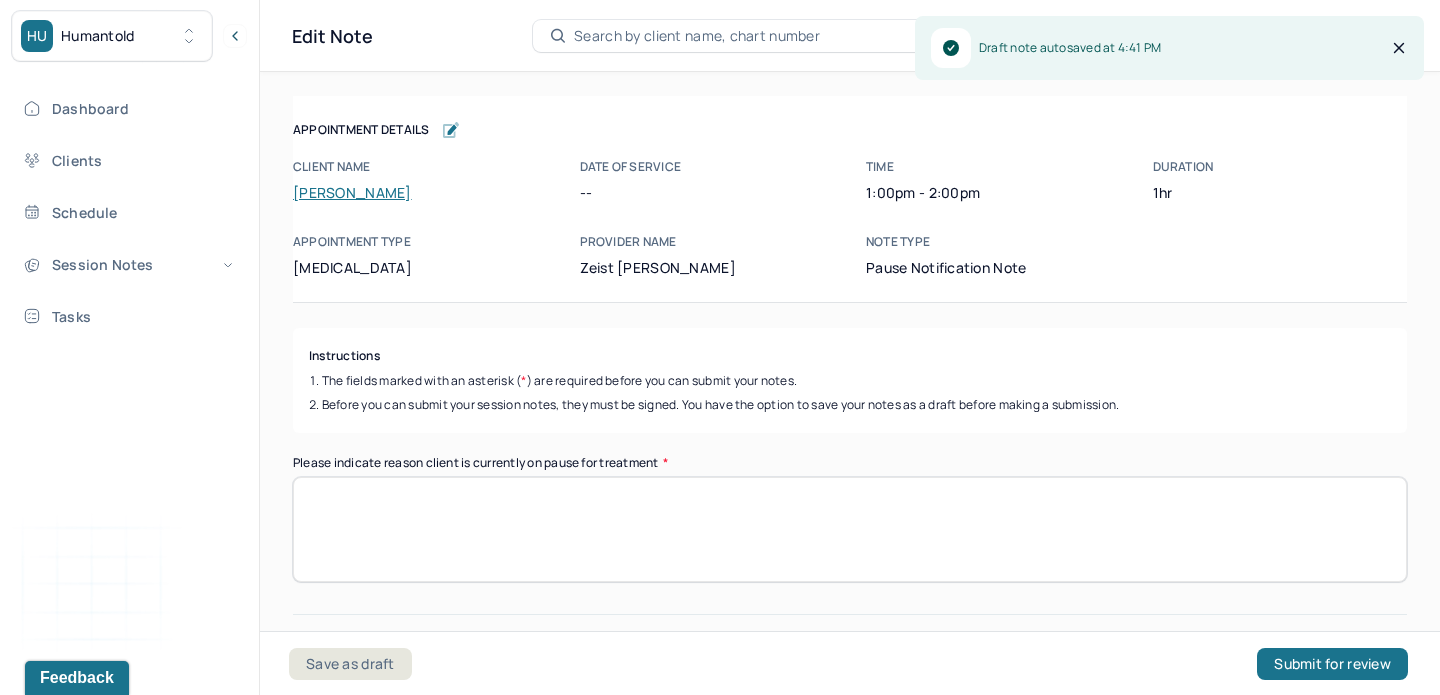 click on "Please indicate reason client is currently on pause for treatment *" at bounding box center (850, 529) 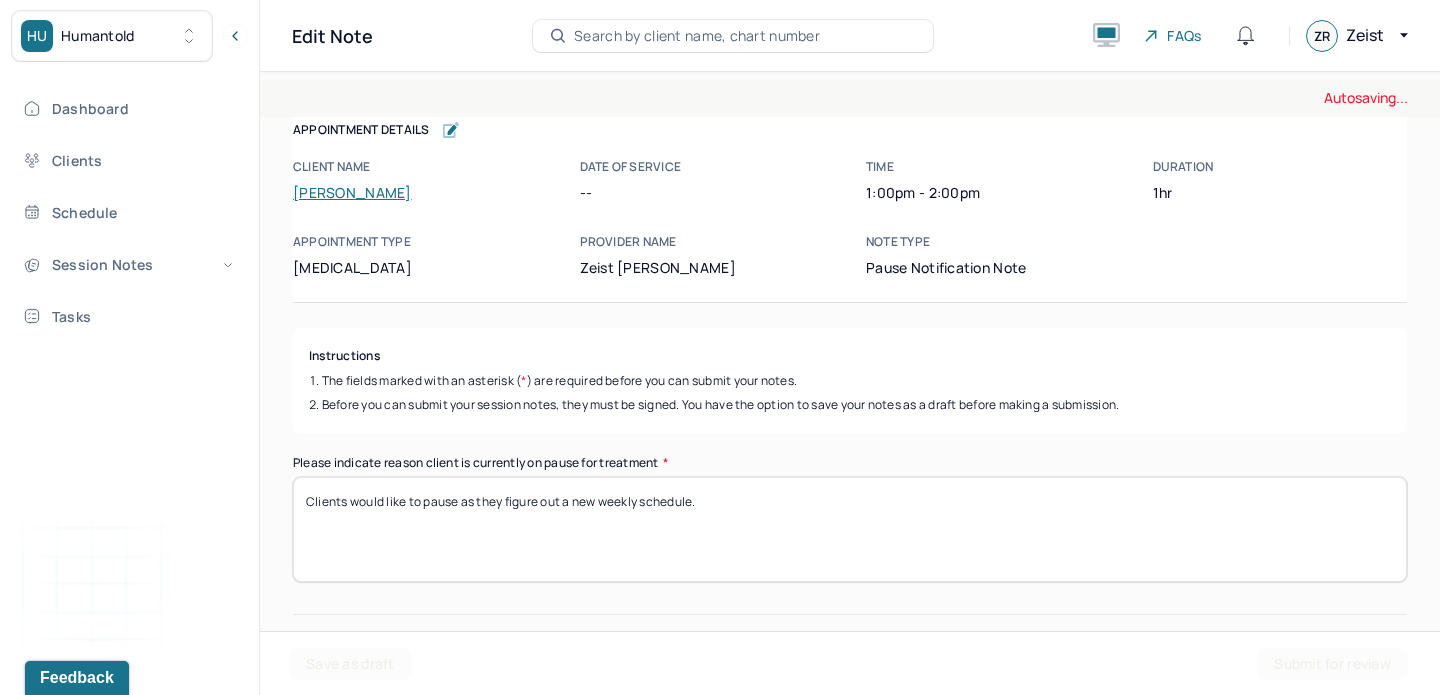 drag, startPoint x: 640, startPoint y: 501, endPoint x: 570, endPoint y: 501, distance: 70 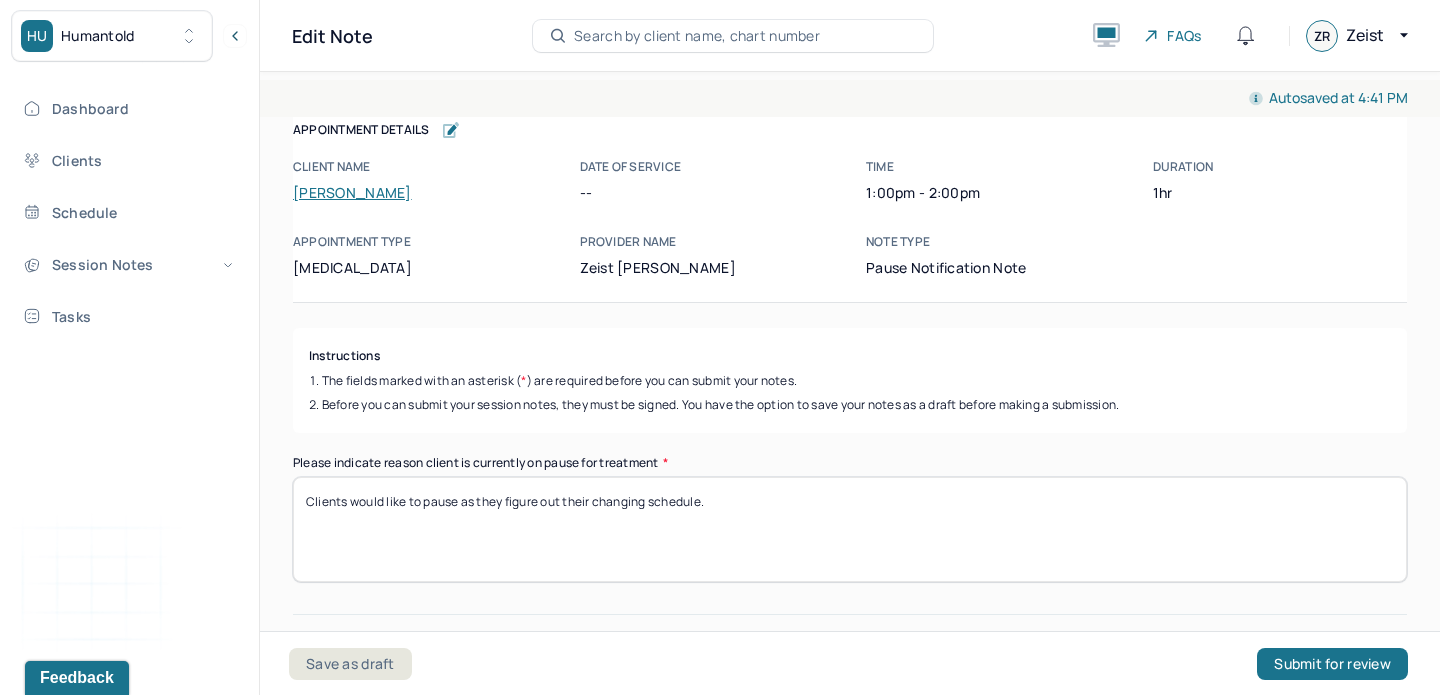 scroll, scrollTop: 104, scrollLeft: 0, axis: vertical 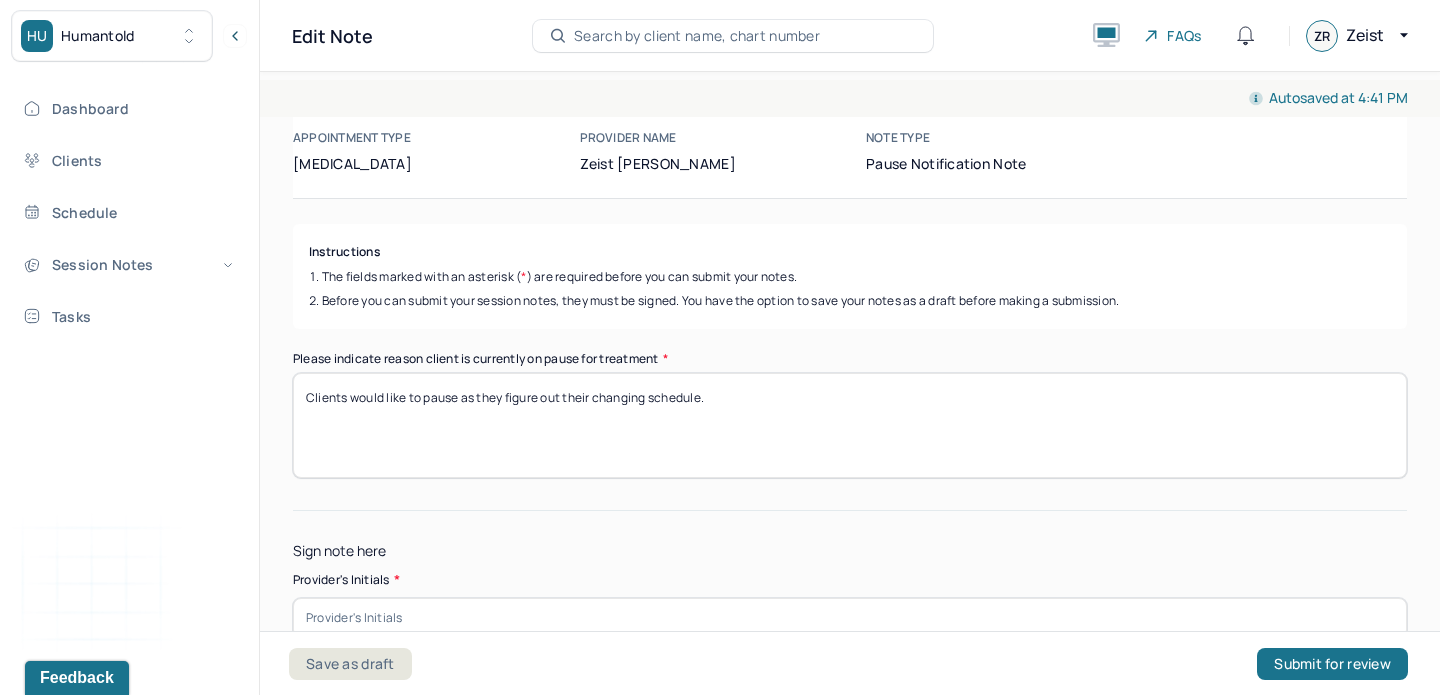 click on "Clients would like to pause as they figure out their changing schedule." at bounding box center [850, 425] 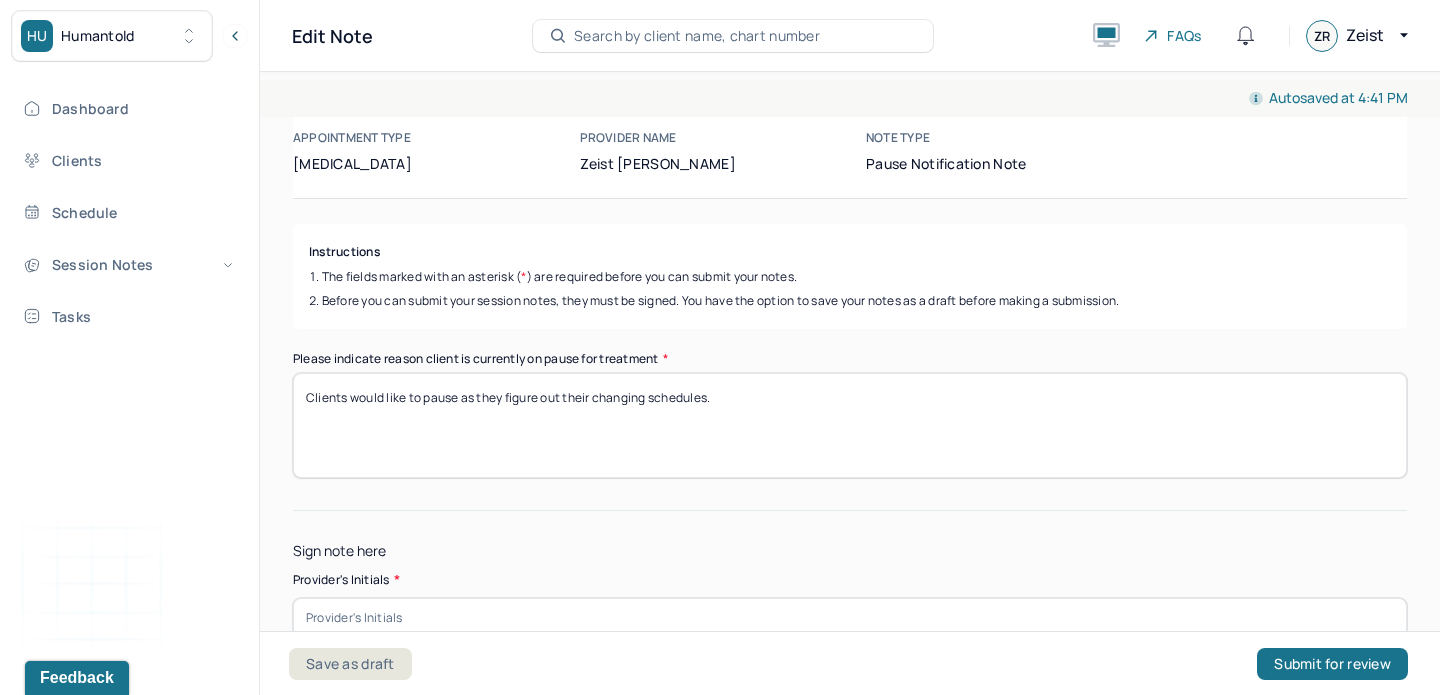 scroll, scrollTop: 229, scrollLeft: 0, axis: vertical 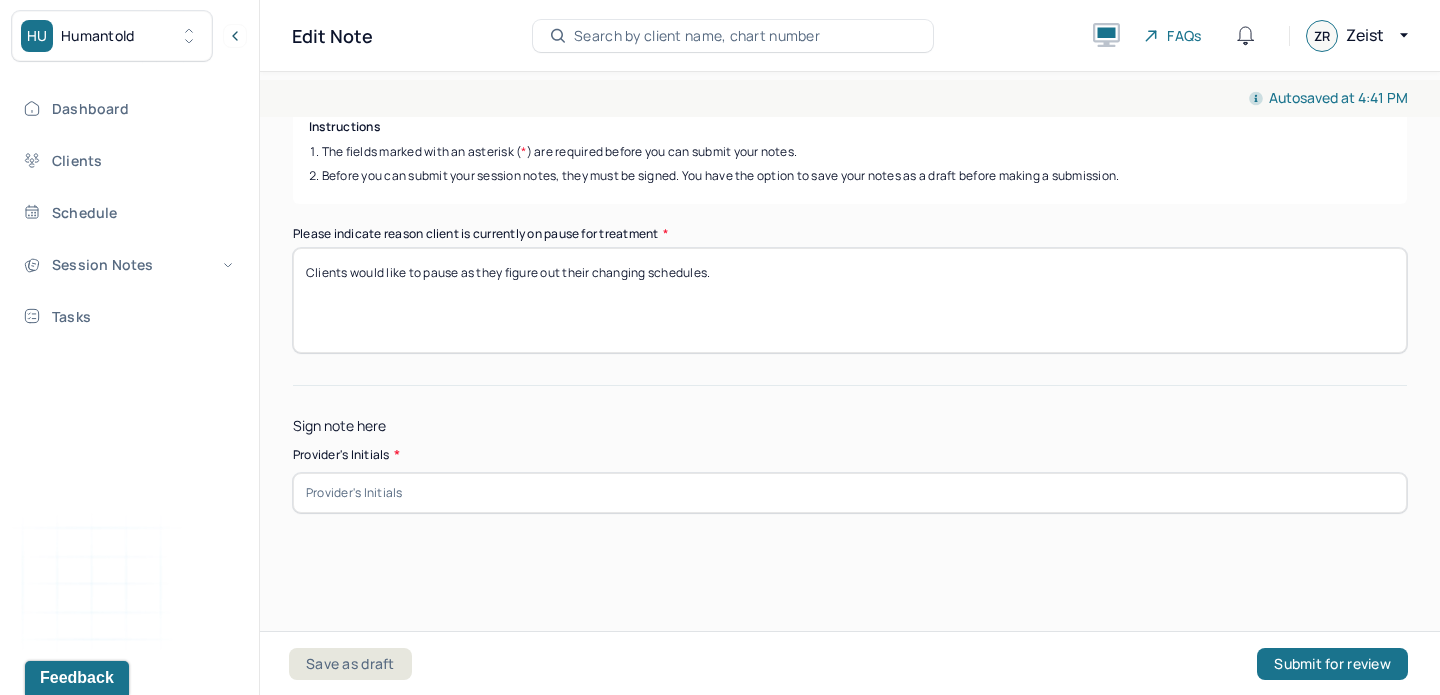 type on "Clients would like to pause as they figure out their changing schedules." 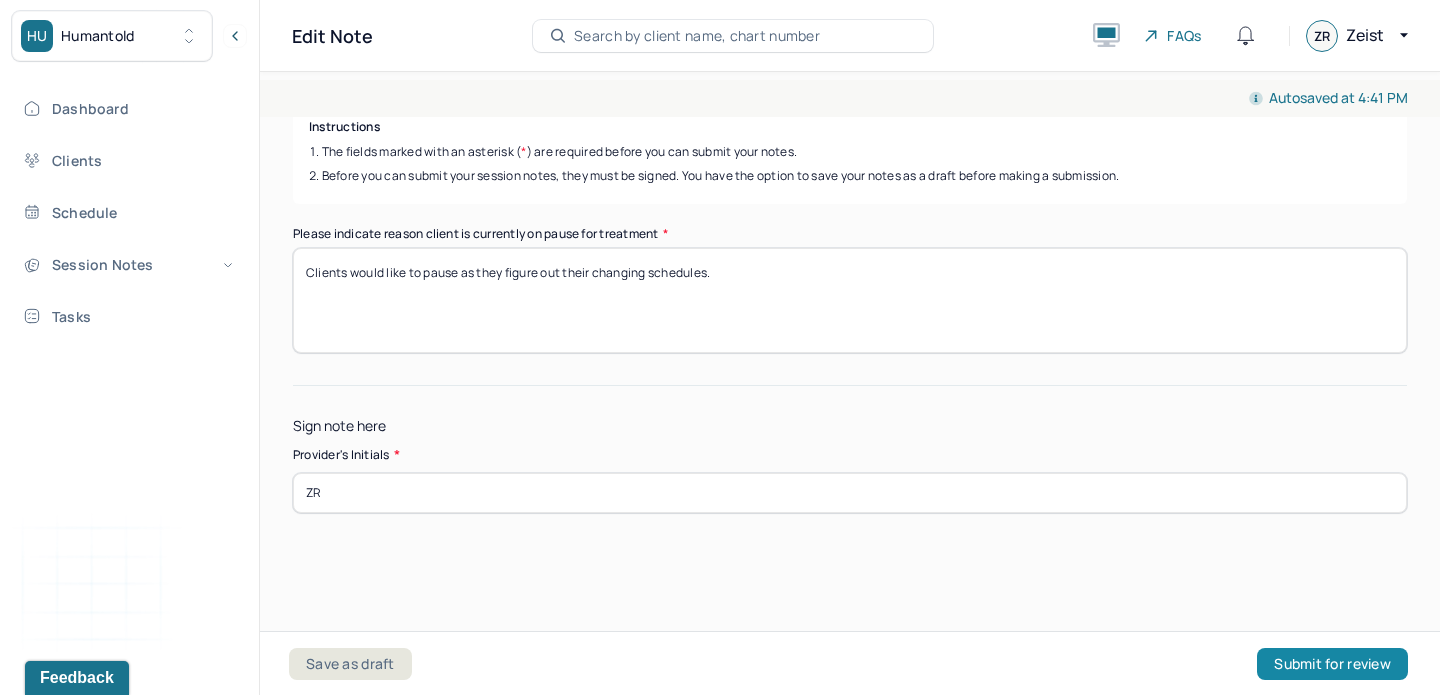 type on "ZR" 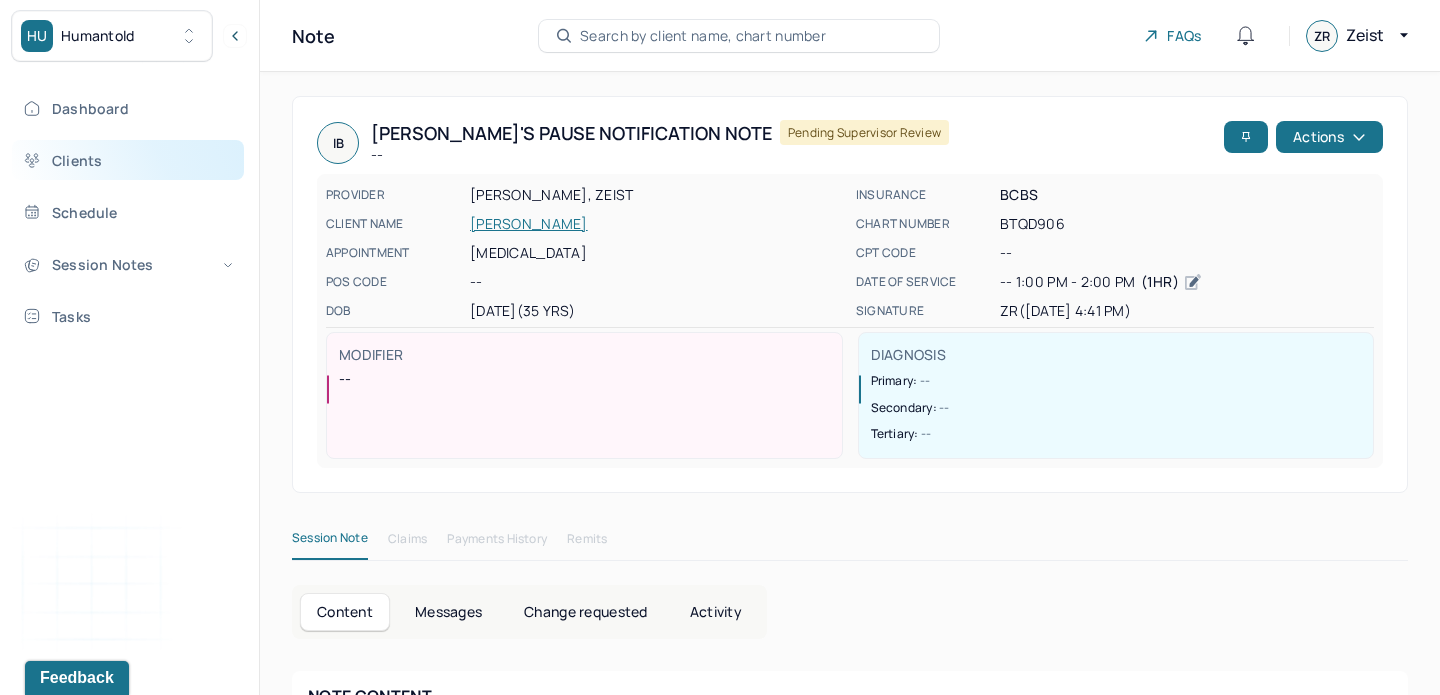 click on "Clients" at bounding box center (128, 160) 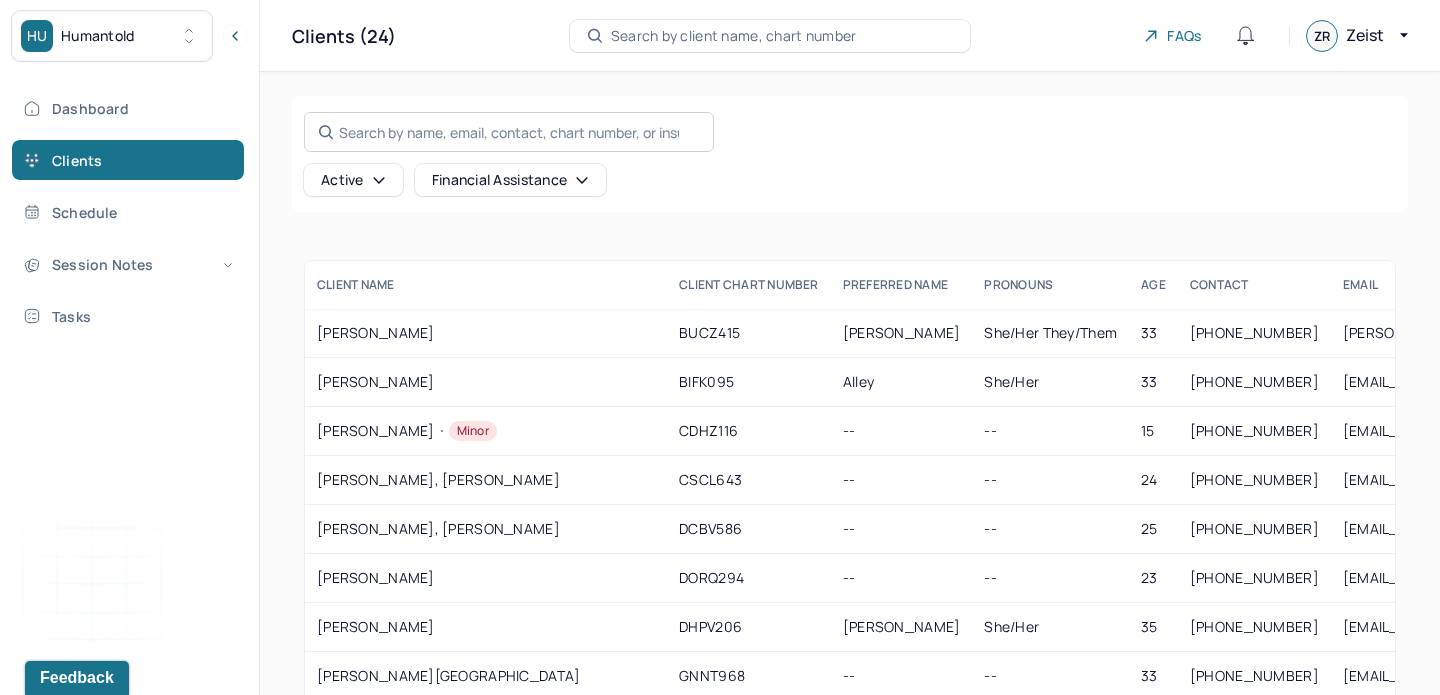 click on "Search by name, email, contact, chart number, or insurance id..." at bounding box center (509, 132) 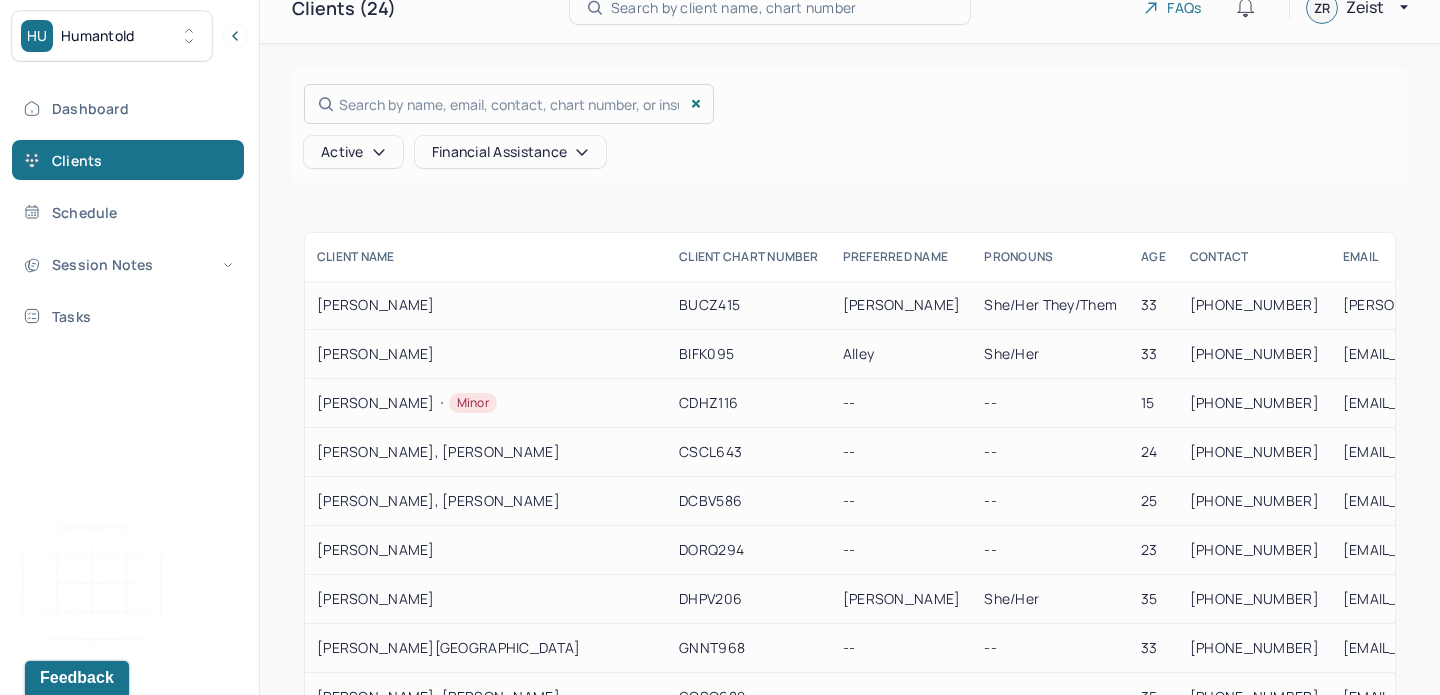 scroll, scrollTop: 14, scrollLeft: 0, axis: vertical 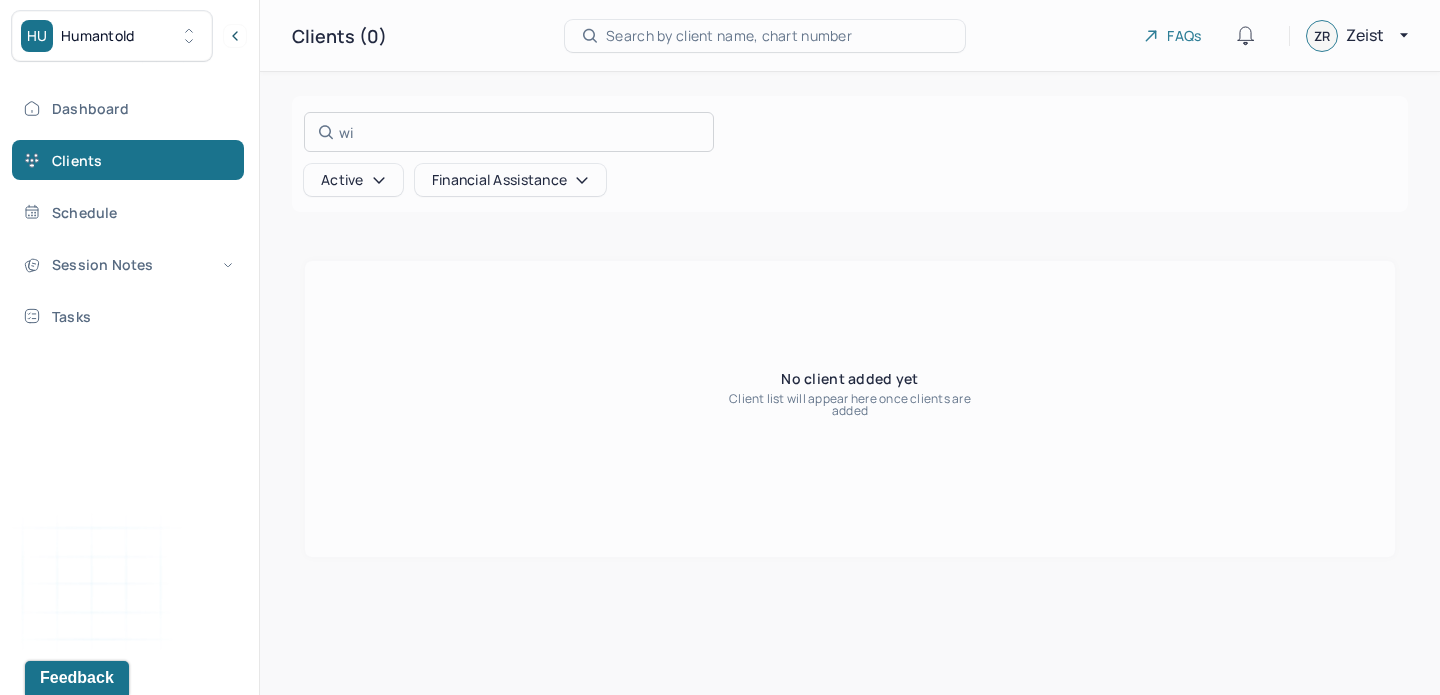 type on "w" 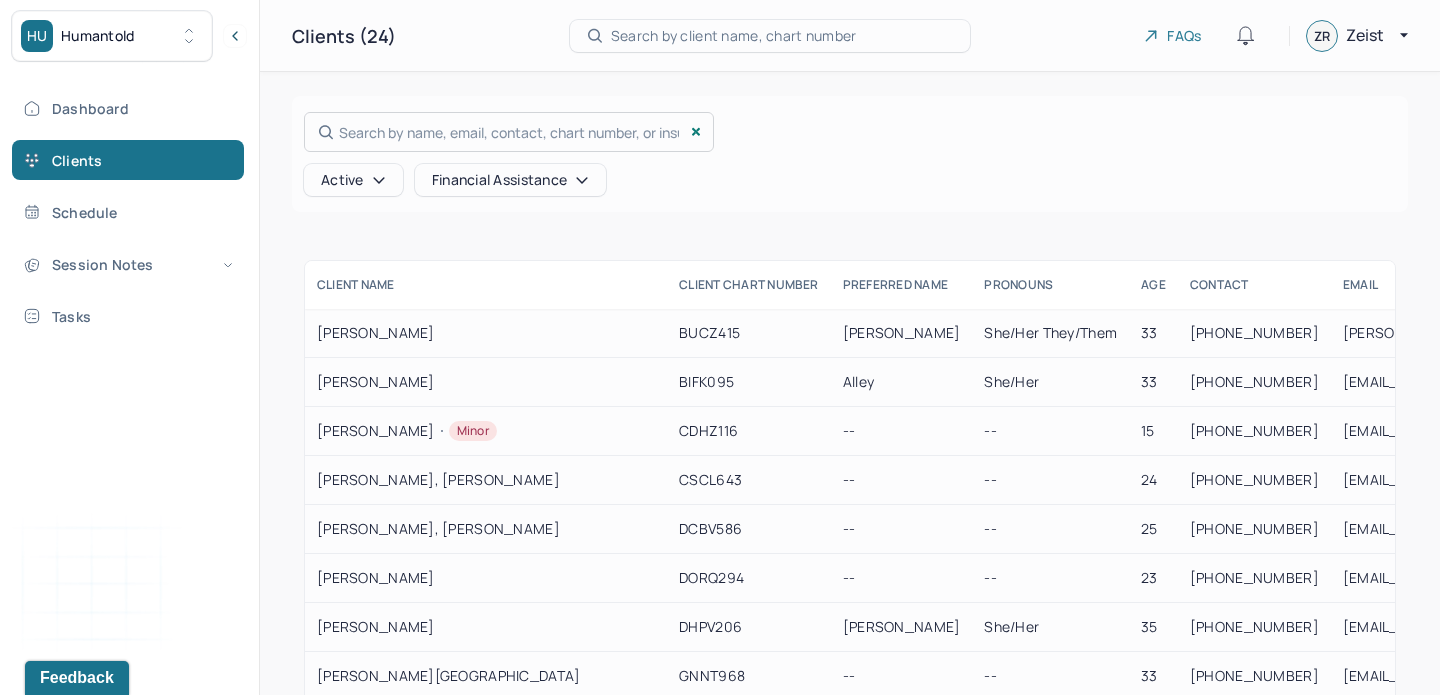 click at bounding box center (720, 347) 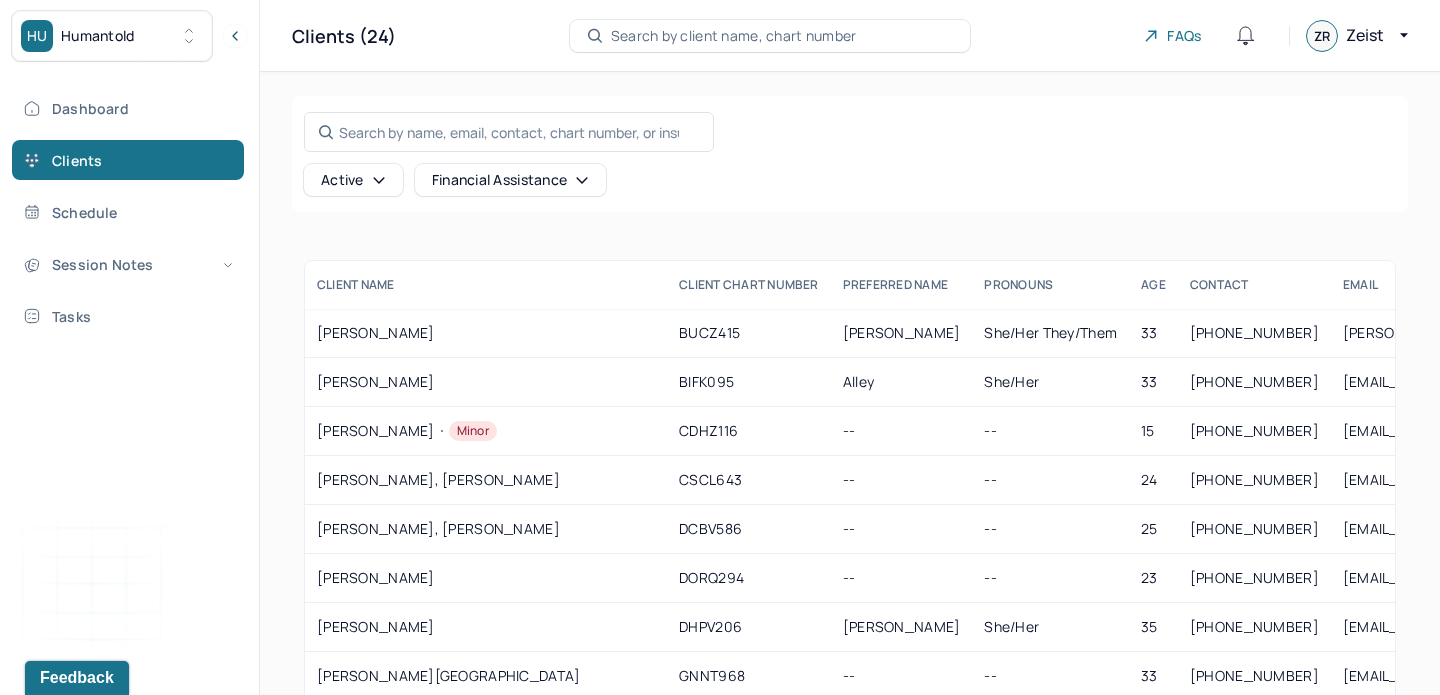click on "Active" at bounding box center (353, 180) 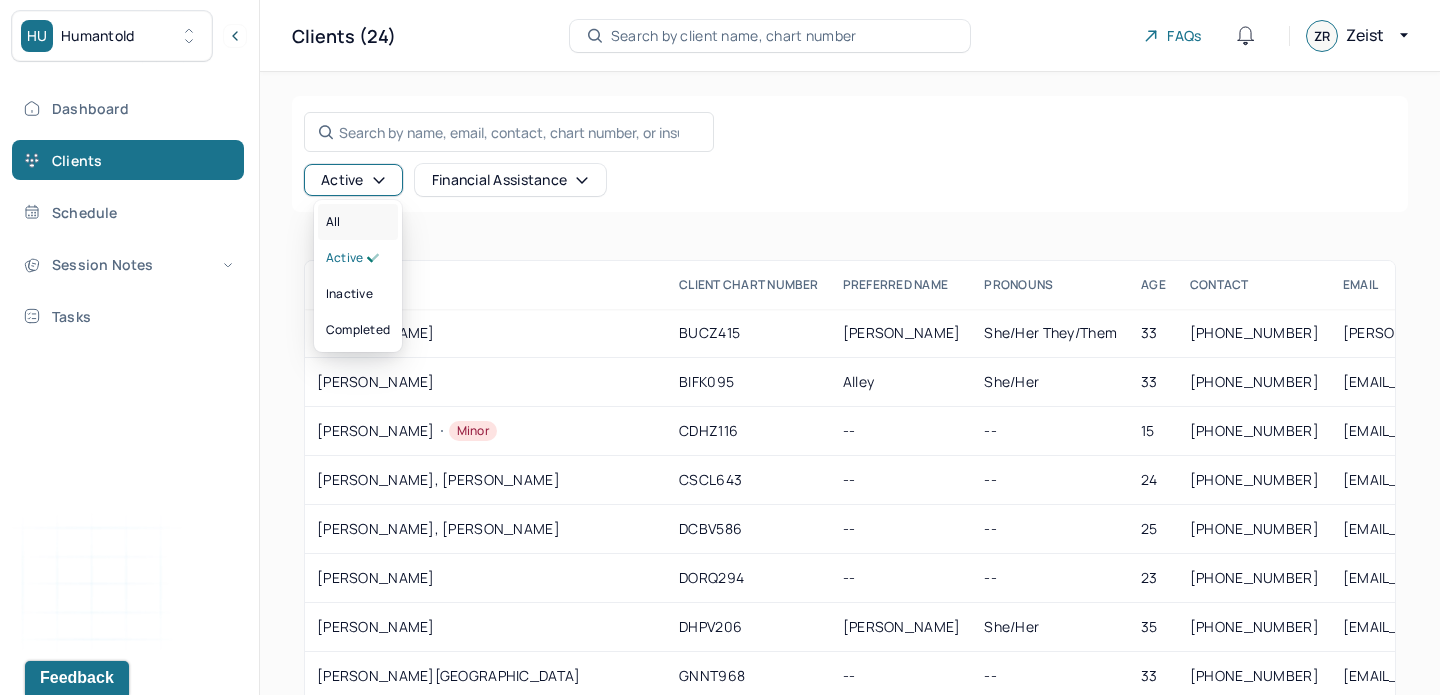 click on "All" at bounding box center (358, 222) 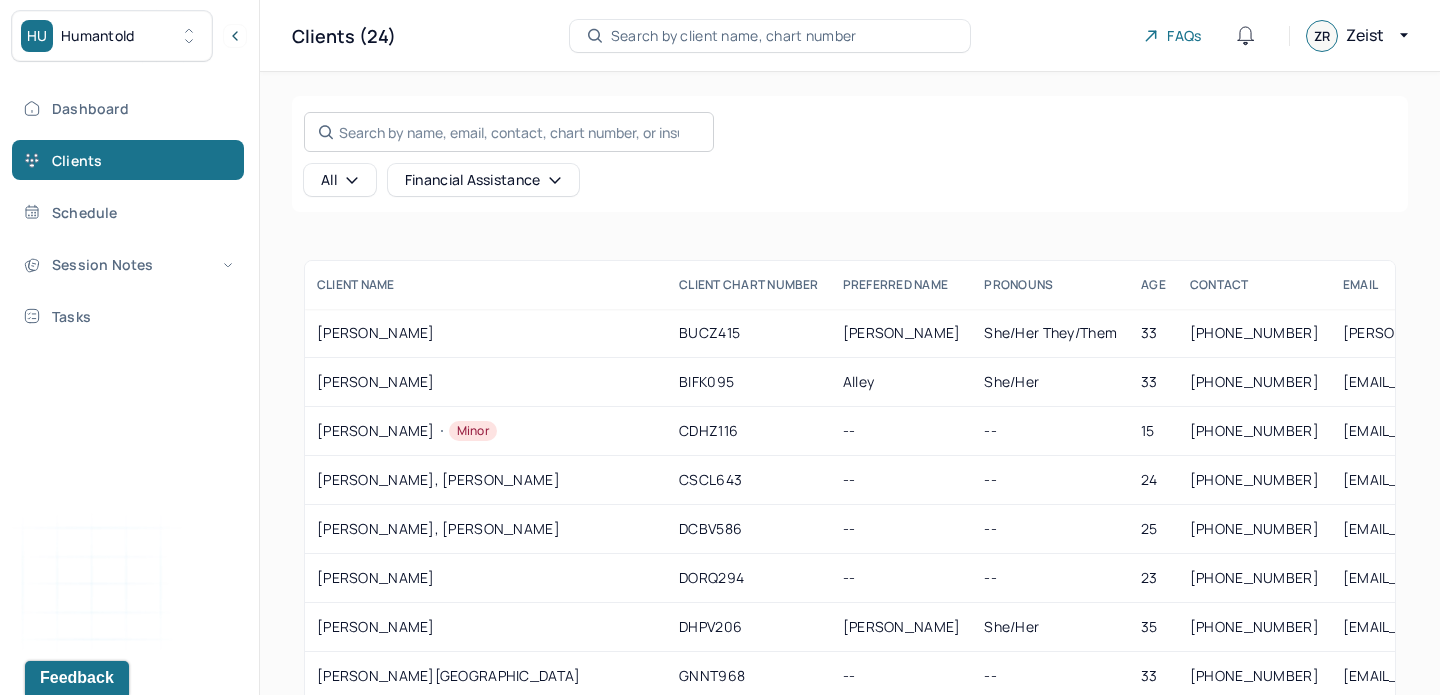 click on "Search by name, email, contact, chart number, or insurance id..." at bounding box center (509, 132) 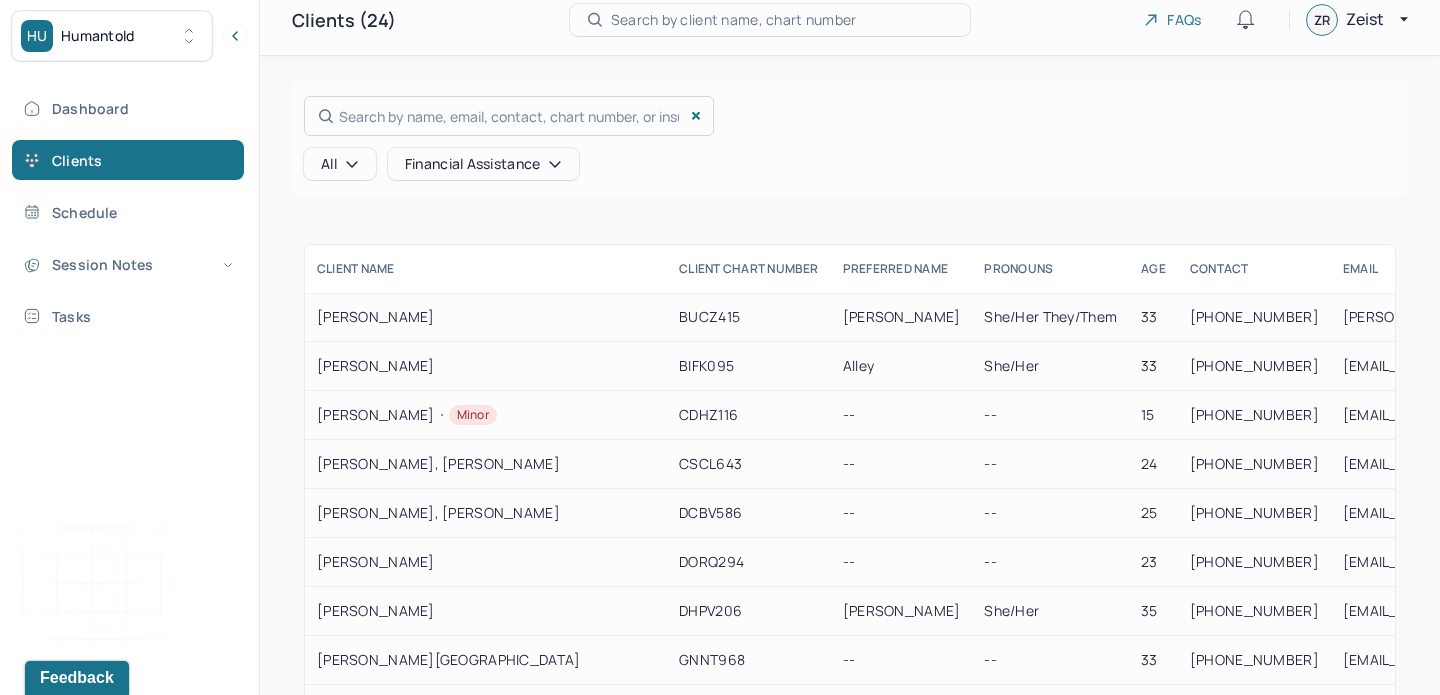 scroll, scrollTop: 0, scrollLeft: 0, axis: both 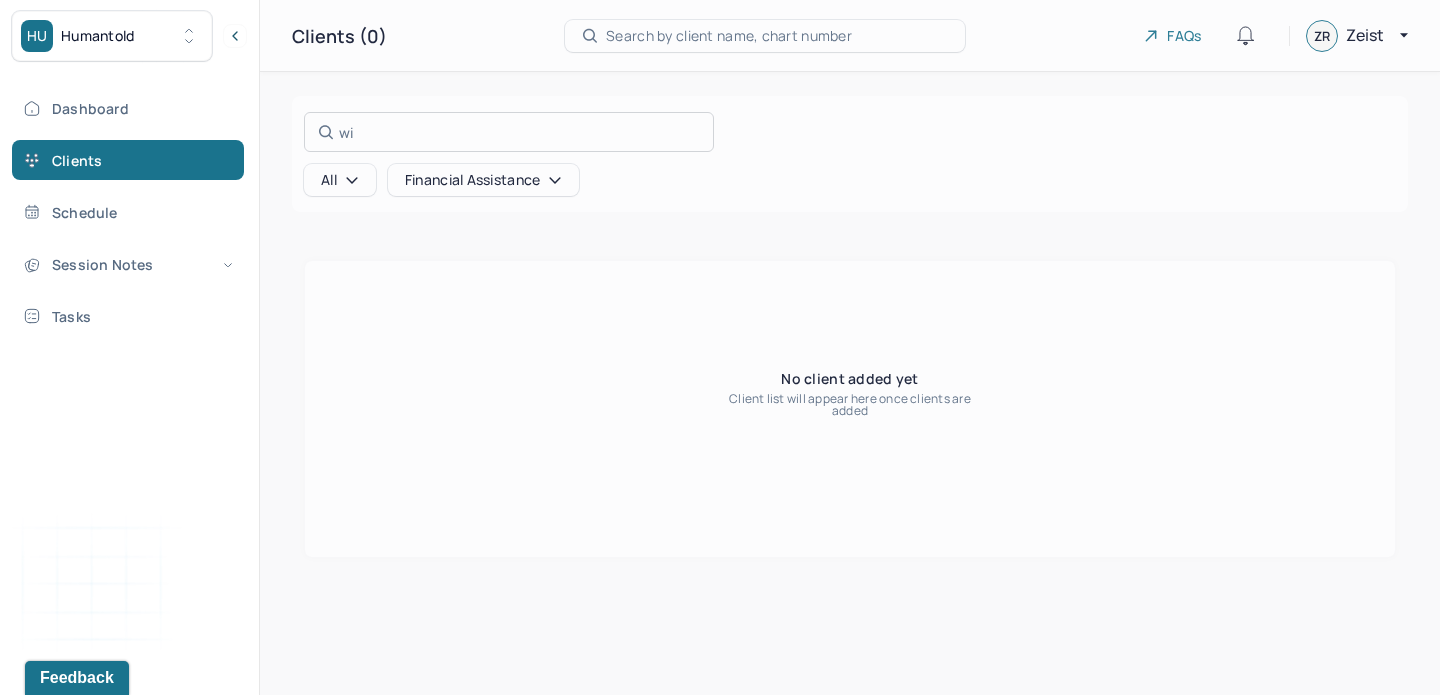 type on "w" 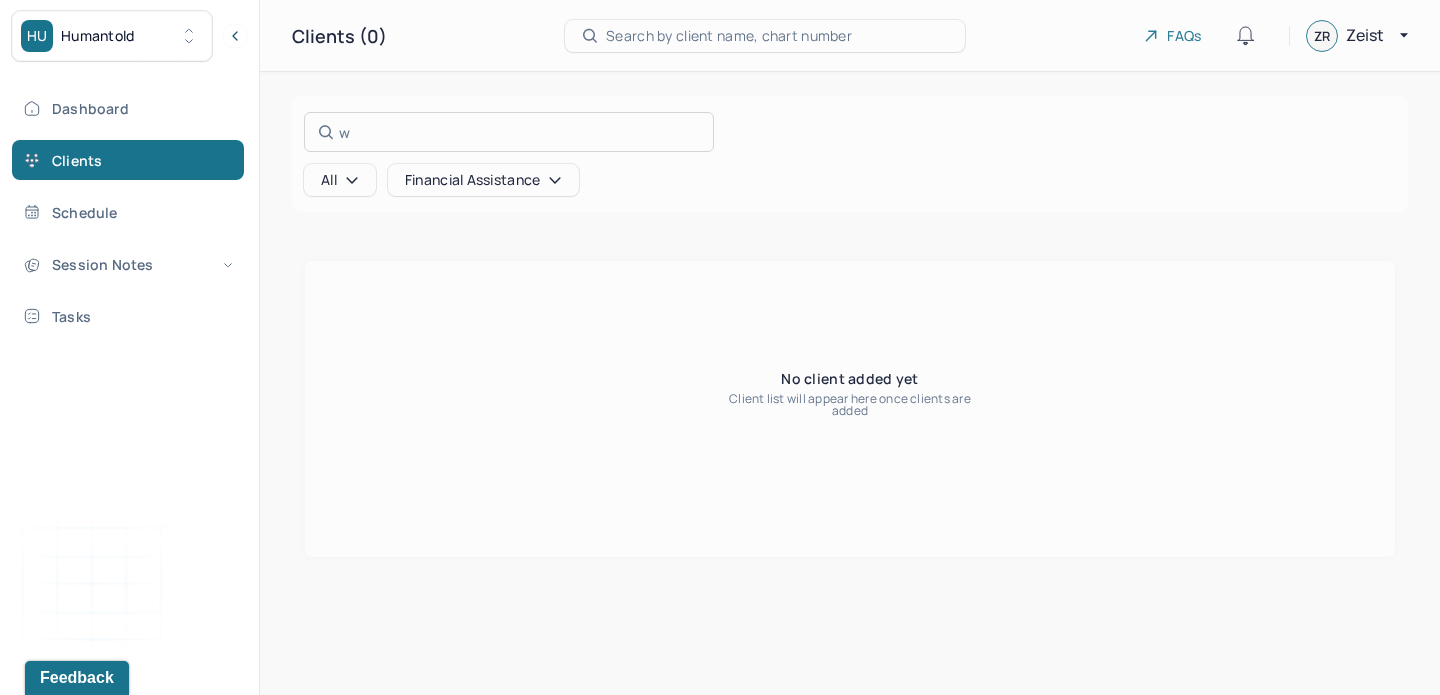 type 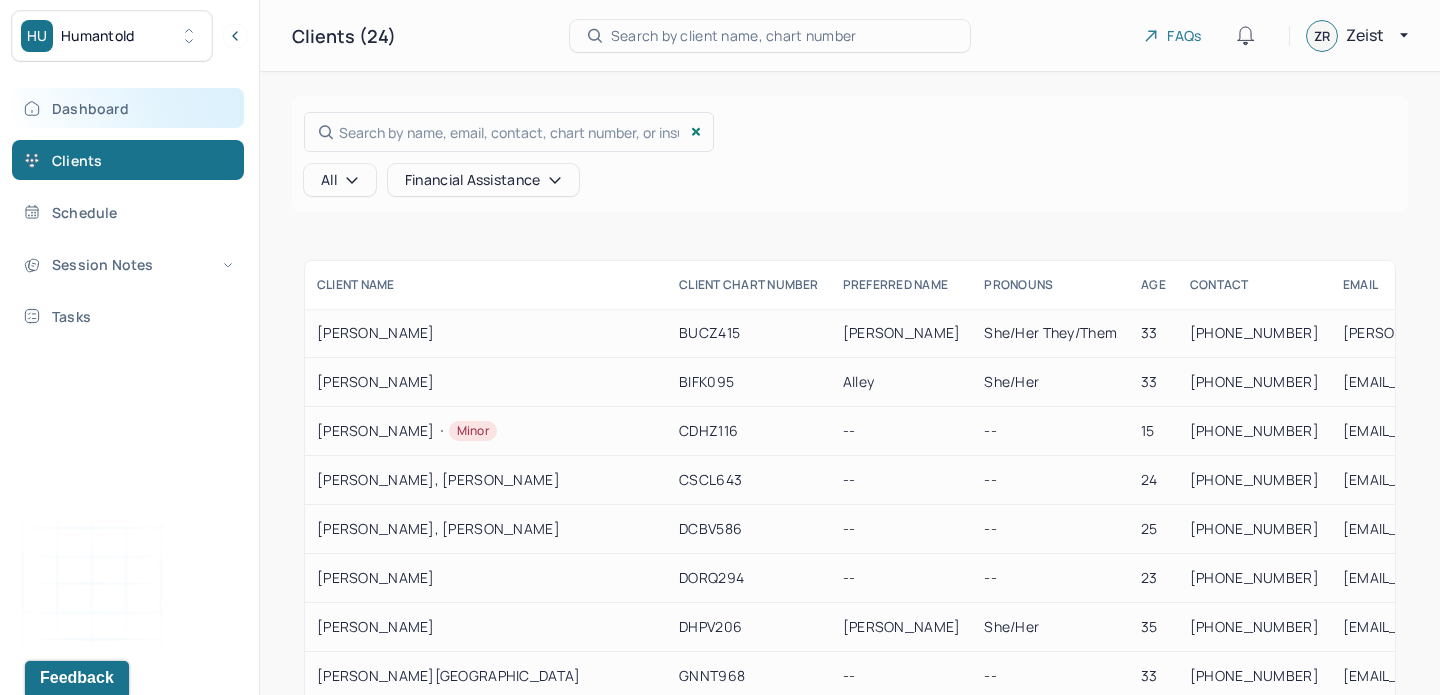 click on "Dashboard" at bounding box center [128, 108] 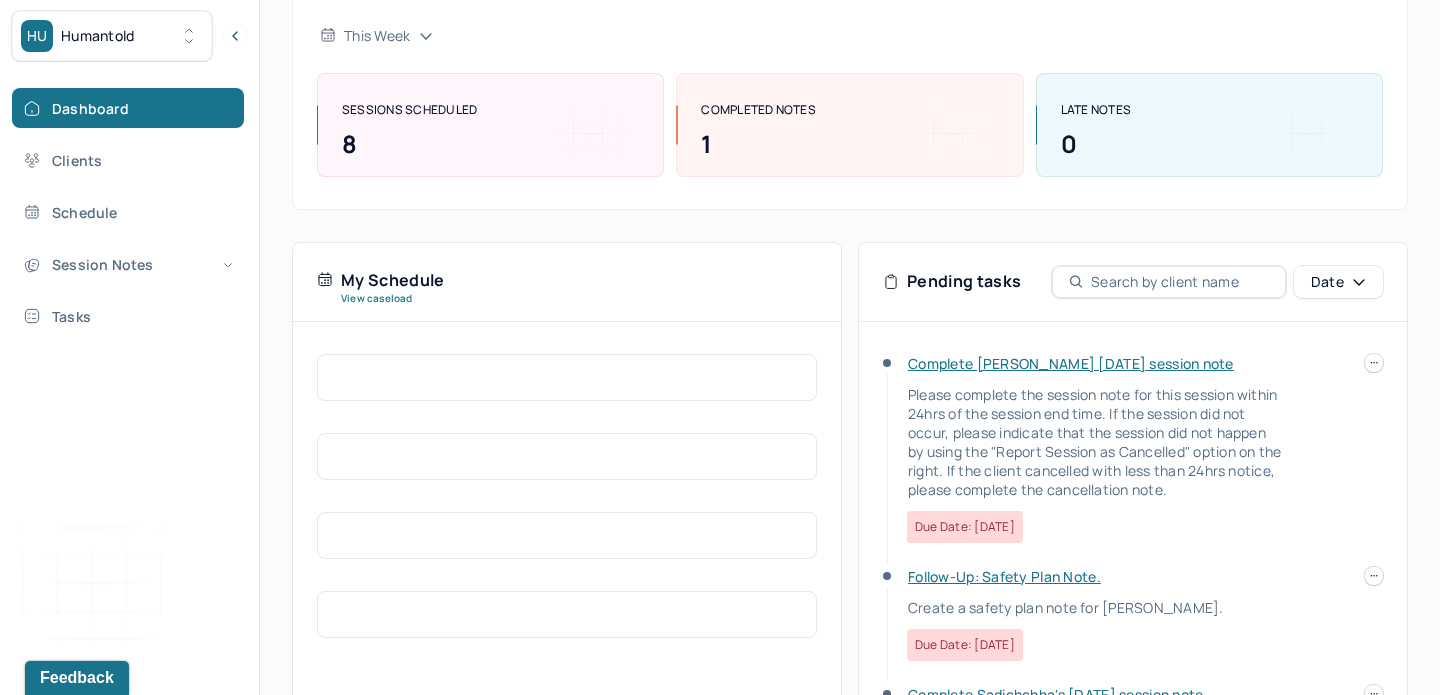 scroll, scrollTop: 249, scrollLeft: 0, axis: vertical 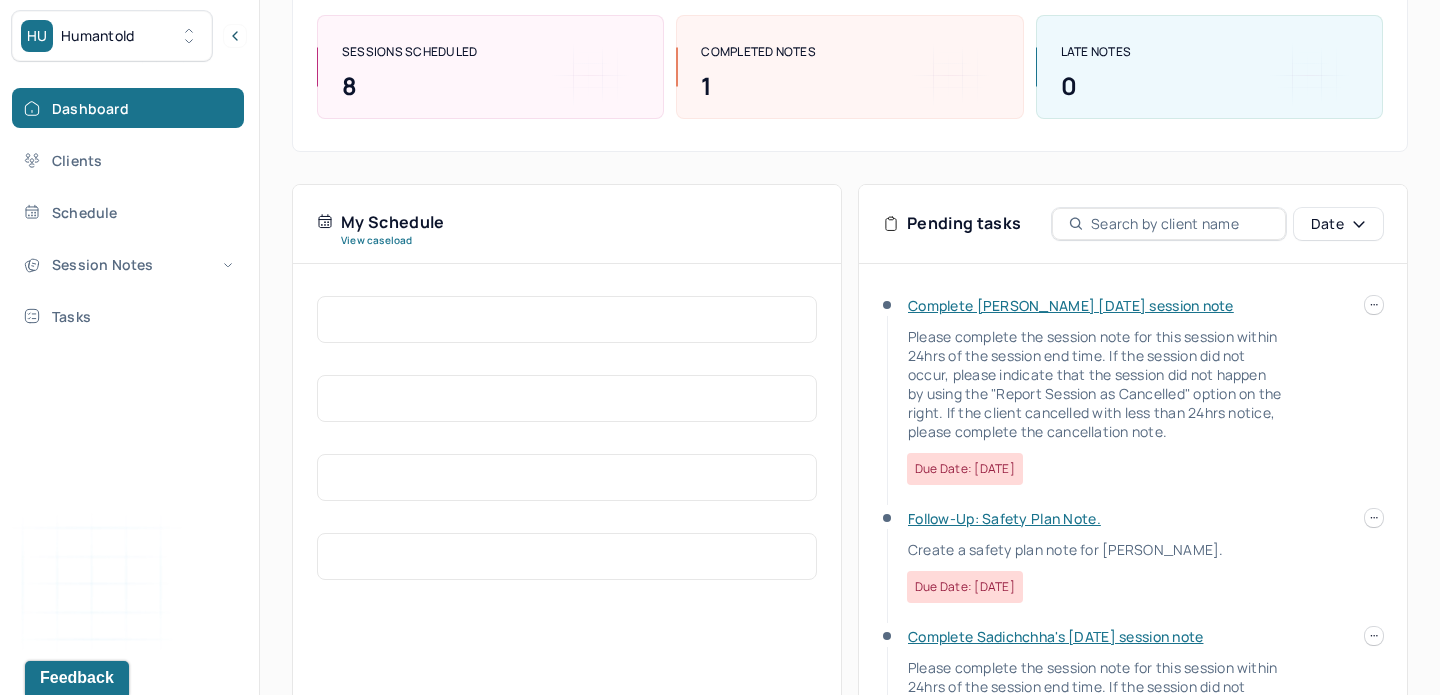 click at bounding box center (1180, 224) 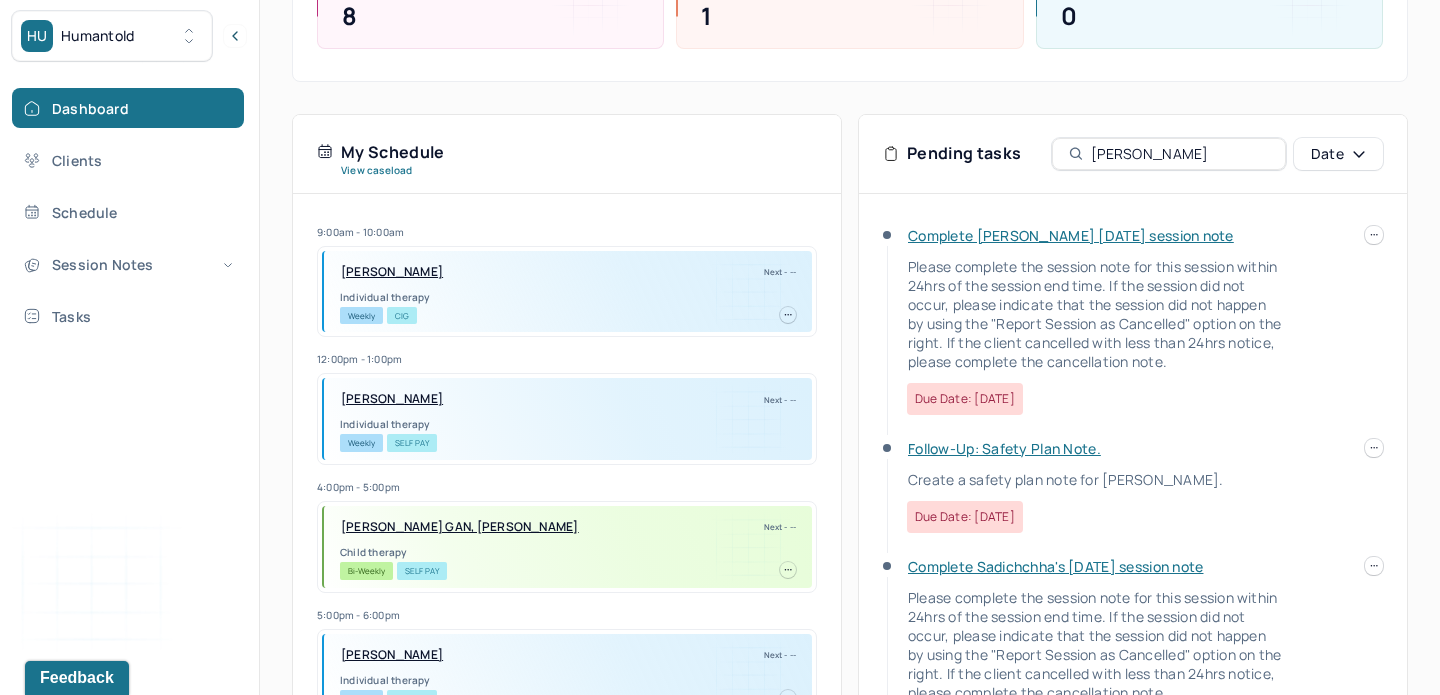 scroll, scrollTop: 289, scrollLeft: 0, axis: vertical 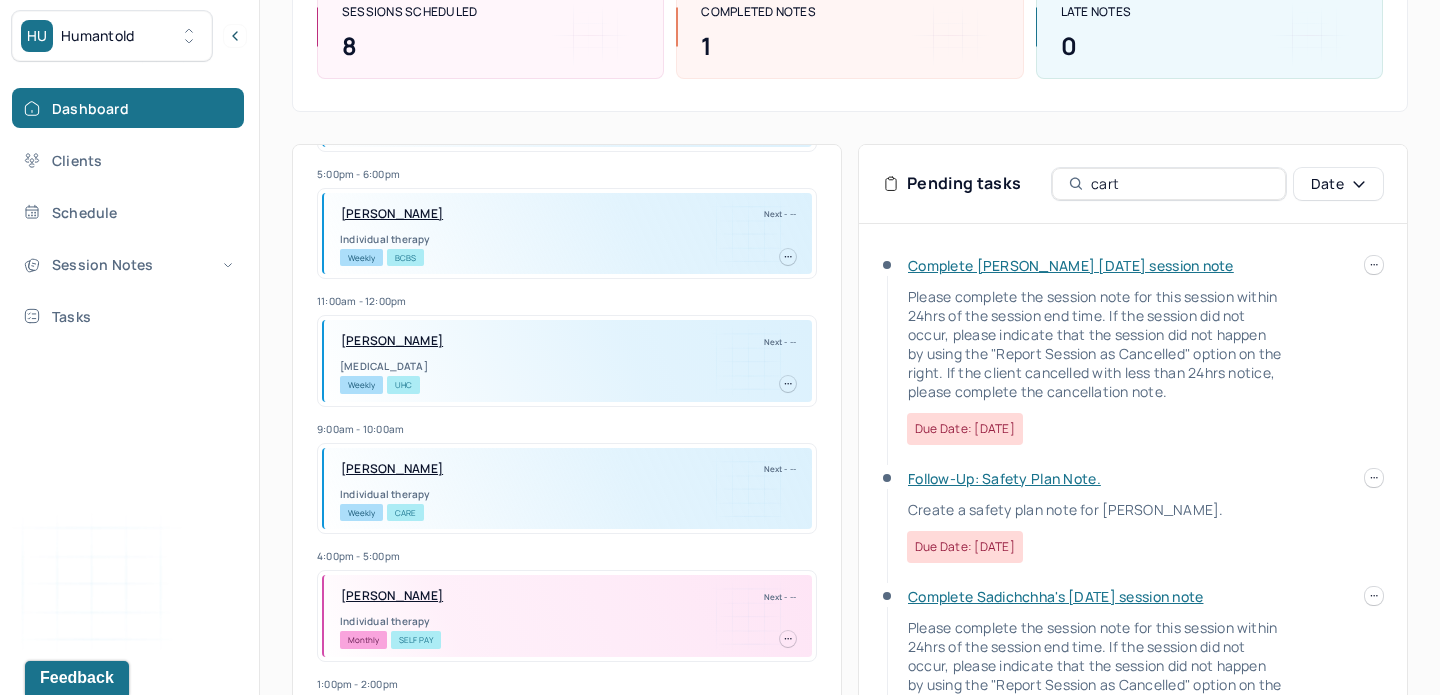type on "cart" 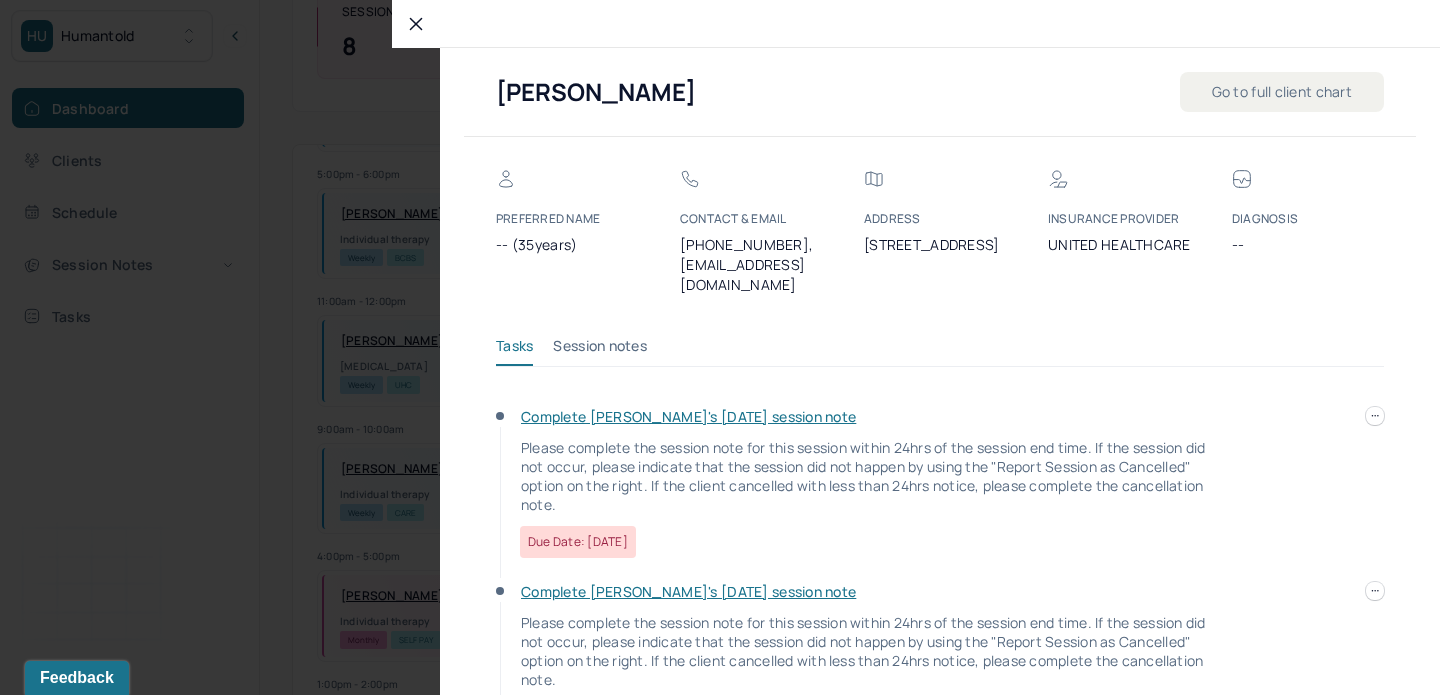 click on "Go to full client chart" at bounding box center [1282, 92] 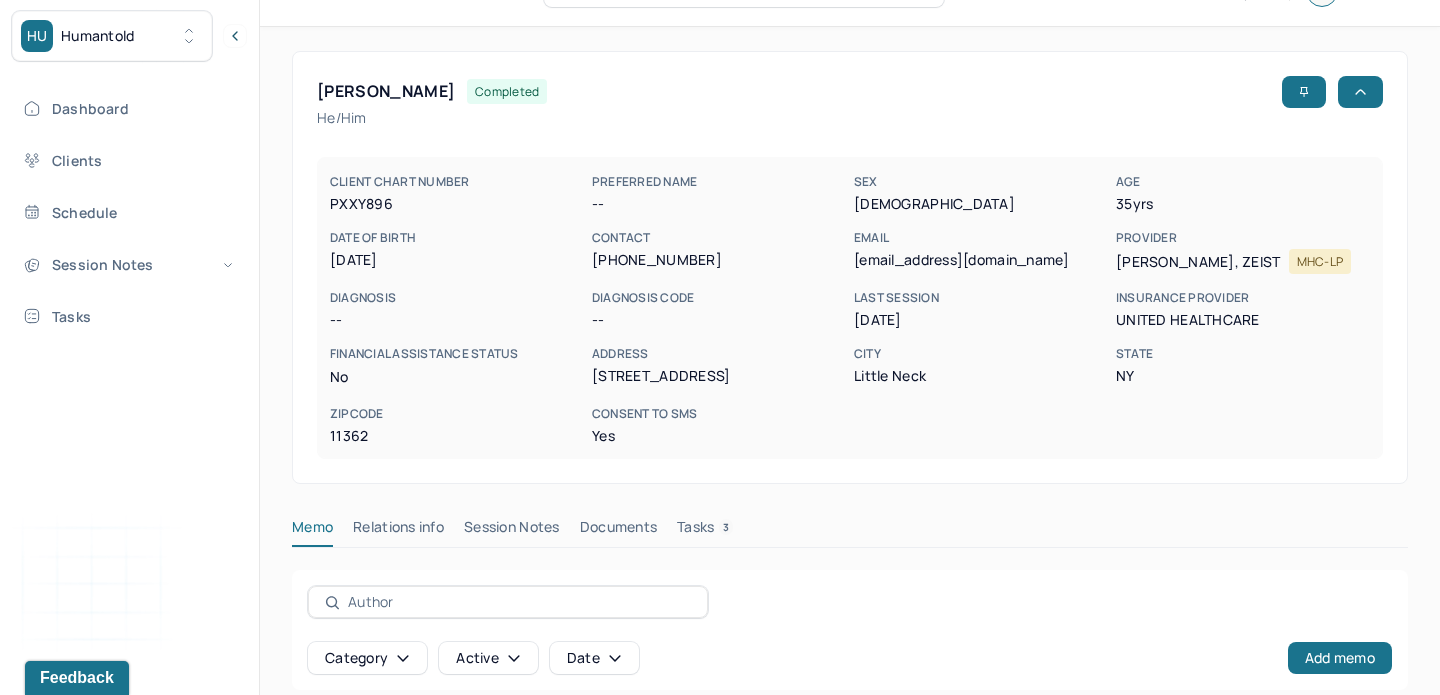 scroll, scrollTop: 129, scrollLeft: 0, axis: vertical 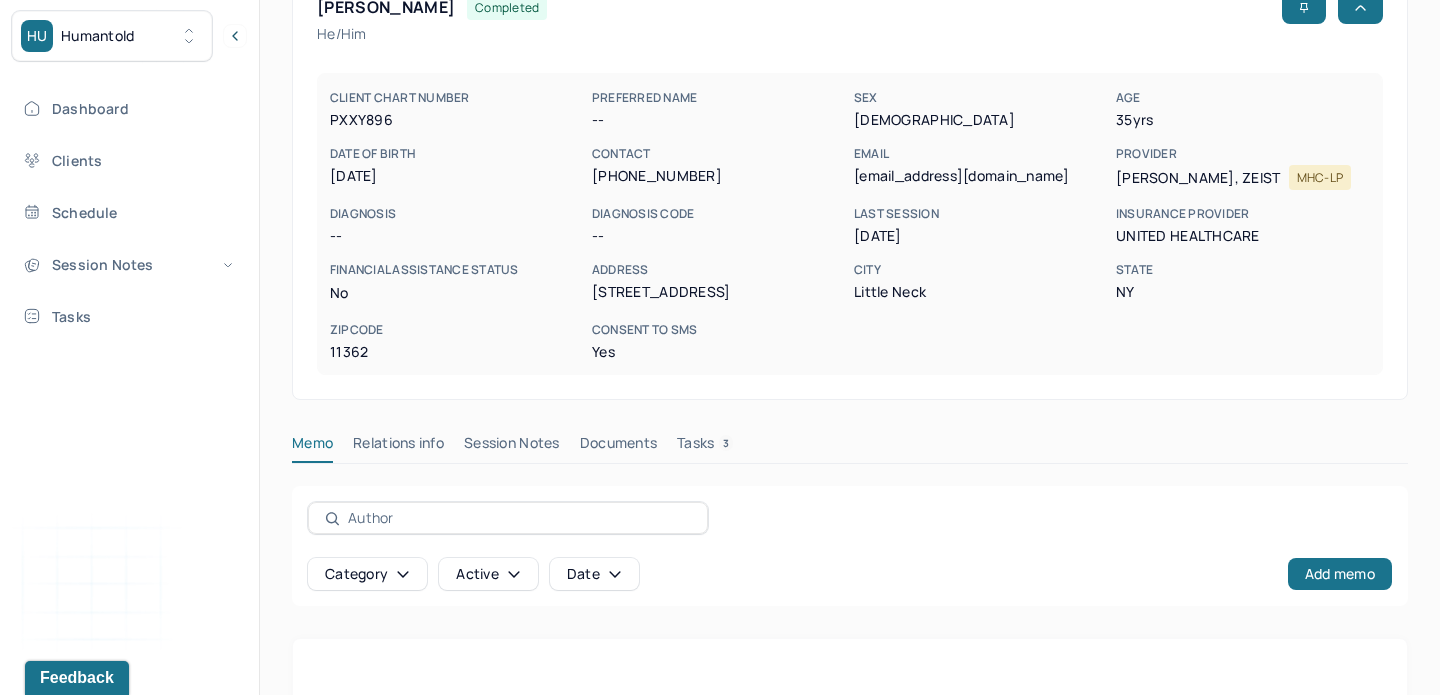 click on "Session Notes" at bounding box center [512, 447] 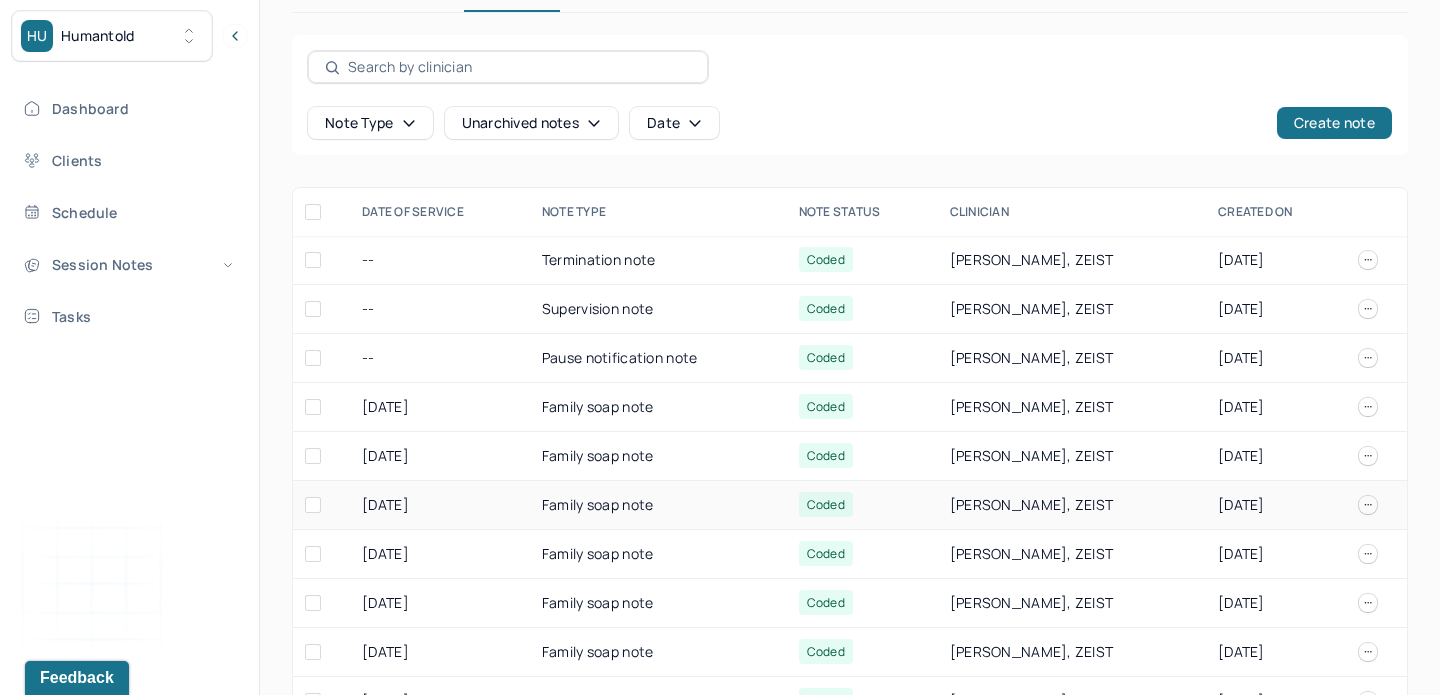 scroll, scrollTop: 636, scrollLeft: 0, axis: vertical 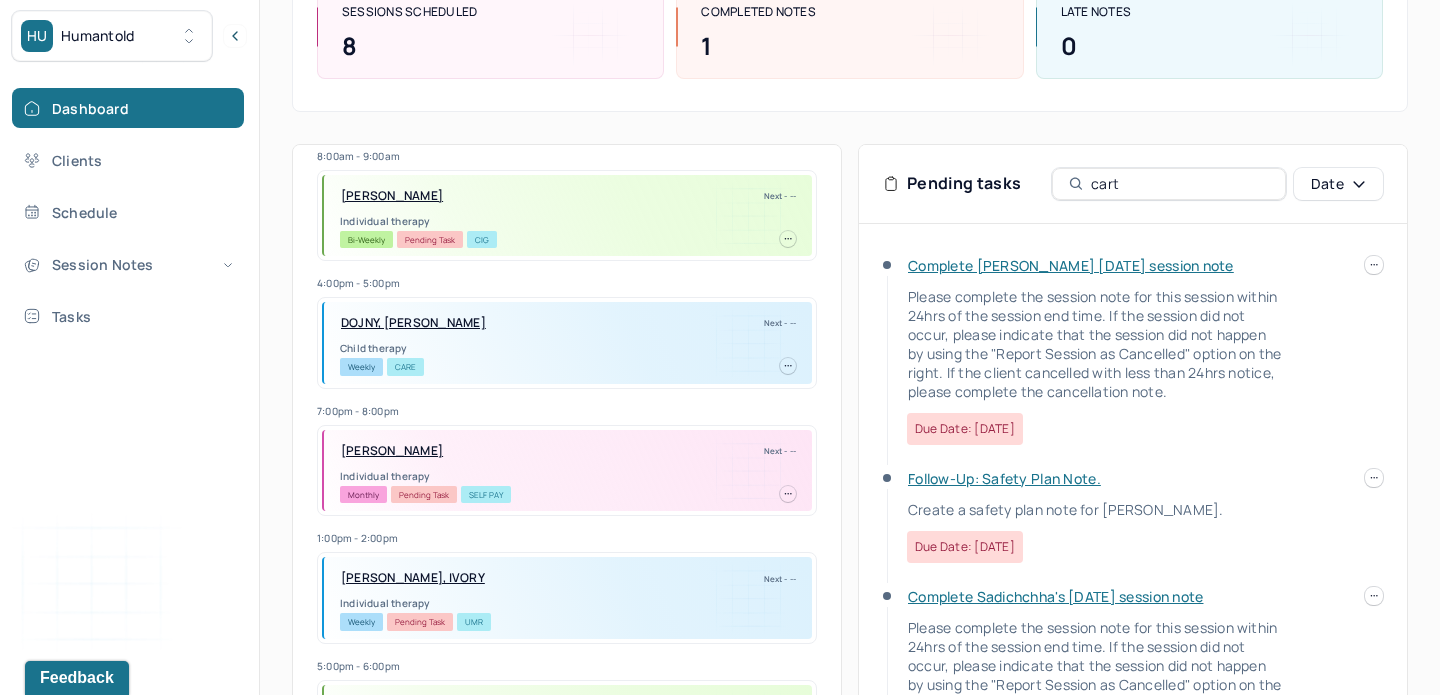 click on "DOJNY, [PERSON_NAME]" at bounding box center (413, 323) 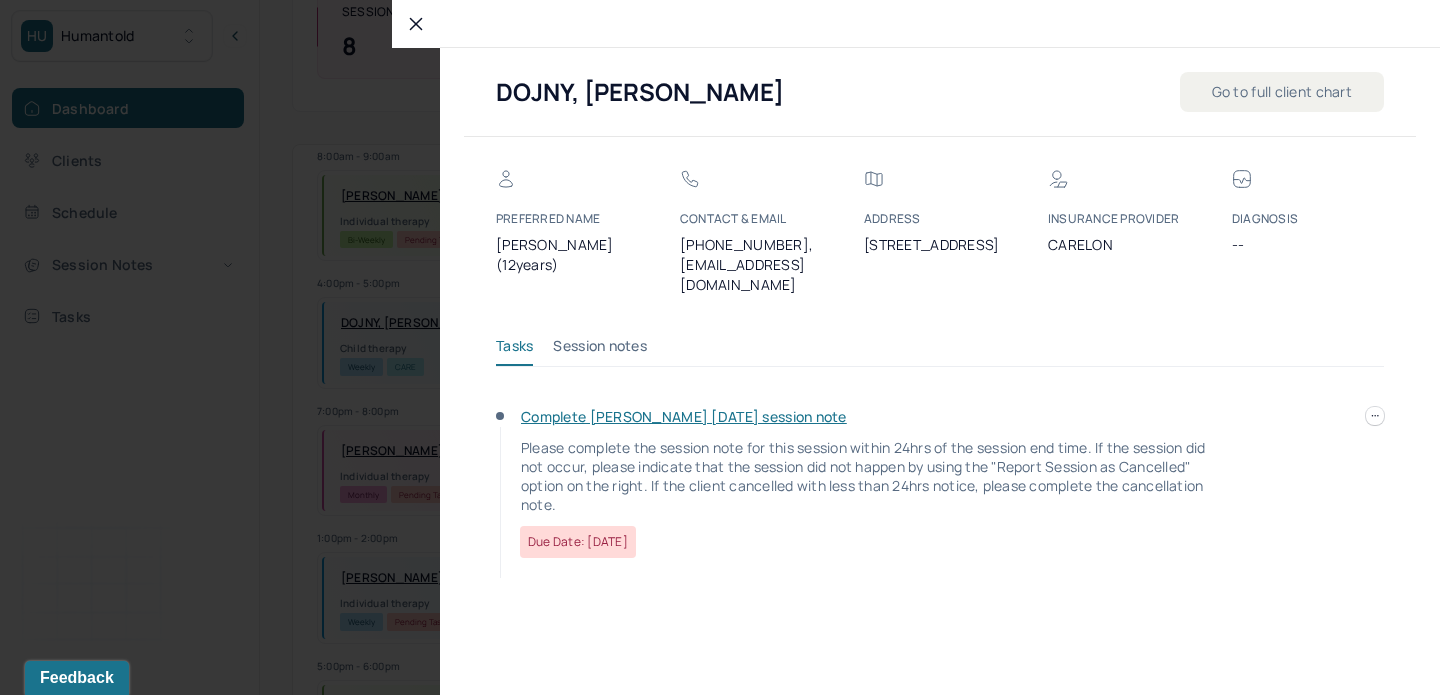 click on "Go to full client chart" at bounding box center [1282, 92] 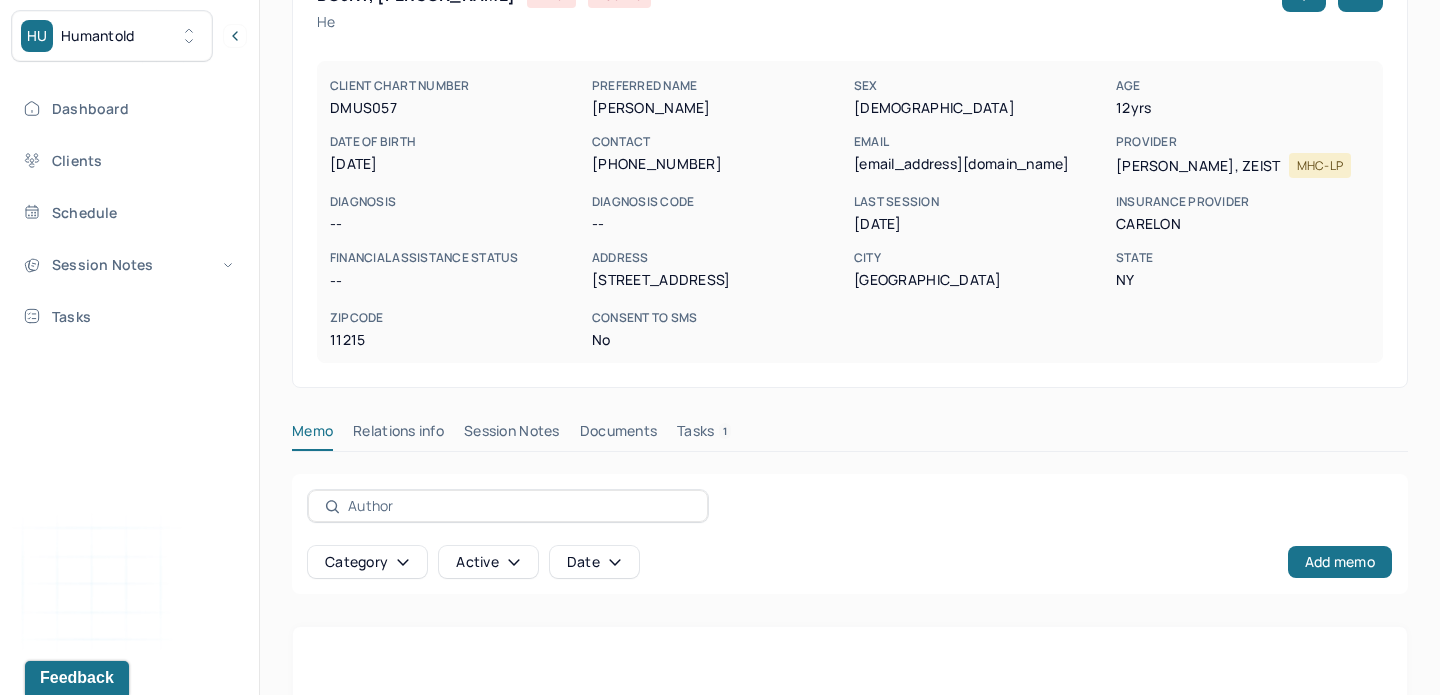 scroll, scrollTop: 362, scrollLeft: 0, axis: vertical 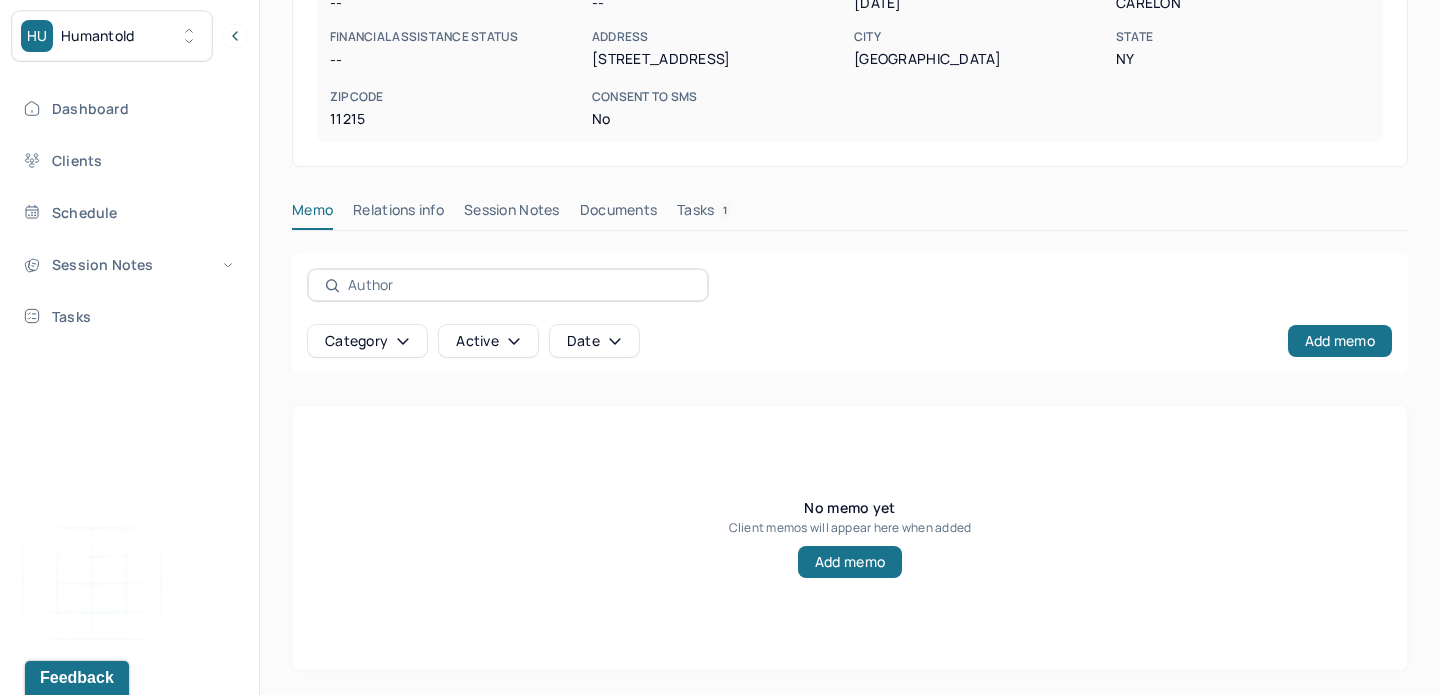 click on "Session Notes" at bounding box center [512, 214] 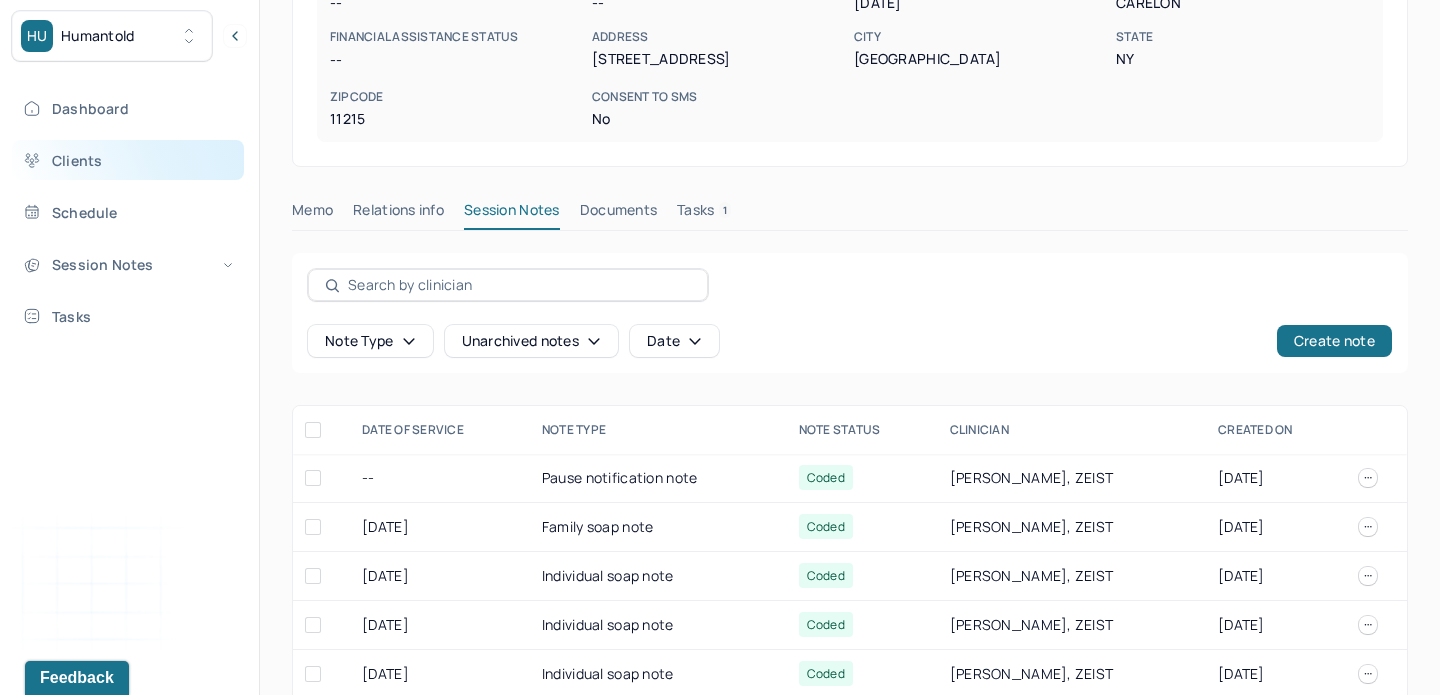click on "Clients" at bounding box center [128, 160] 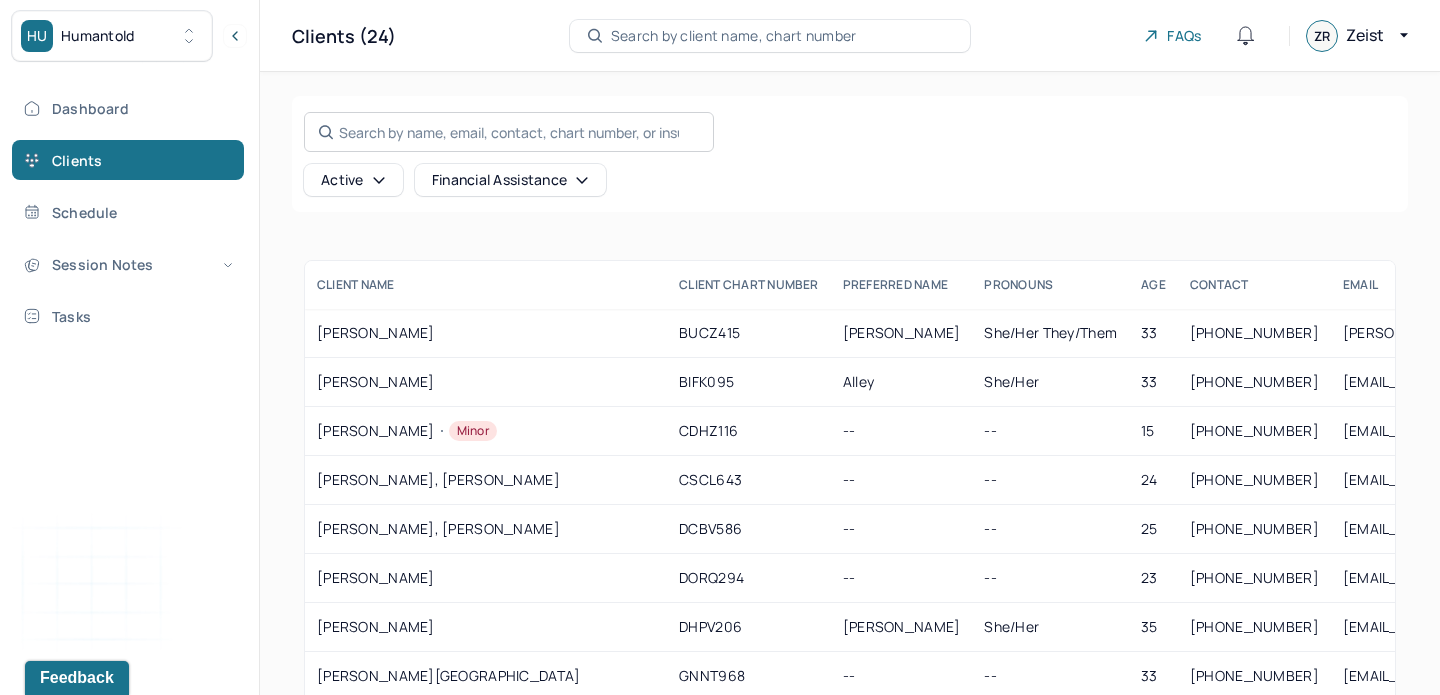 click on "Search by name, email, contact, chart number, or insurance id..." at bounding box center [509, 132] 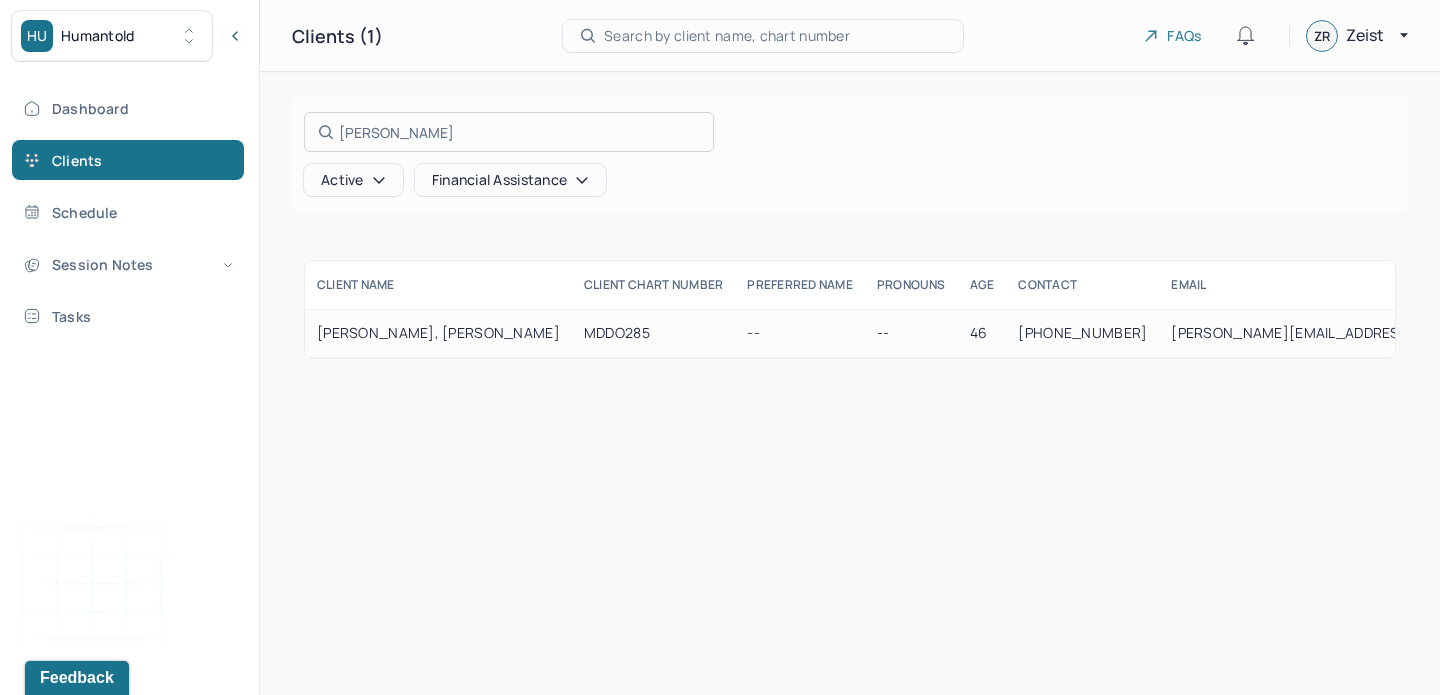type on "[PERSON_NAME]" 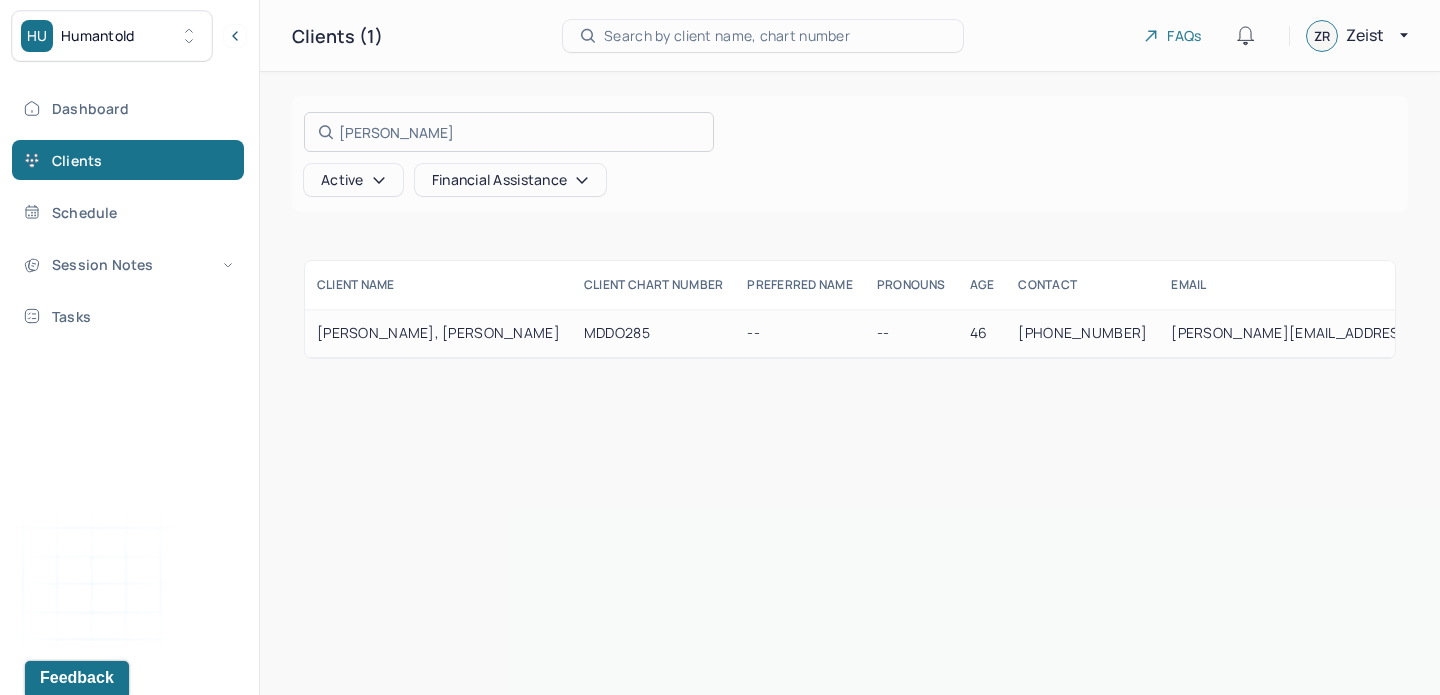 click at bounding box center [720, 347] 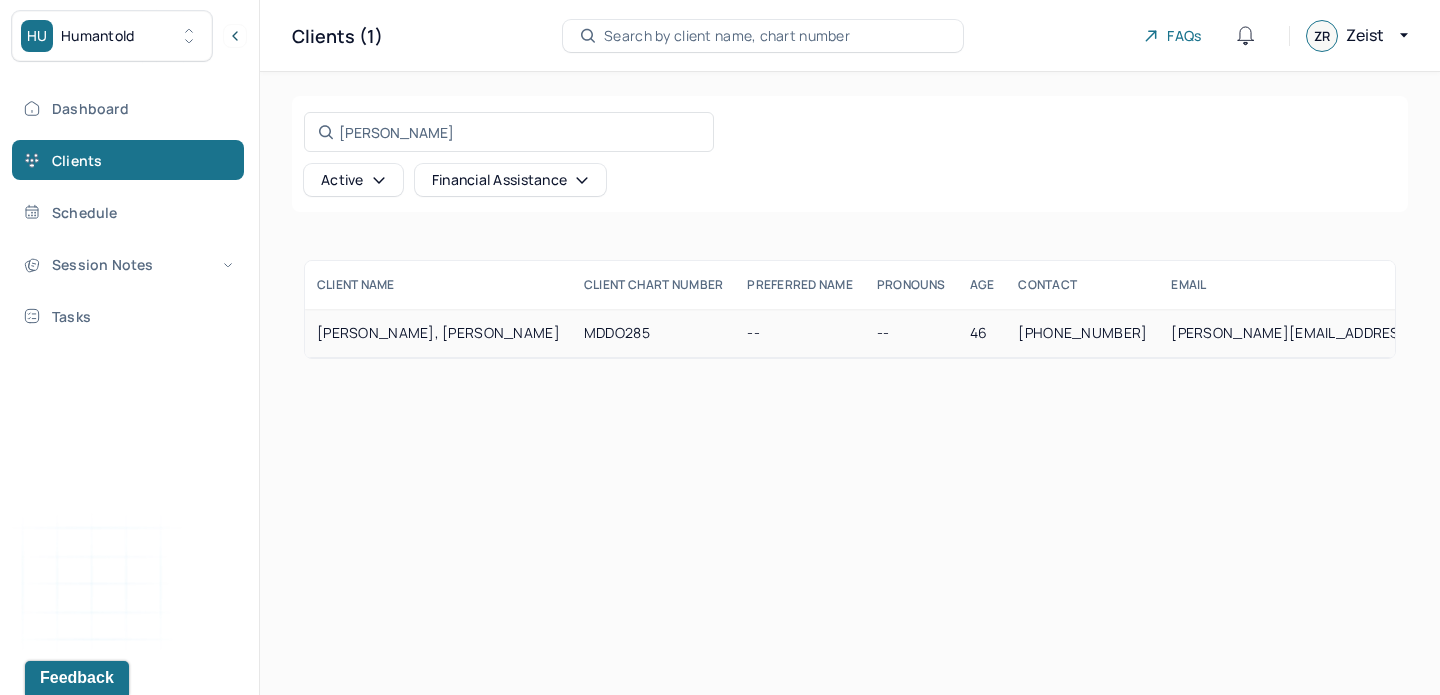 click on "[PERSON_NAME], [PERSON_NAME]" at bounding box center [438, 333] 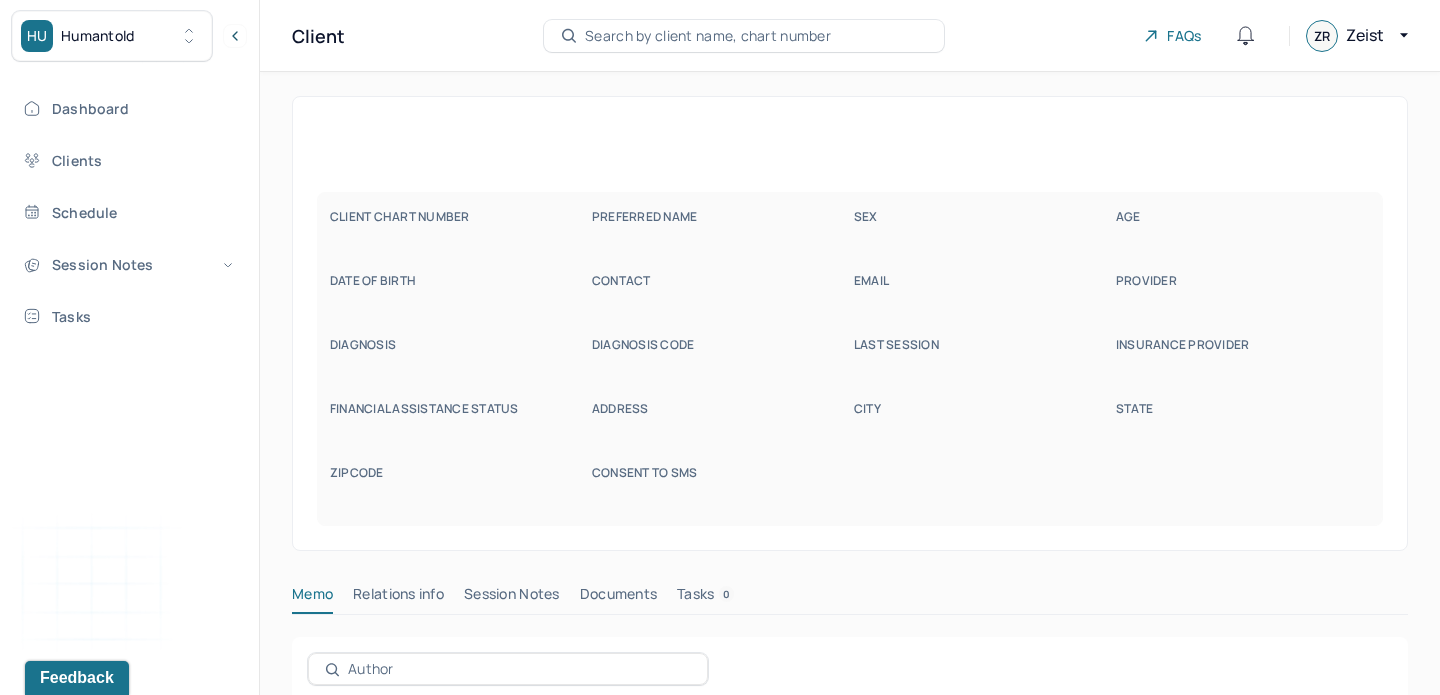 click on "CLIENT CHART NUMBER PREFERRED NAME SEX AGE DATE OF BIRTH  CONTACT EMAIL PROVIDER DIAGNOSIS DIAGNOSIS CODE LAST SESSION insurance provider FINANCIAL ASSISTANCE STATUS Address City State Zipcode Consent to Sms" at bounding box center [850, 359] 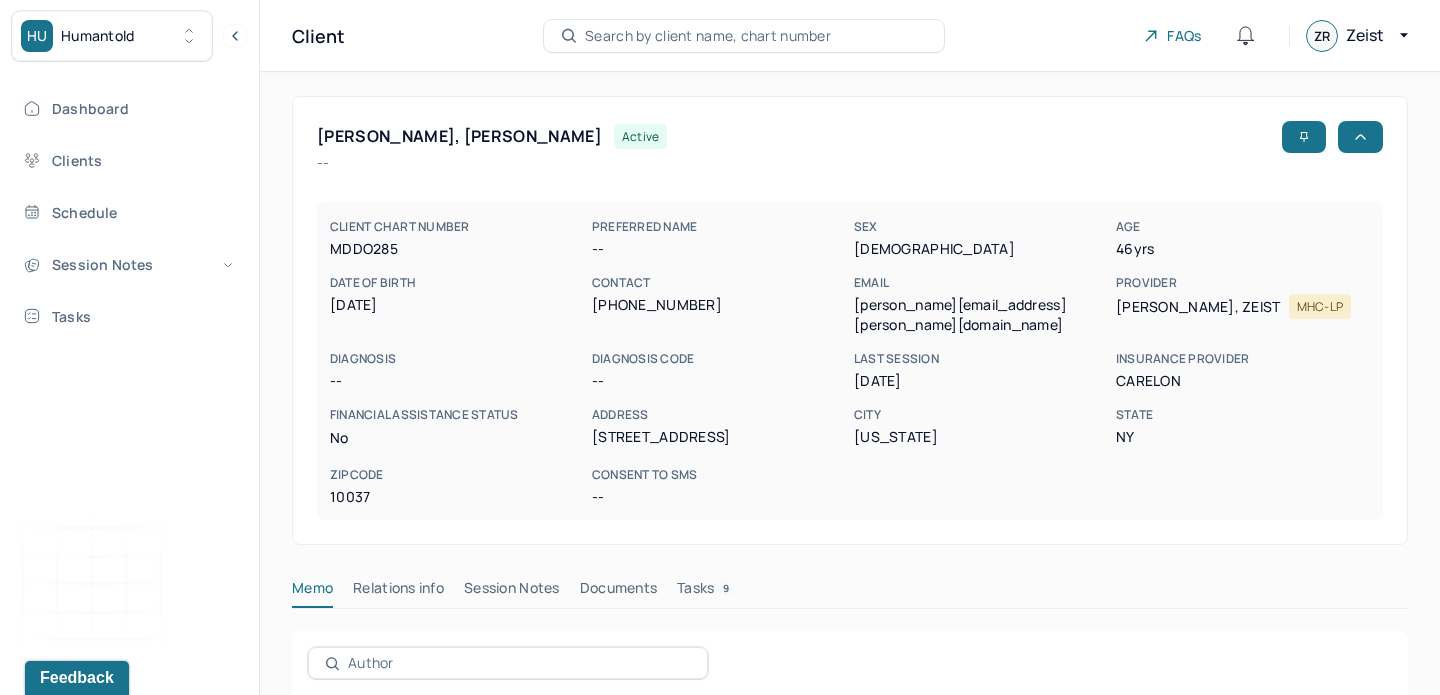 click on "DIAGNOSIS" at bounding box center (457, 359) 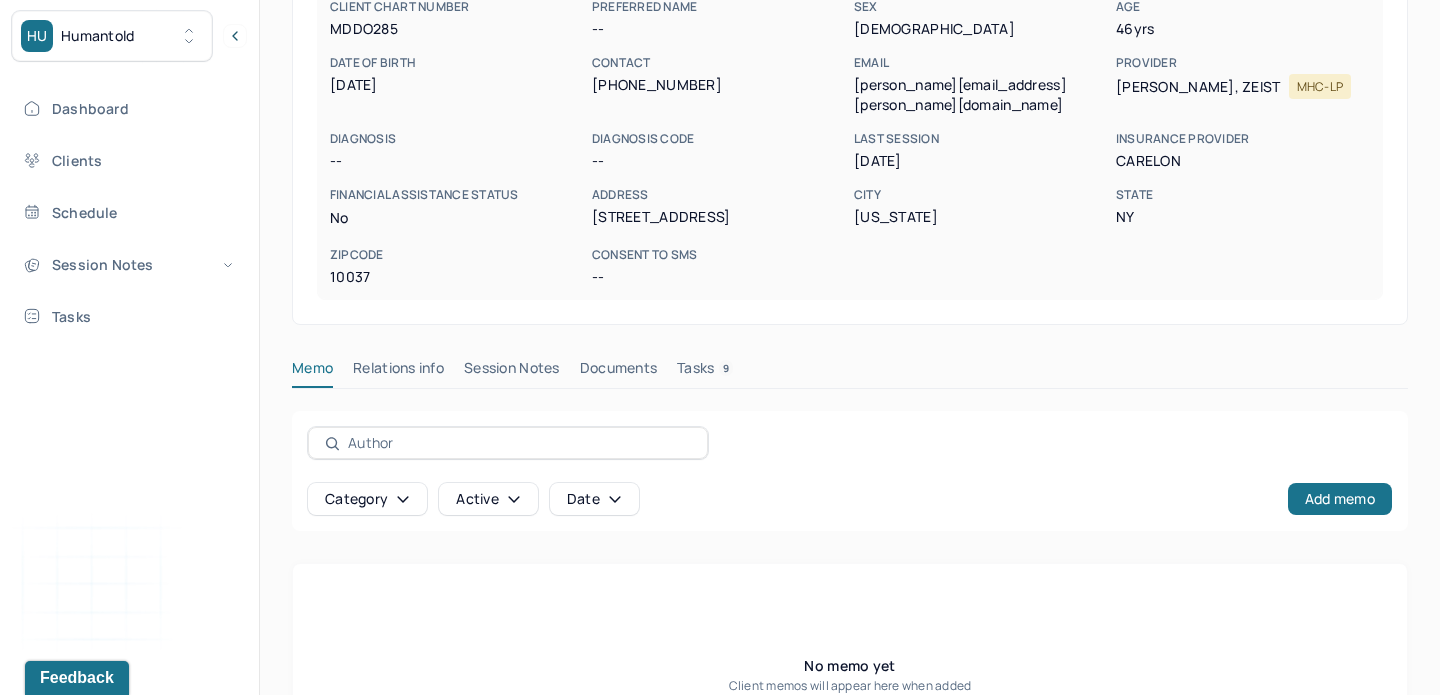 scroll, scrollTop: 165, scrollLeft: 0, axis: vertical 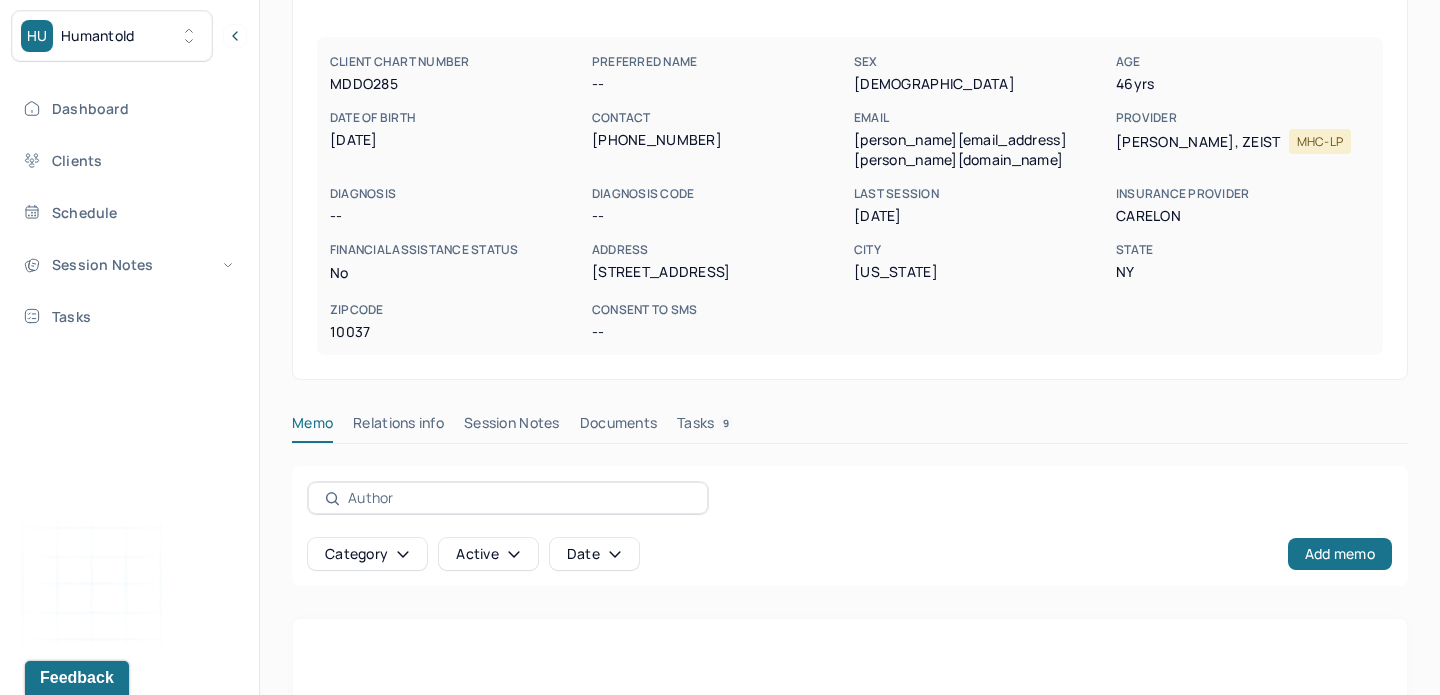 click on "Session Notes" at bounding box center (512, 427) 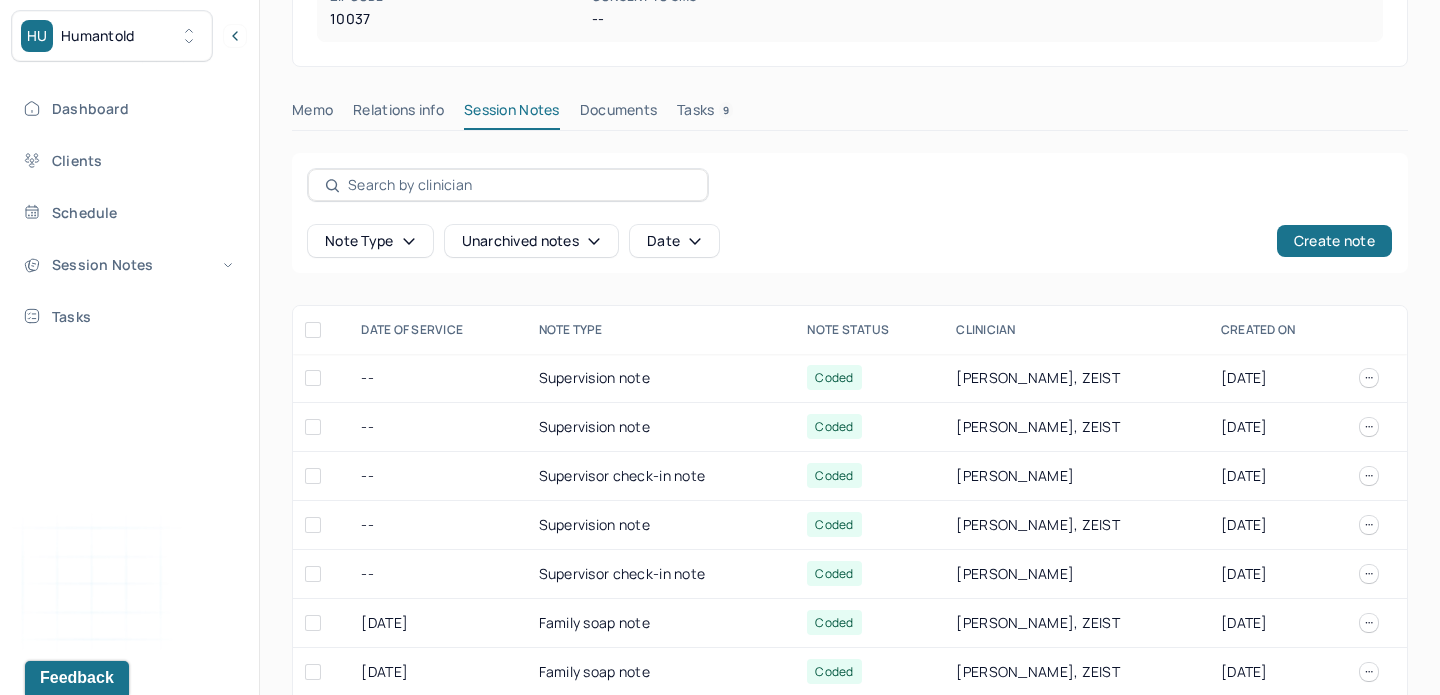 scroll, scrollTop: 497, scrollLeft: 0, axis: vertical 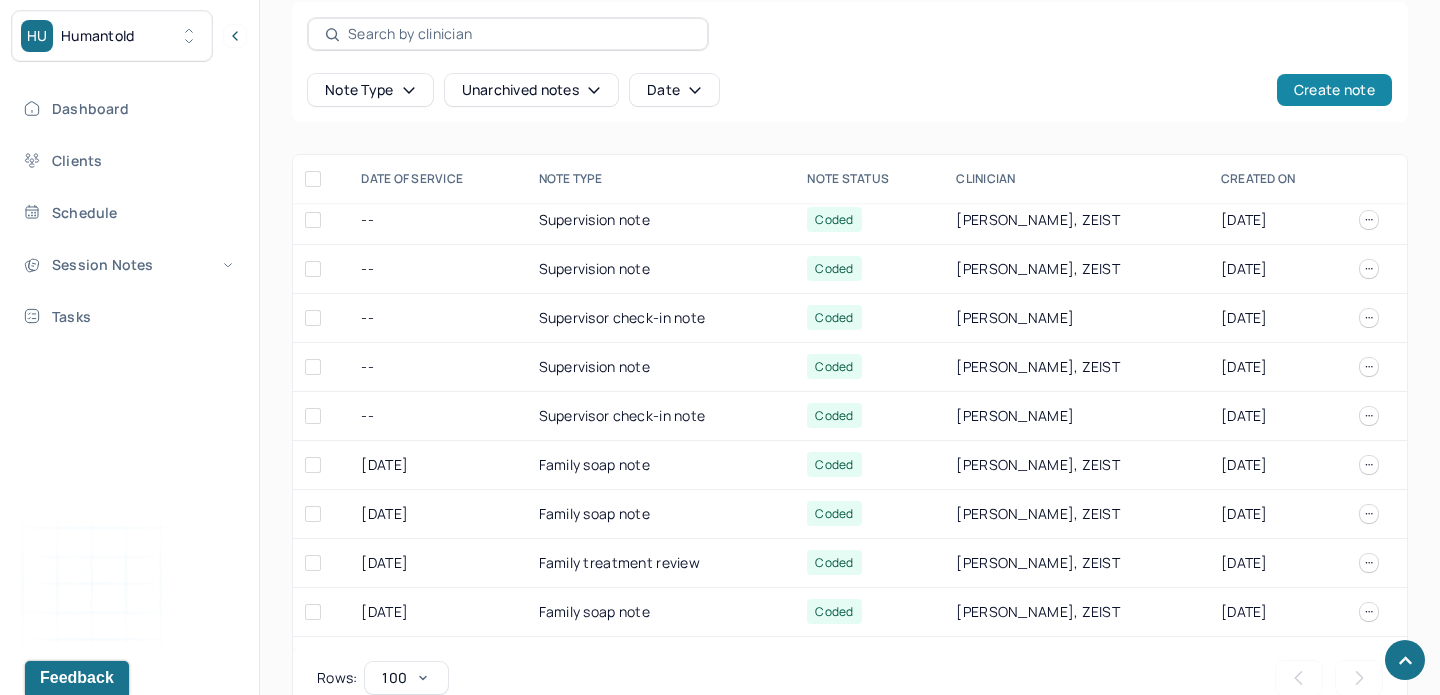 click on "Create note" at bounding box center [1334, 90] 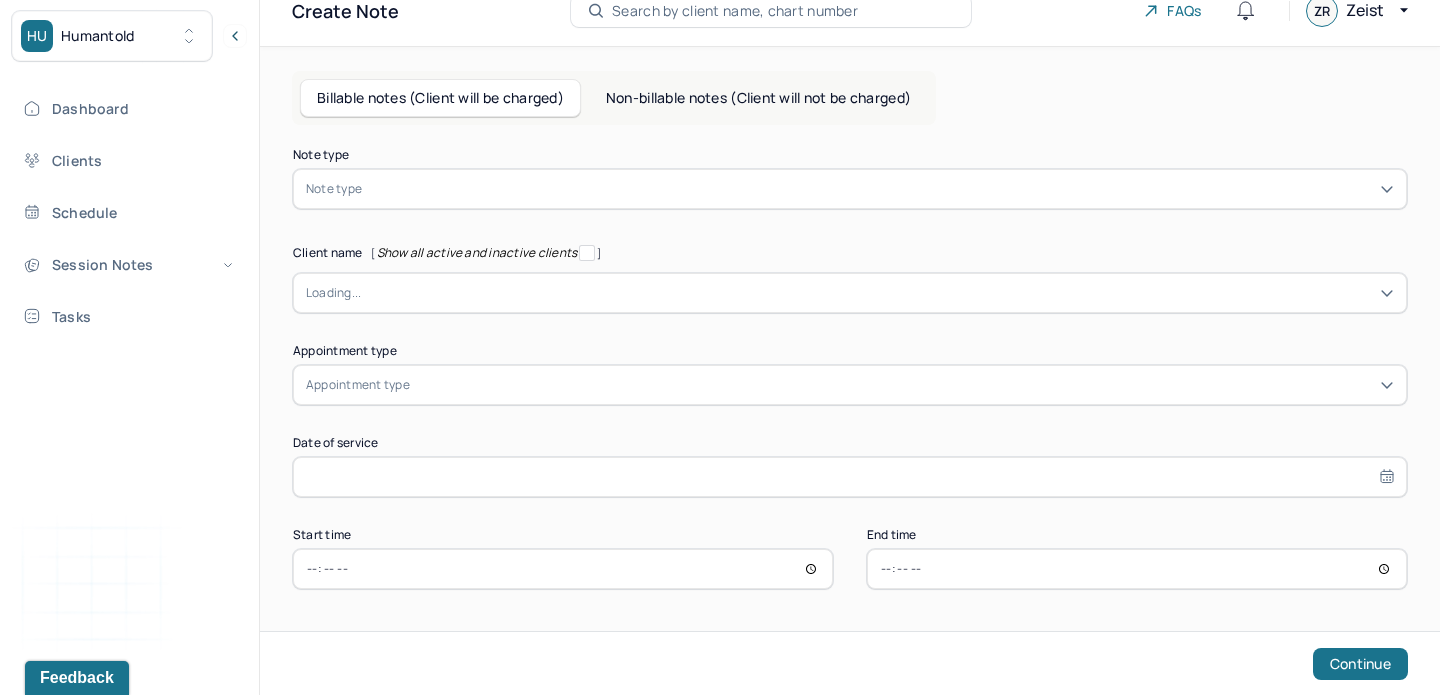scroll, scrollTop: 25, scrollLeft: 0, axis: vertical 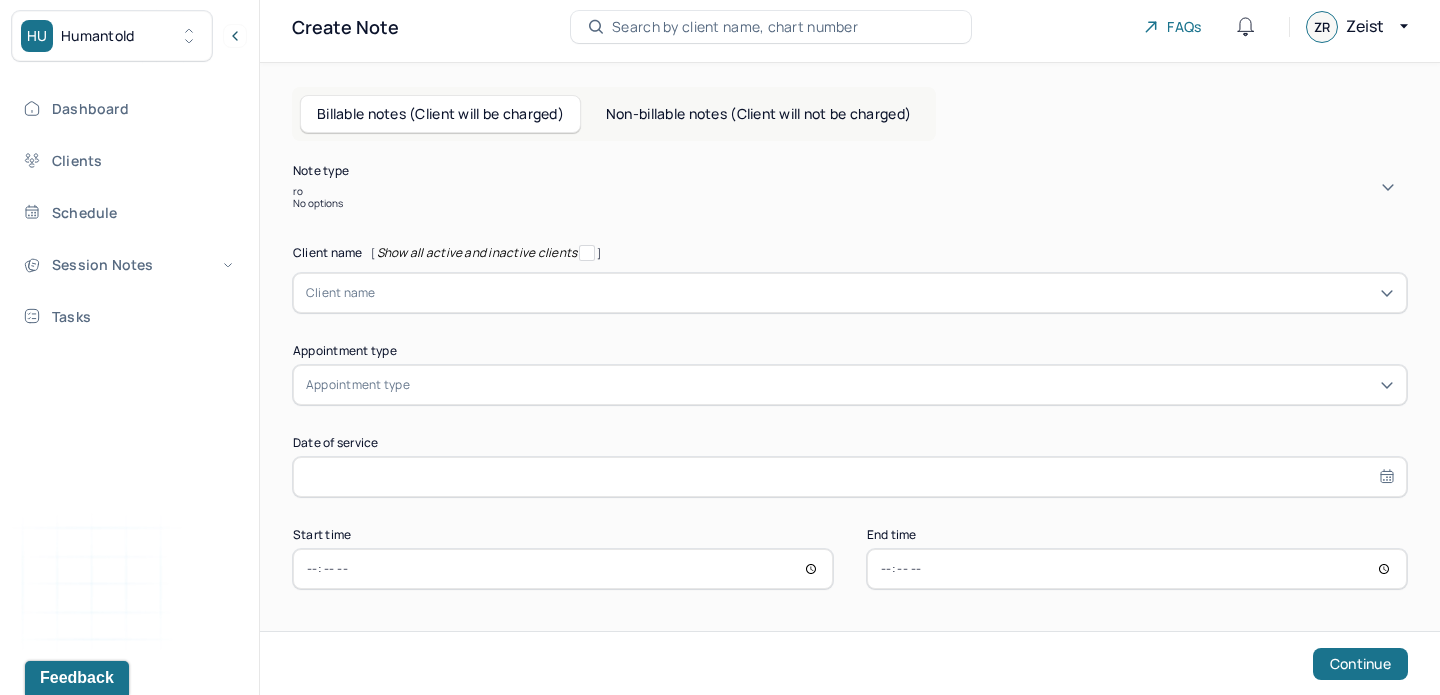 type on "r" 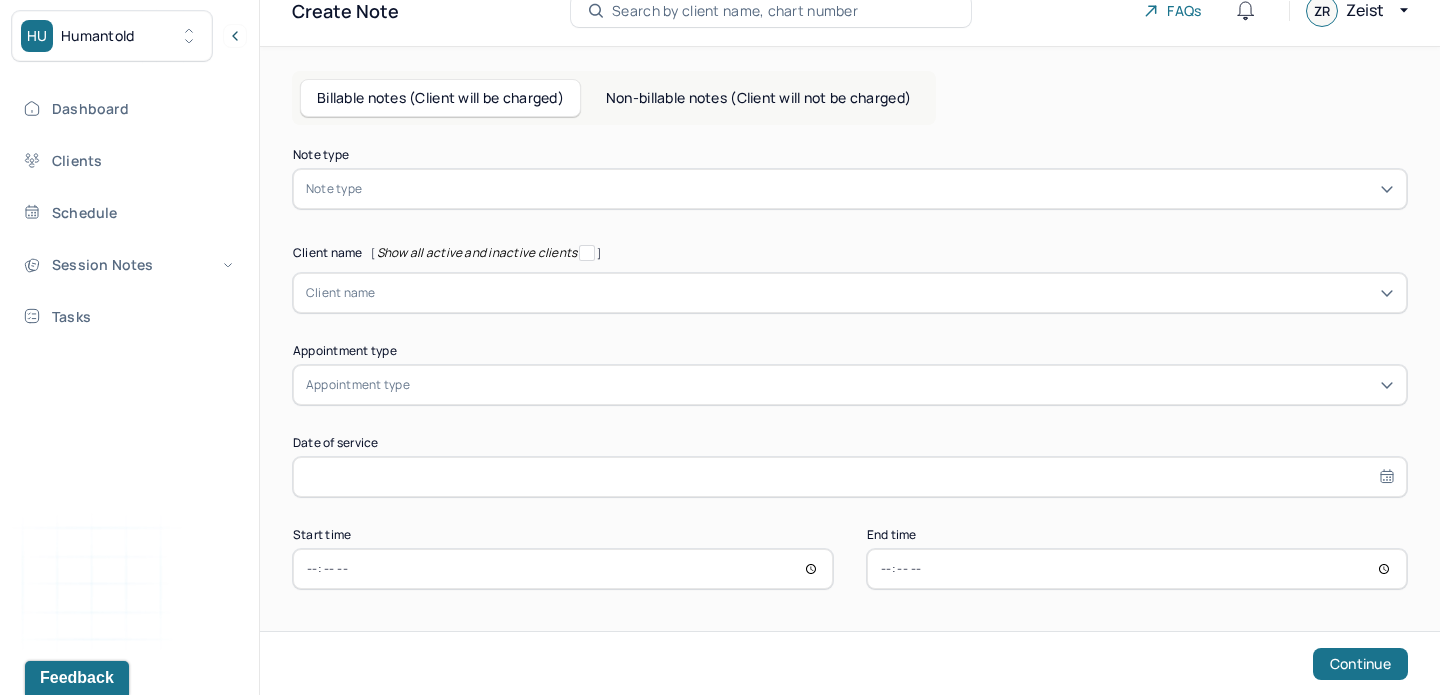 click on "Non-billable notes (Client will not be charged)" at bounding box center (758, 98) 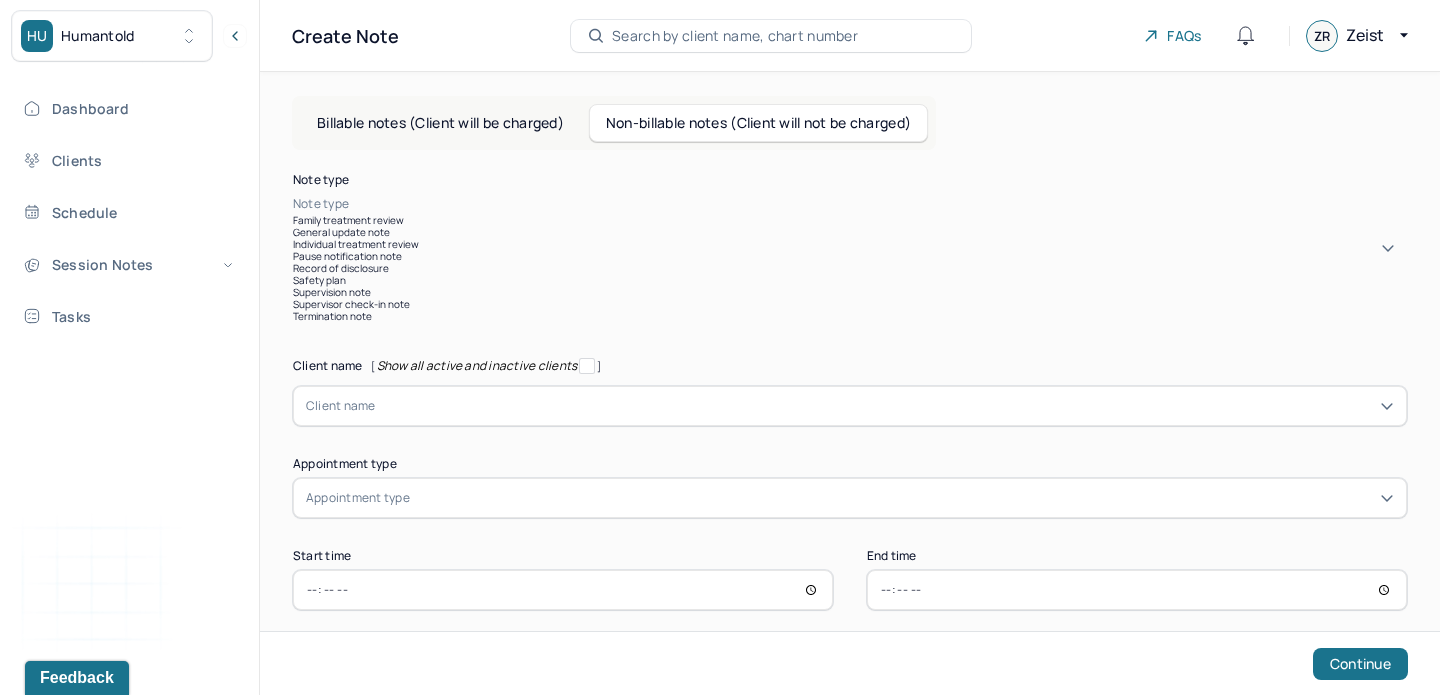 click at bounding box center (880, 204) 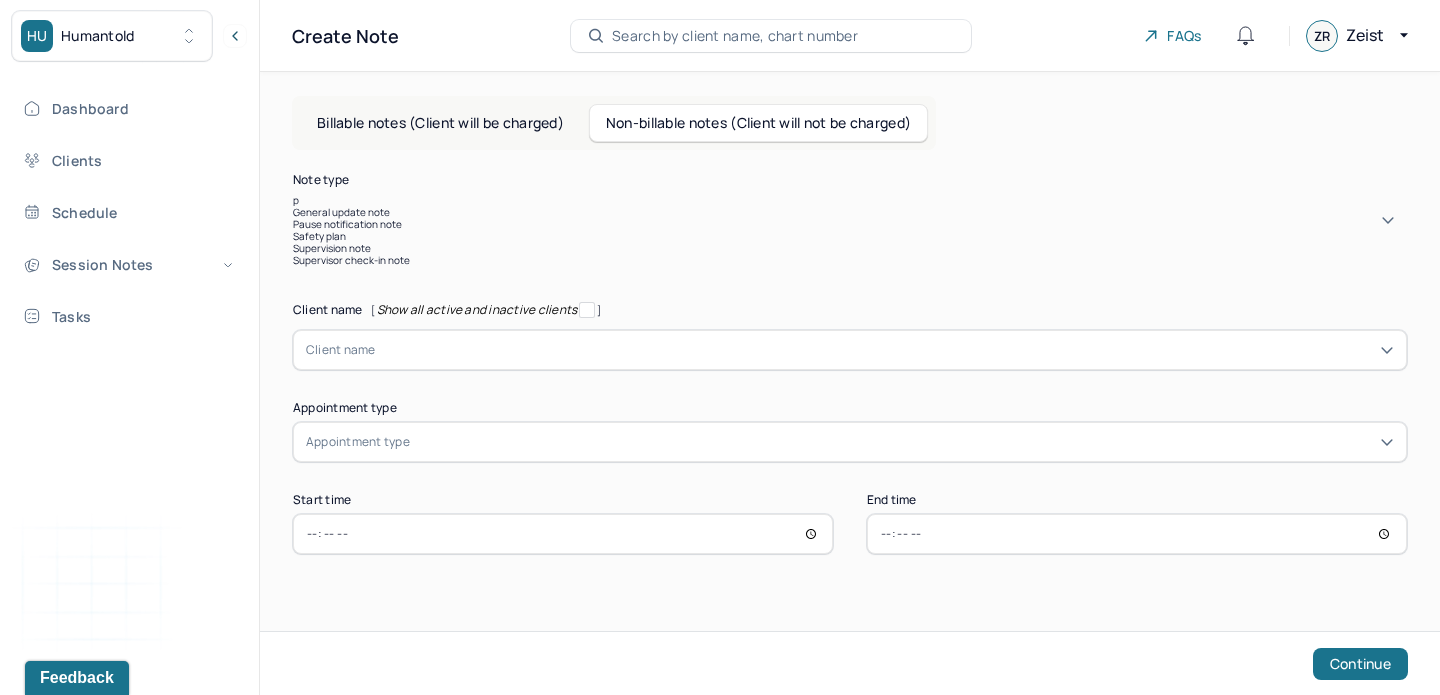 type on "pa" 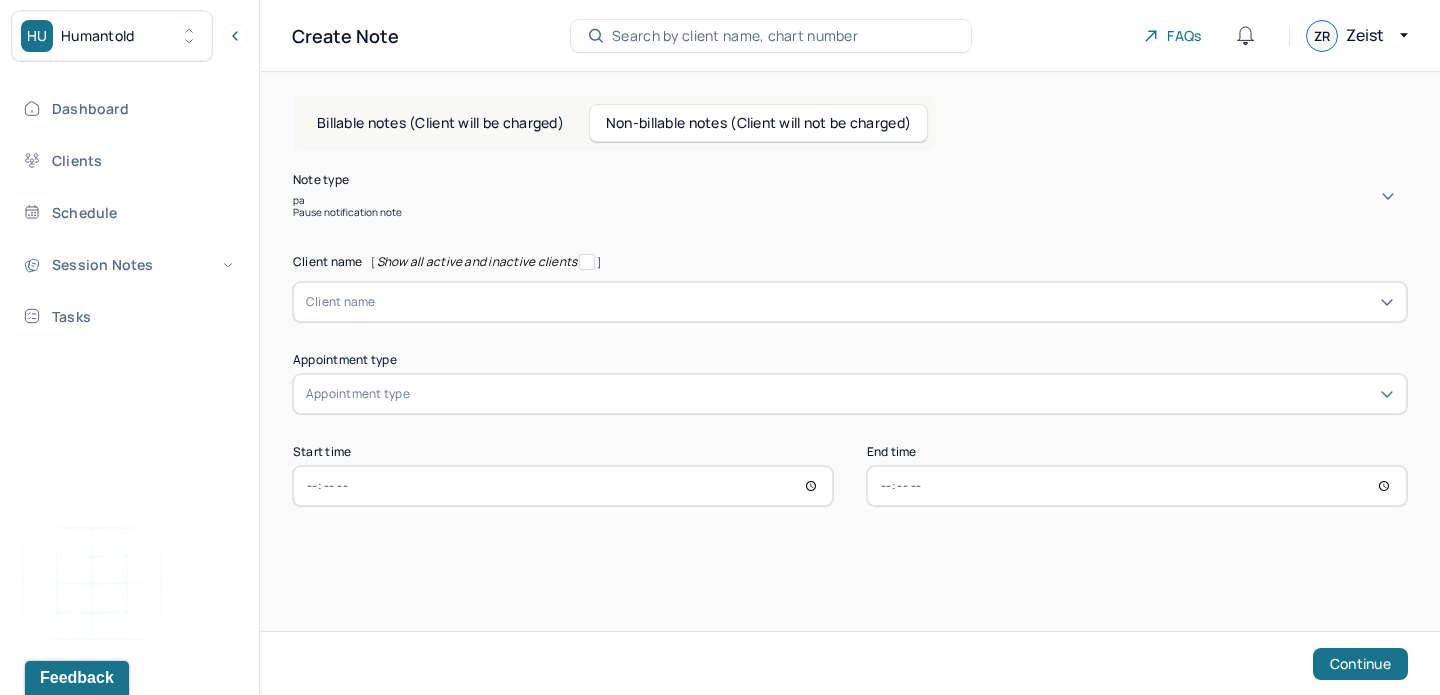 click on "Pause notification note" at bounding box center (850, 212) 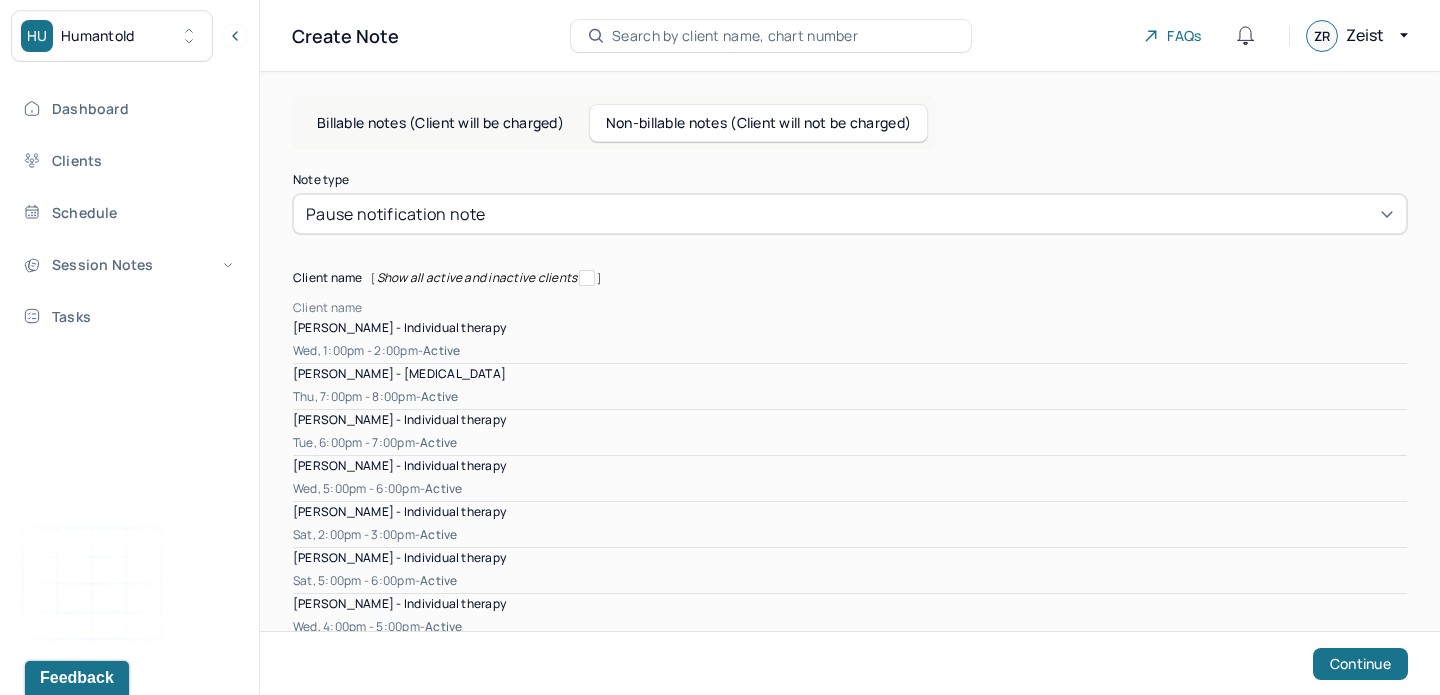 click on "Client name" at bounding box center [328, 308] 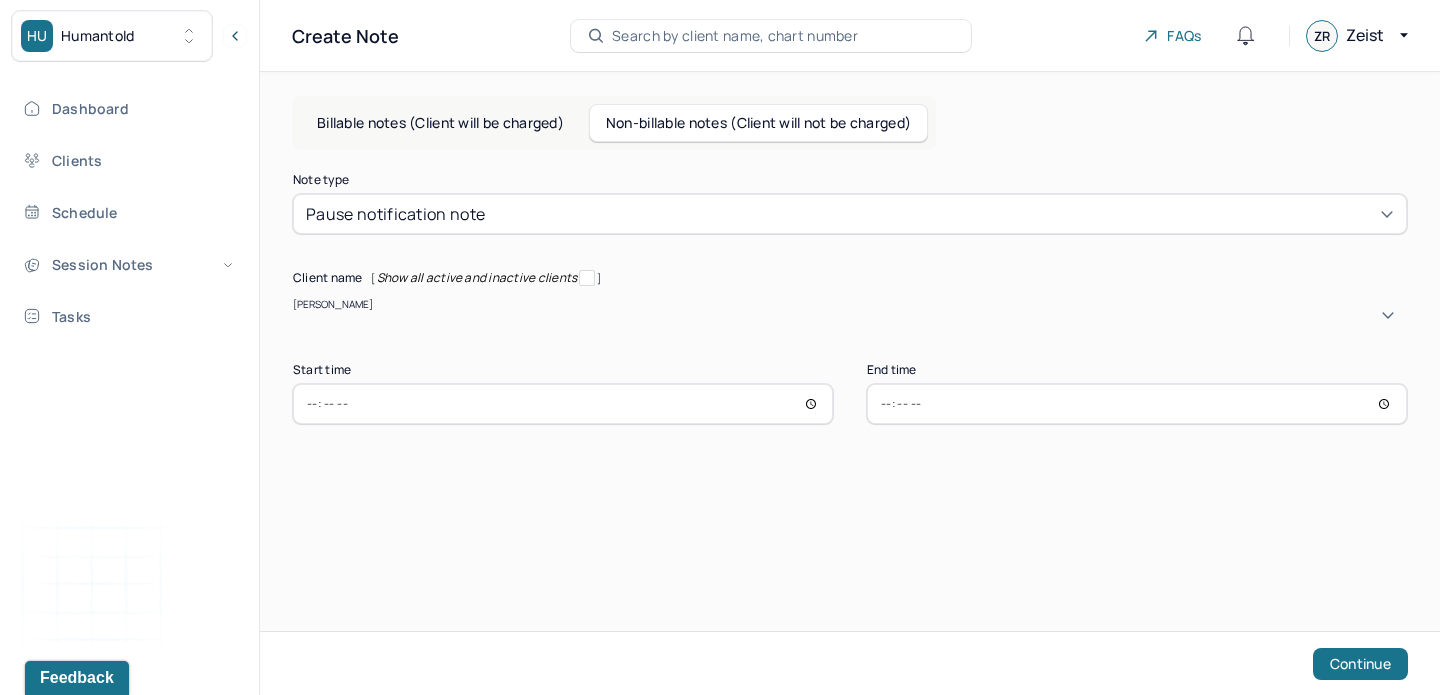 type on "[PERSON_NAME]" 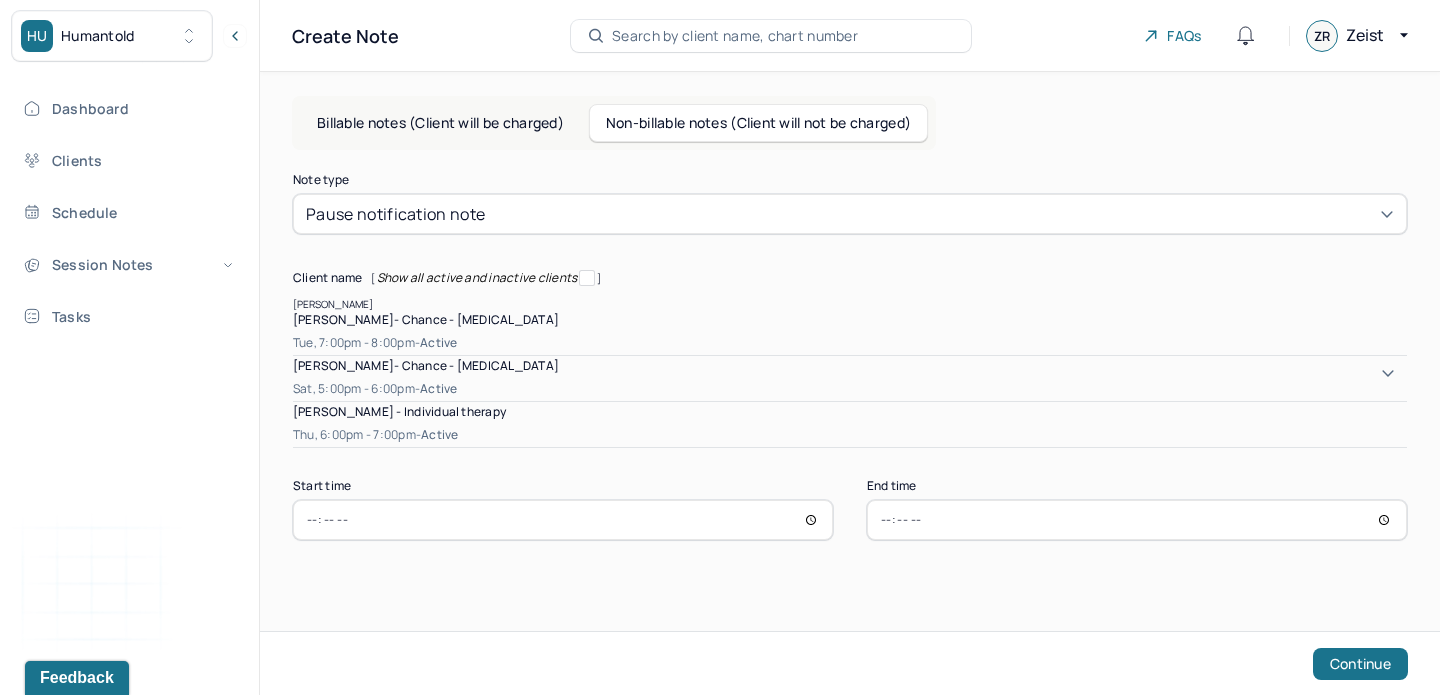click on "Tue, 7:00pm - 8:00pm  -  active" at bounding box center (850, 343) 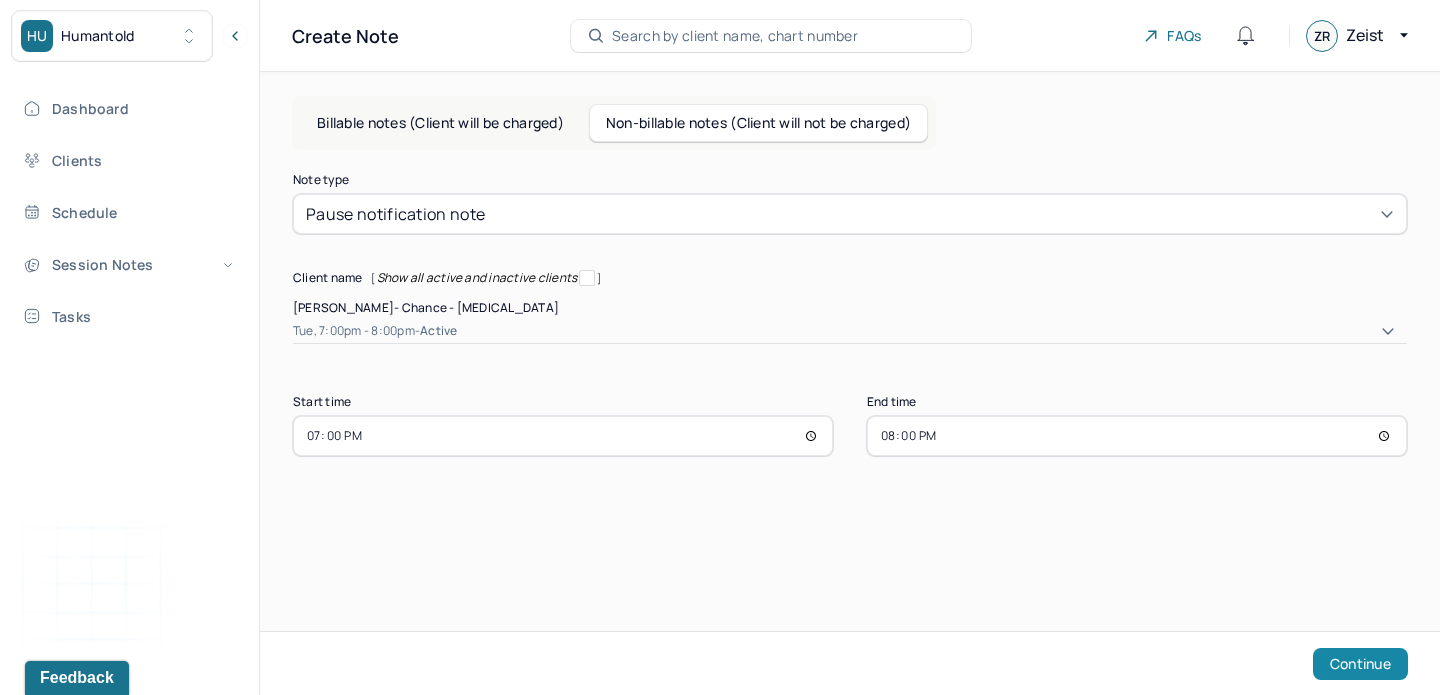 click on "Continue" at bounding box center [1360, 664] 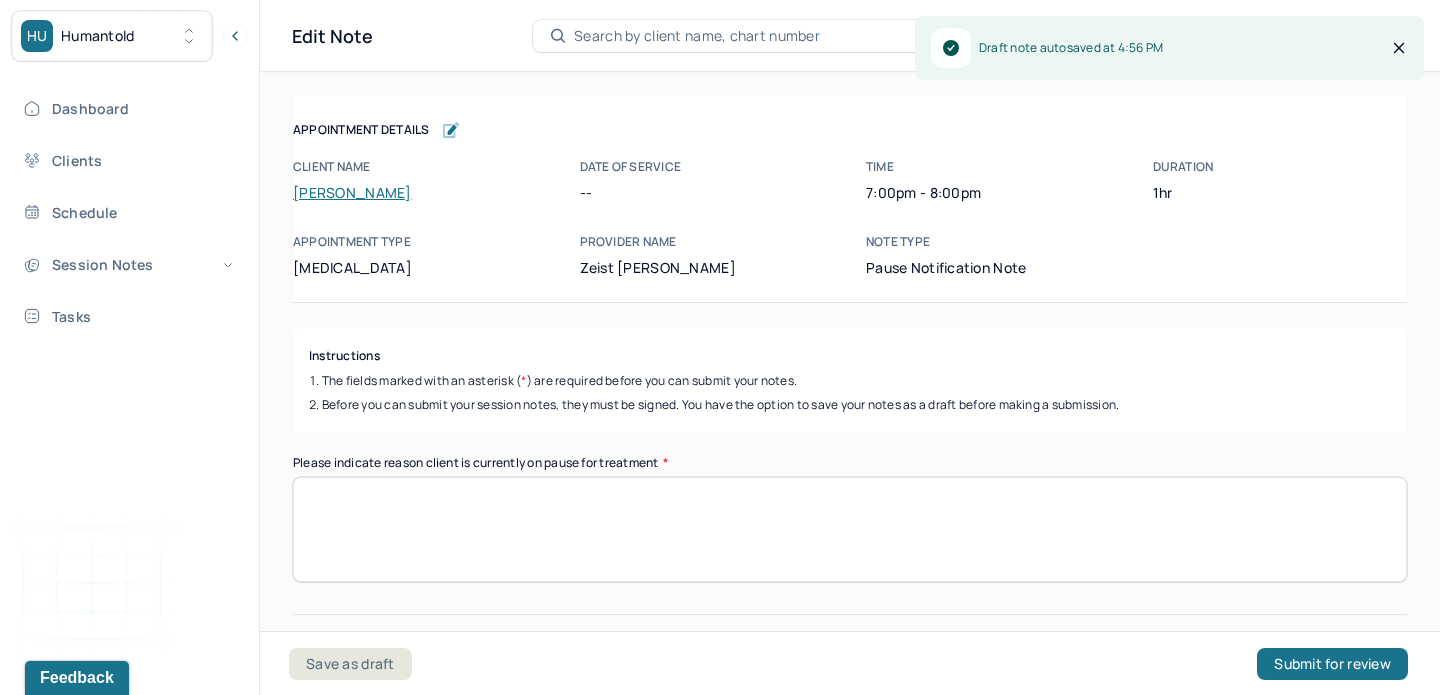 click on "Please indicate reason client is currently on pause for treatment *" at bounding box center [850, 529] 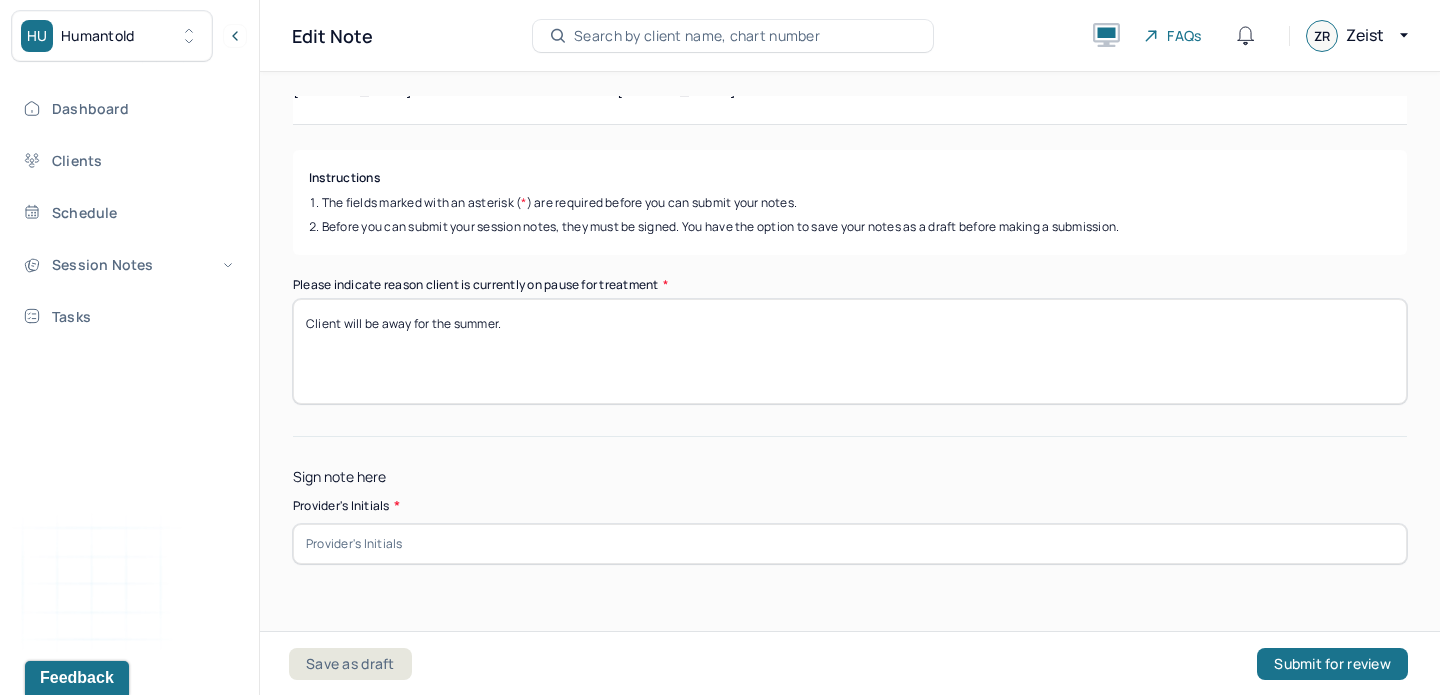 scroll, scrollTop: 229, scrollLeft: 0, axis: vertical 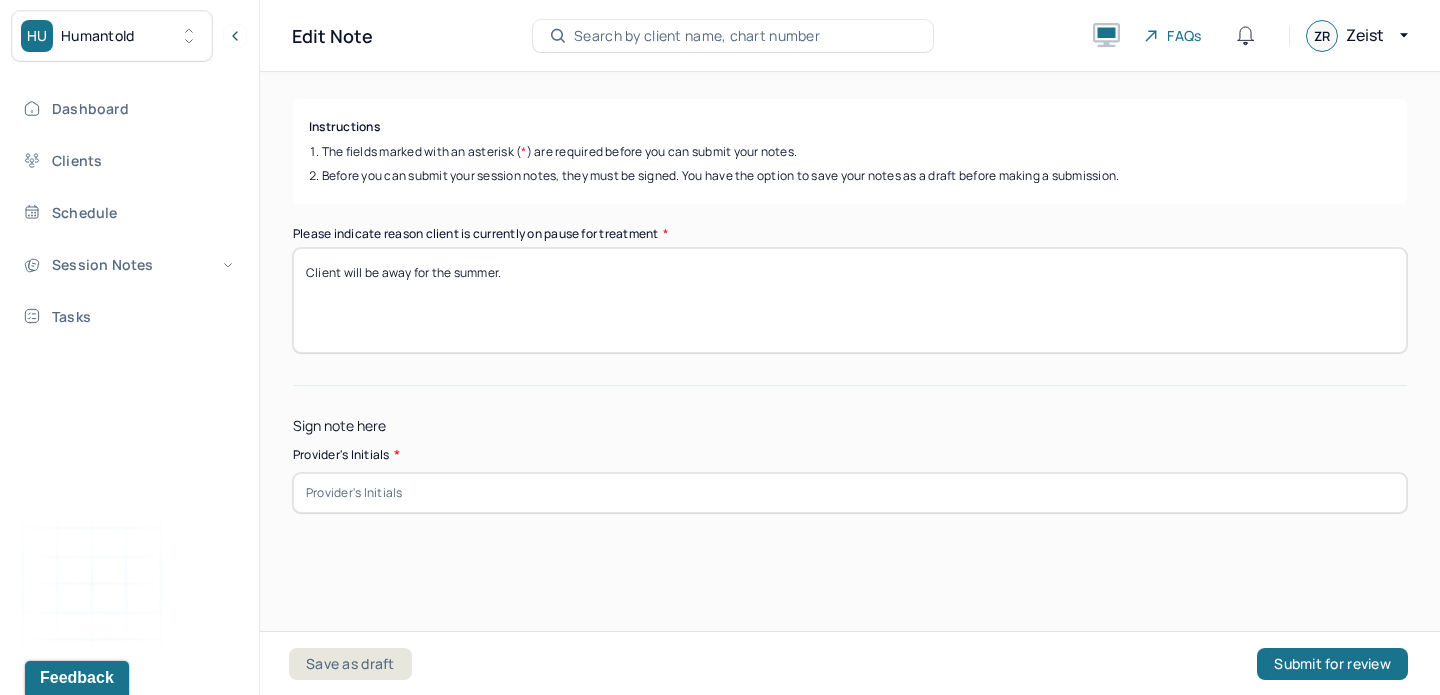type on "Client will be away for the summer." 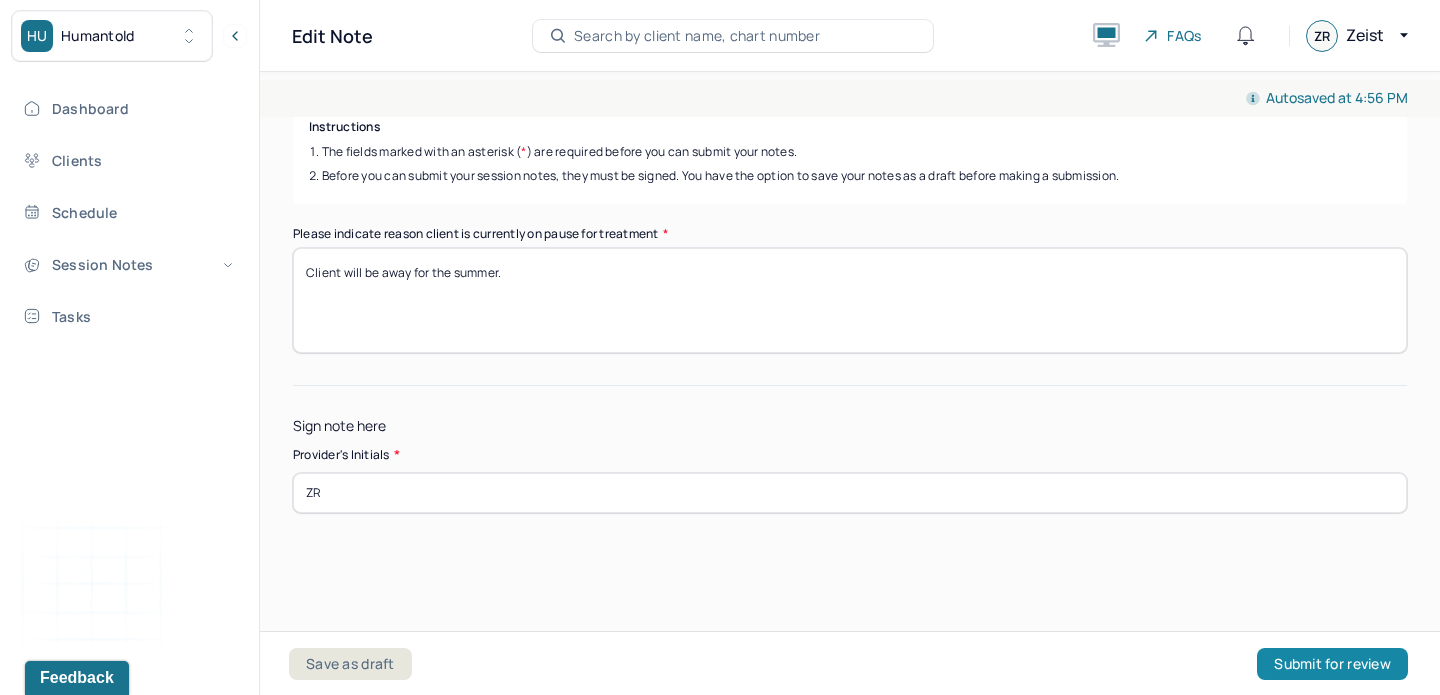 type on "ZR" 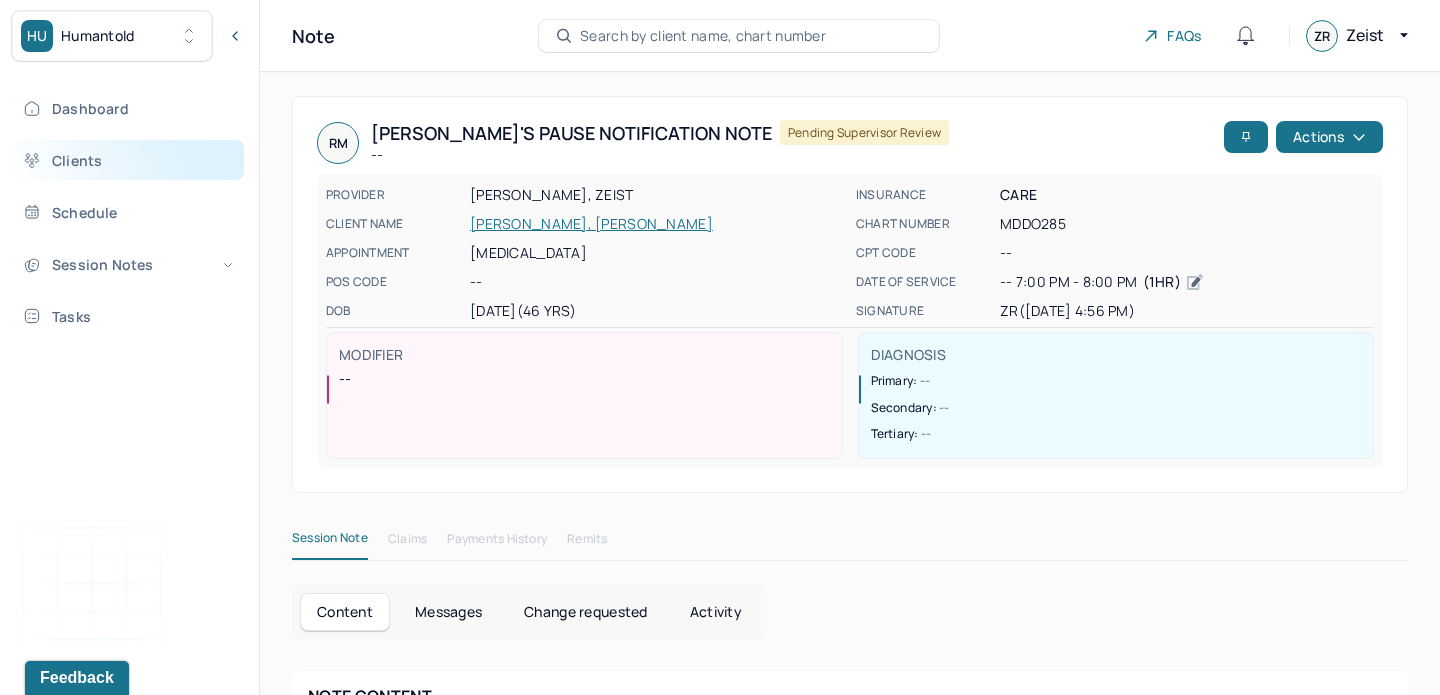 click on "Clients" at bounding box center [128, 160] 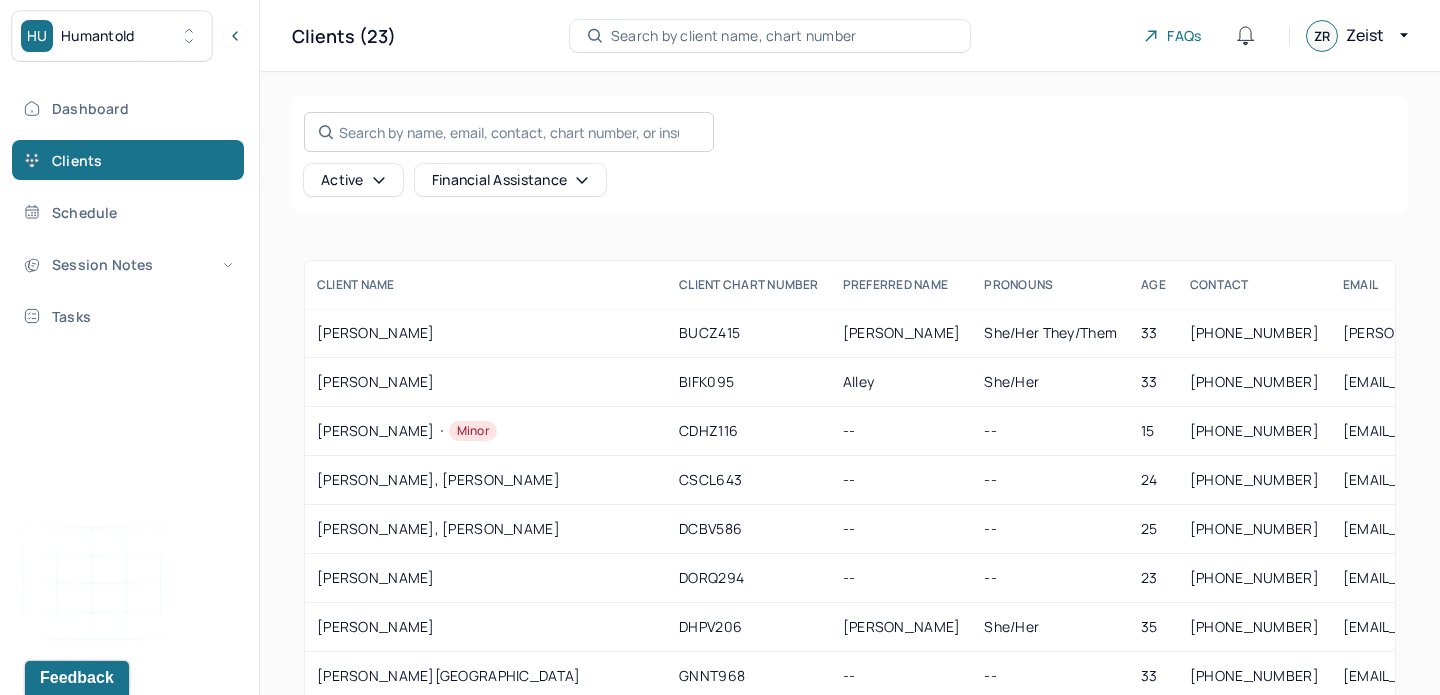 click on "Search by name, email, contact, chart number, or insurance id..." at bounding box center [509, 132] 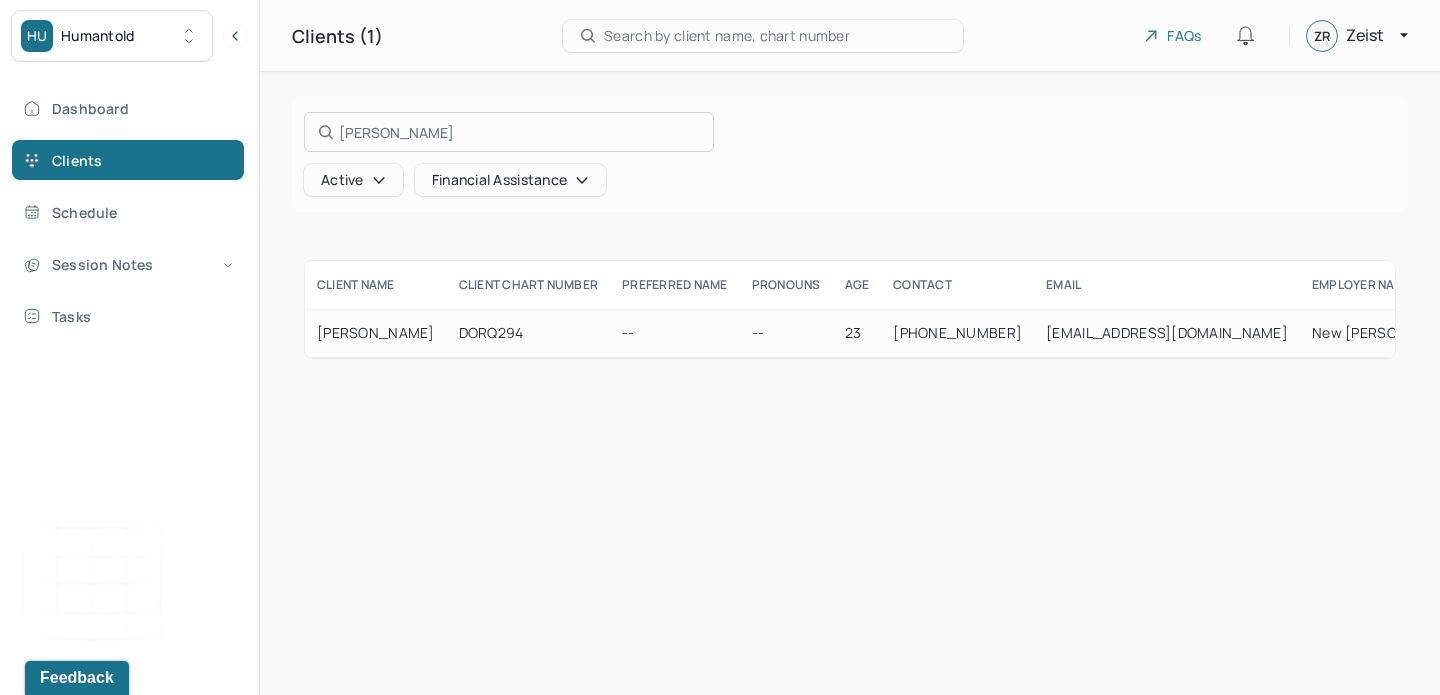 type on "[PERSON_NAME]" 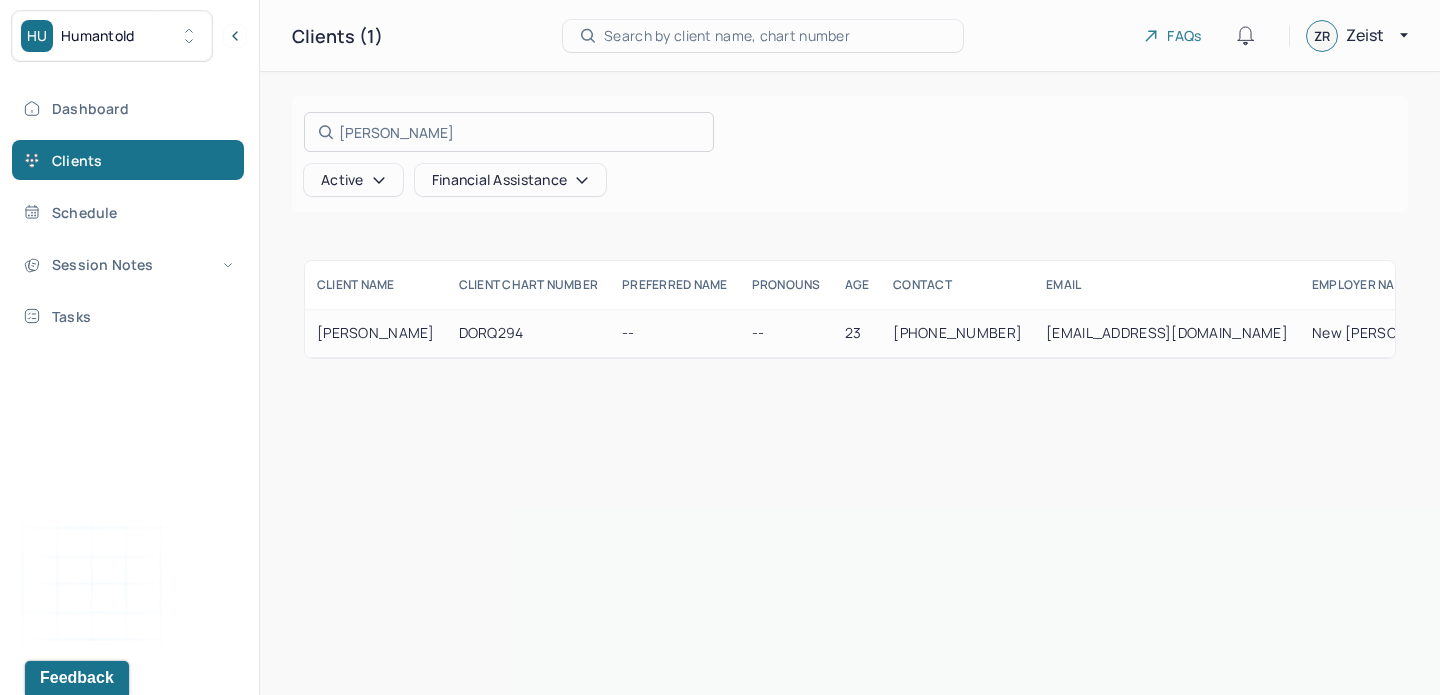 click at bounding box center [720, 347] 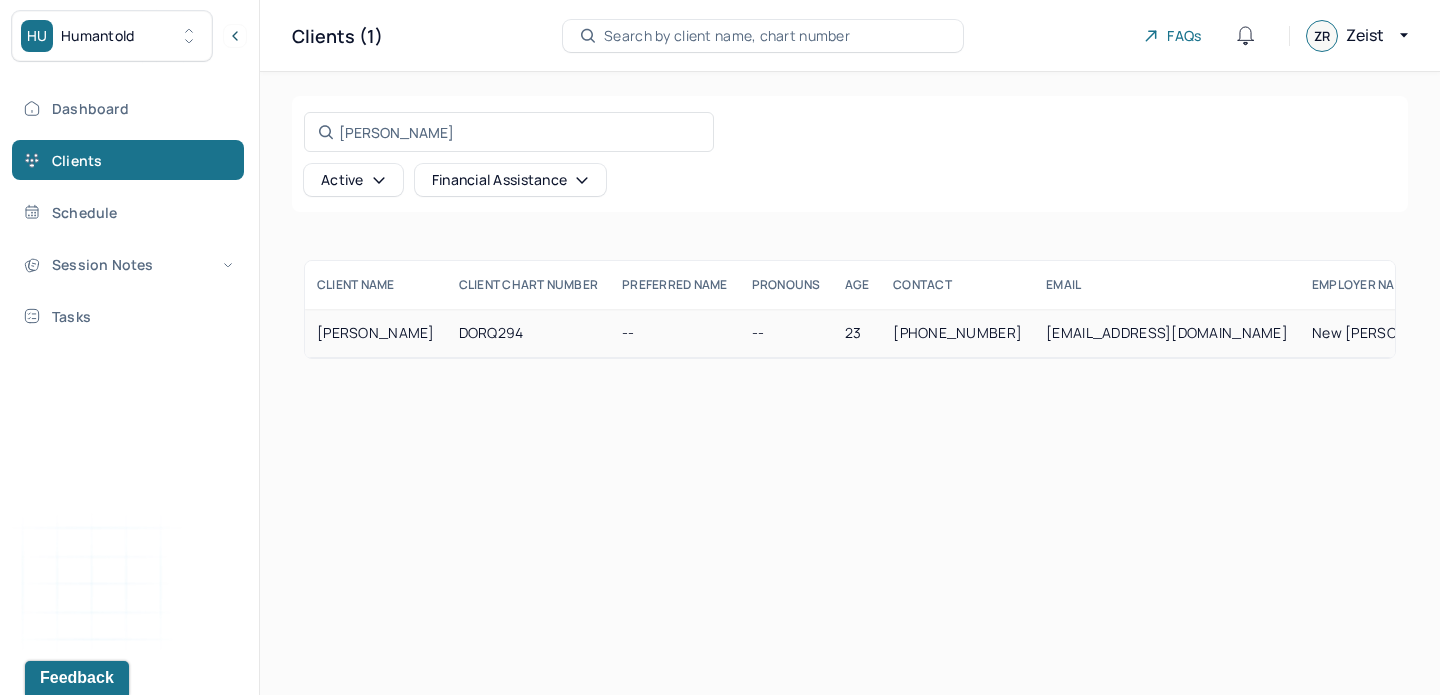 click on "DORQ294" at bounding box center [529, 333] 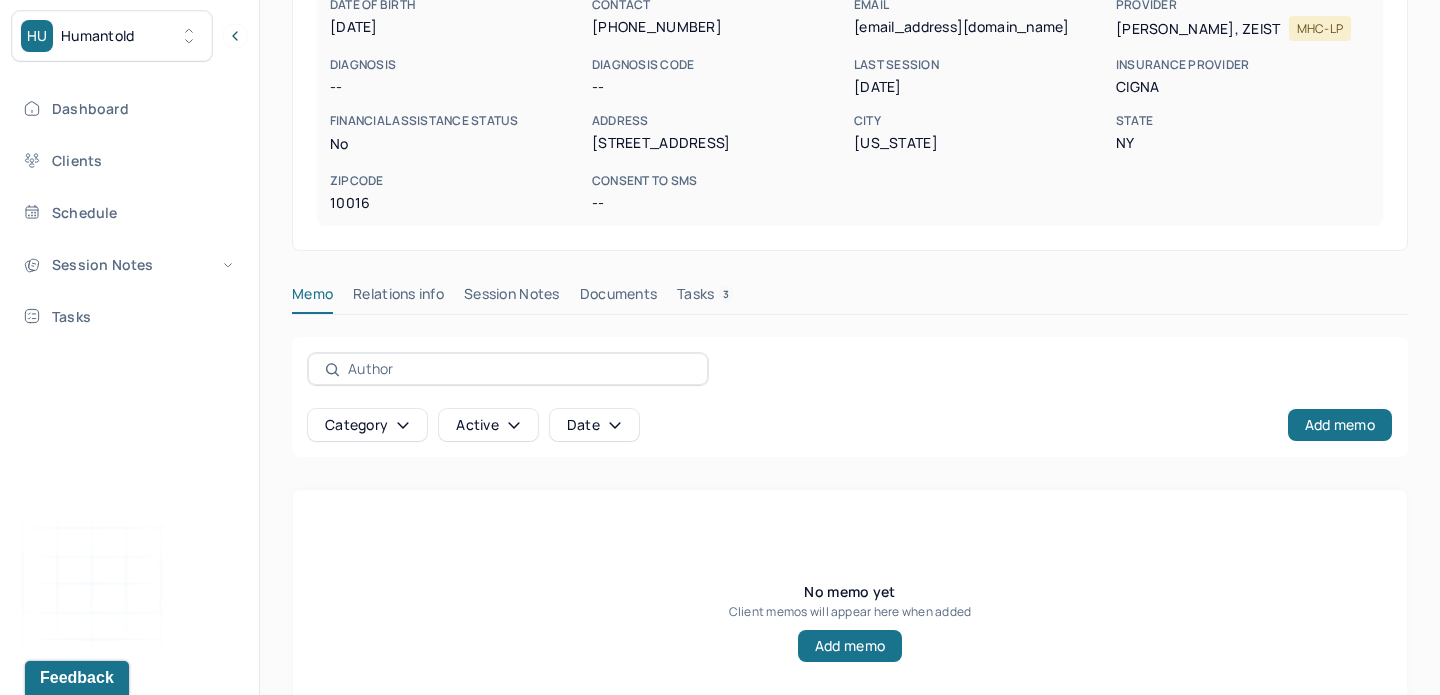scroll, scrollTop: 282, scrollLeft: 0, axis: vertical 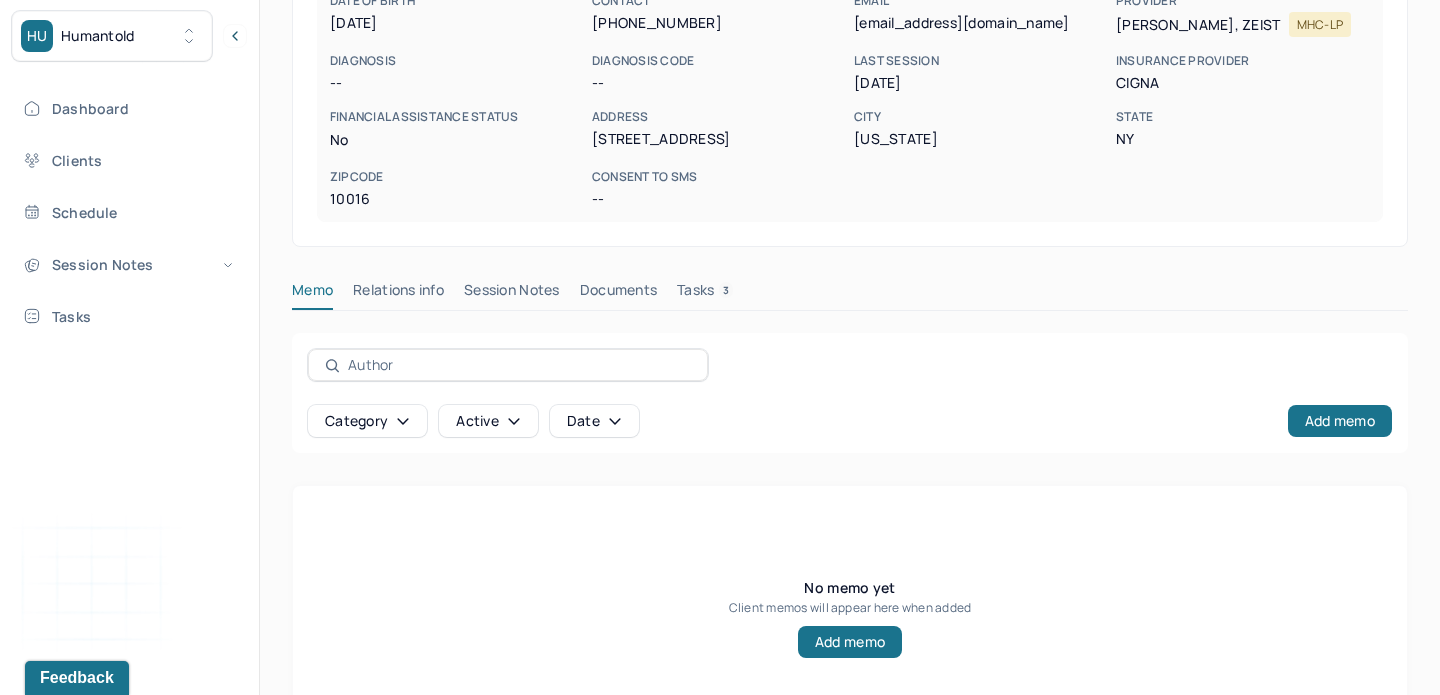 click on "Session Notes" at bounding box center (512, 294) 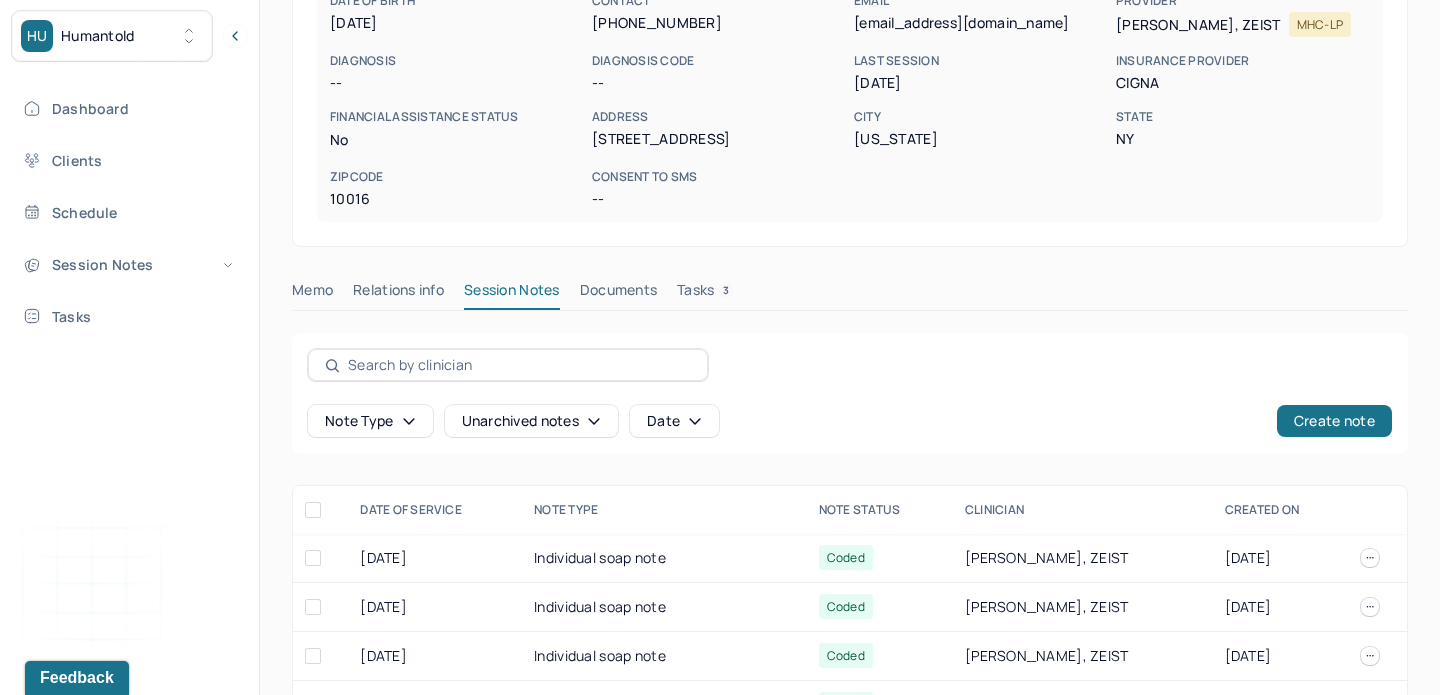 scroll, scrollTop: 652, scrollLeft: 0, axis: vertical 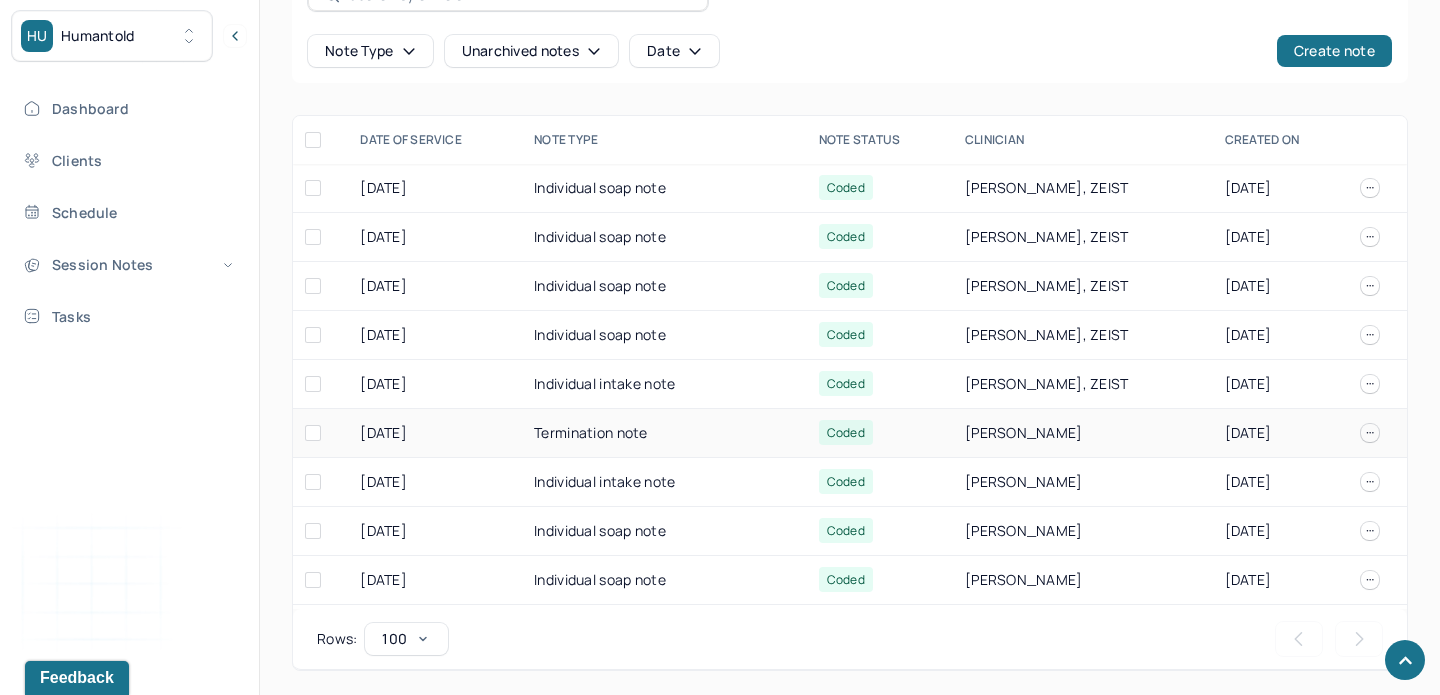 click on "Termination note" at bounding box center (664, 433) 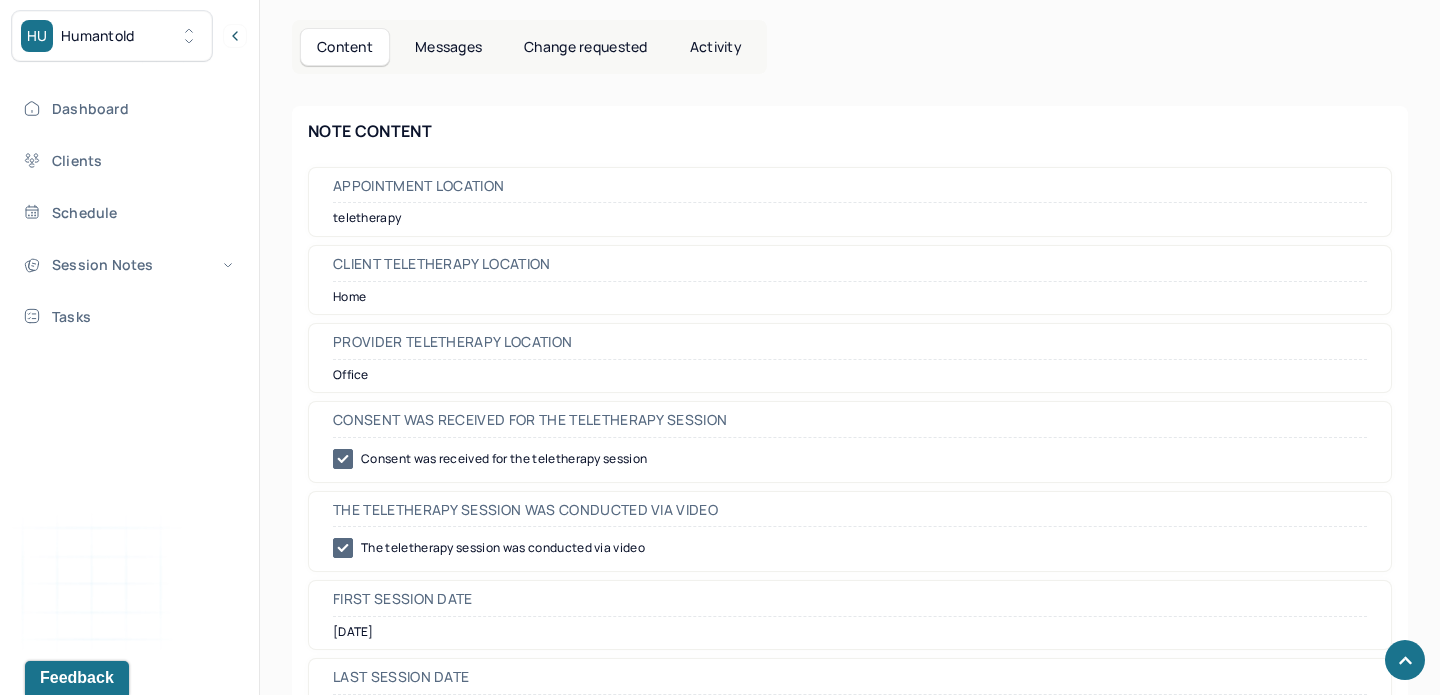 scroll, scrollTop: 1776, scrollLeft: 0, axis: vertical 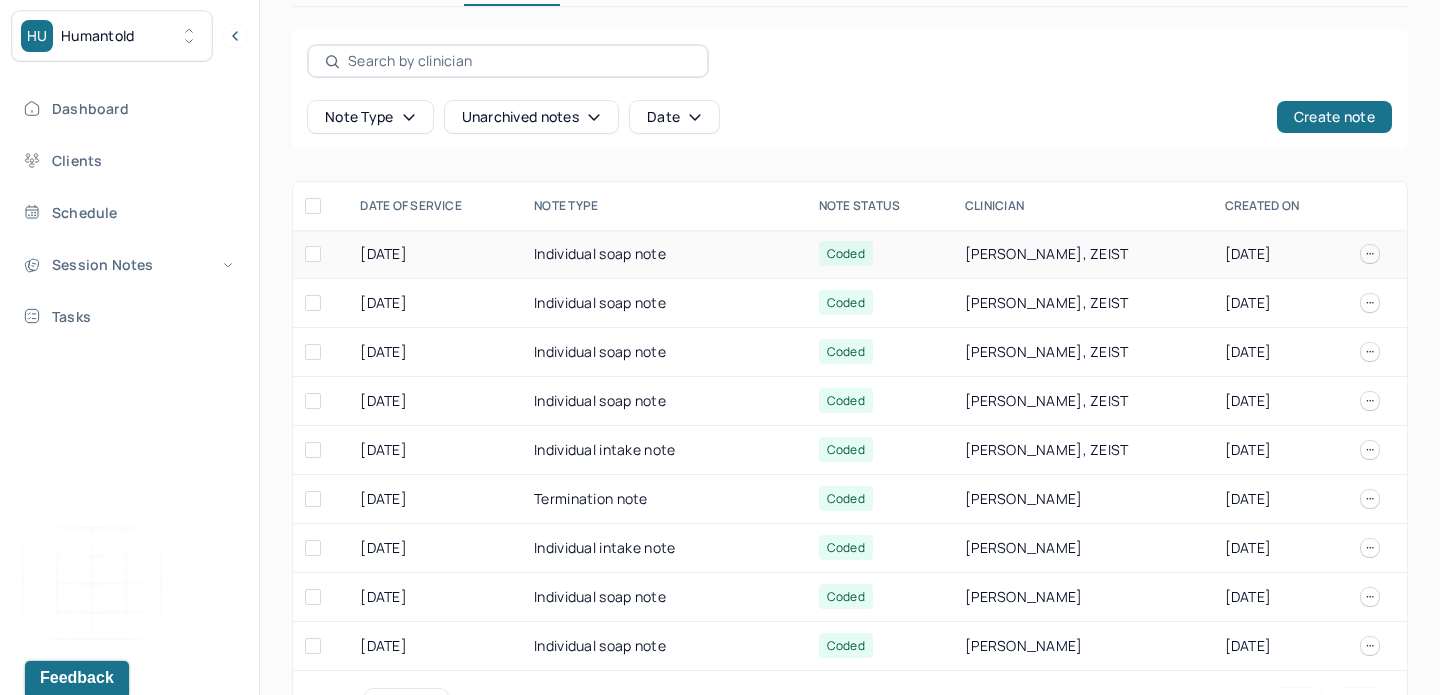 click on "Individual soap note" at bounding box center [664, 254] 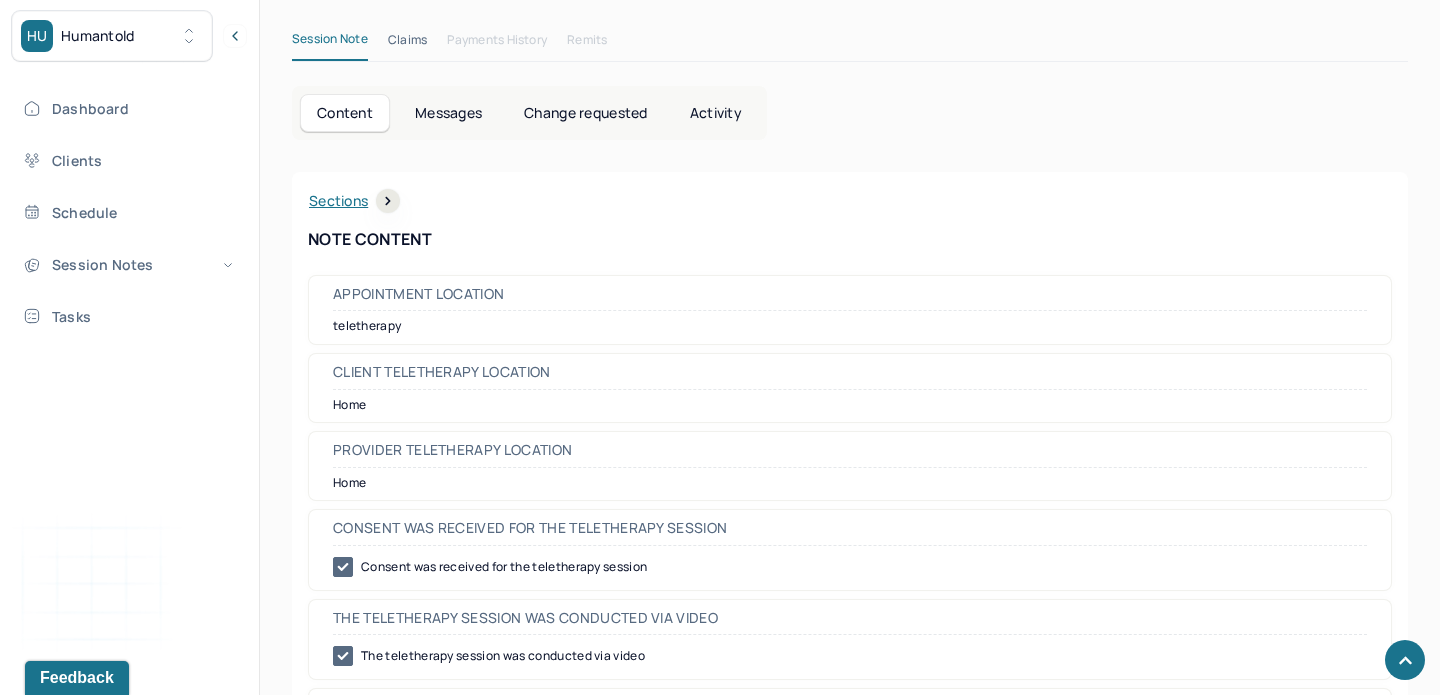 scroll, scrollTop: 2865, scrollLeft: 0, axis: vertical 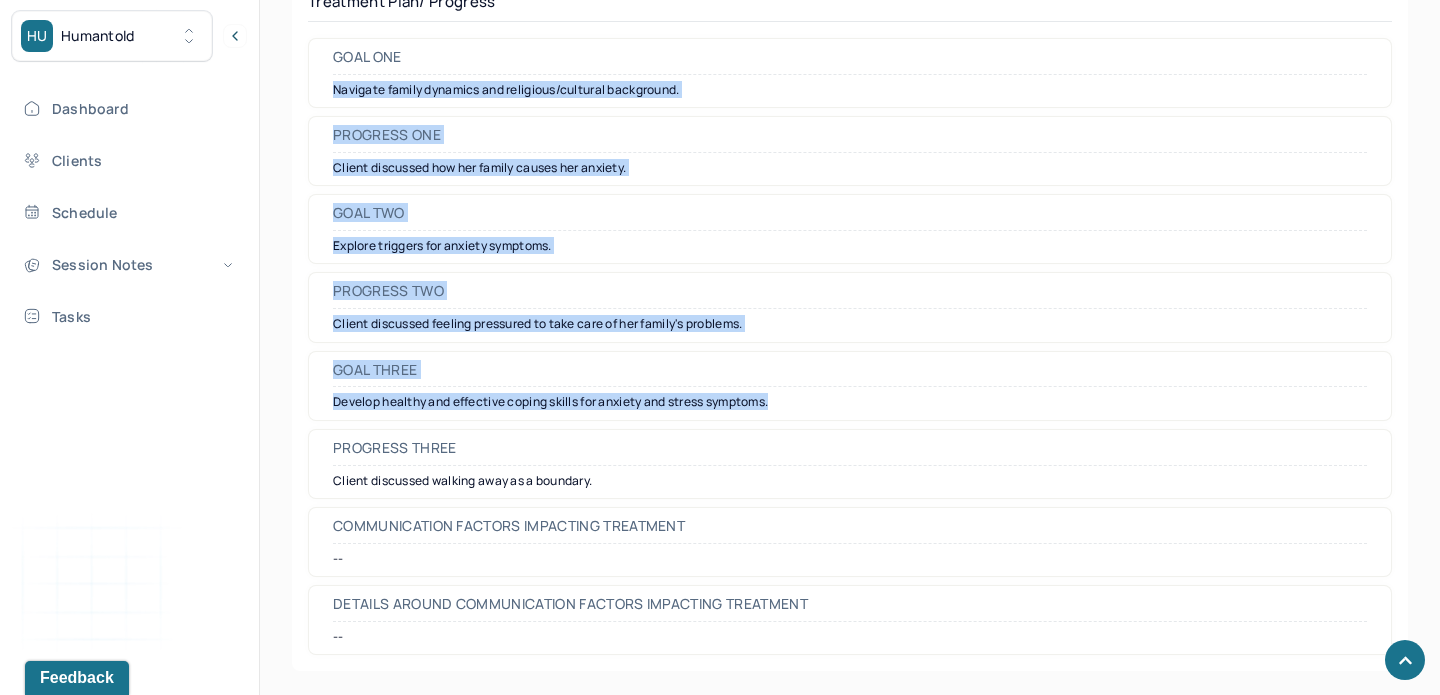 drag, startPoint x: 797, startPoint y: 404, endPoint x: 312, endPoint y: 89, distance: 578.3165 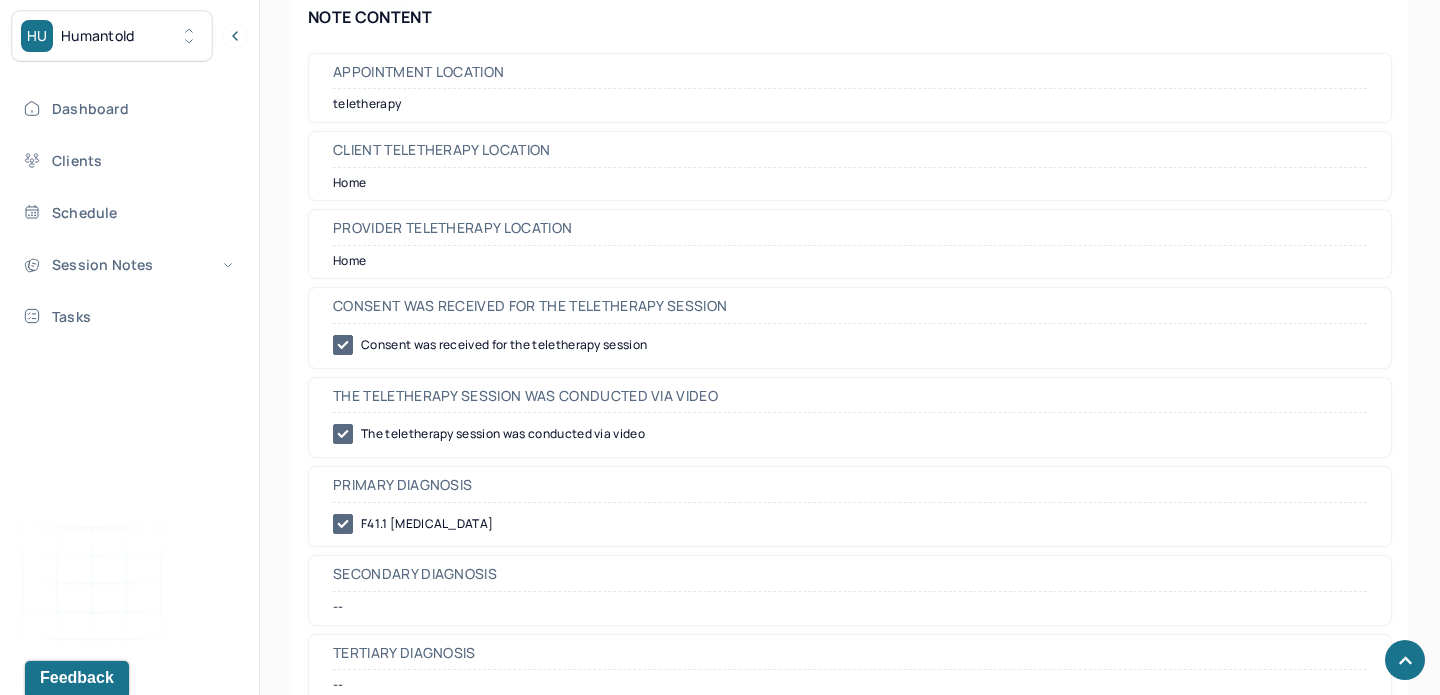 scroll, scrollTop: 852, scrollLeft: 0, axis: vertical 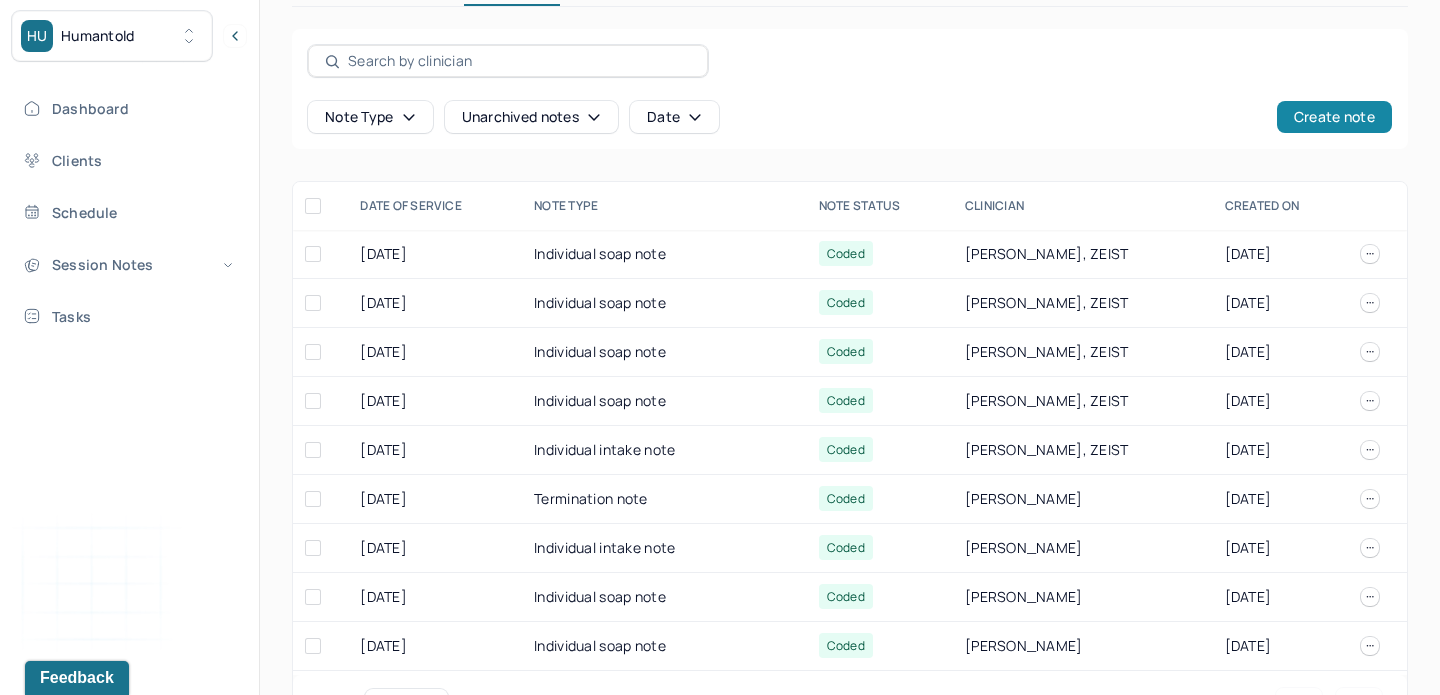 click on "Create note" at bounding box center [1334, 117] 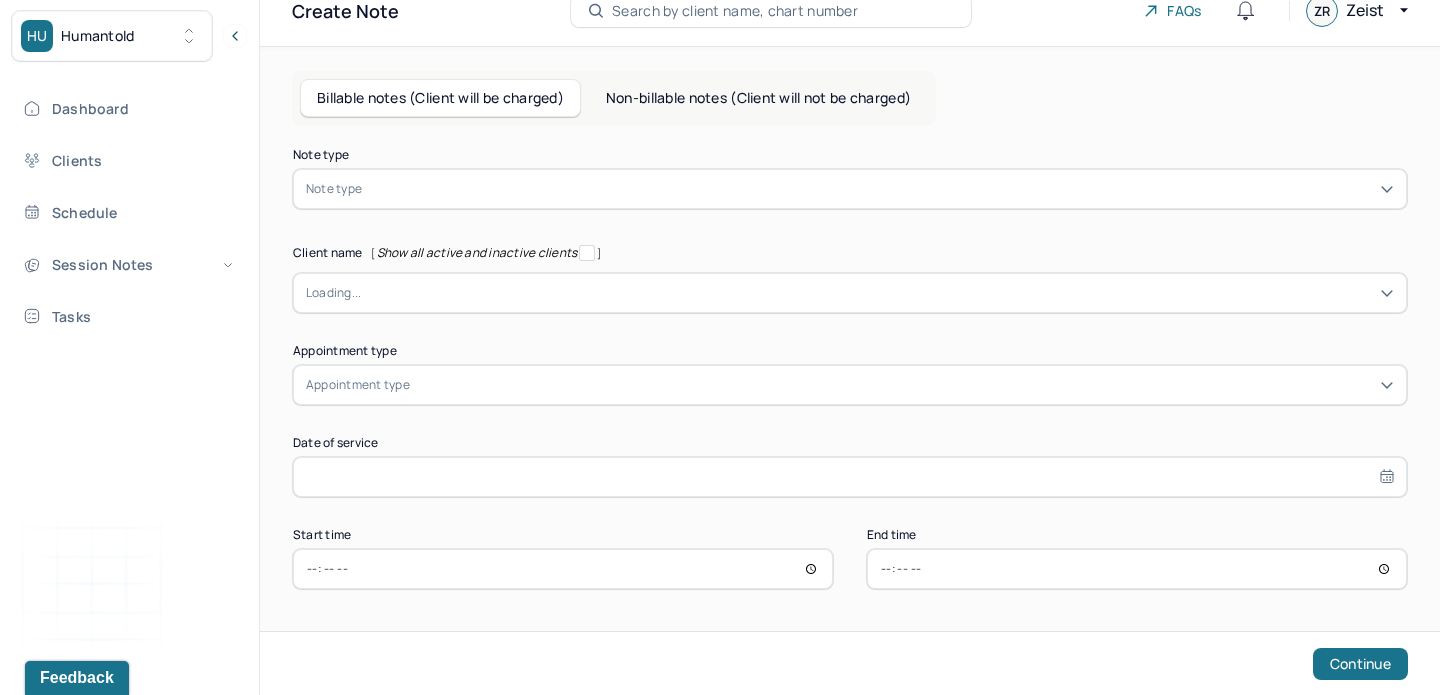 scroll, scrollTop: 25, scrollLeft: 0, axis: vertical 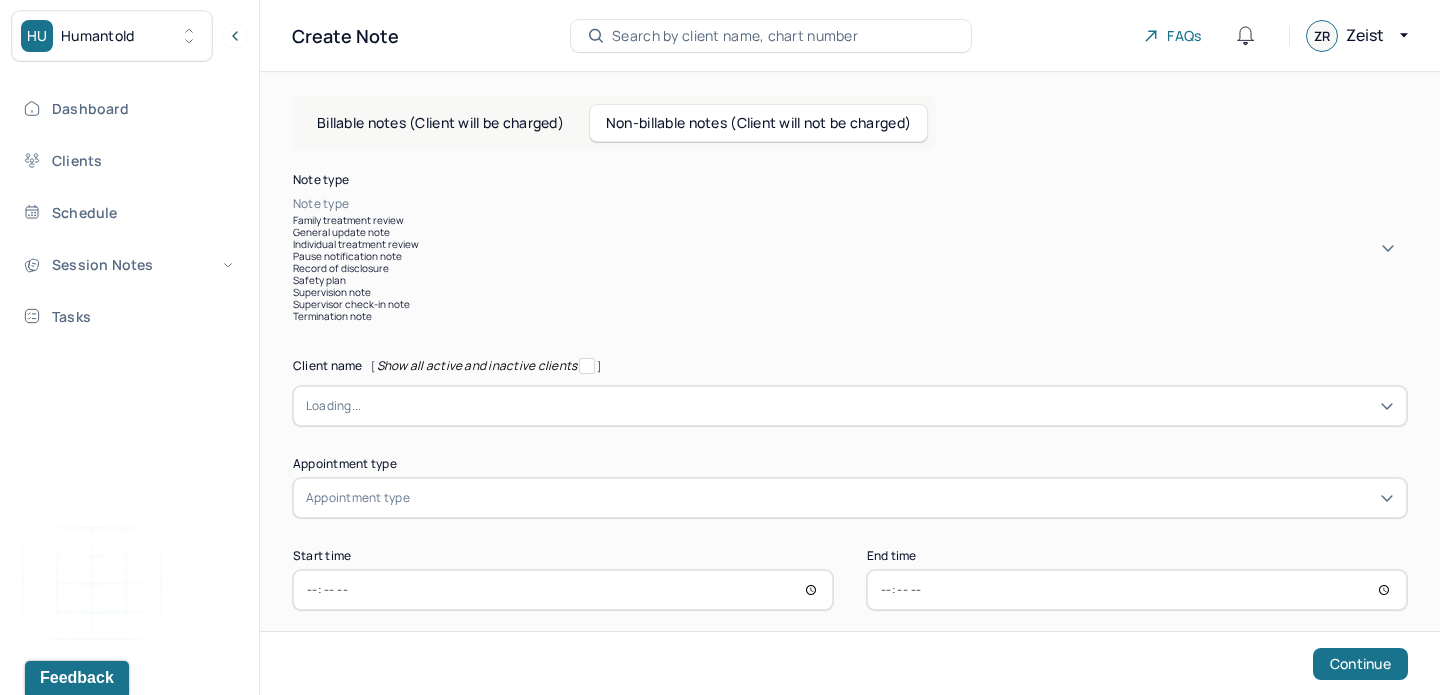 click on "Note type" at bounding box center (321, 204) 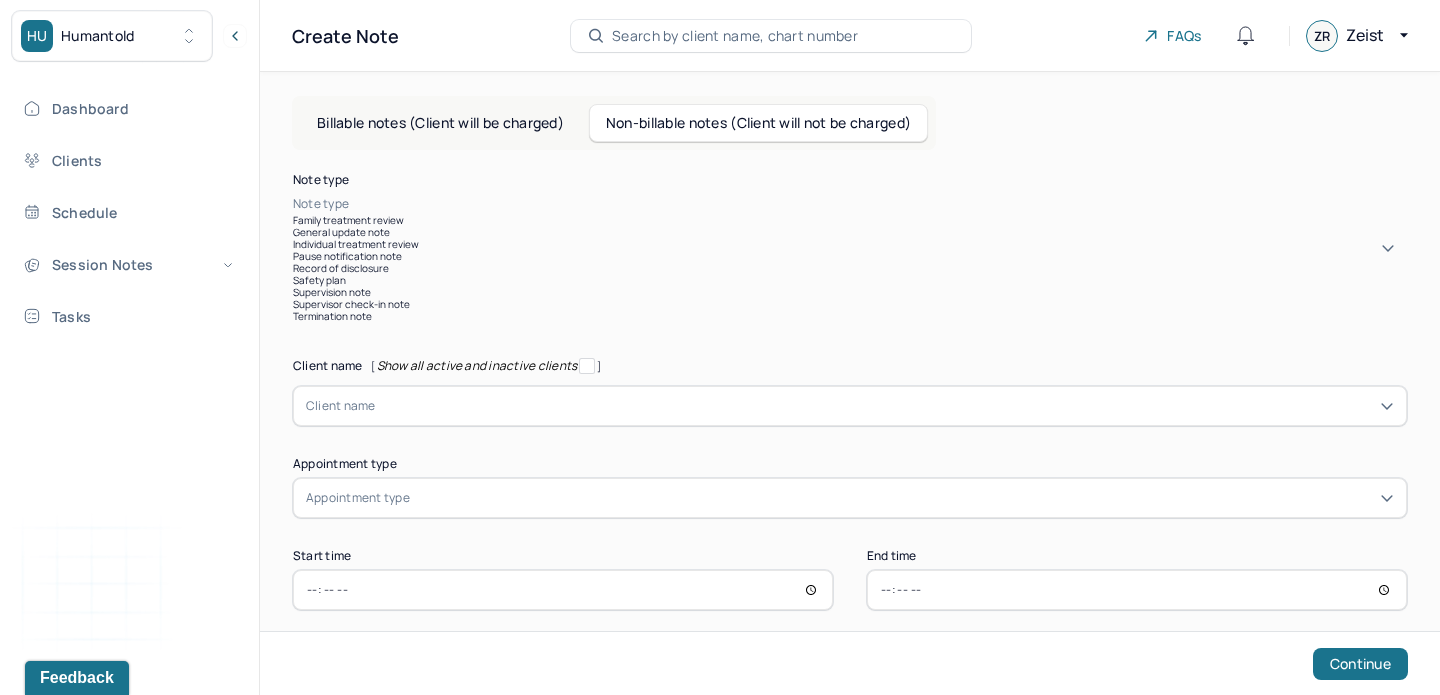 scroll, scrollTop: 59, scrollLeft: 0, axis: vertical 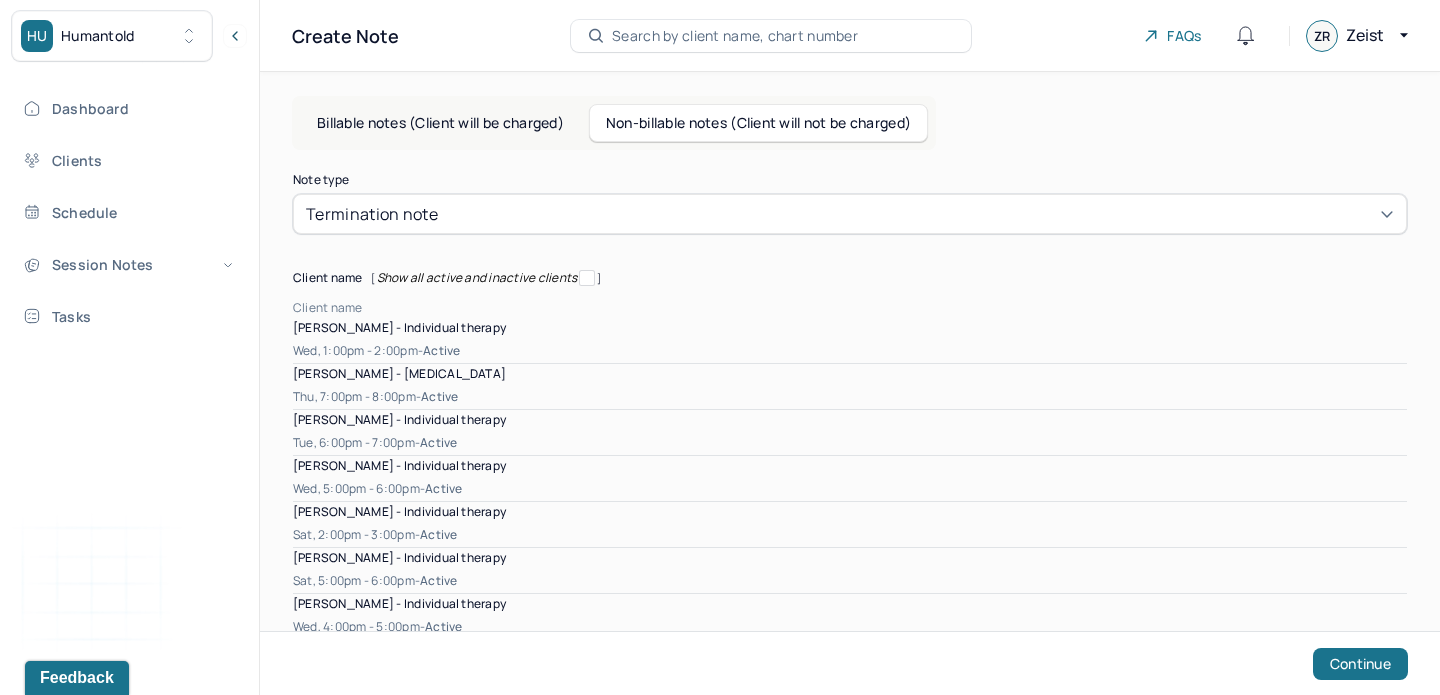 click on "Client name" at bounding box center [328, 308] 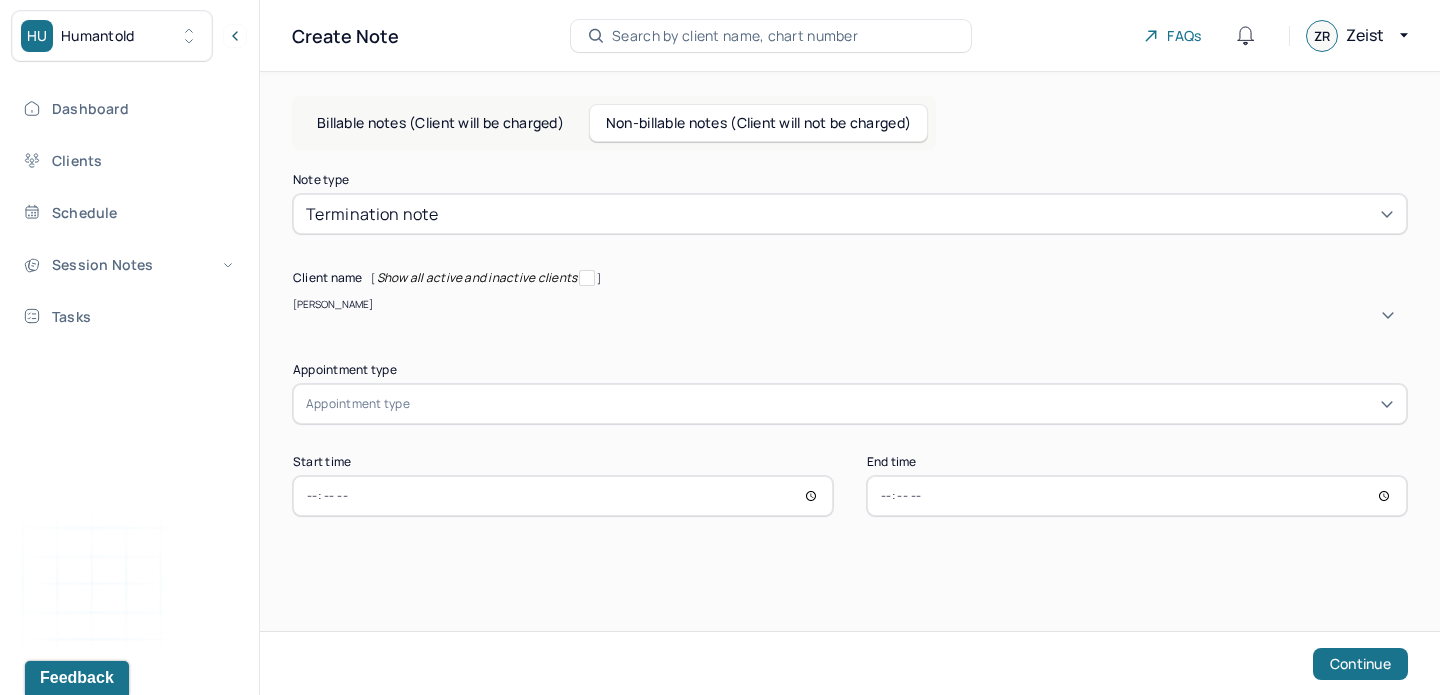 type on "[PERSON_NAME]" 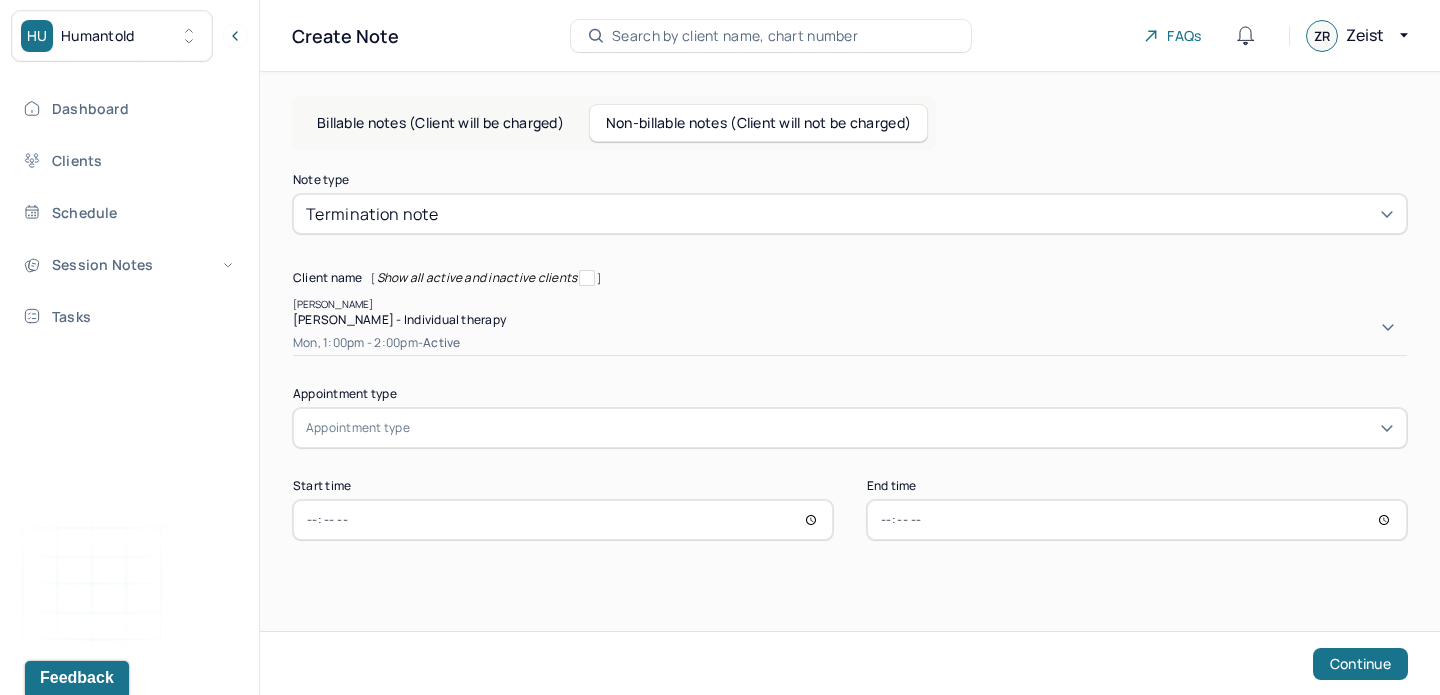 click on "[PERSON_NAME] - Individual therapy" at bounding box center (399, 319) 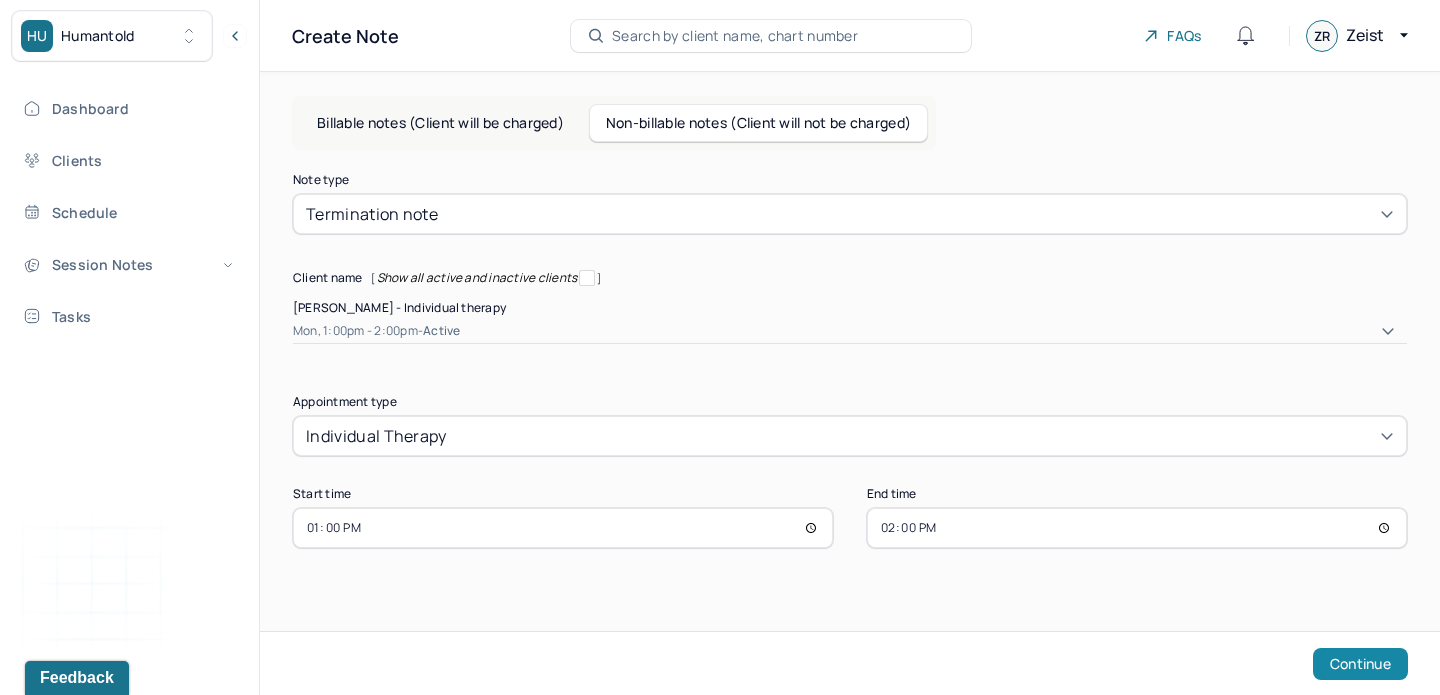 click on "Continue" at bounding box center (1360, 664) 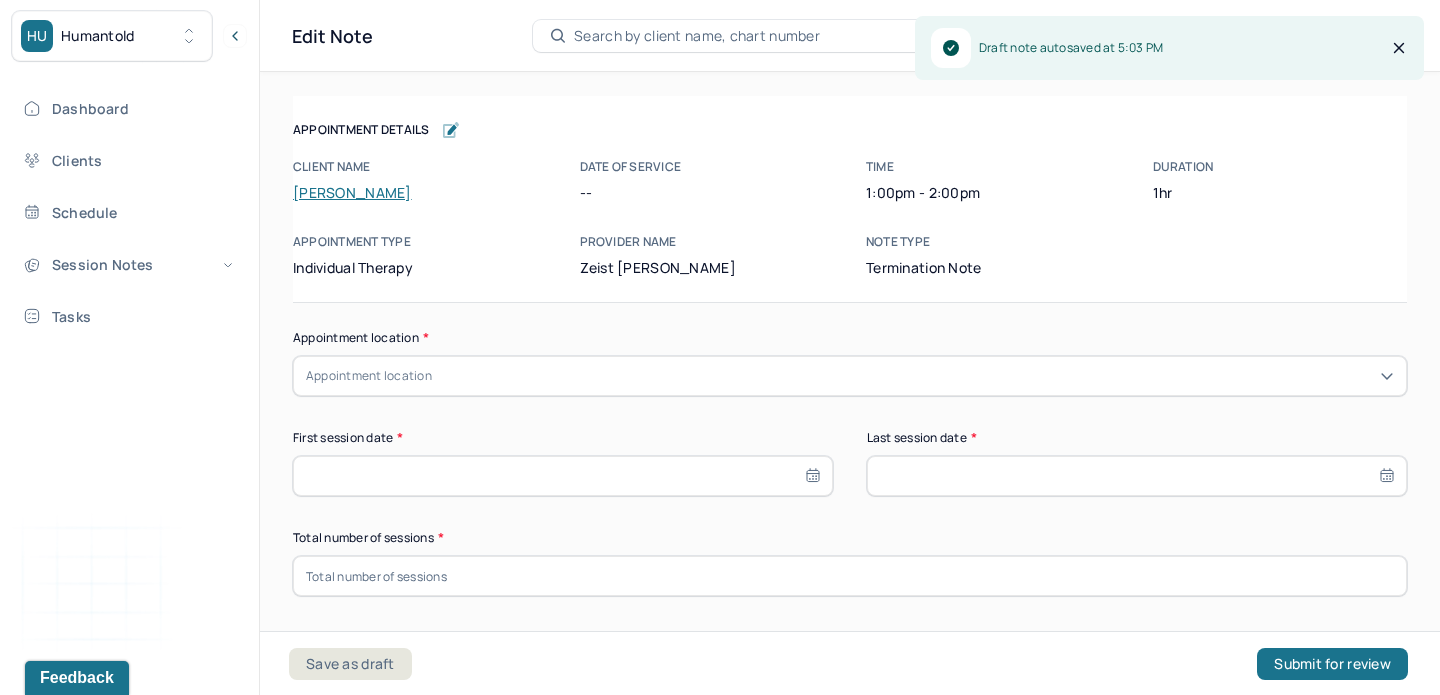 click on "Appointment location" at bounding box center [850, 376] 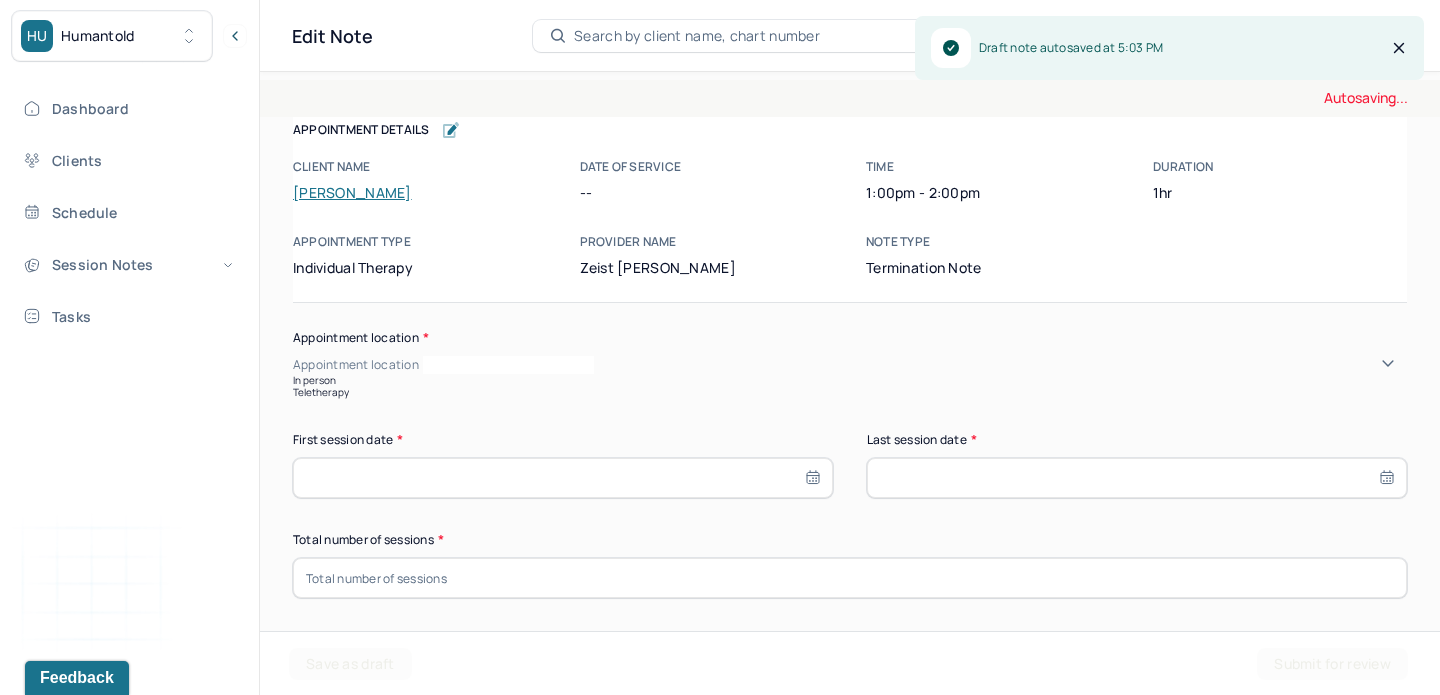 click on "Teletherapy" at bounding box center [850, 392] 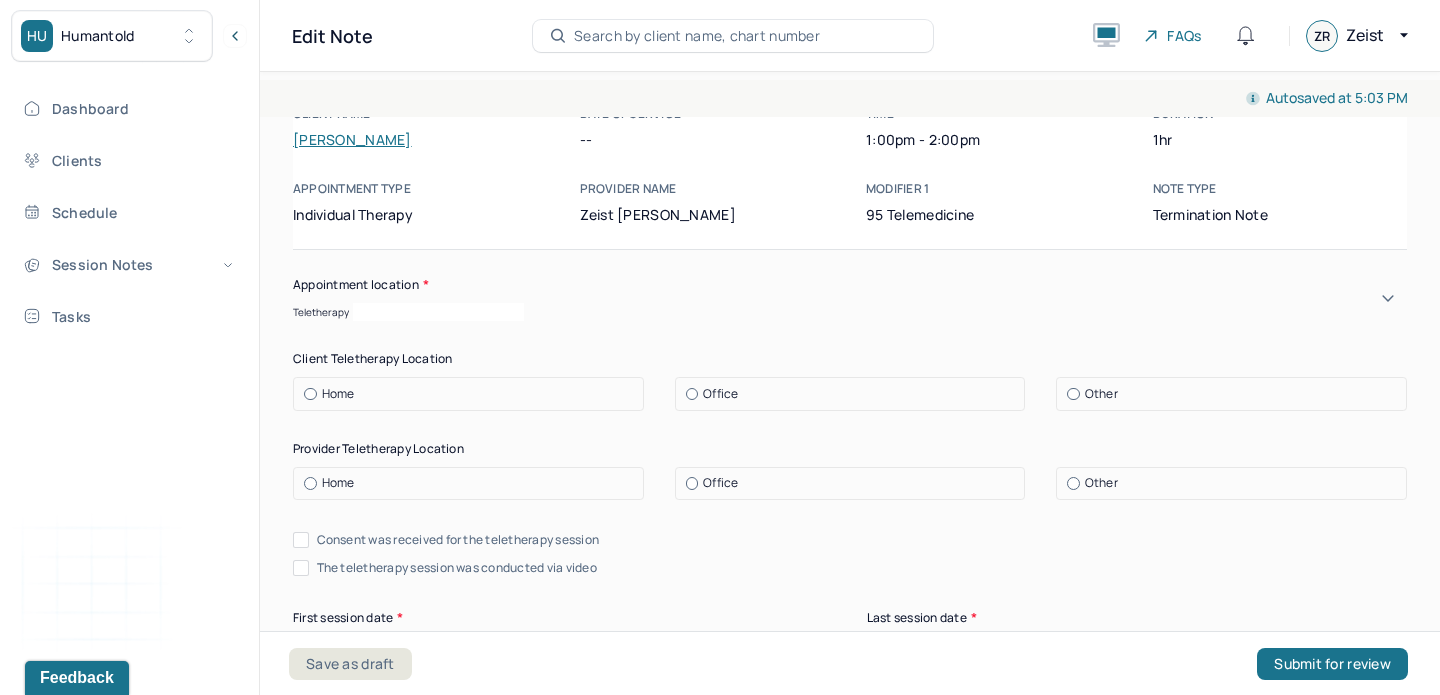 scroll, scrollTop: 59, scrollLeft: 0, axis: vertical 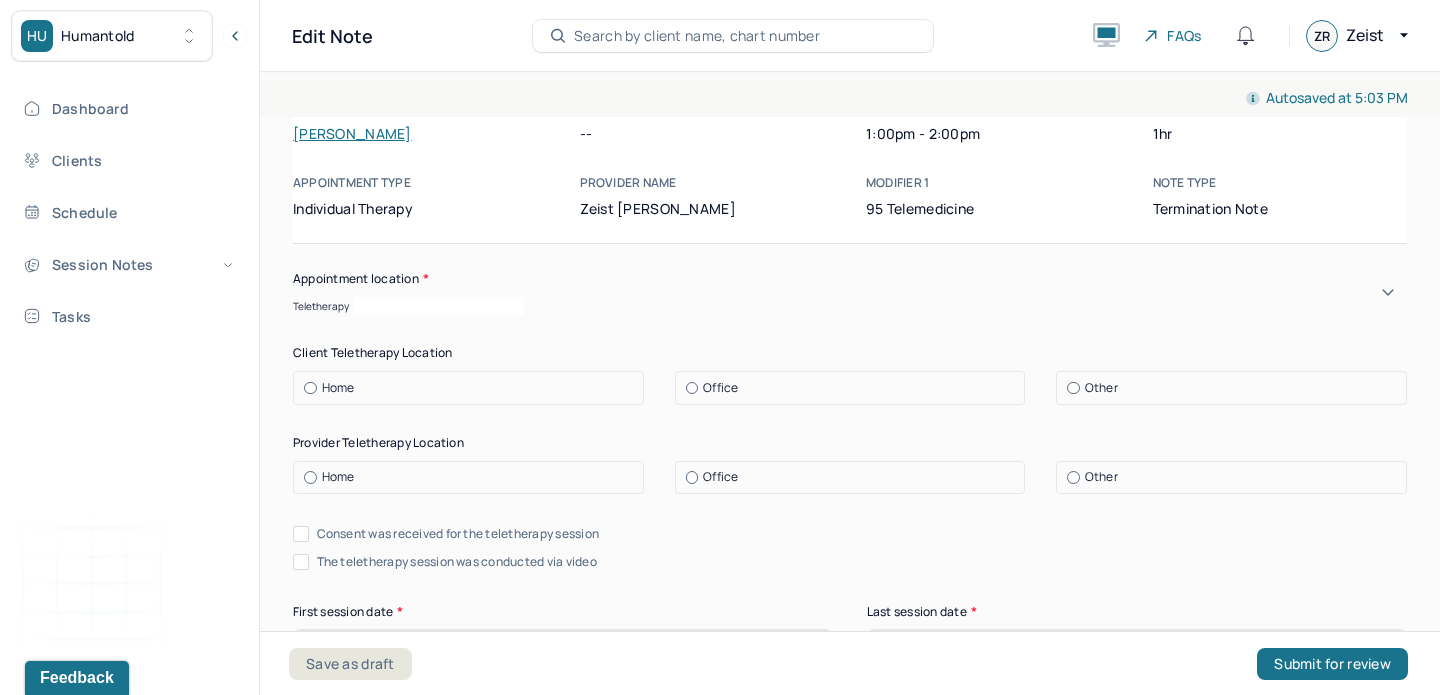 click on "Home" at bounding box center [338, 388] 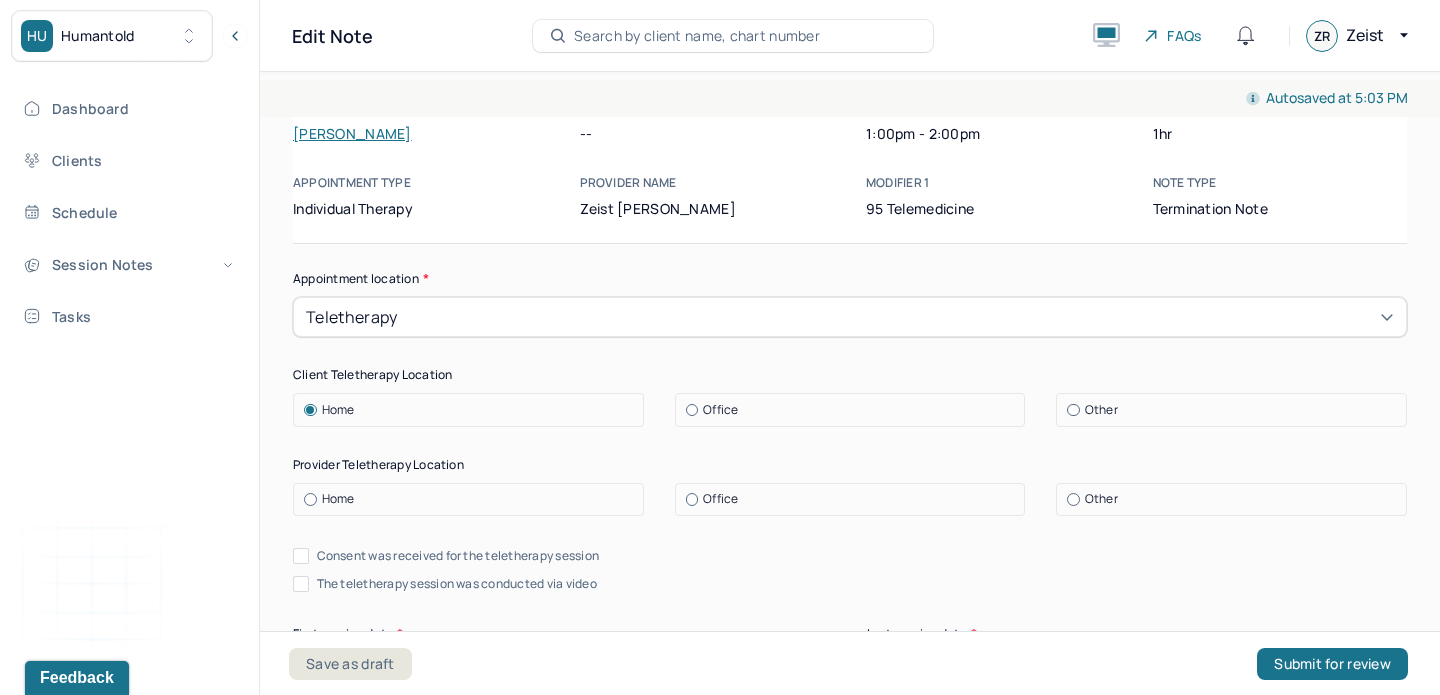 click on "Office" at bounding box center (855, 499) 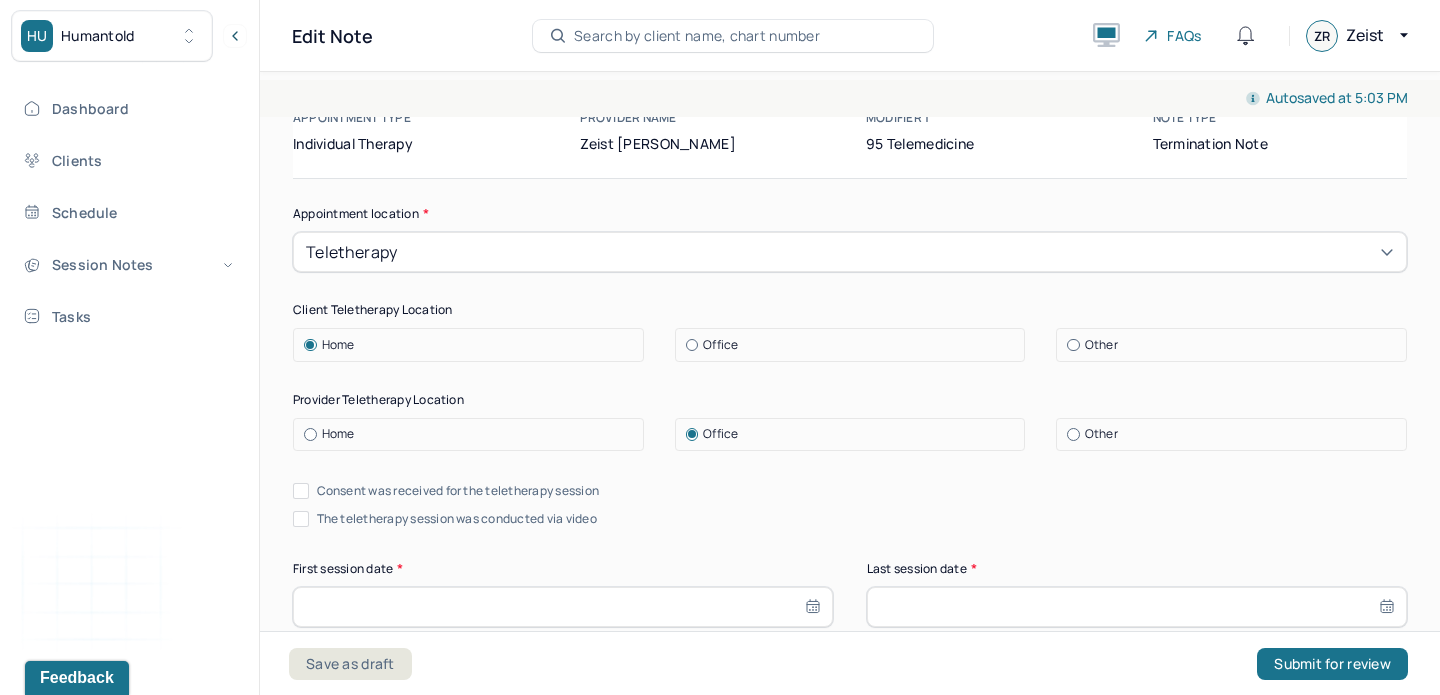 scroll, scrollTop: 130, scrollLeft: 0, axis: vertical 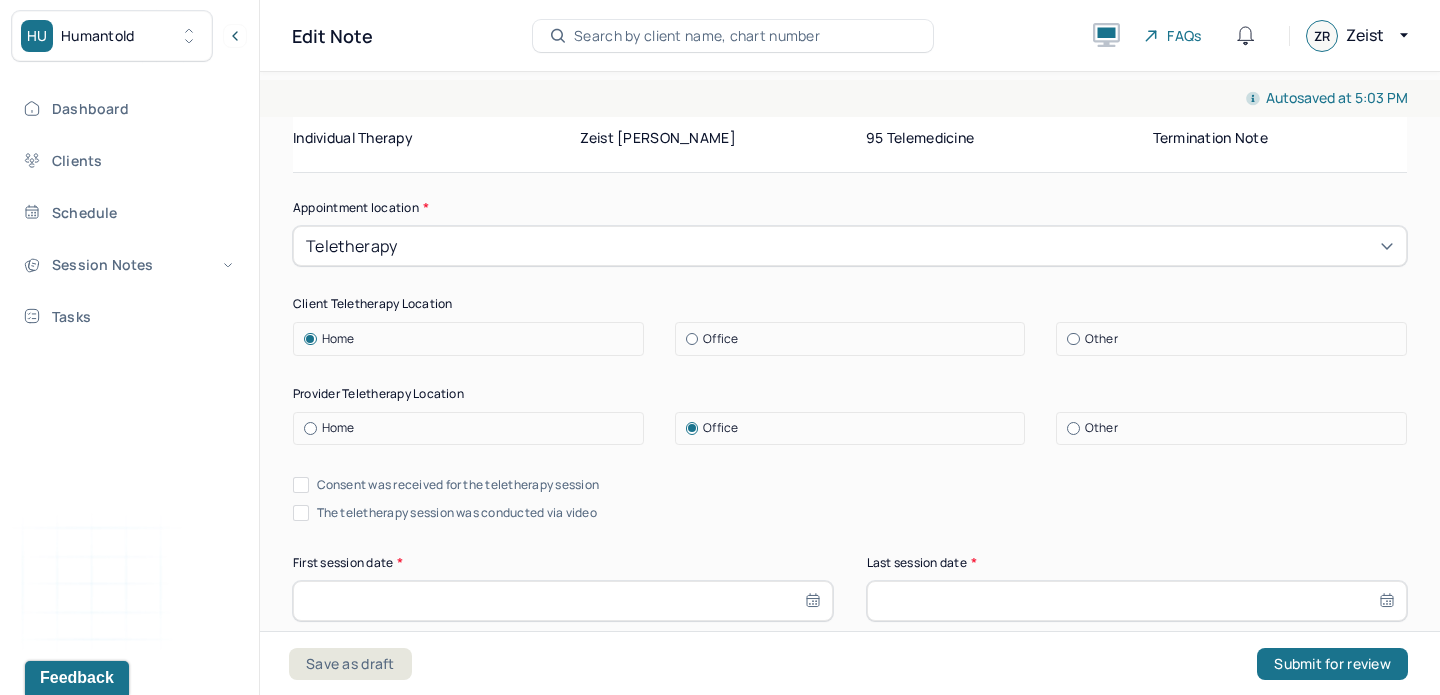 click on "Consent was received for the teletherapy session" at bounding box center [458, 485] 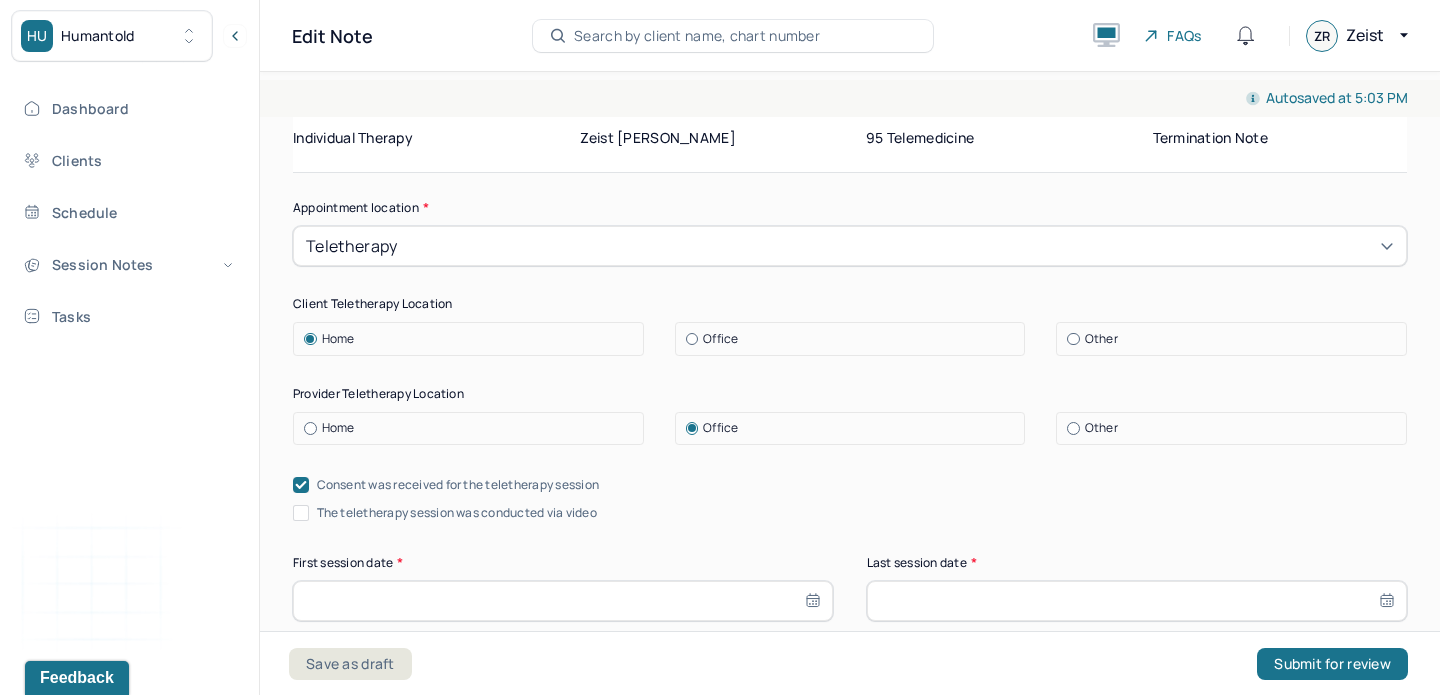 click on "The teletherapy session was conducted via video" at bounding box center (457, 513) 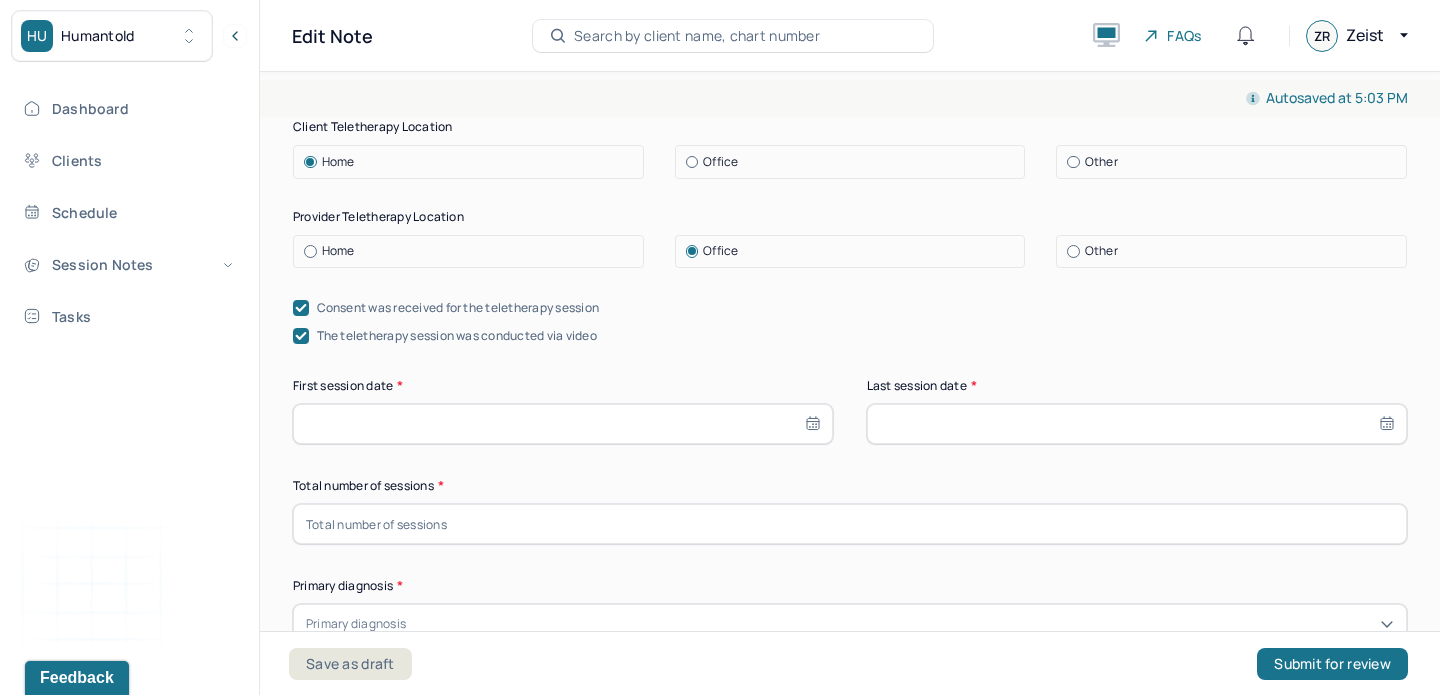 scroll, scrollTop: 306, scrollLeft: 0, axis: vertical 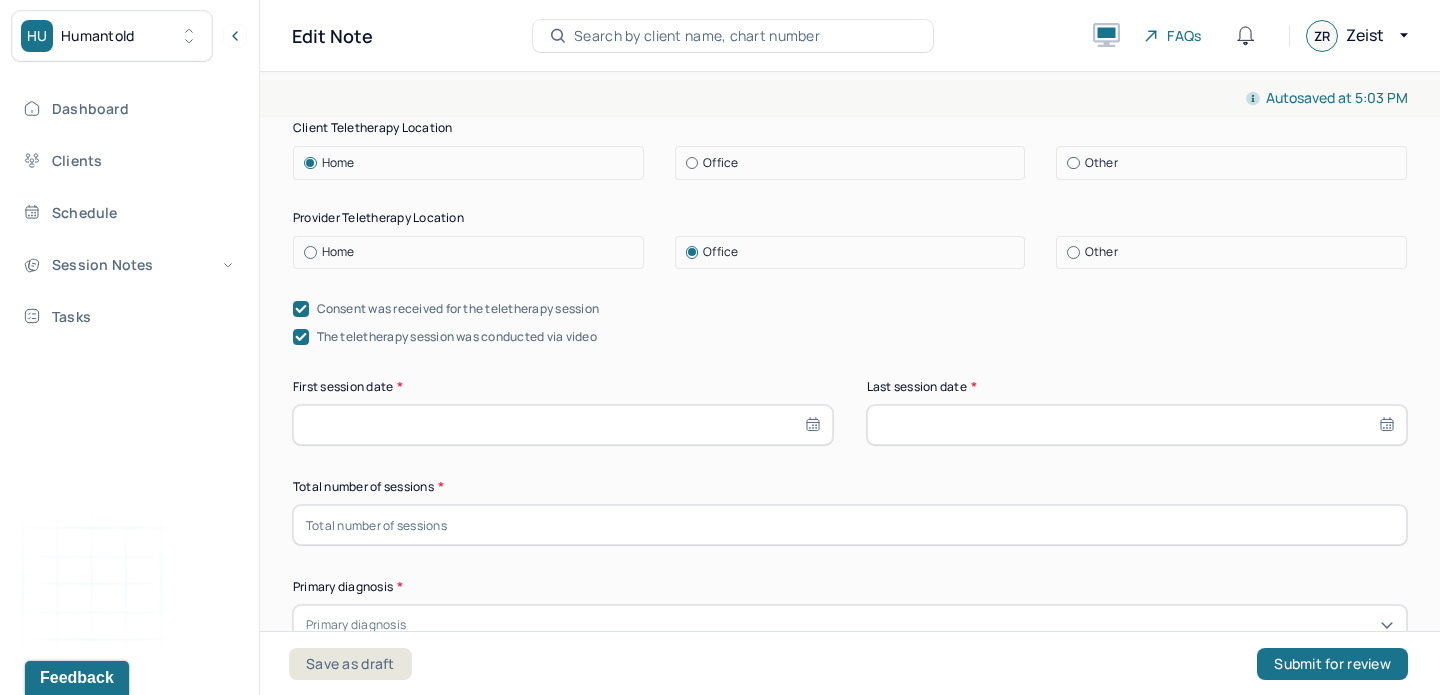 click at bounding box center (563, 425) 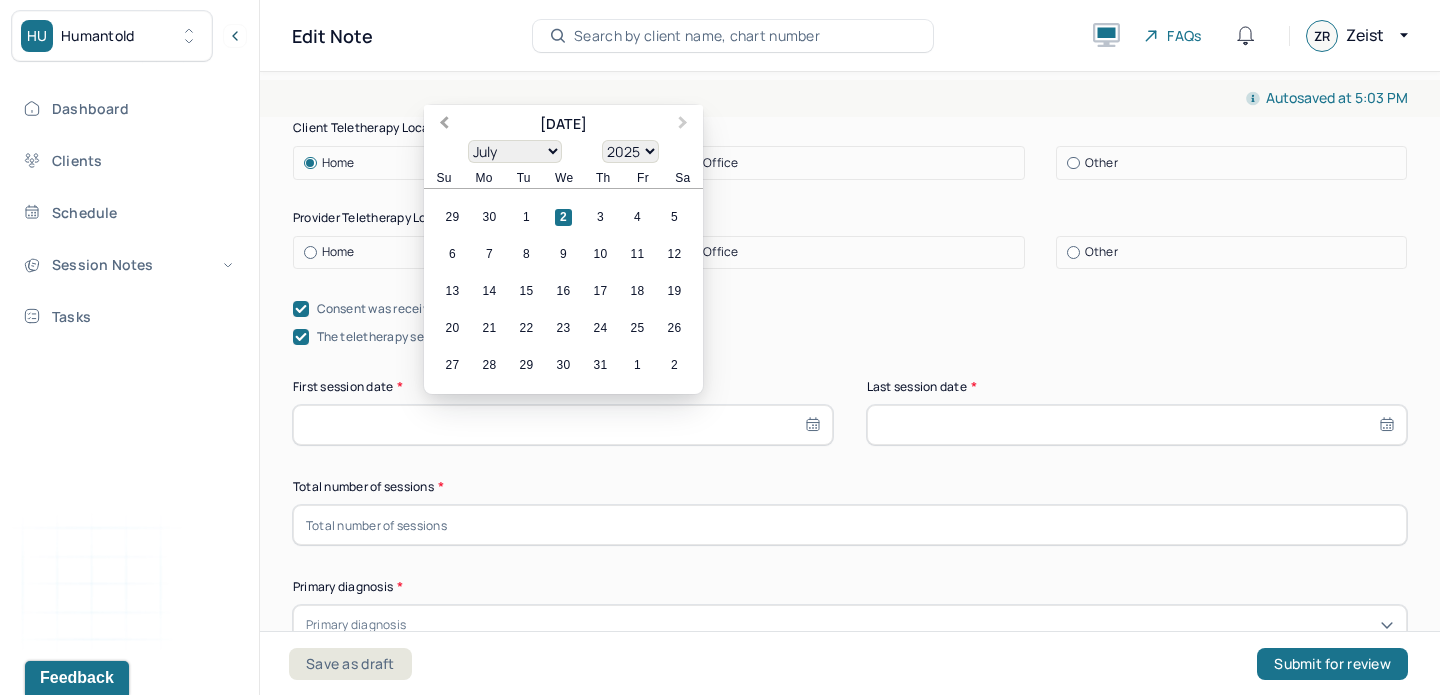 click on "Previous Month" at bounding box center (444, 125) 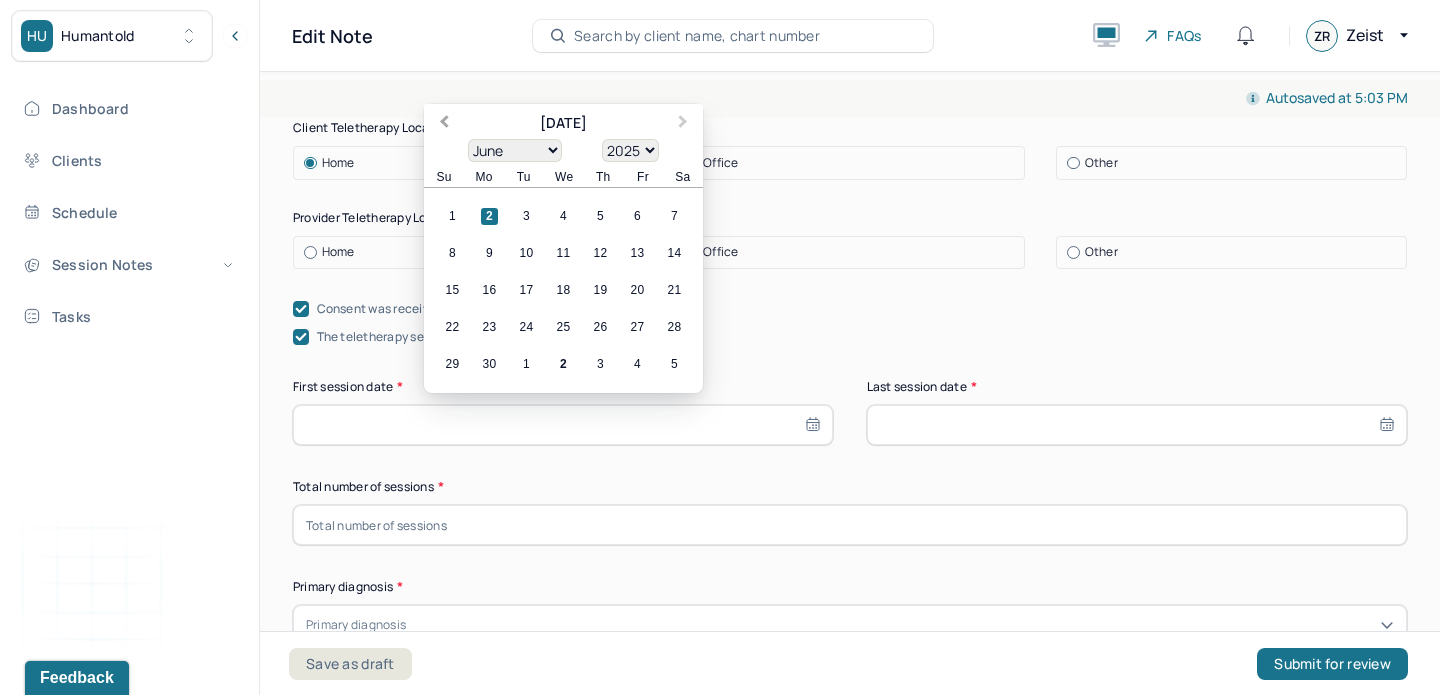 click on "Previous Month" at bounding box center [444, 124] 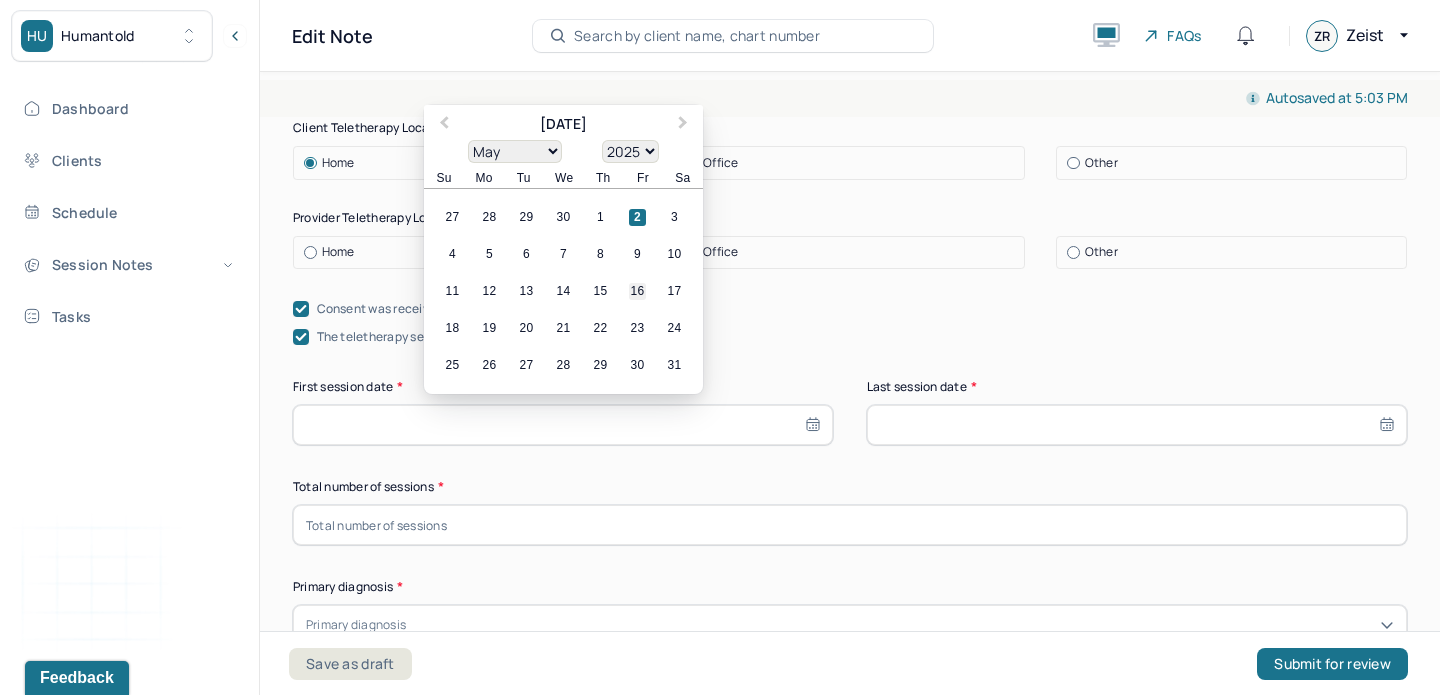 click on "16" at bounding box center [637, 291] 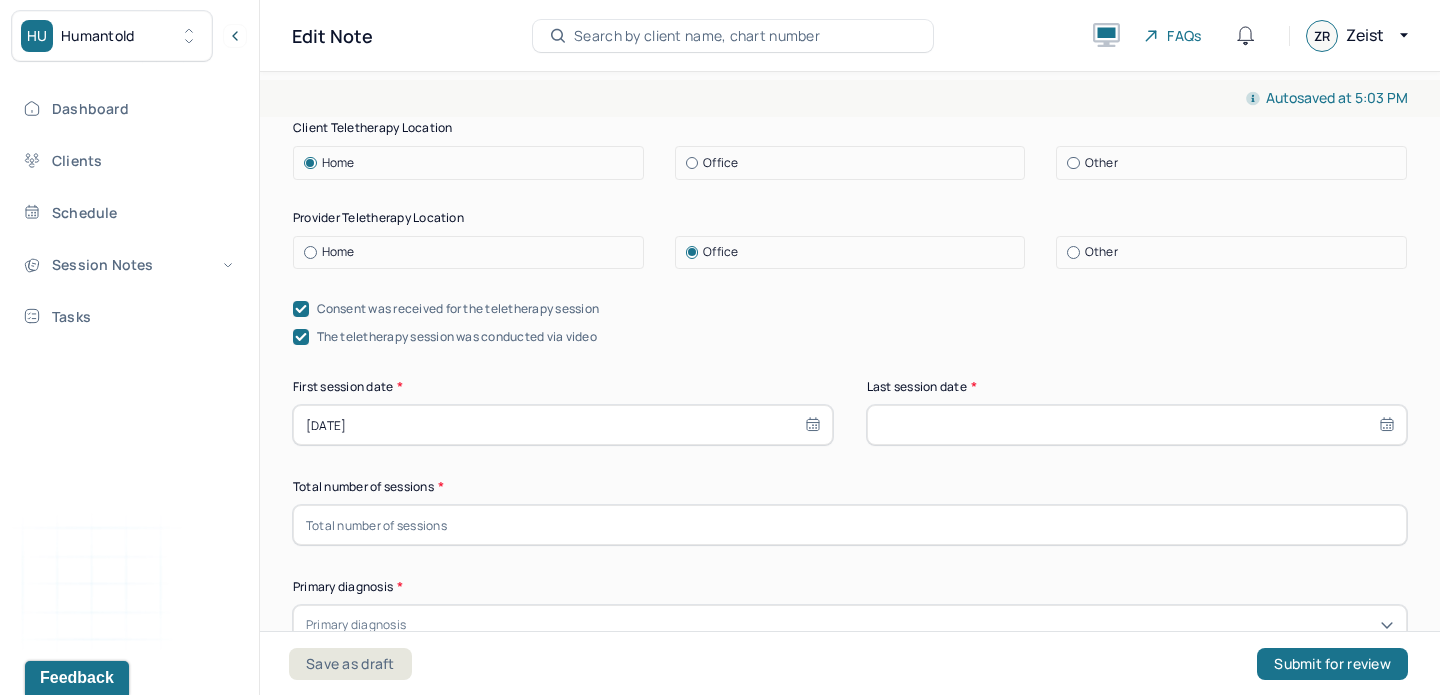 select on "6" 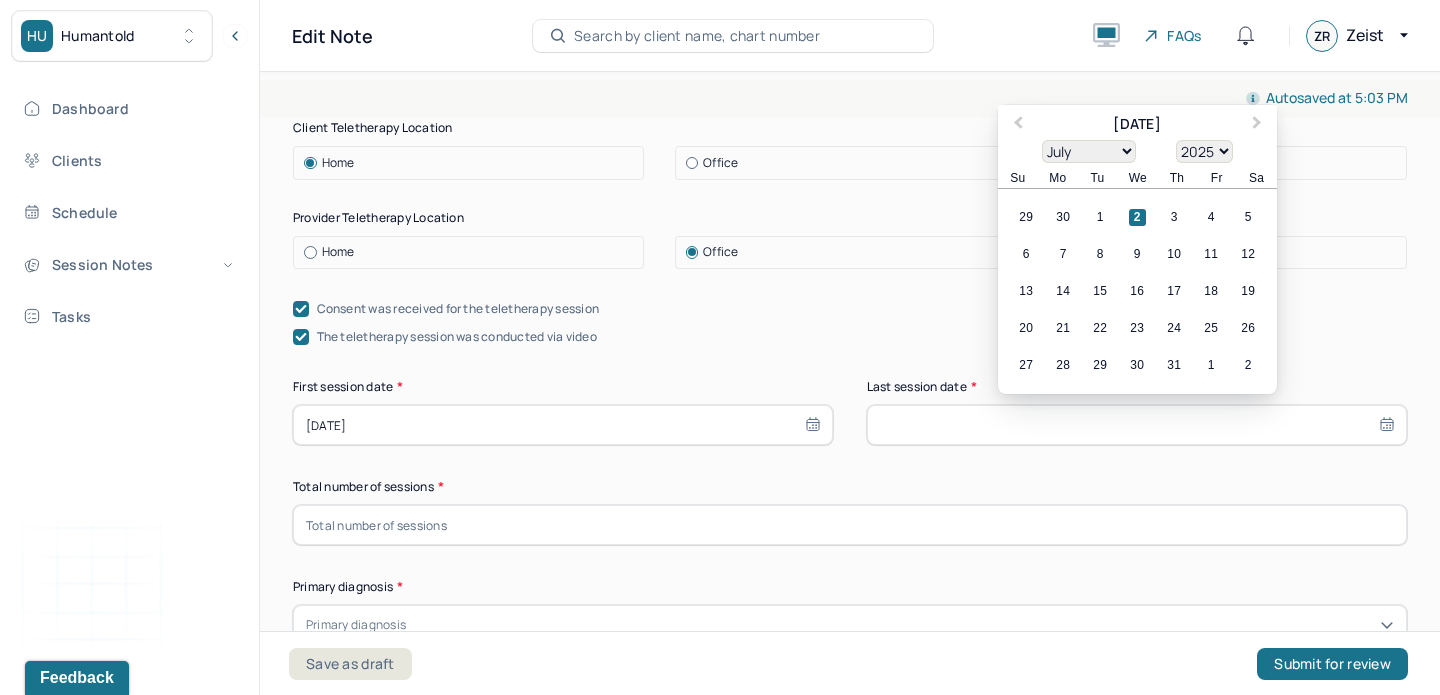 click at bounding box center (1137, 425) 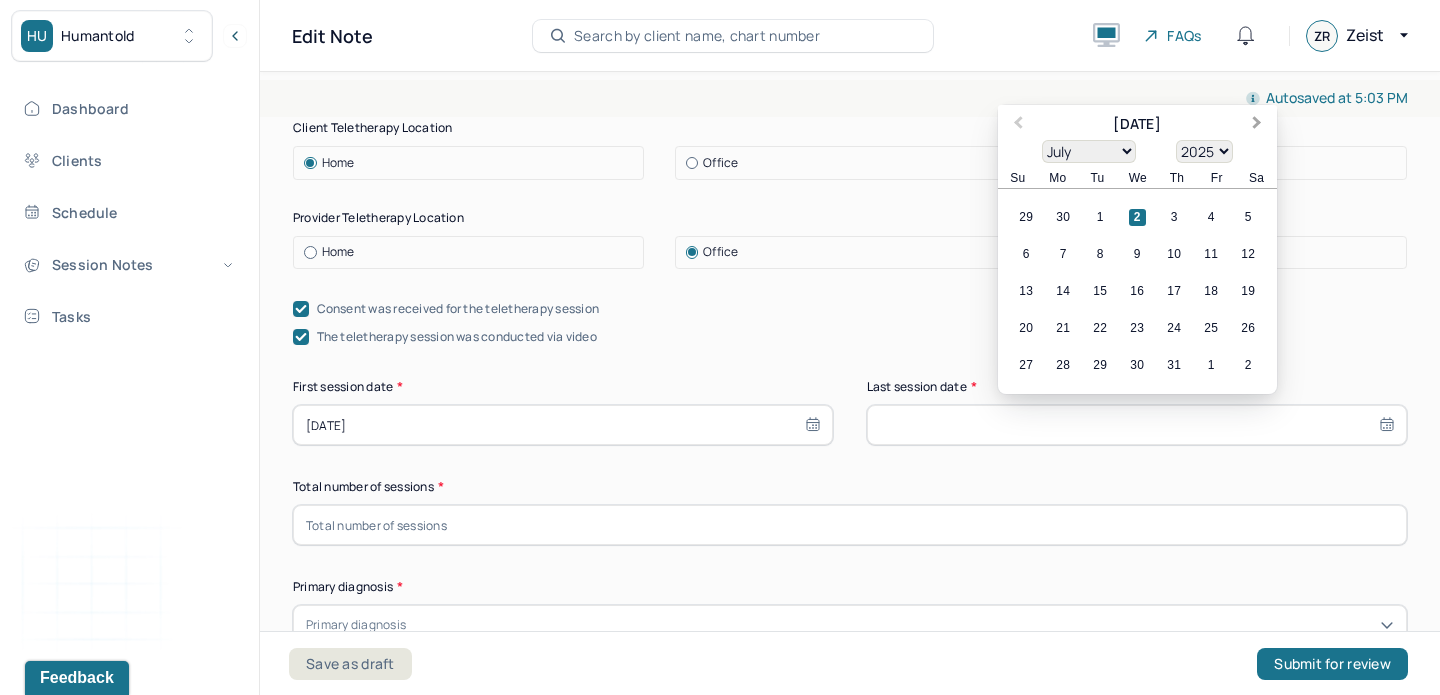 click on "Next Month" at bounding box center [1257, 125] 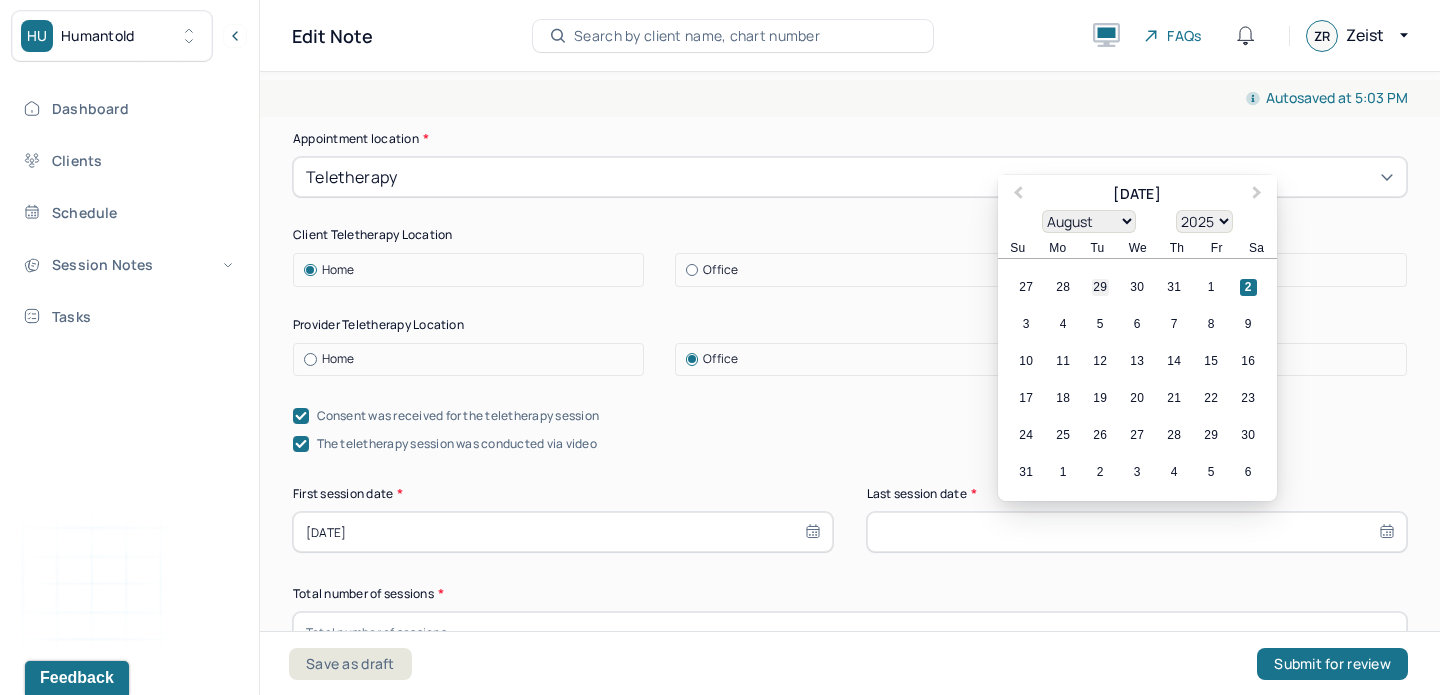 scroll, scrollTop: 190, scrollLeft: 0, axis: vertical 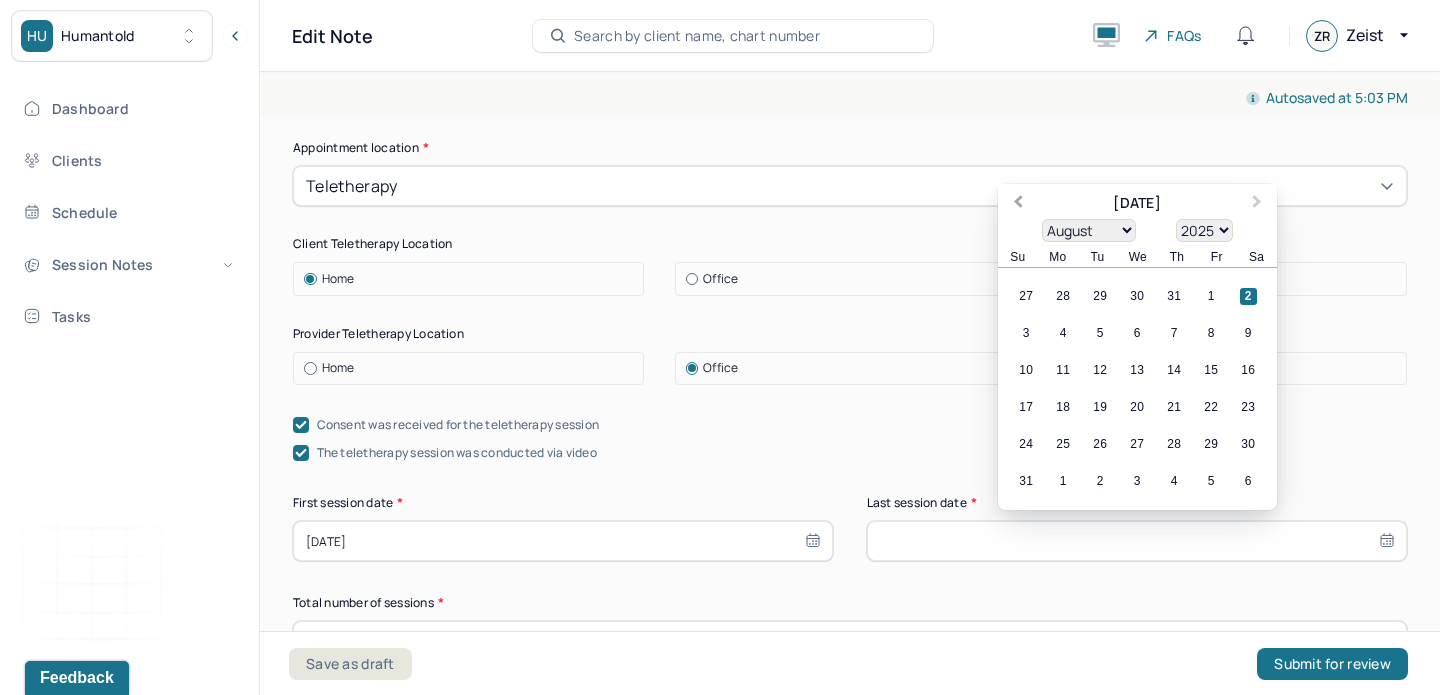 click on "Previous Month" at bounding box center (1018, 204) 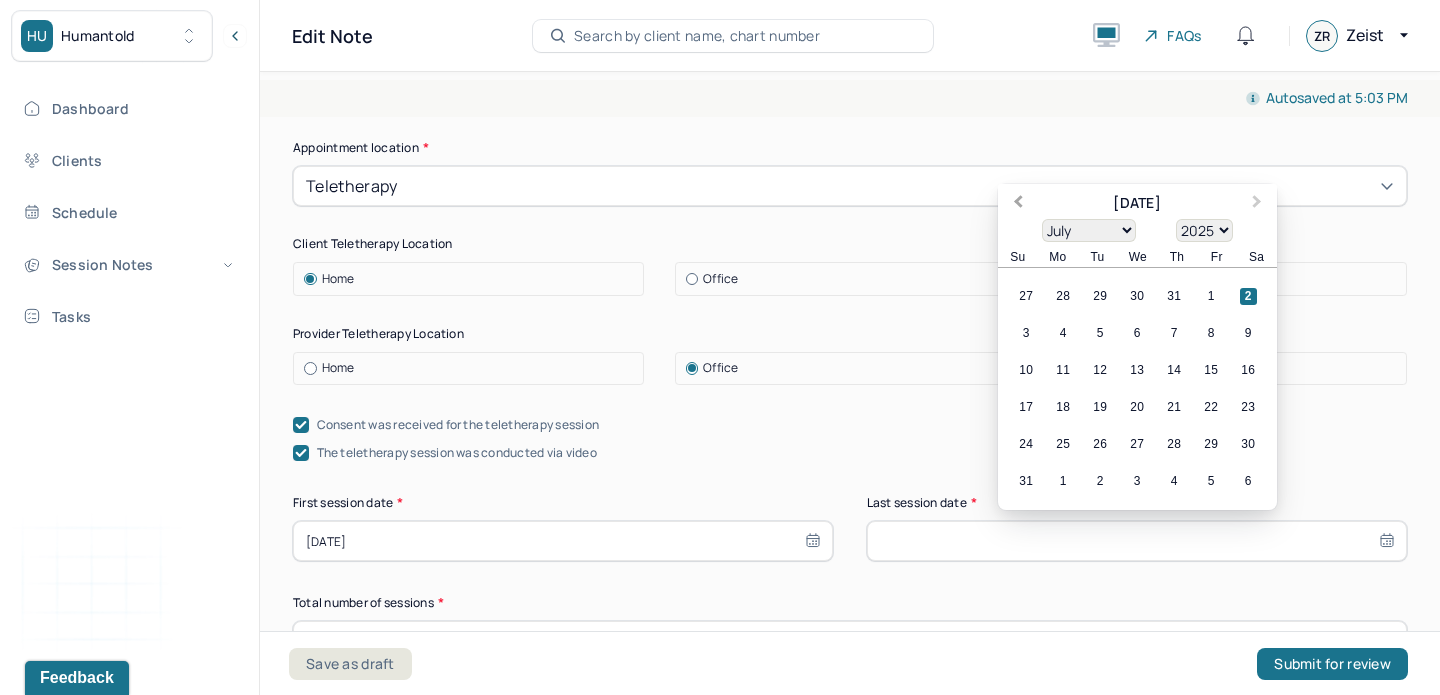 click on "Teletherapy" at bounding box center (850, 186) 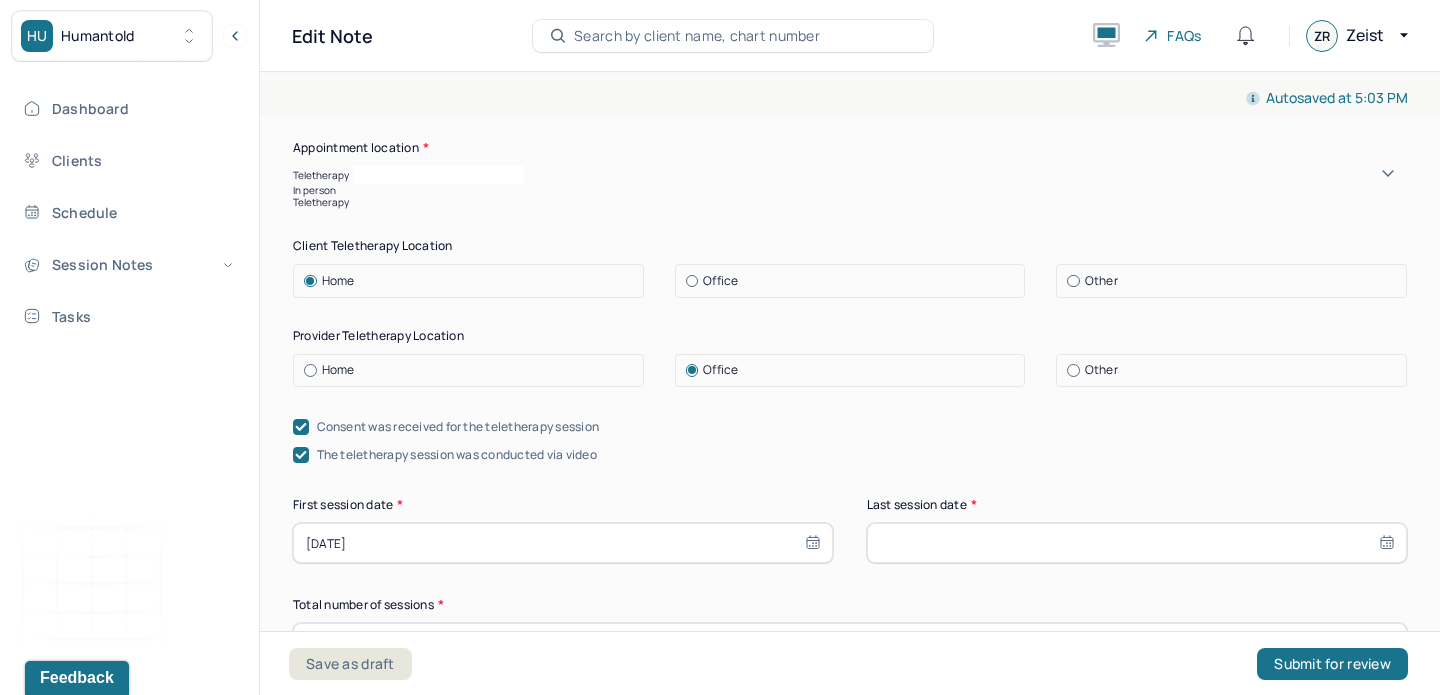 click on "Consent was received for the teletherapy session" at bounding box center (850, 427) 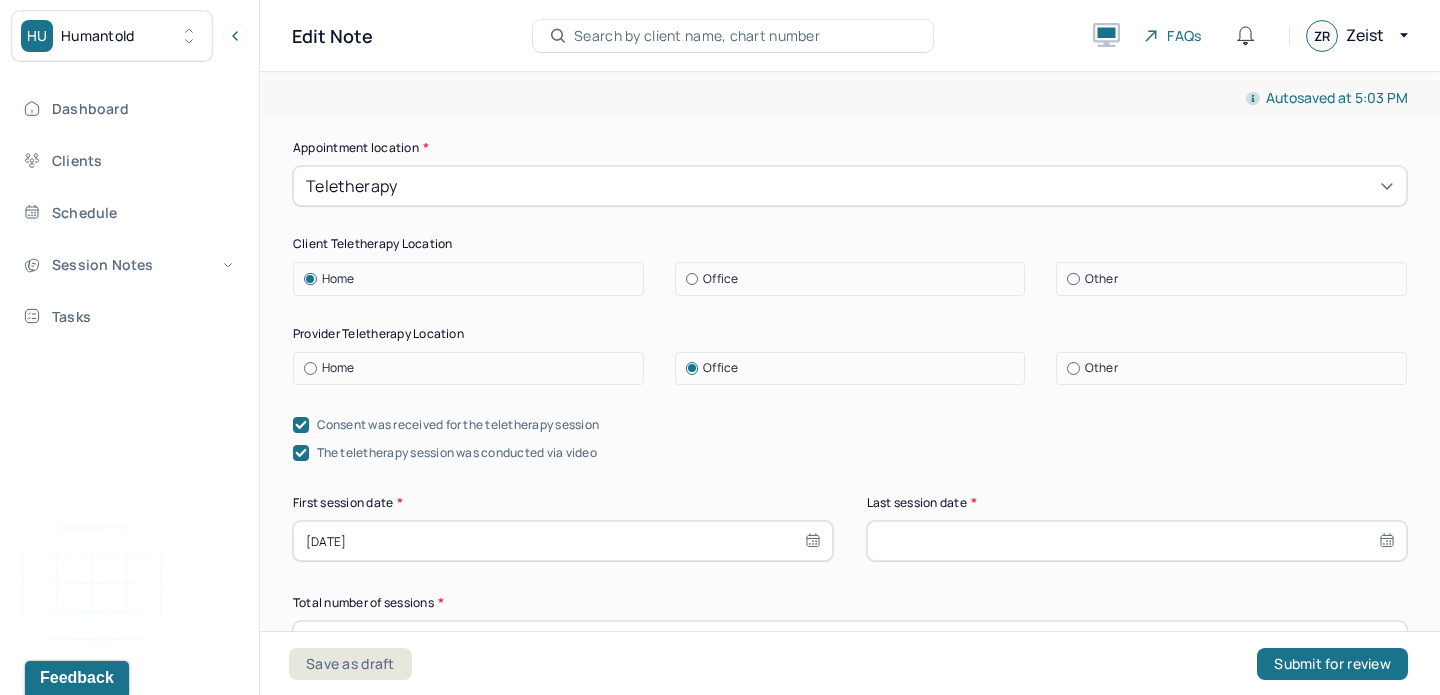 click at bounding box center (1137, 541) 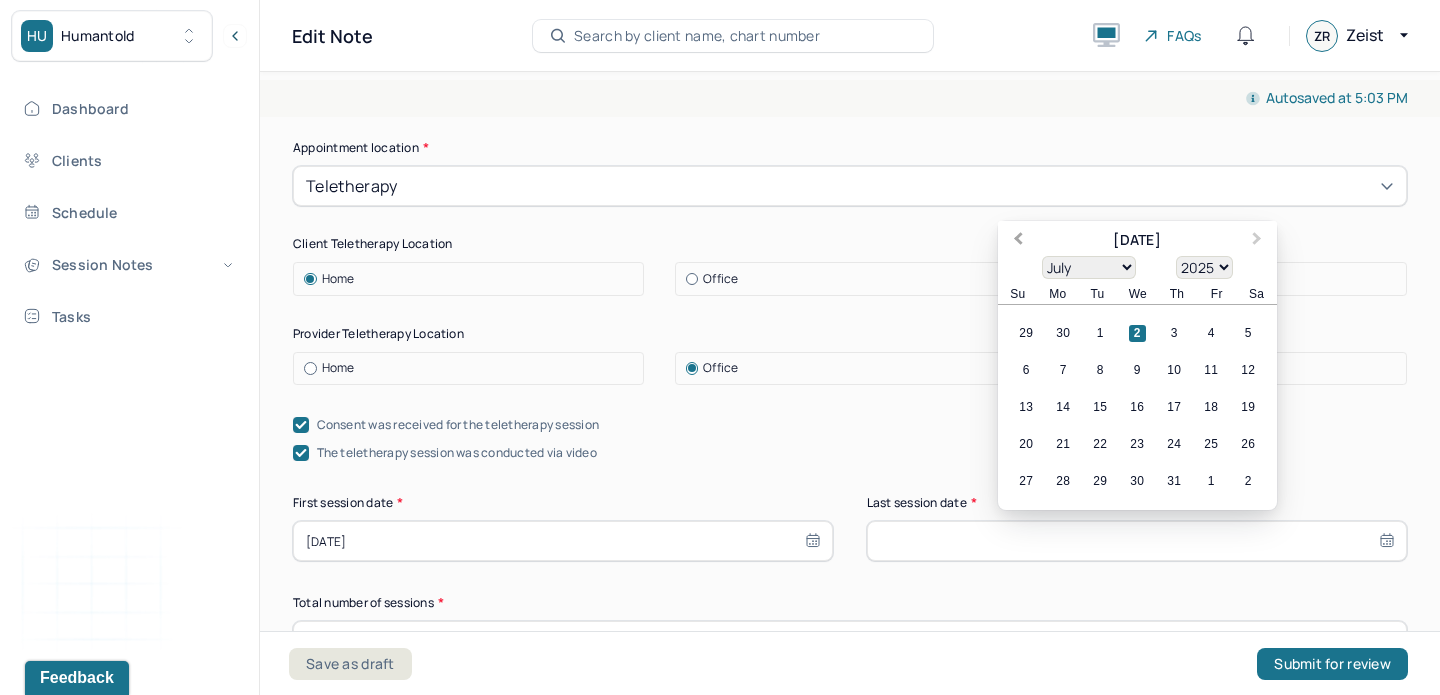 click on "Previous Month" at bounding box center [1018, 241] 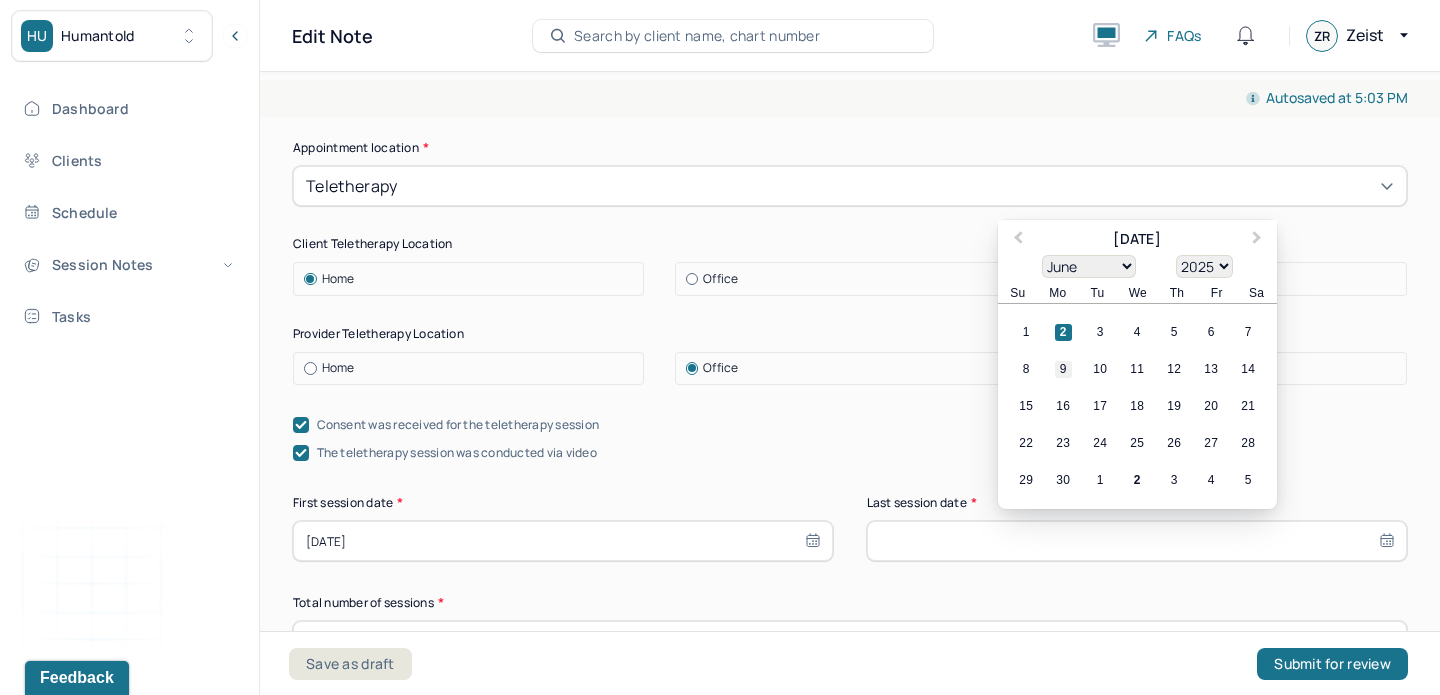 click on "9" at bounding box center [1063, 369] 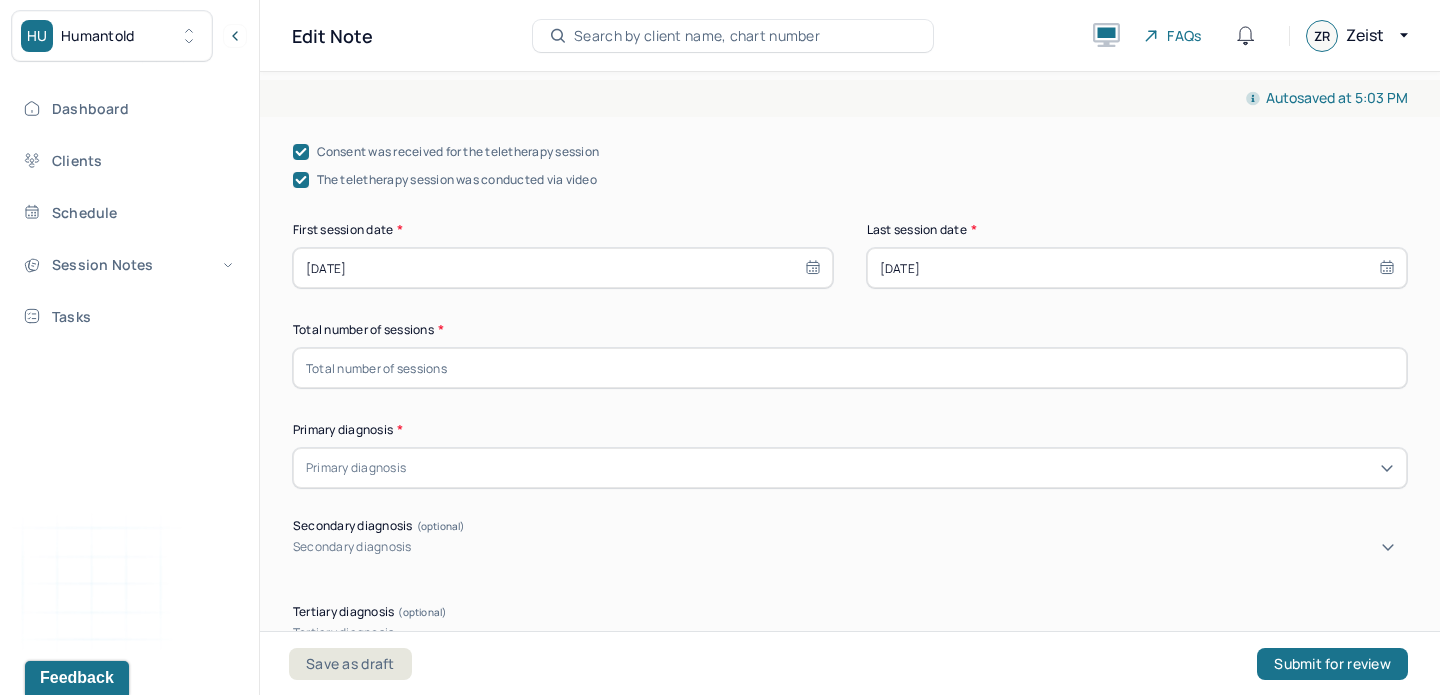 scroll, scrollTop: 467, scrollLeft: 0, axis: vertical 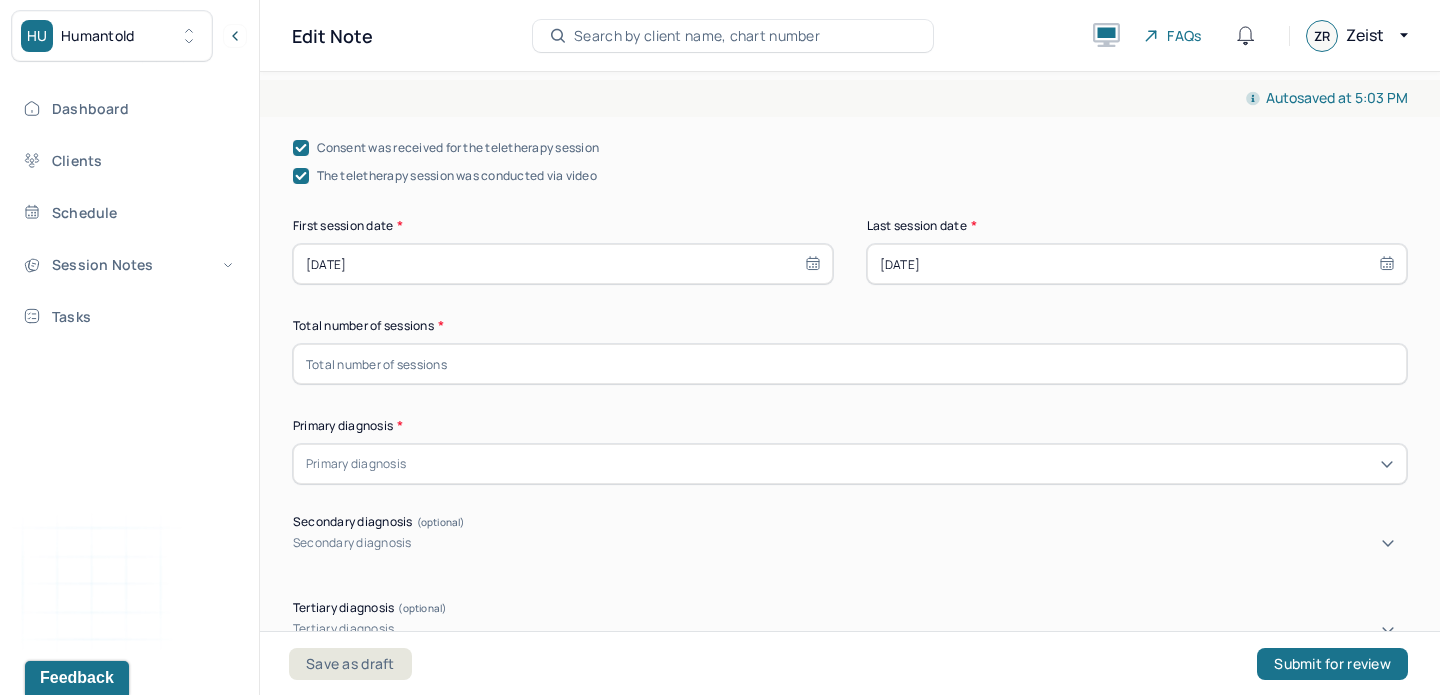 click at bounding box center [902, 464] 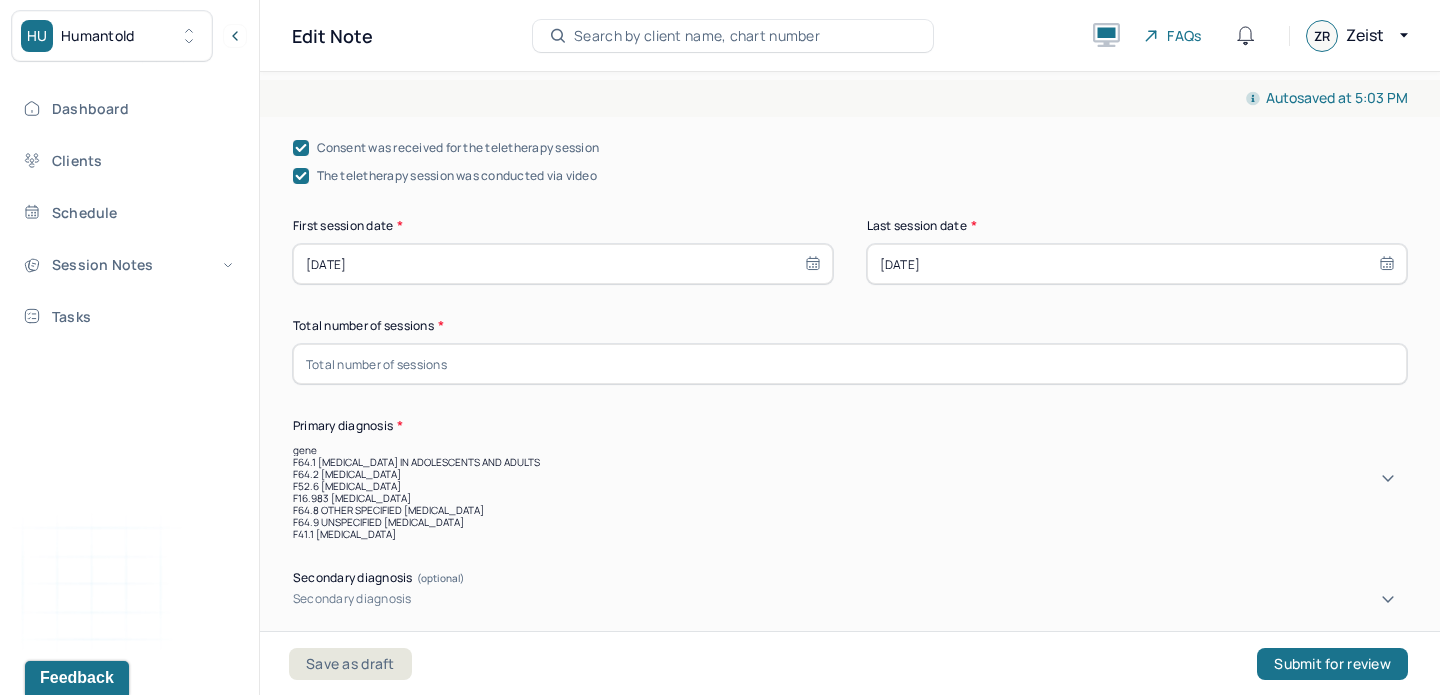 type on "gener" 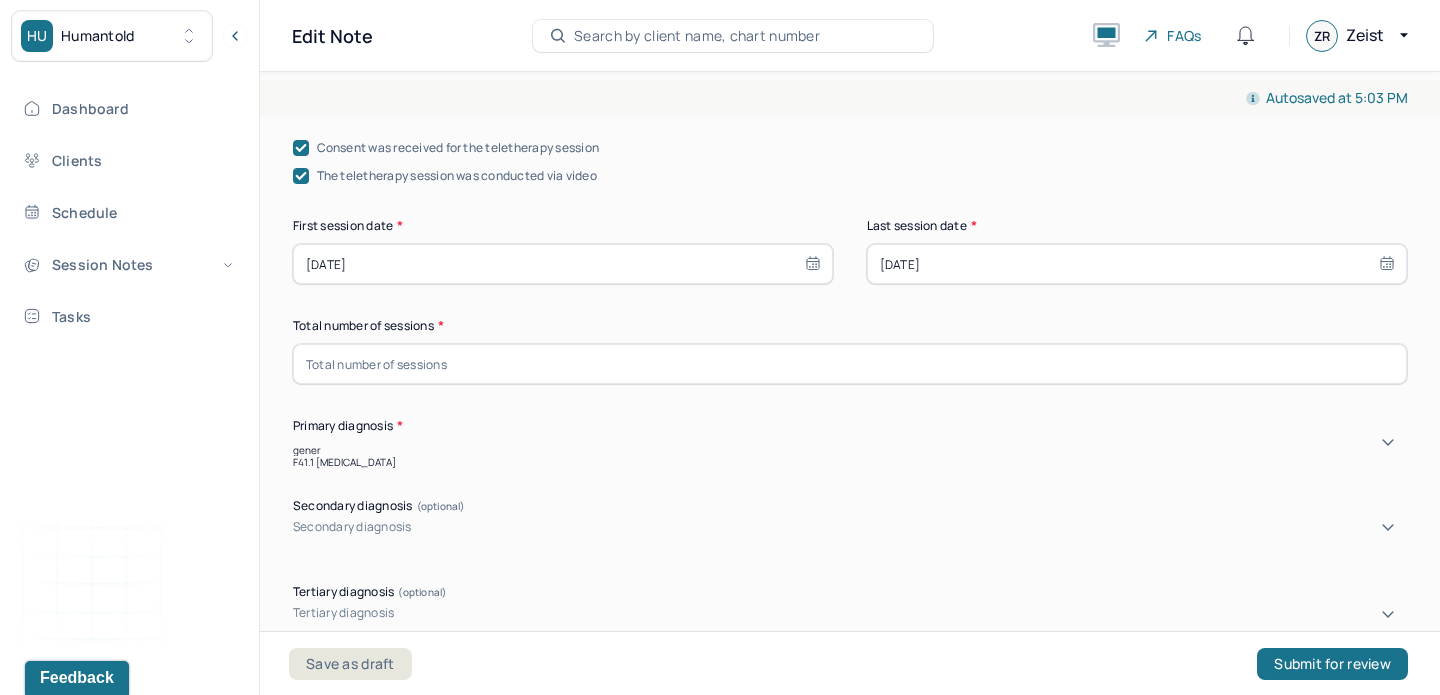 click on "F41.1 [MEDICAL_DATA]" at bounding box center (850, 462) 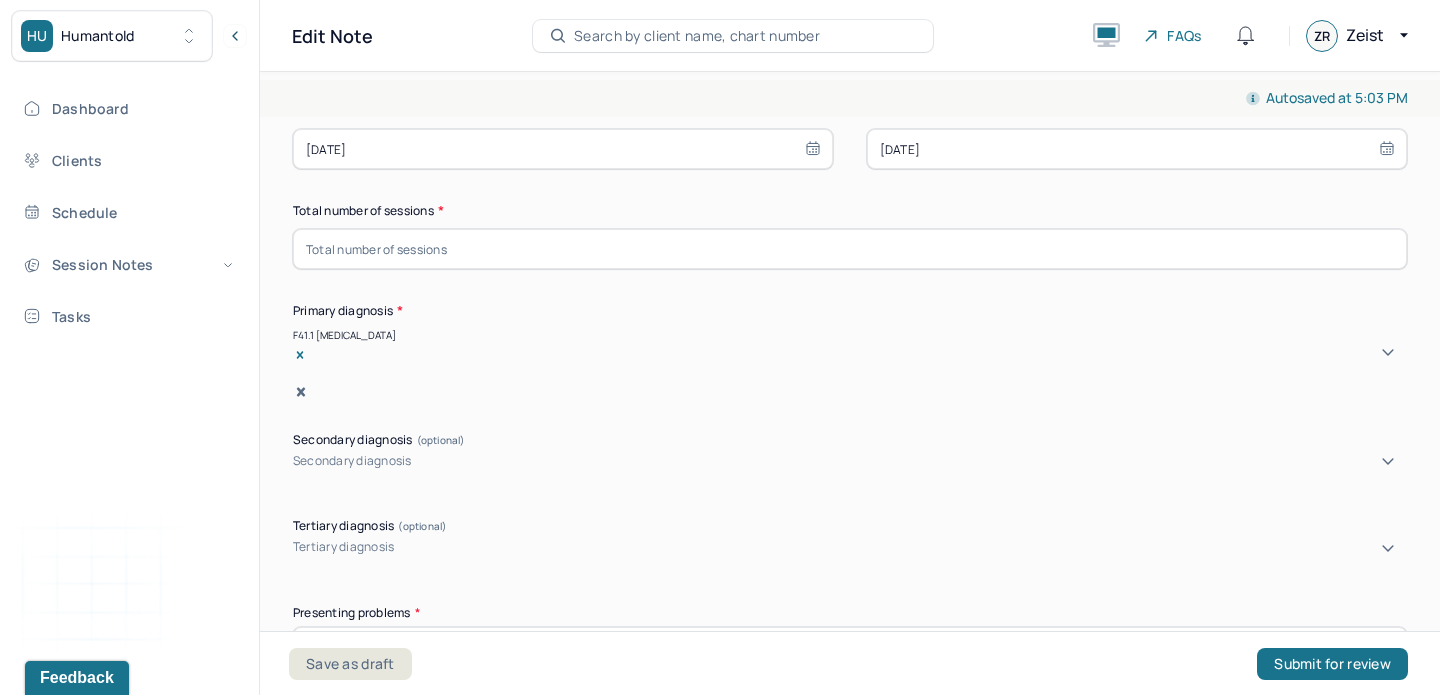 scroll, scrollTop: 559, scrollLeft: 0, axis: vertical 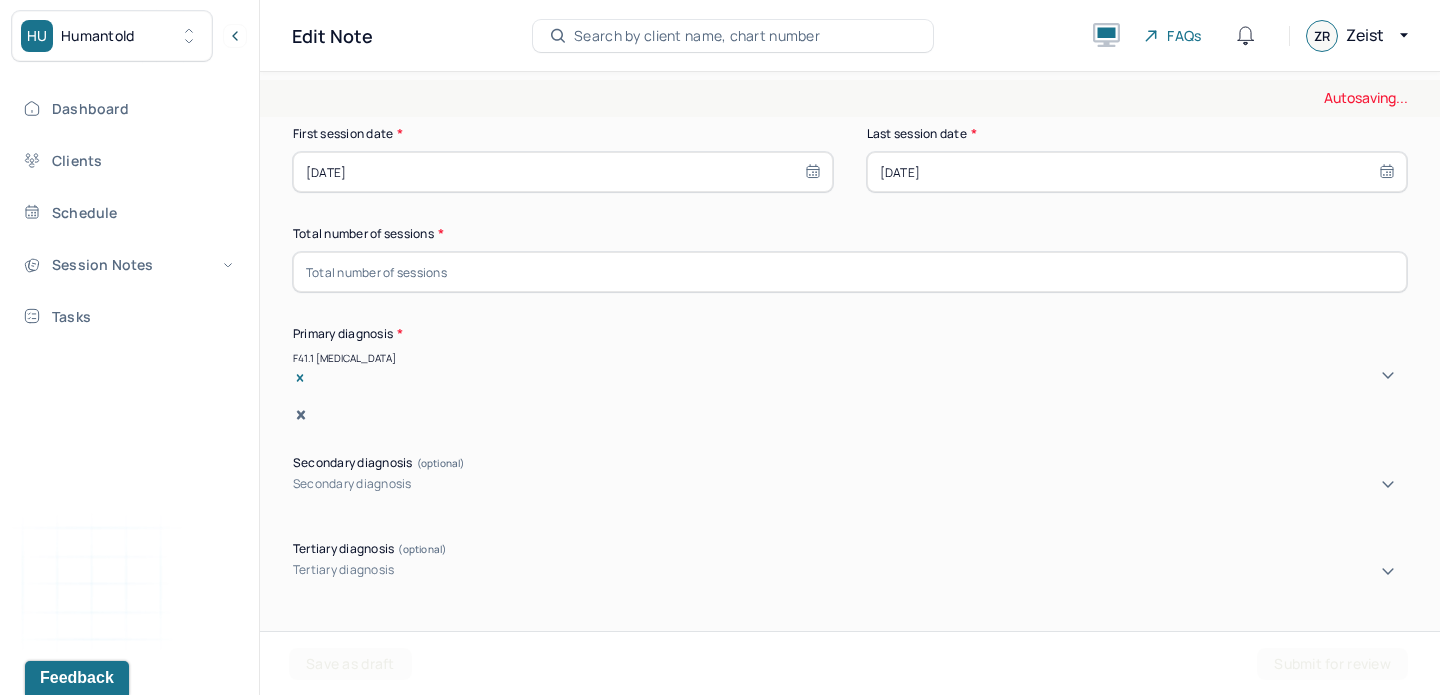 click at bounding box center (850, 272) 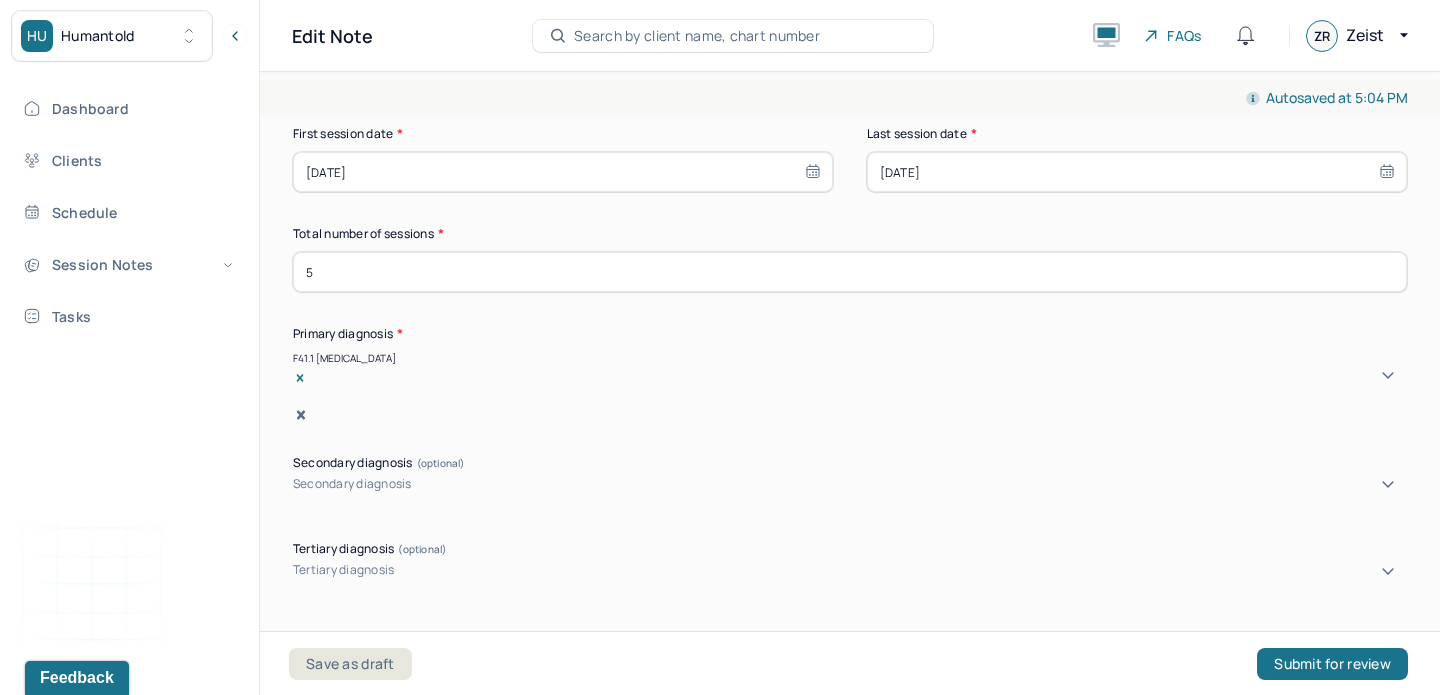 type on "5" 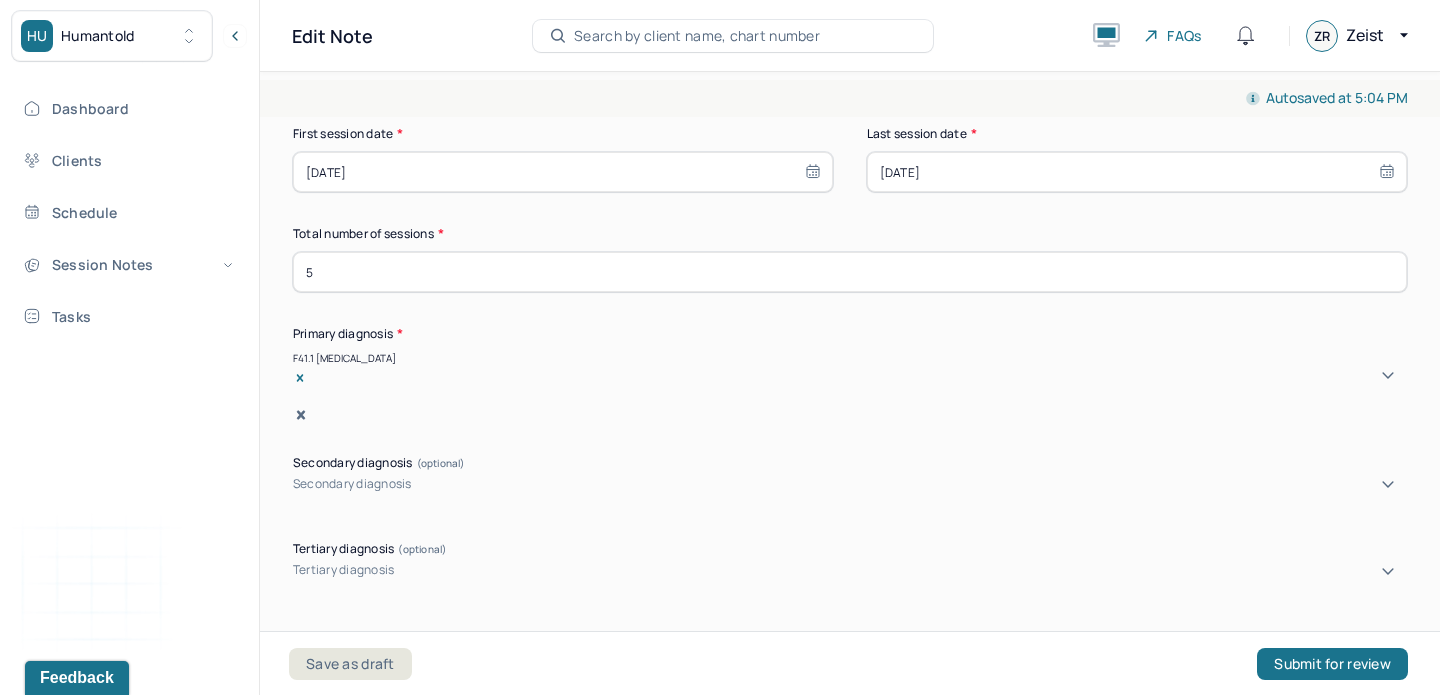 click on "Appointment location * Teletherapy Client Teletherapy Location Home Office Other Provider Teletherapy Location Home Office Other Consent was received for the teletherapy session The teletherapy session was conducted via video First session date * [DATE] Last session date * [DATE] Total number of sessions * 5 Primary diagnosis * F41.1 [MEDICAL_DATA] Secondary diagnosis (optional) Secondary diagnosis Tertiary diagnosis (optional) Tertiary diagnosis Presenting problems * Planned treatment and goals * Course of treatment * Patient final condition * Prognosis * Reason for termination * Discharge plan and follow-up * Date created * Sign note here Provider's Initials *   Save as draft     Submit for review" at bounding box center (850, 881) 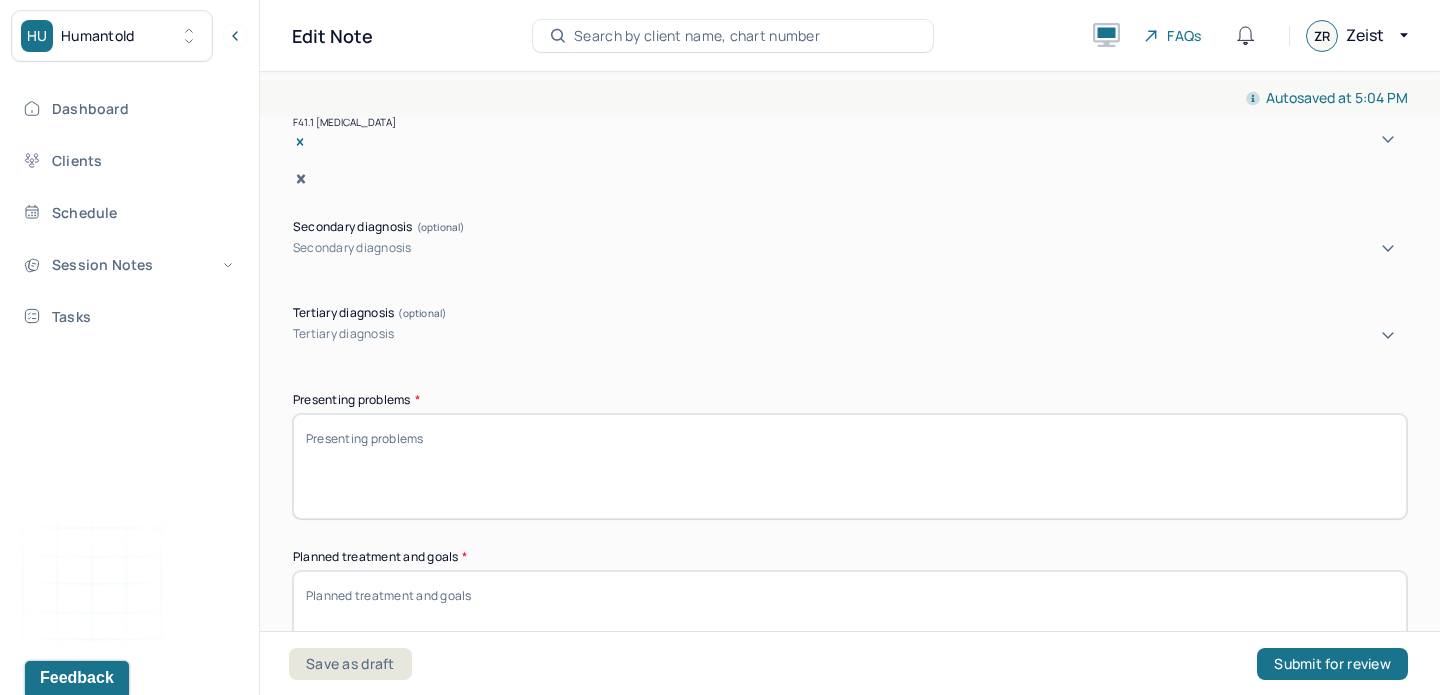 scroll, scrollTop: 796, scrollLeft: 0, axis: vertical 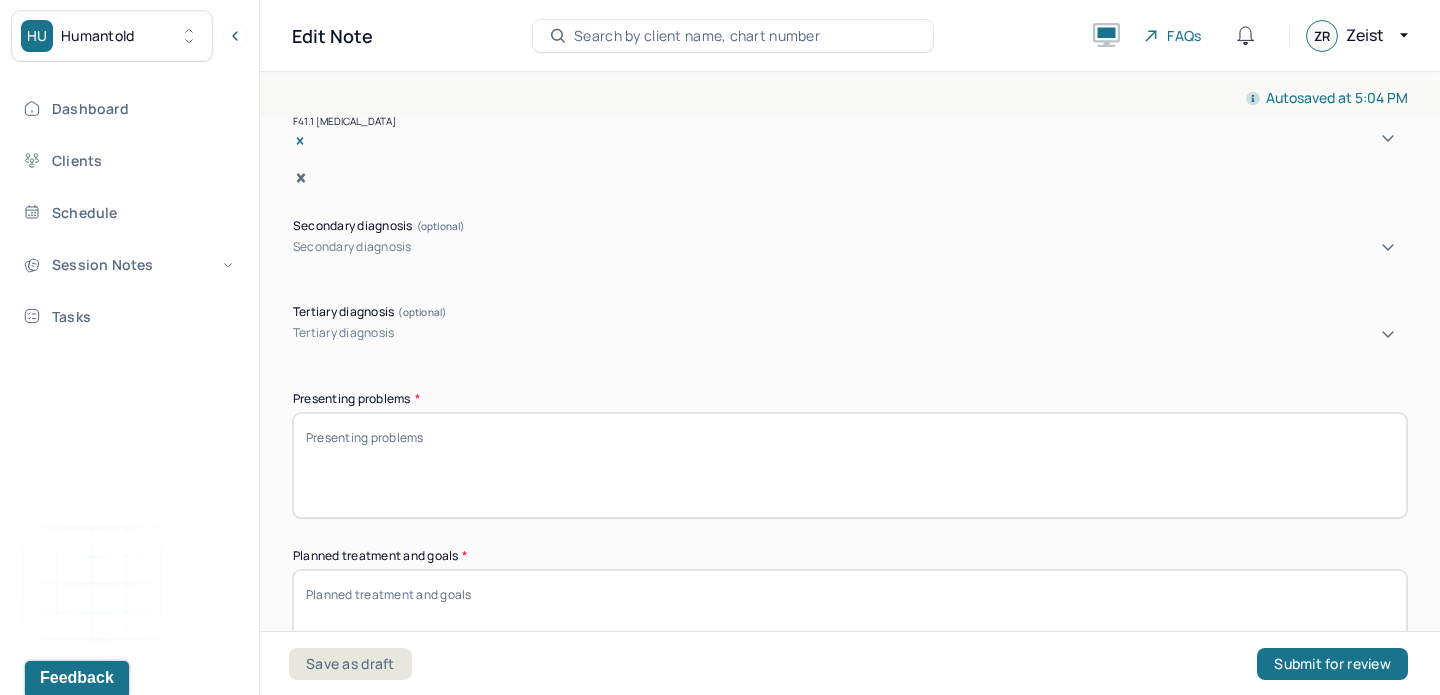 click on "Presenting problems *" at bounding box center [850, 465] 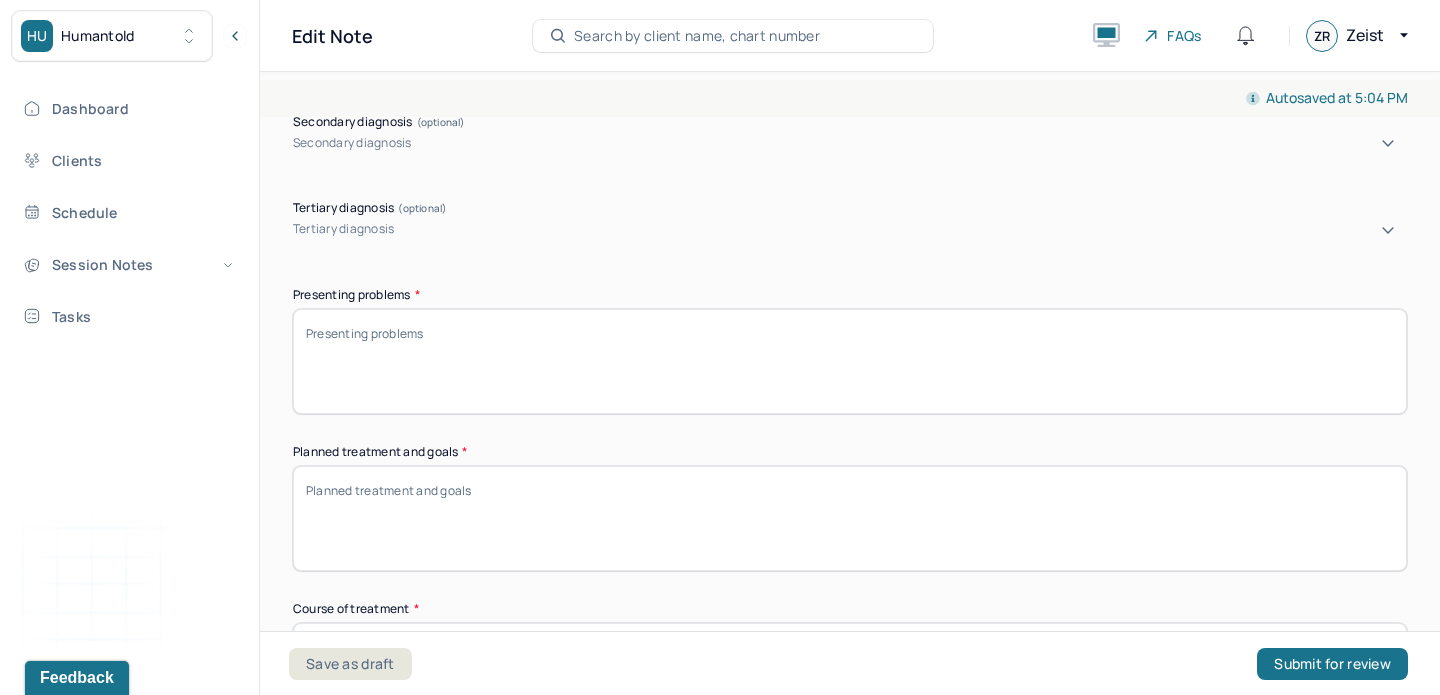 scroll, scrollTop: 1038, scrollLeft: 0, axis: vertical 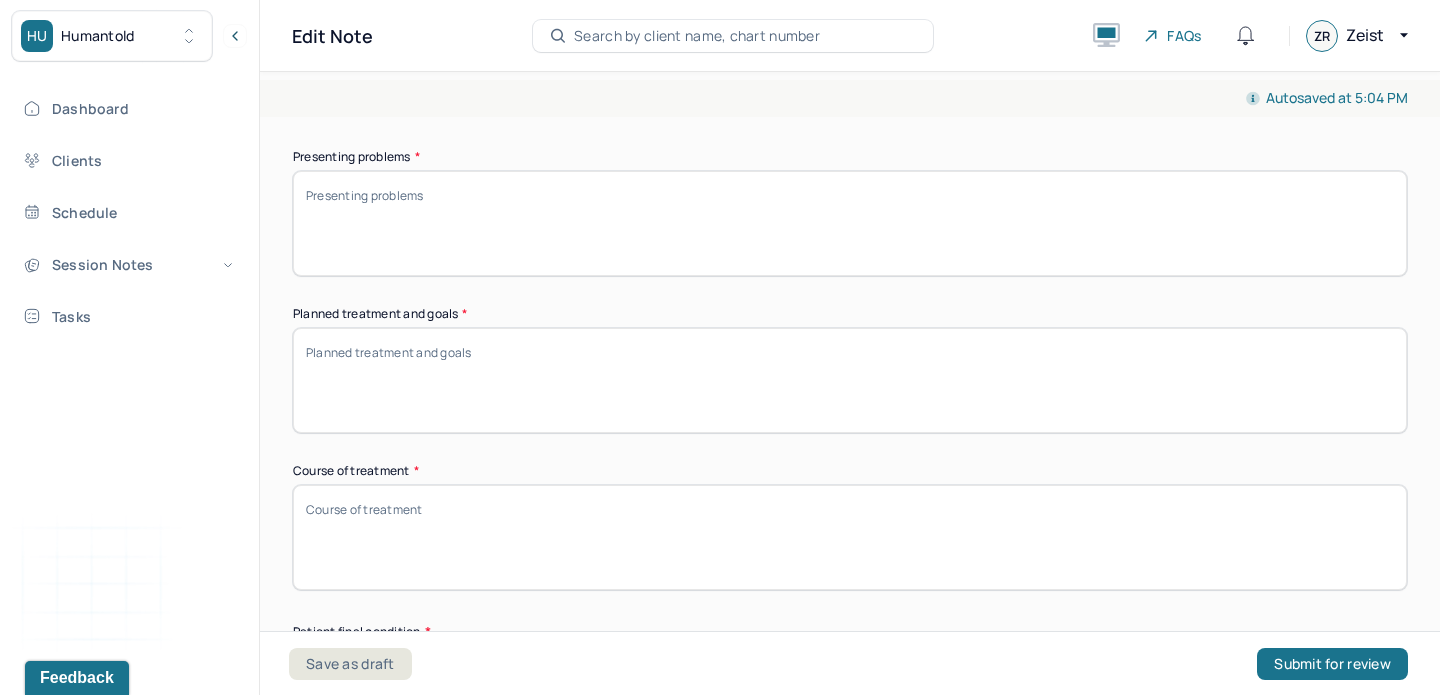 click on "Planned treatment and goals *" at bounding box center [850, 380] 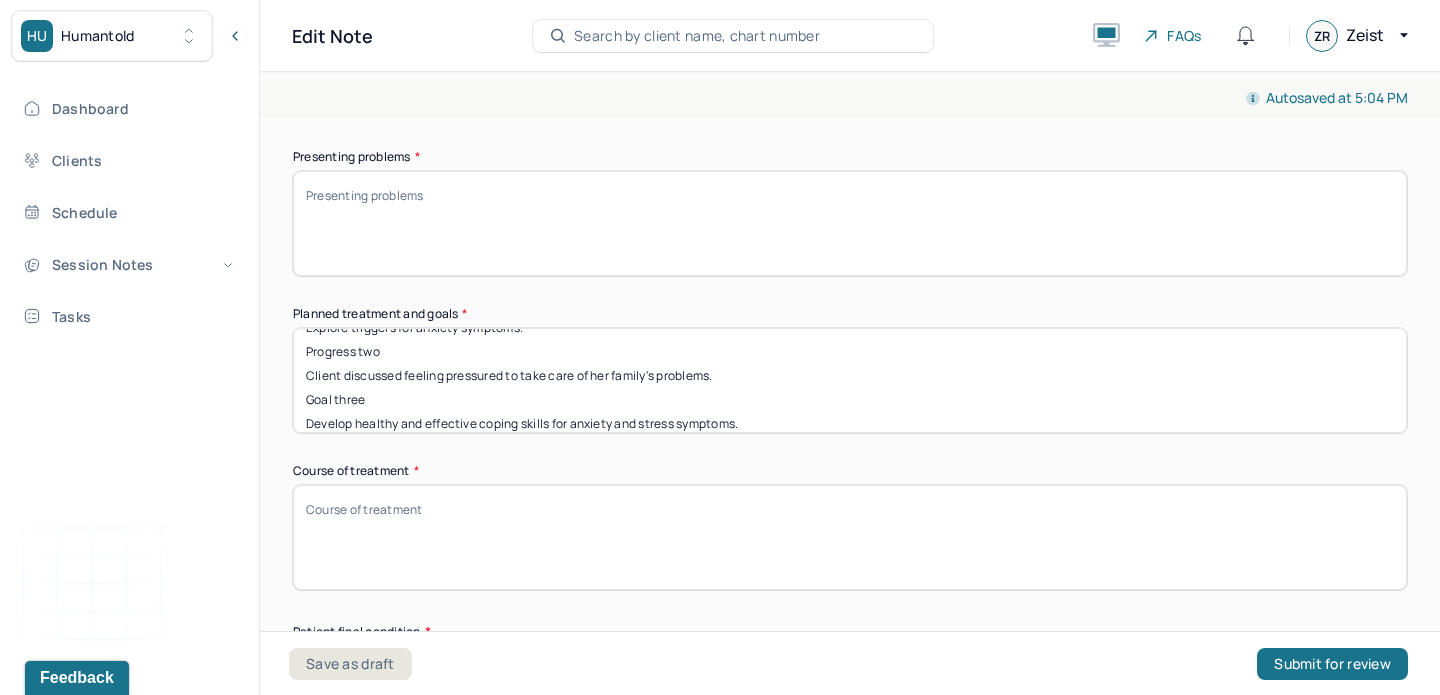 scroll, scrollTop: 137, scrollLeft: 0, axis: vertical 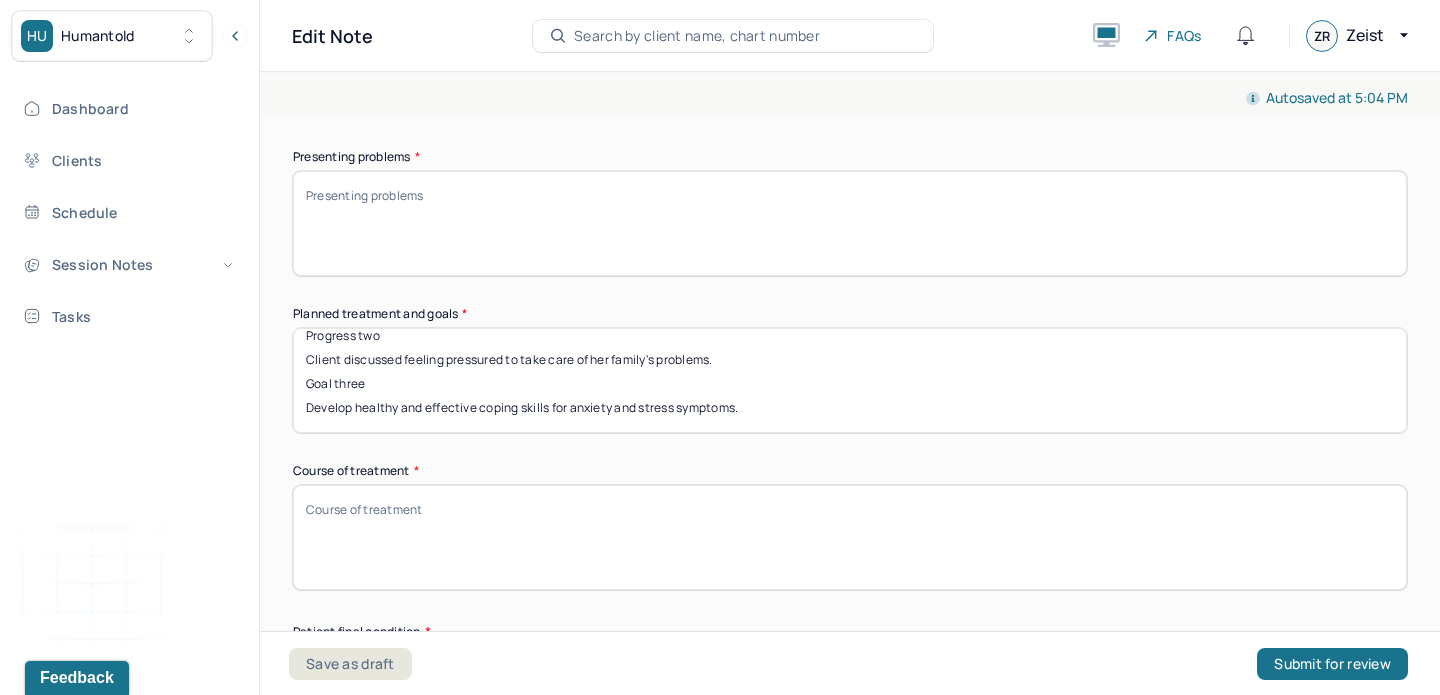 click on "Navigate family dynamics and religious/cultural background.
Progress one
Client discussed how her family causes her anxiety.
Goal two
Explore triggers for anxiety symptoms.
Progress two
Client discussed feeling pressured to take care of her family's problems.
Goal three
Develop healthy and effective coping skills for anxiety and stress symptoms." at bounding box center (850, 380) 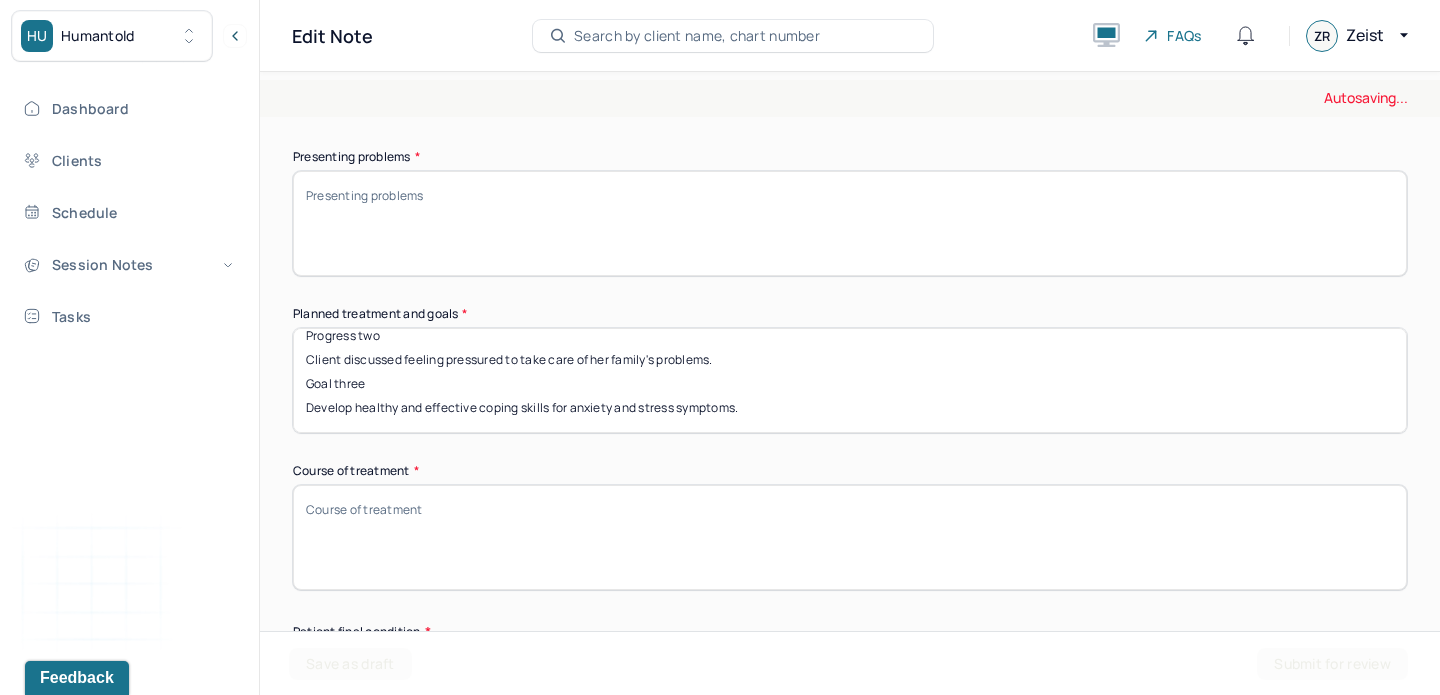 click on "Navigate family dynamics and religious/cultural background.
Progress one
Client discussed how her family causes her anxiety.
Goal two
Explore triggers for anxiety symptoms.
Progress two
Client discussed feeling pressured to take care of her family's problems.
Goal three
Develop healthy and effective coping skills for anxiety and stress symptoms." at bounding box center (850, 380) 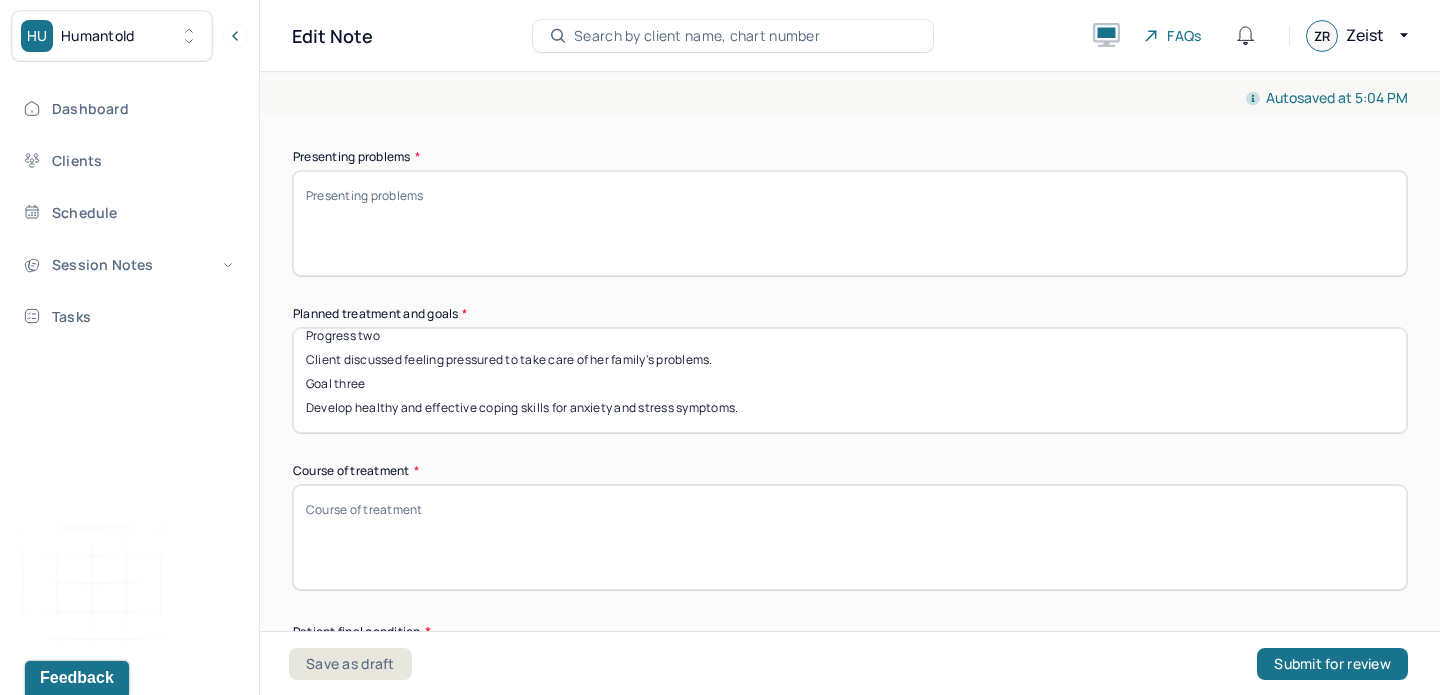 click on "Navigate family dynamics and religious/cultural background.
Progress one
Client discussed how her family causes her anxiety.
Goal two
Explore triggers for anxiety symptoms.
Progress two
Client discussed feeling pressured to take care of her family's problems.
Goal three
Develop healthy and effective coping skills for anxiety and stress symptoms." at bounding box center [850, 380] 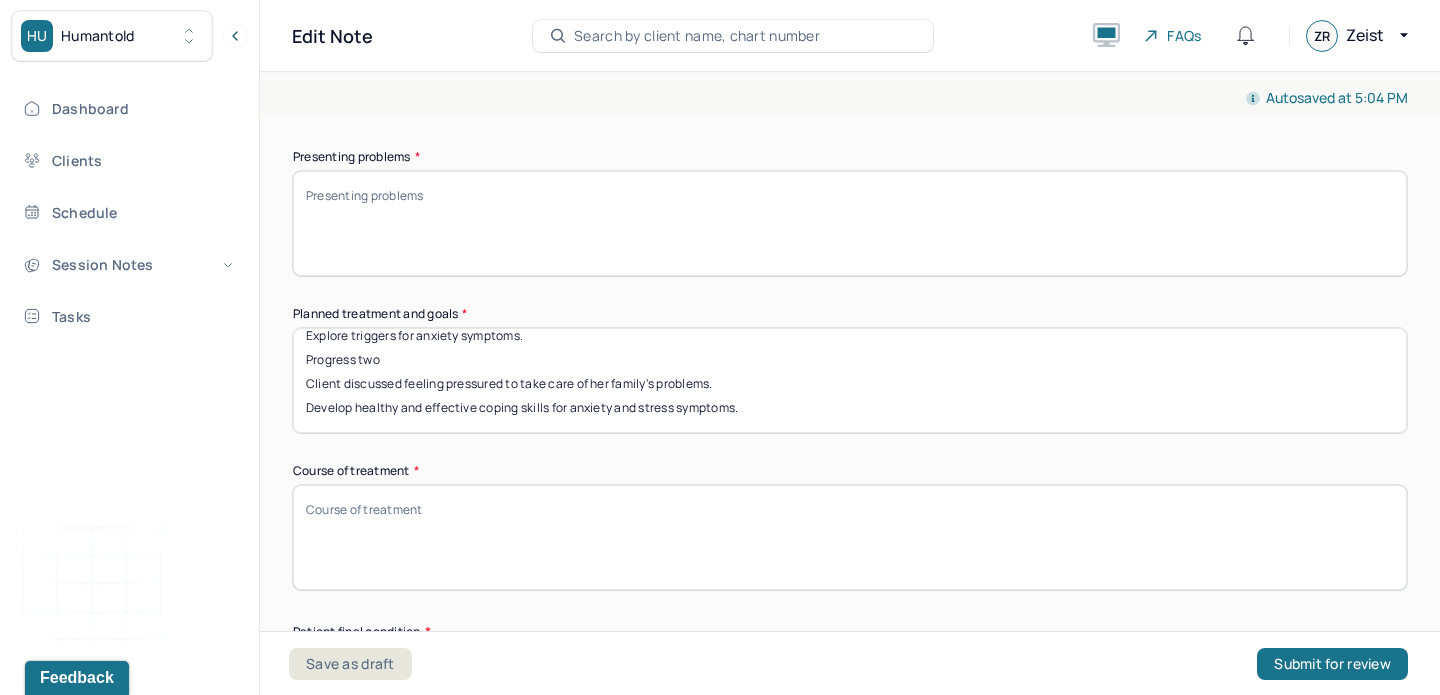 scroll, scrollTop: 113, scrollLeft: 0, axis: vertical 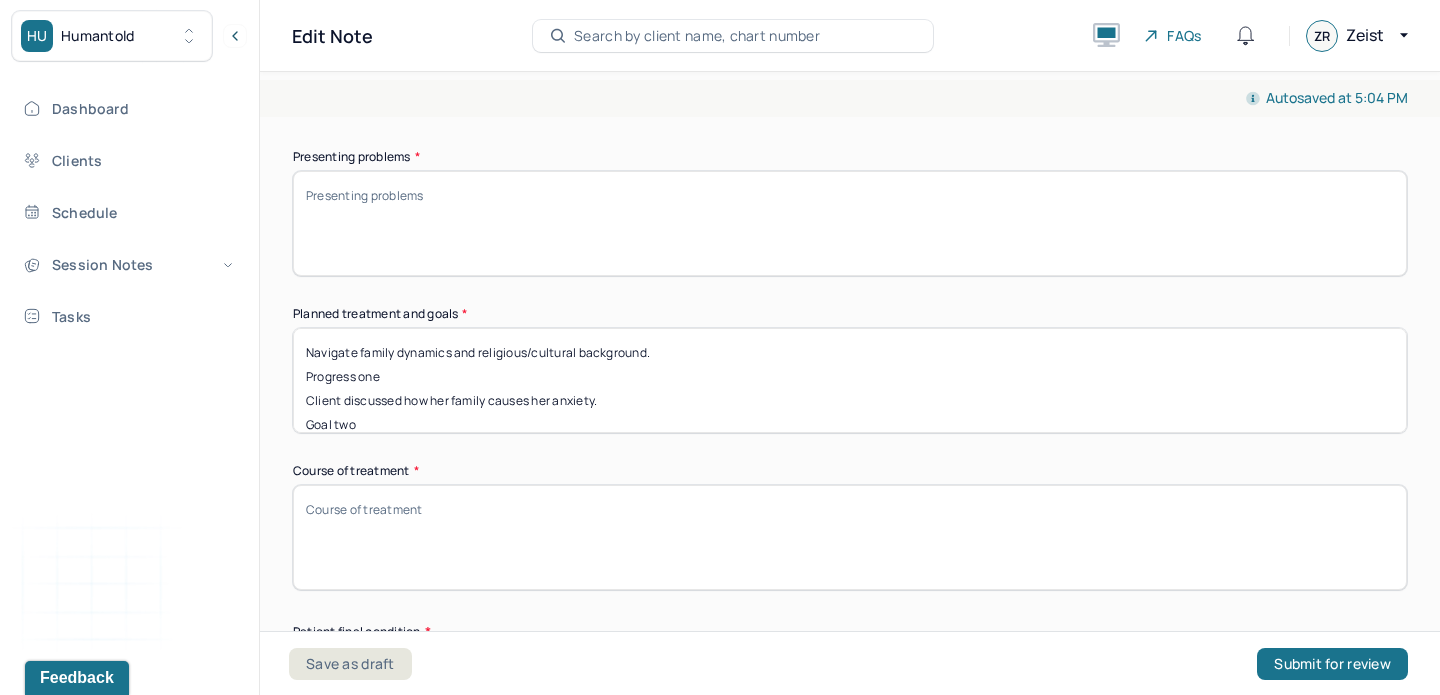 drag, startPoint x: 355, startPoint y: 339, endPoint x: 302, endPoint y: 361, distance: 57.384666 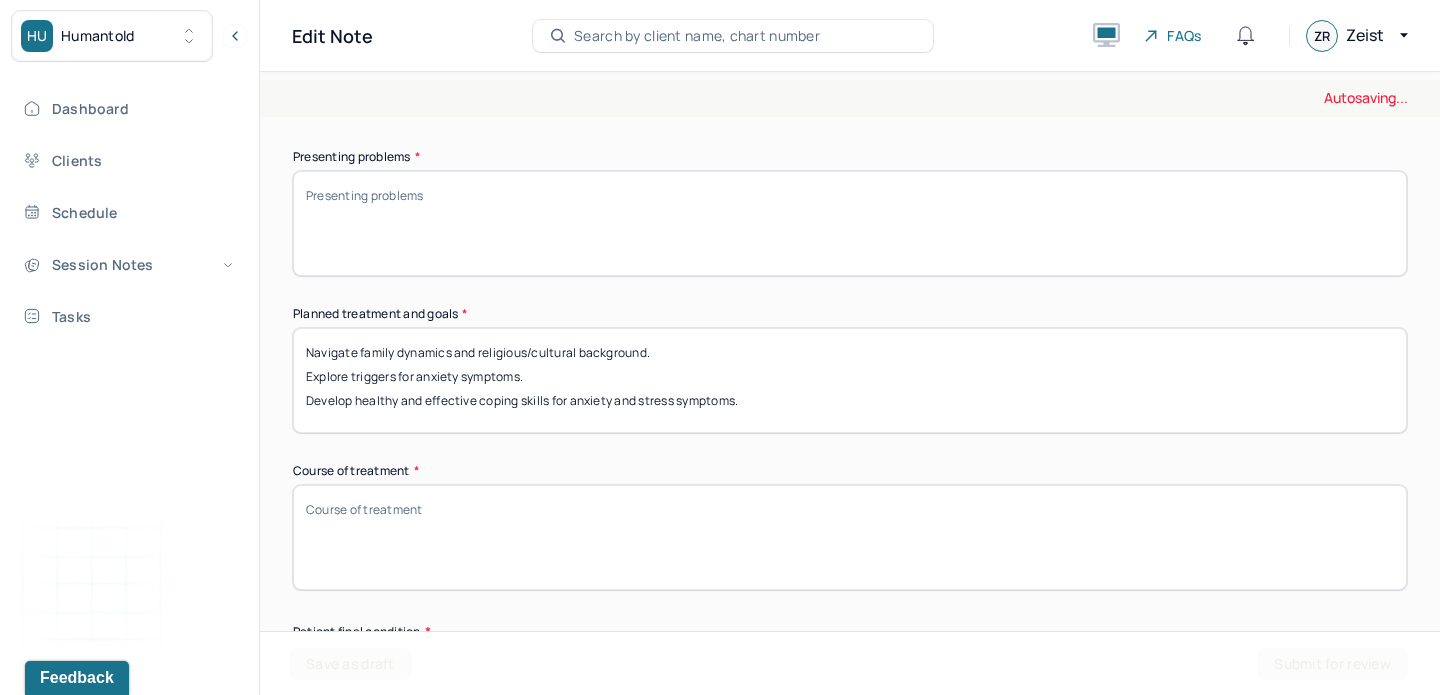 click on "Navigate family dynamics and religious/cultural background.
Progress one
Client discussed how her family causes her anxiety.
Goal two
Explore triggers for anxiety symptoms.
Develop healthy and effective coping skills for anxiety and stress symptoms." at bounding box center [850, 380] 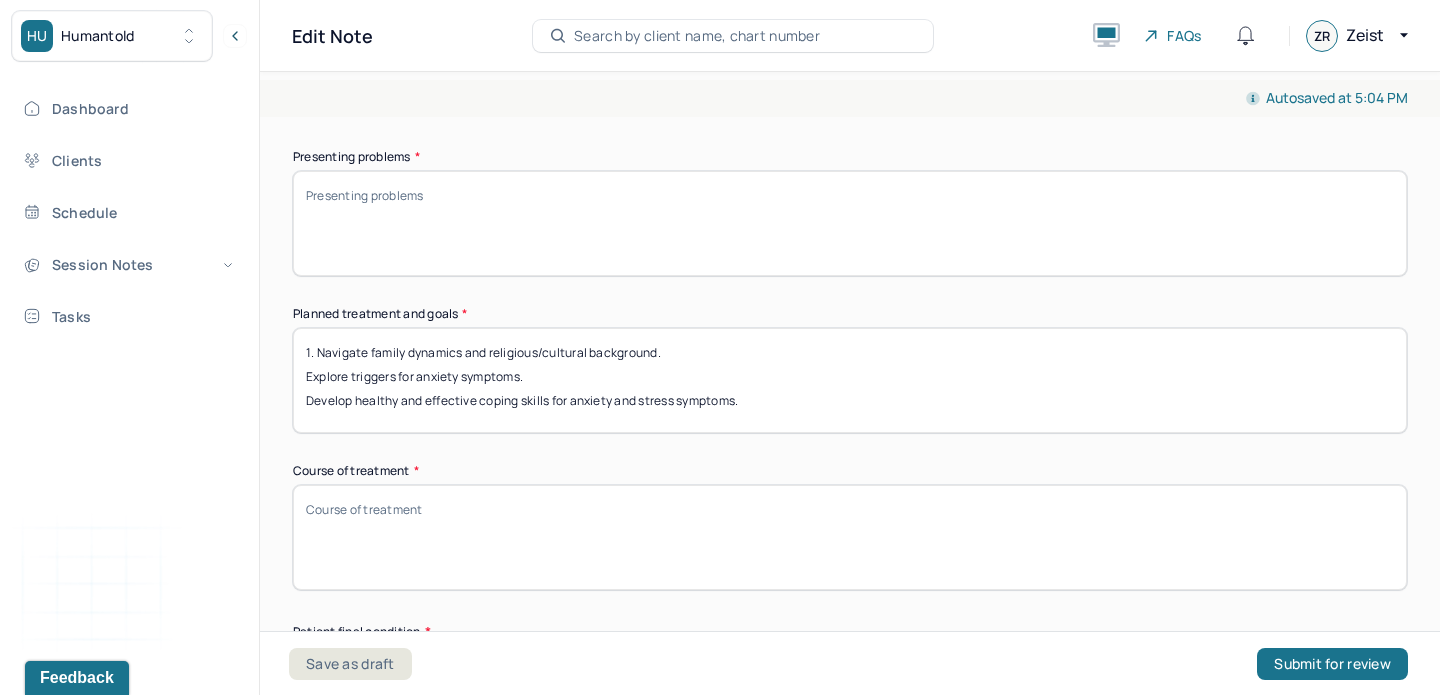 click on "Navigate family dynamics and religious/cultural background.
Explore triggers for anxiety symptoms.
Develop healthy and effective coping skills for anxiety and stress symptoms." at bounding box center (850, 380) 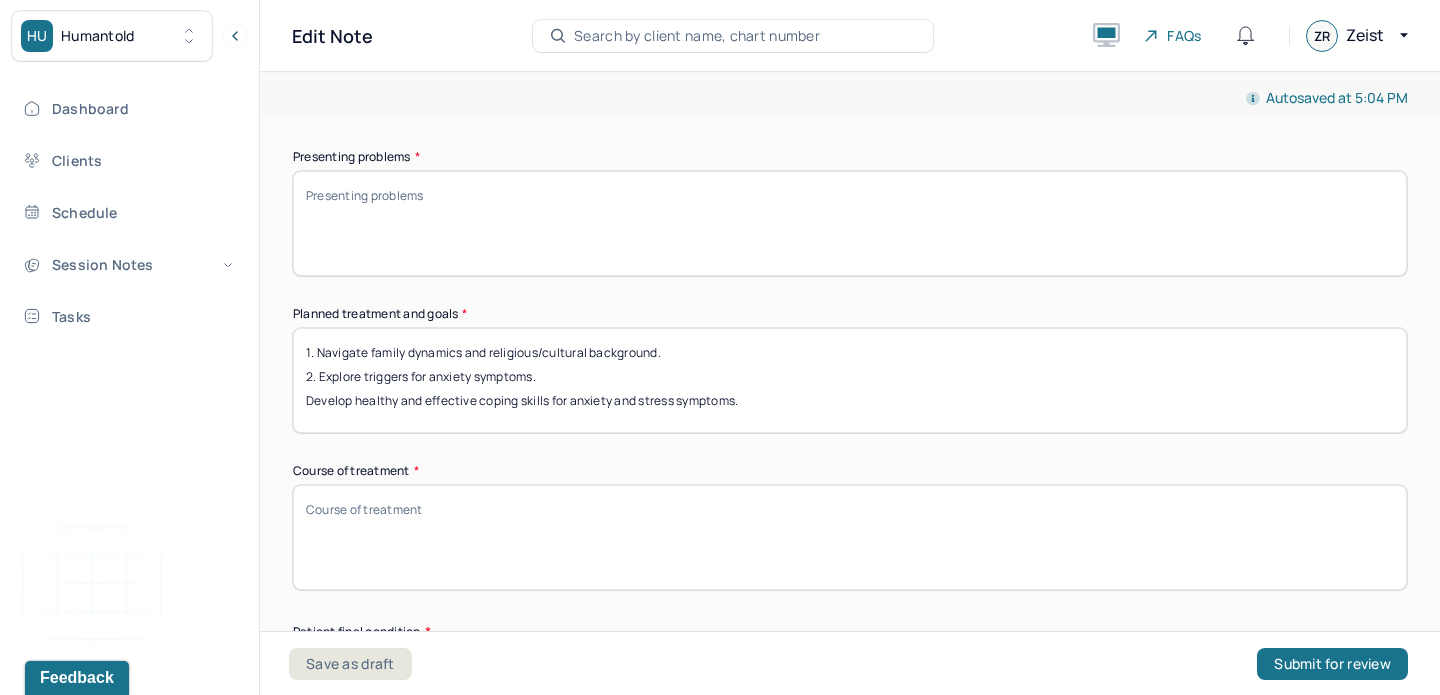 click on "Navigate family dynamics and religious/cultural background.
Explore triggers for anxiety symptoms.
Develop healthy and effective coping skills for anxiety and stress symptoms." at bounding box center [850, 380] 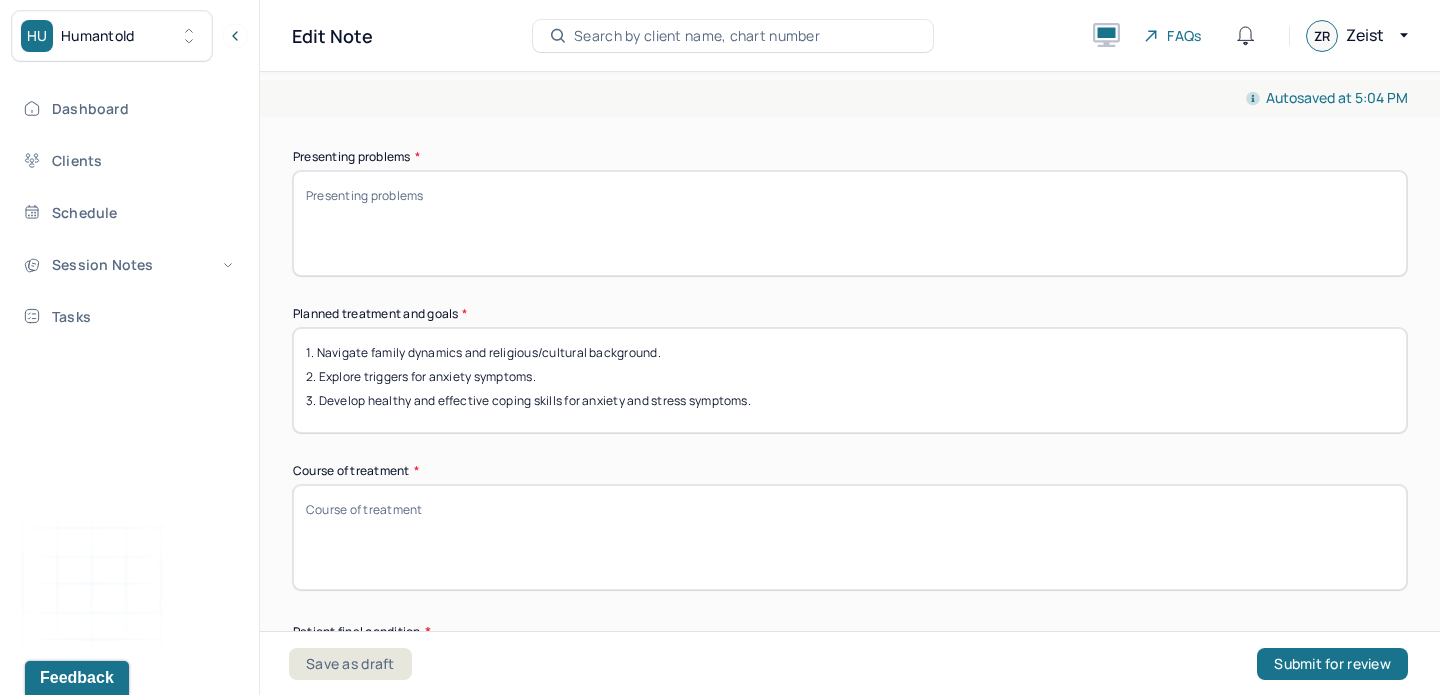 type on "1. Navigate family dynamics and religious/cultural background.
2. Explore triggers for anxiety symptoms.
3. Develop healthy and effective coping skills for anxiety and stress symptoms." 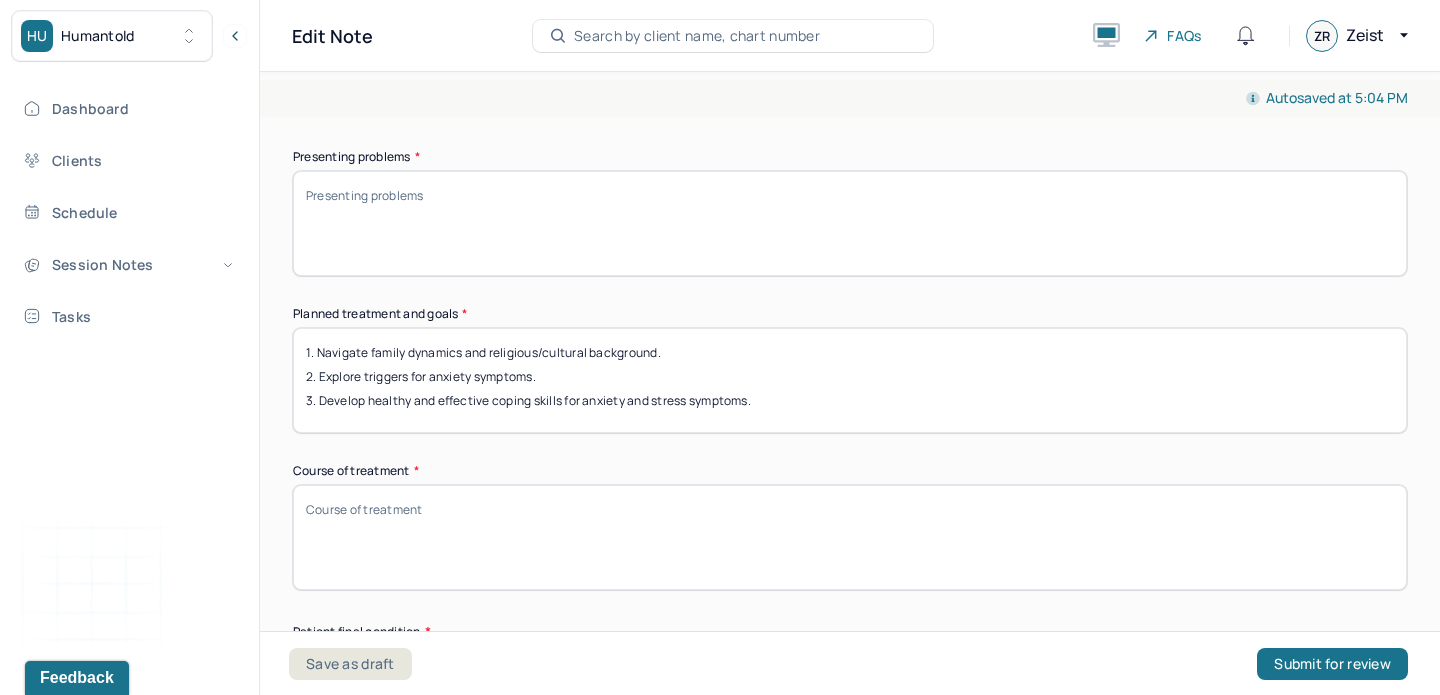 click on "Presenting problems *" at bounding box center (850, 223) 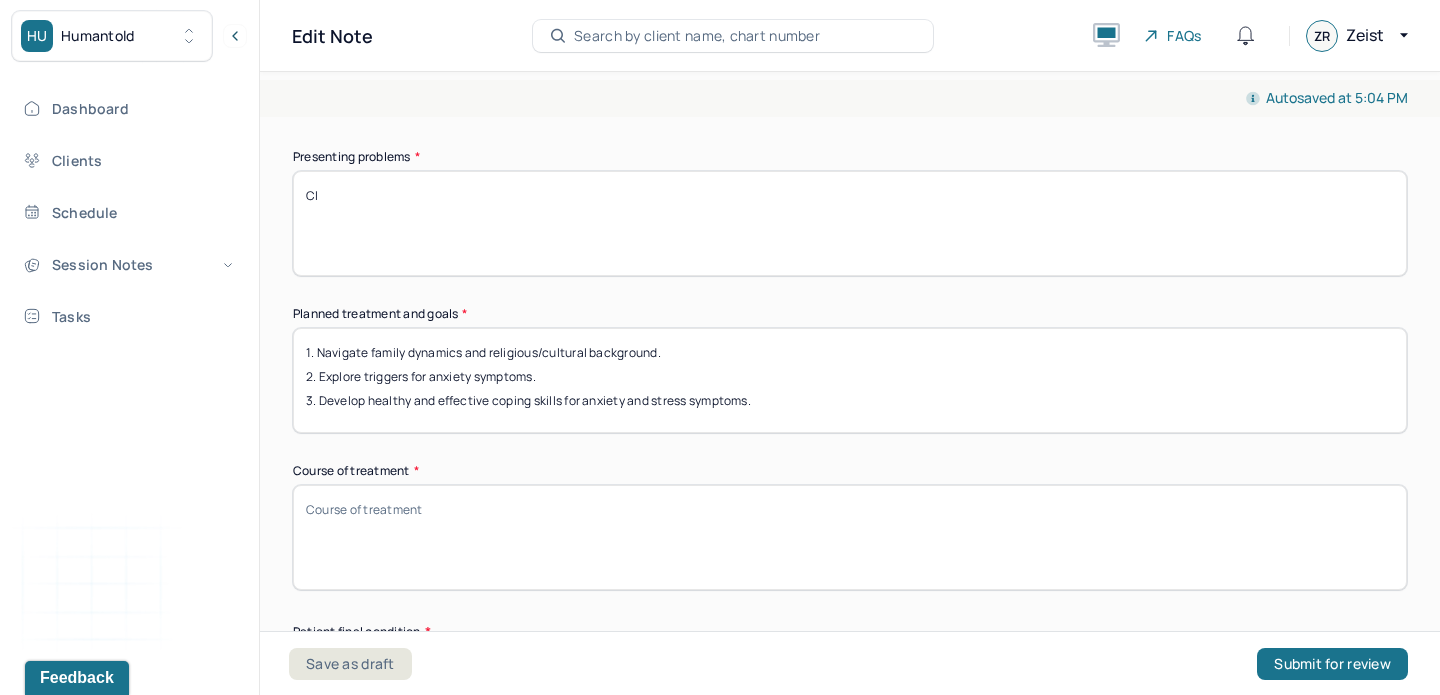 type on "C" 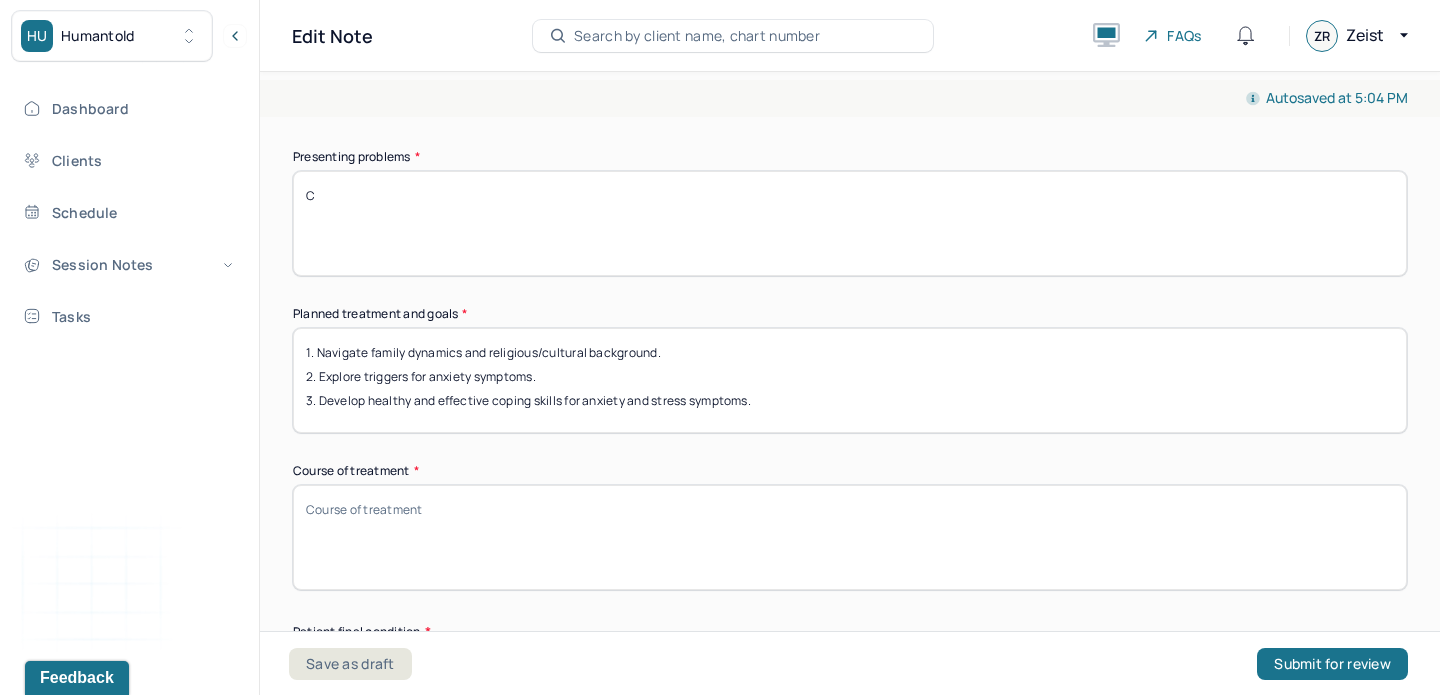 type 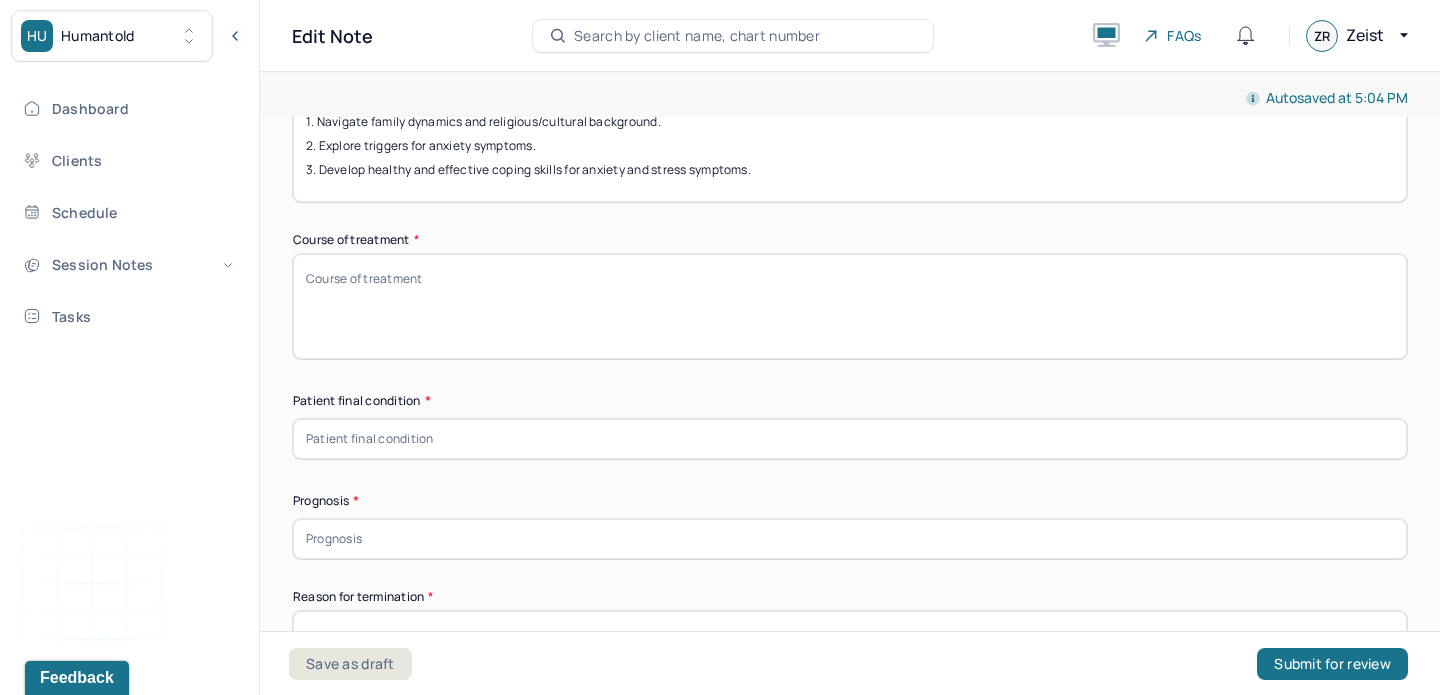 scroll, scrollTop: 1272, scrollLeft: 0, axis: vertical 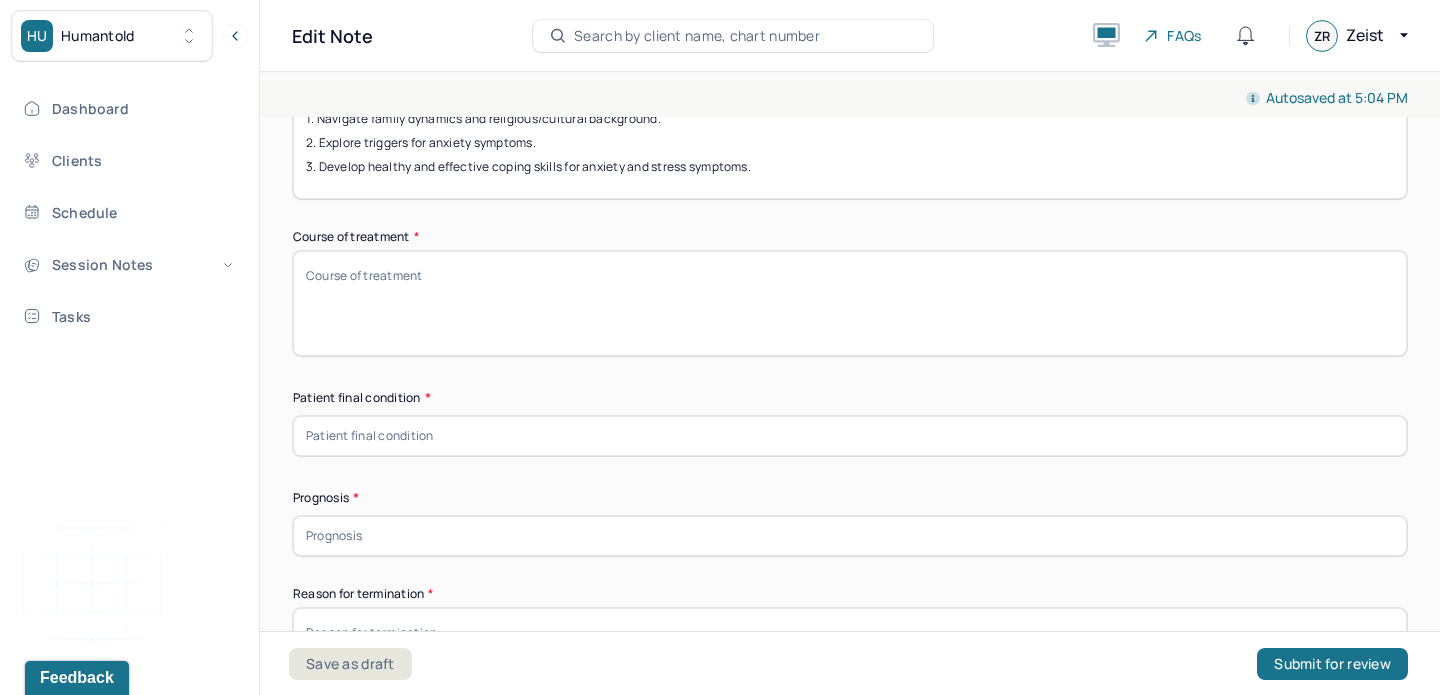 click at bounding box center (850, 436) 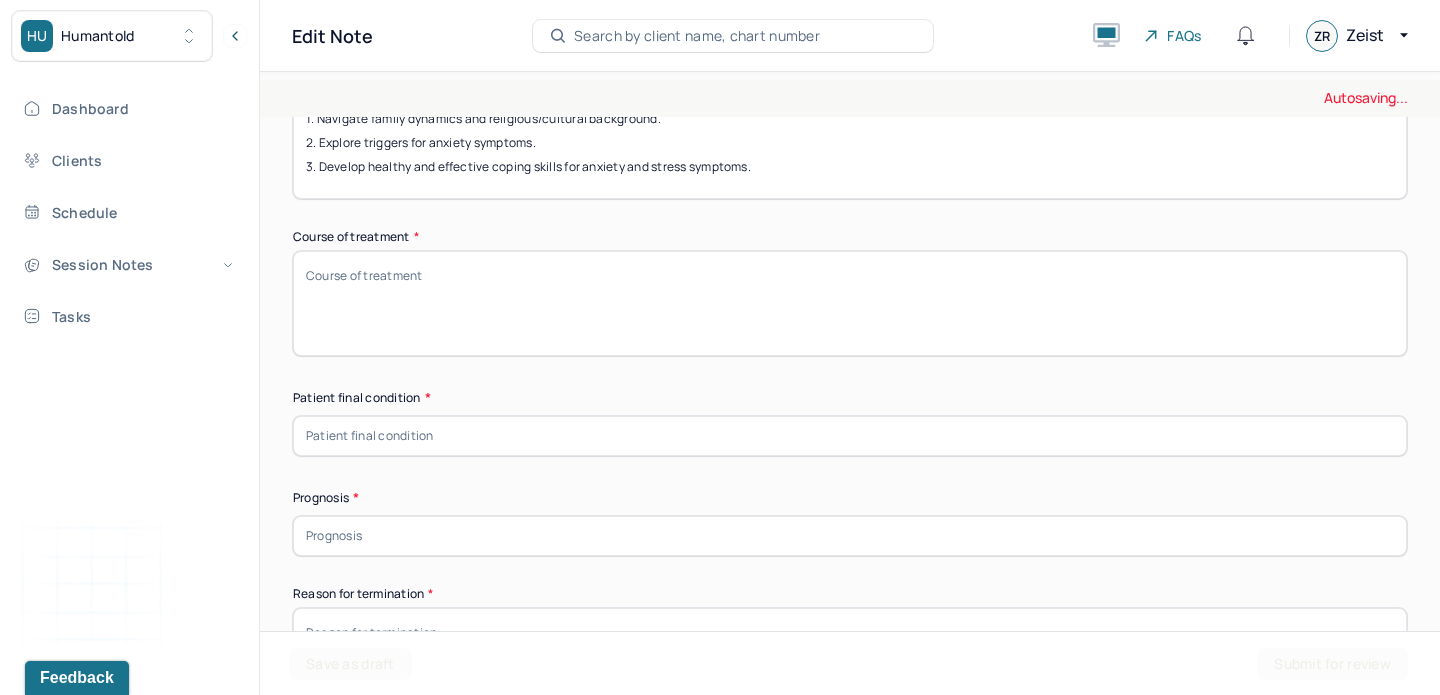 click at bounding box center (850, 436) 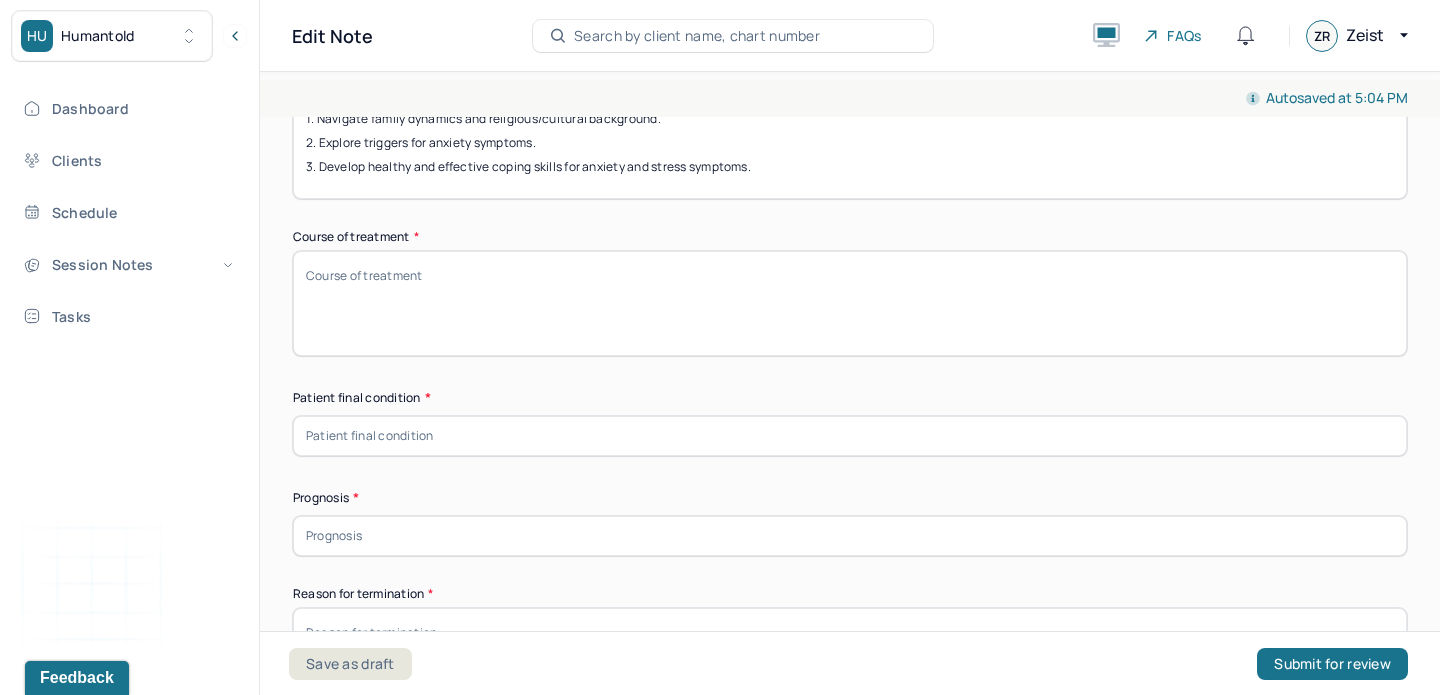 click at bounding box center [850, 436] 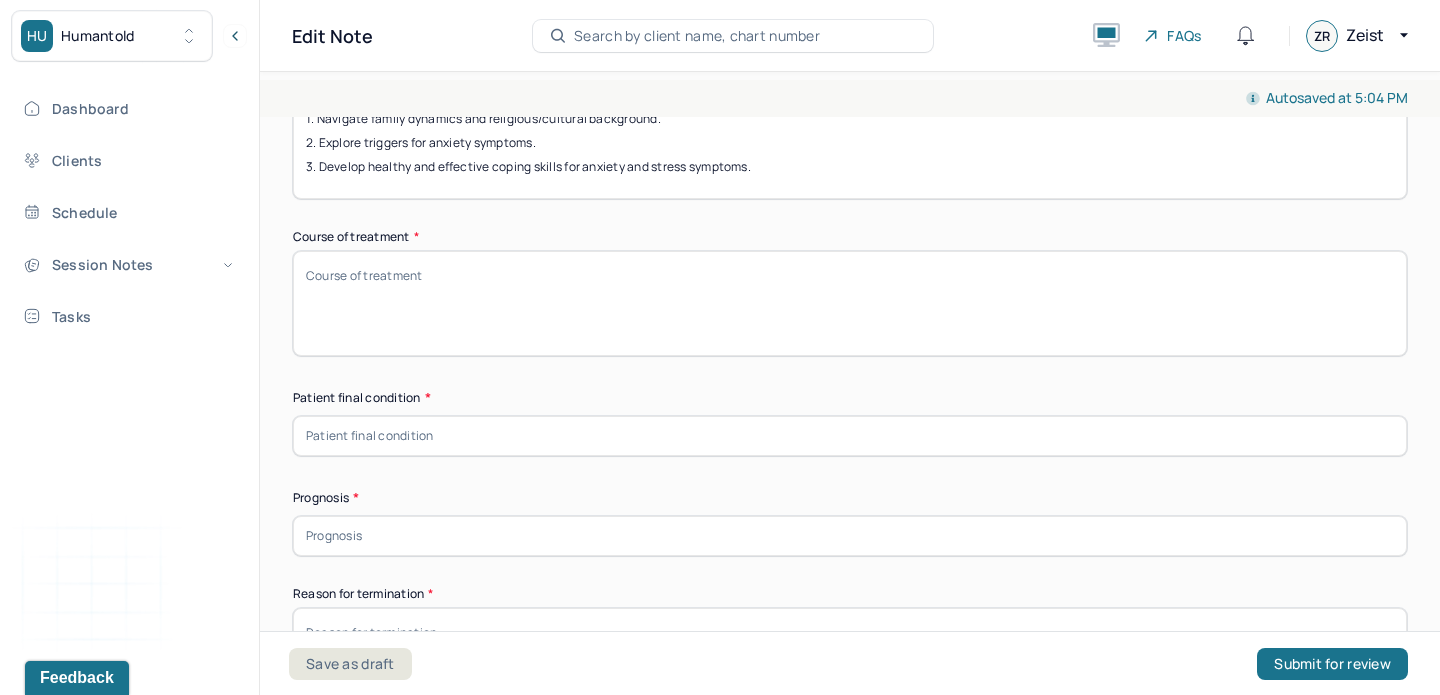 type on "Good." 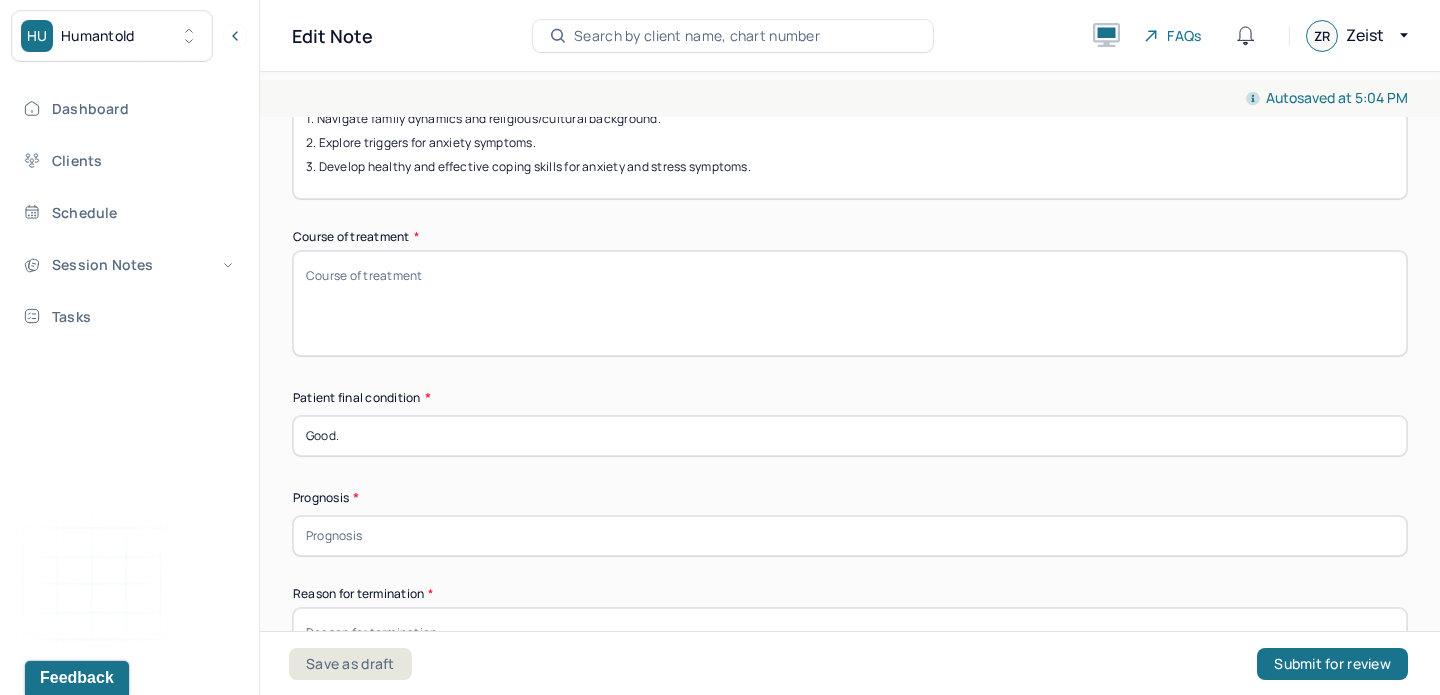 click at bounding box center [850, 536] 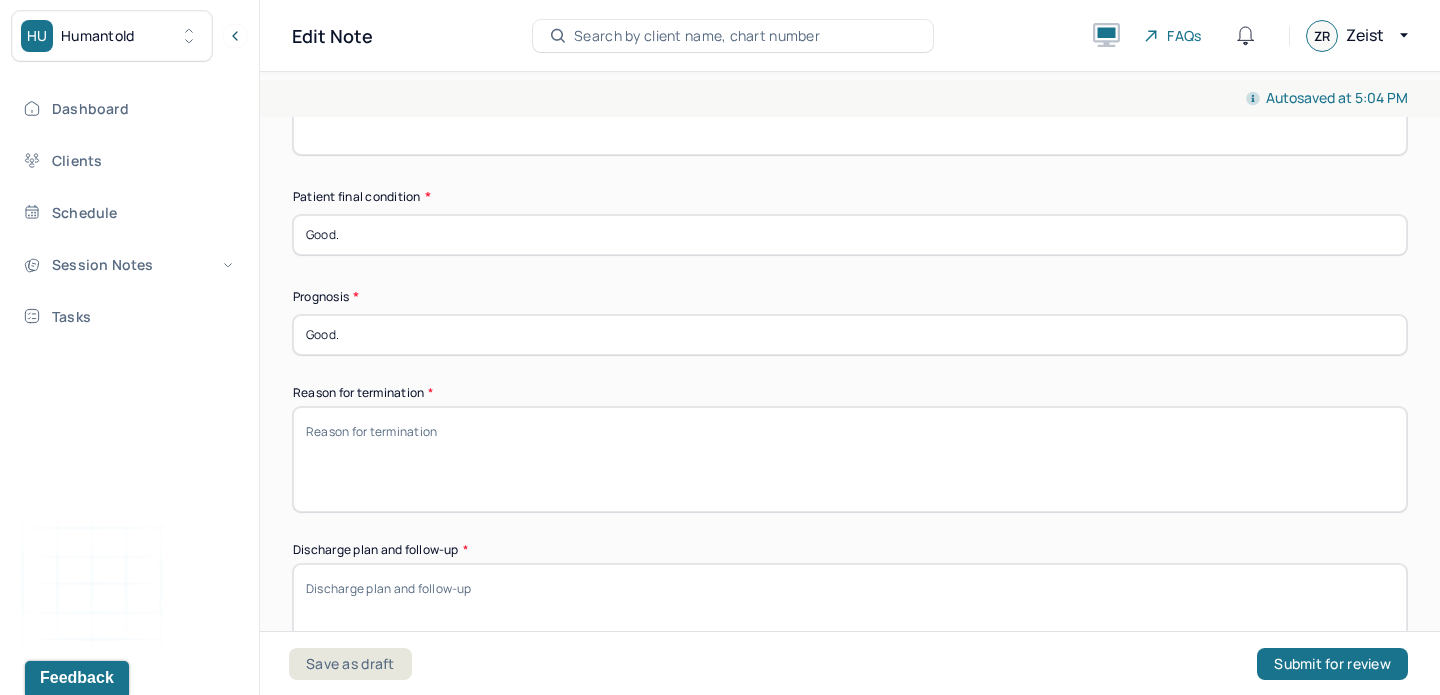 scroll, scrollTop: 1477, scrollLeft: 0, axis: vertical 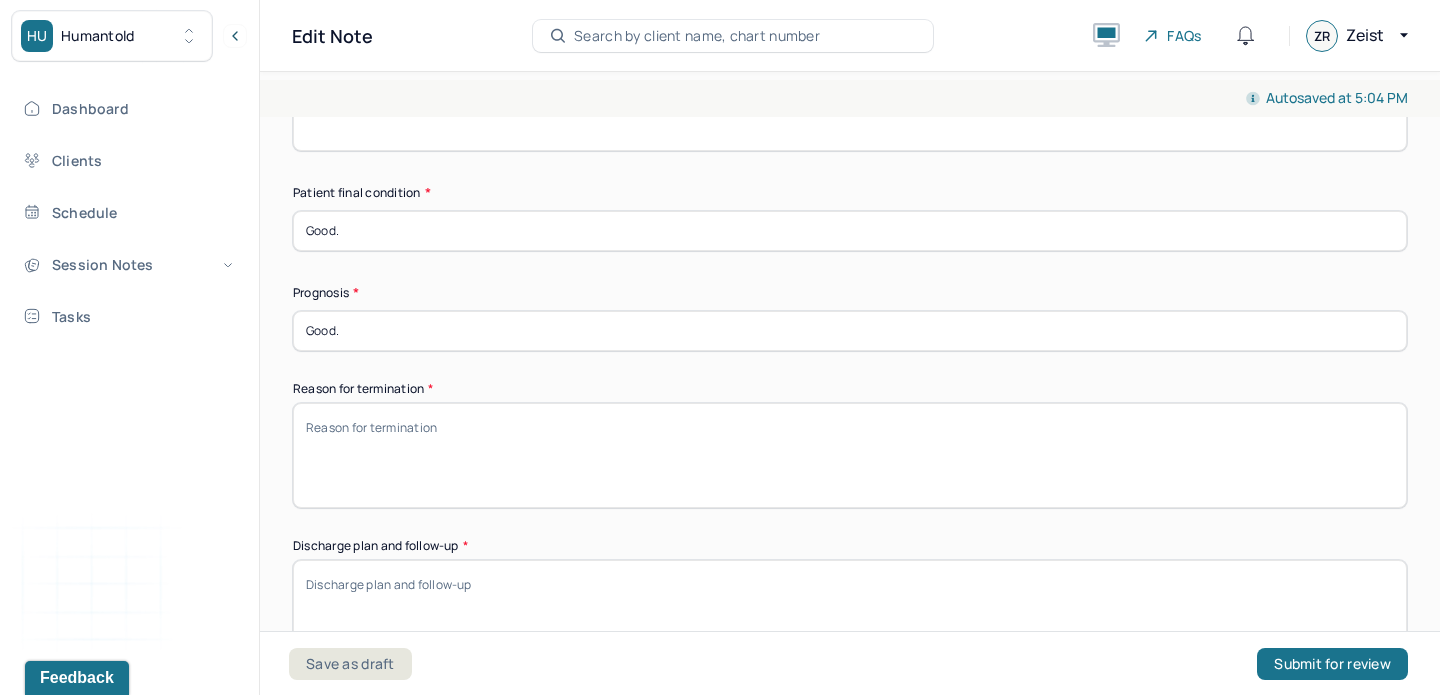 click on "Reason for termination *" at bounding box center [850, 455] 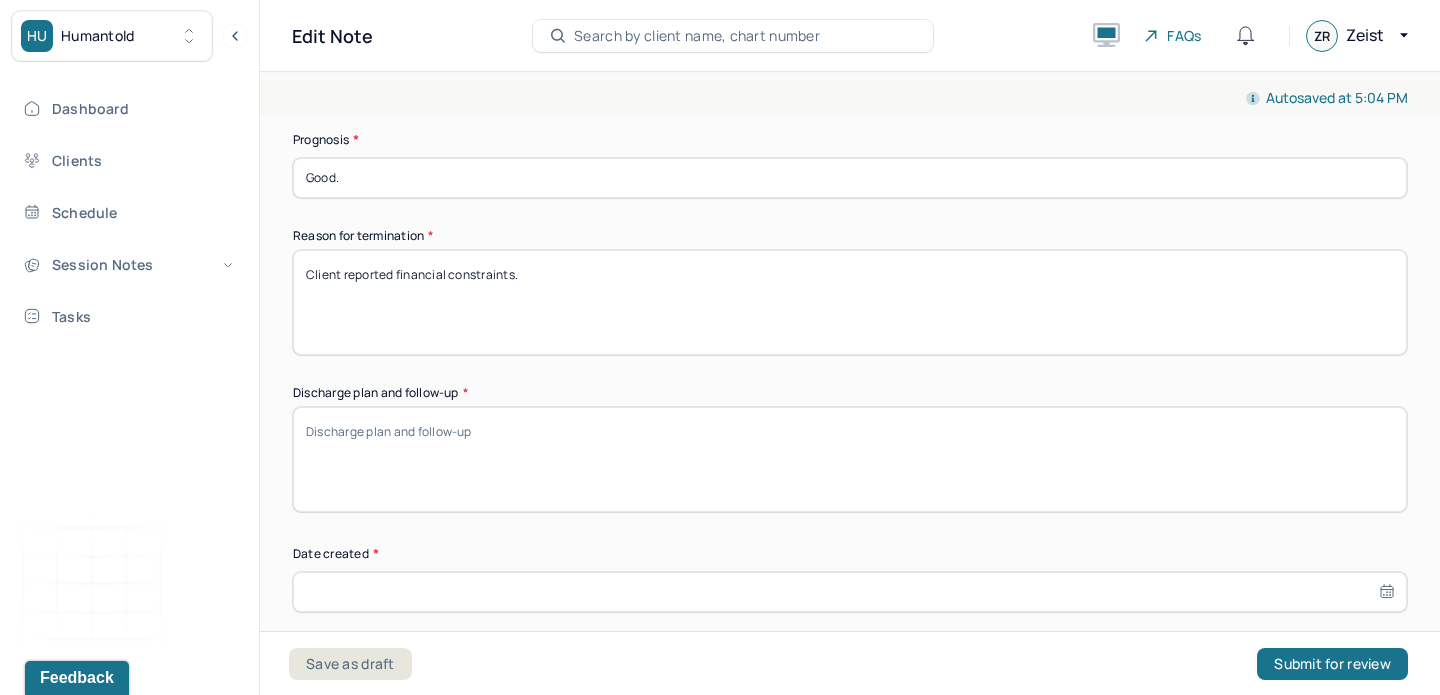 scroll, scrollTop: 1629, scrollLeft: 0, axis: vertical 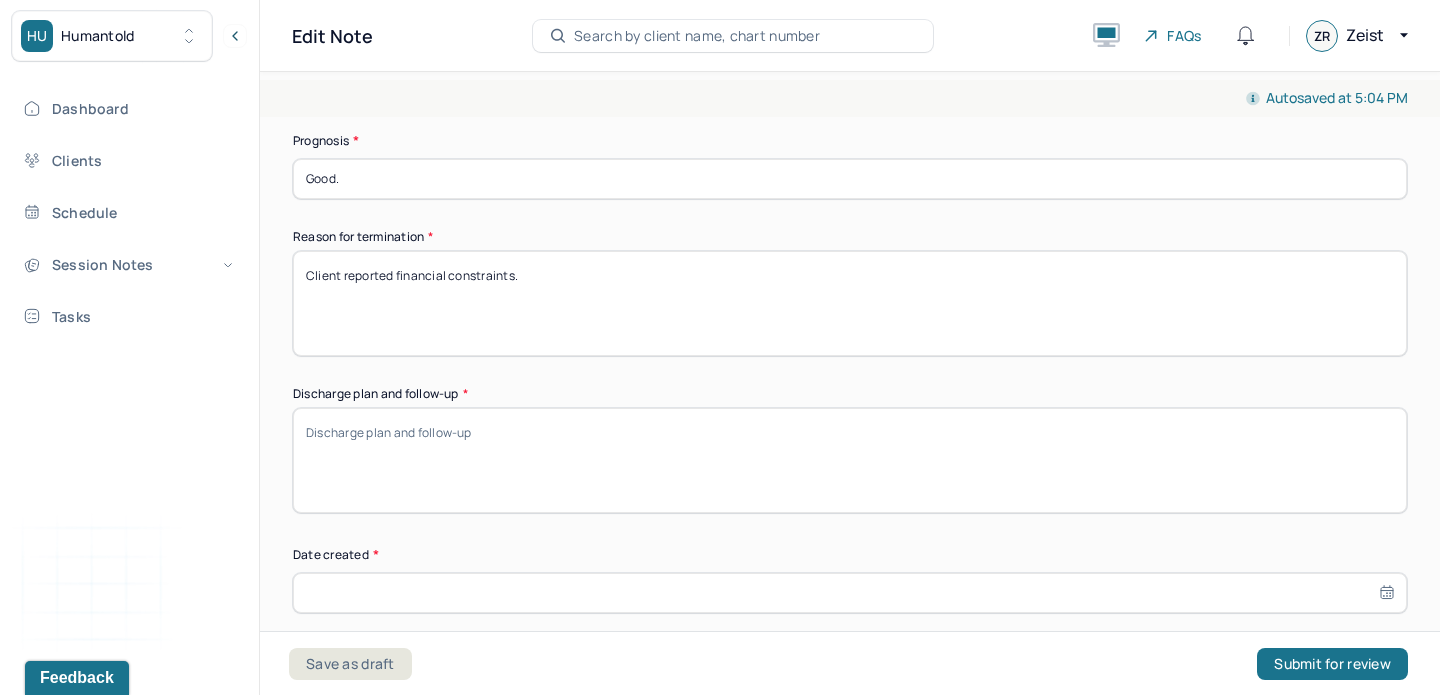 type on "Client reported financial constraints." 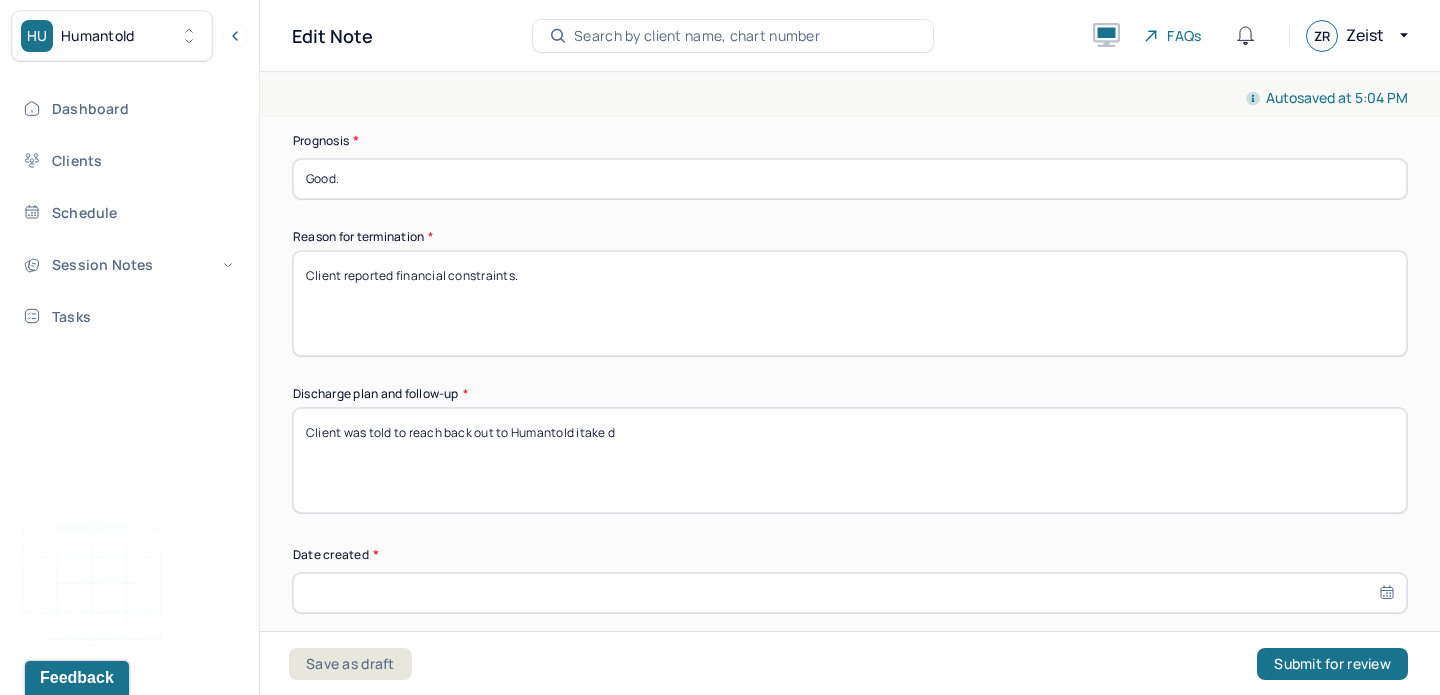 click on "Client" at bounding box center [850, 460] 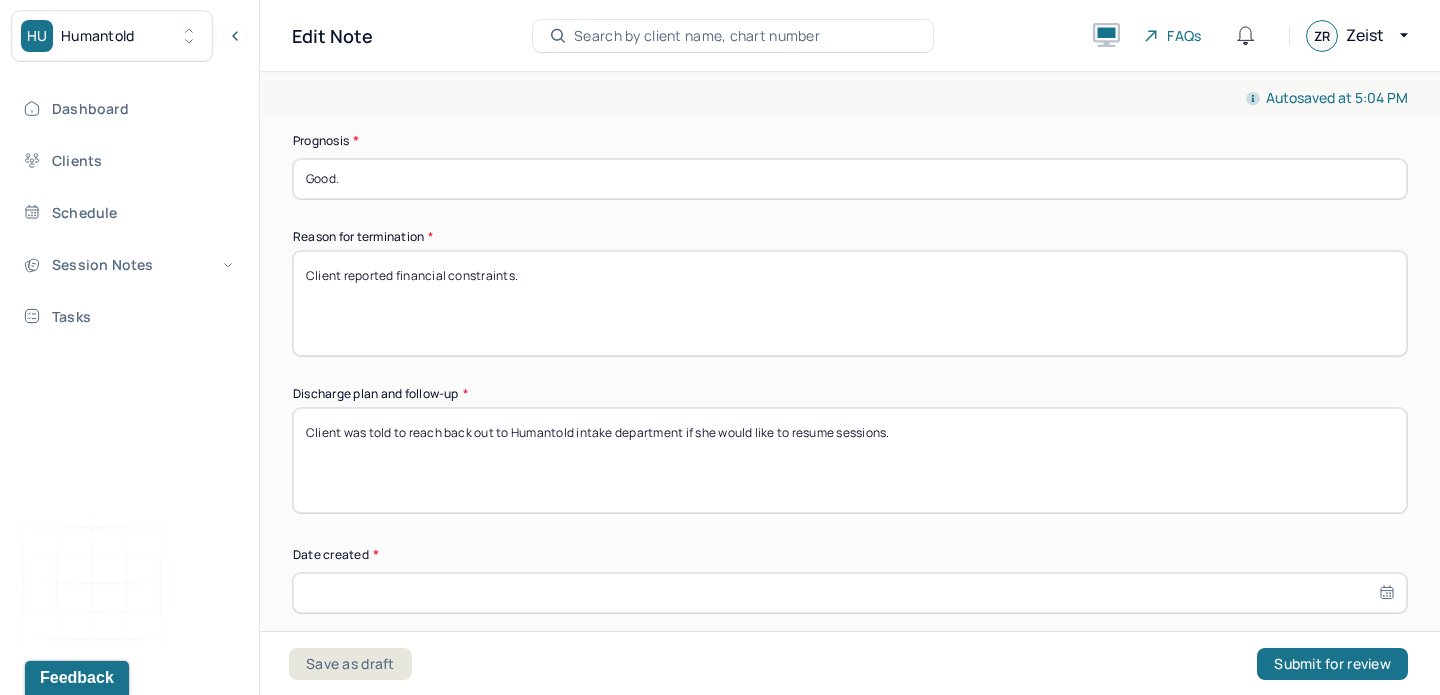 type on "Client was told to reach back out to Humantold intake department if she would like to resume sessions." 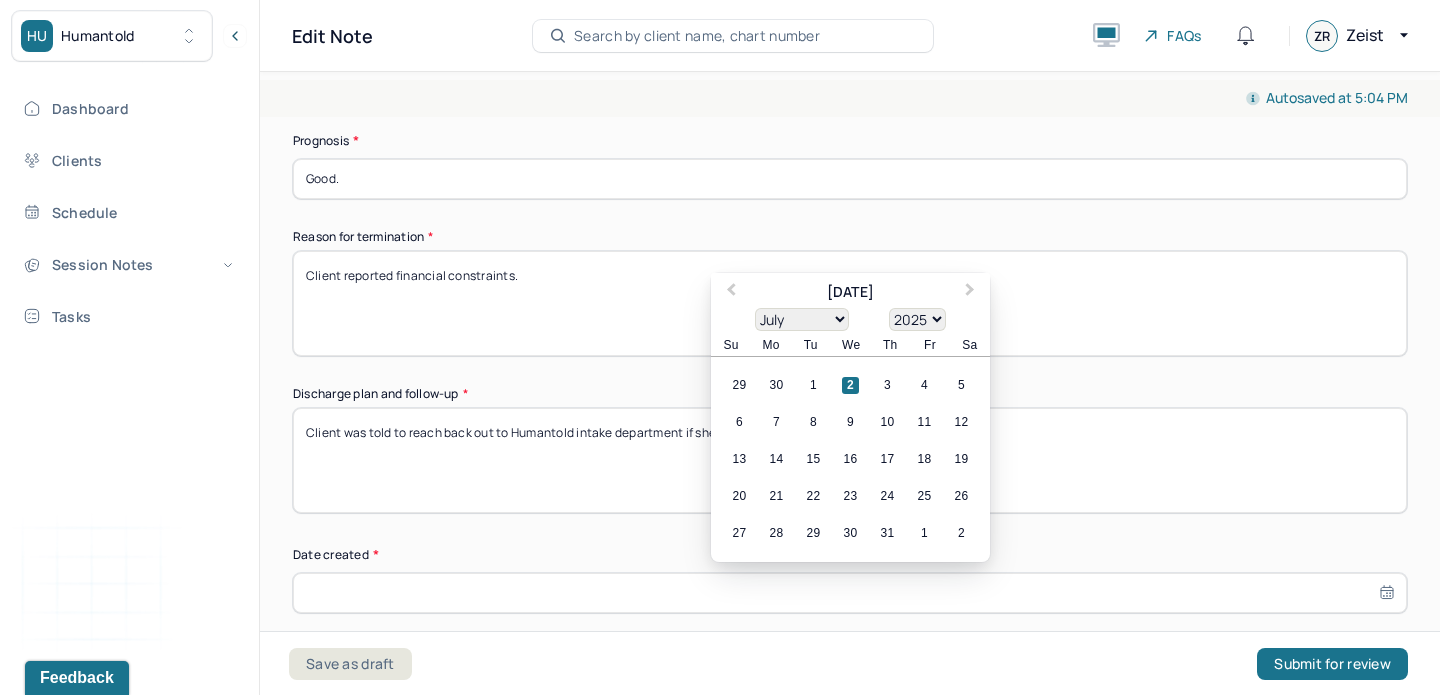click at bounding box center [850, 593] 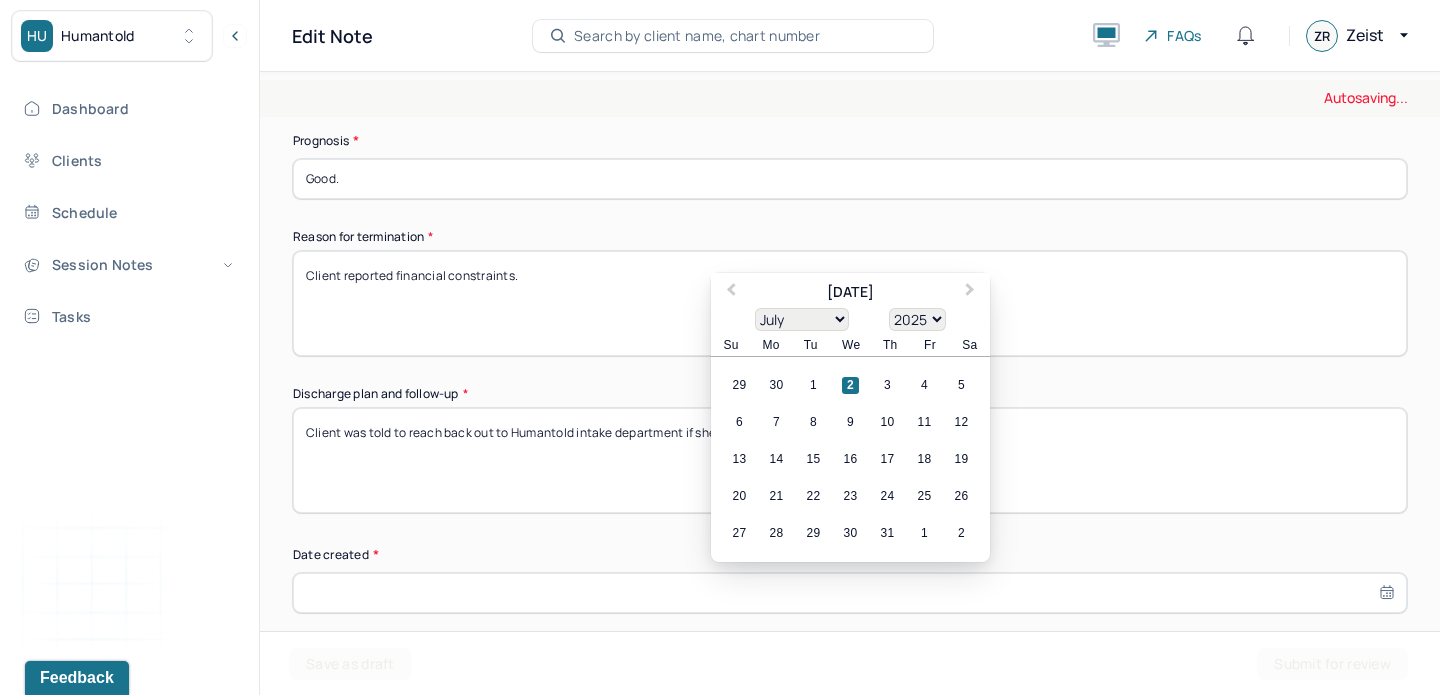 click on "2" at bounding box center [850, 385] 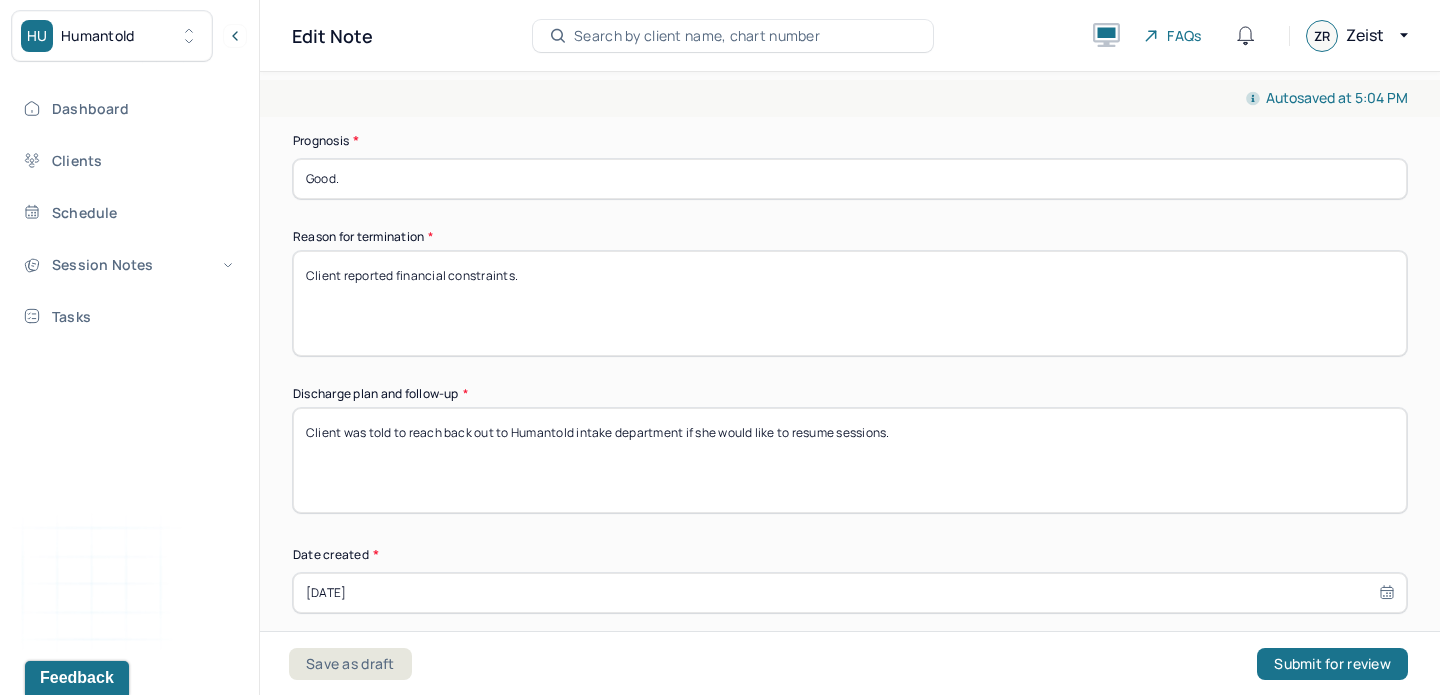 type on "[DATE]" 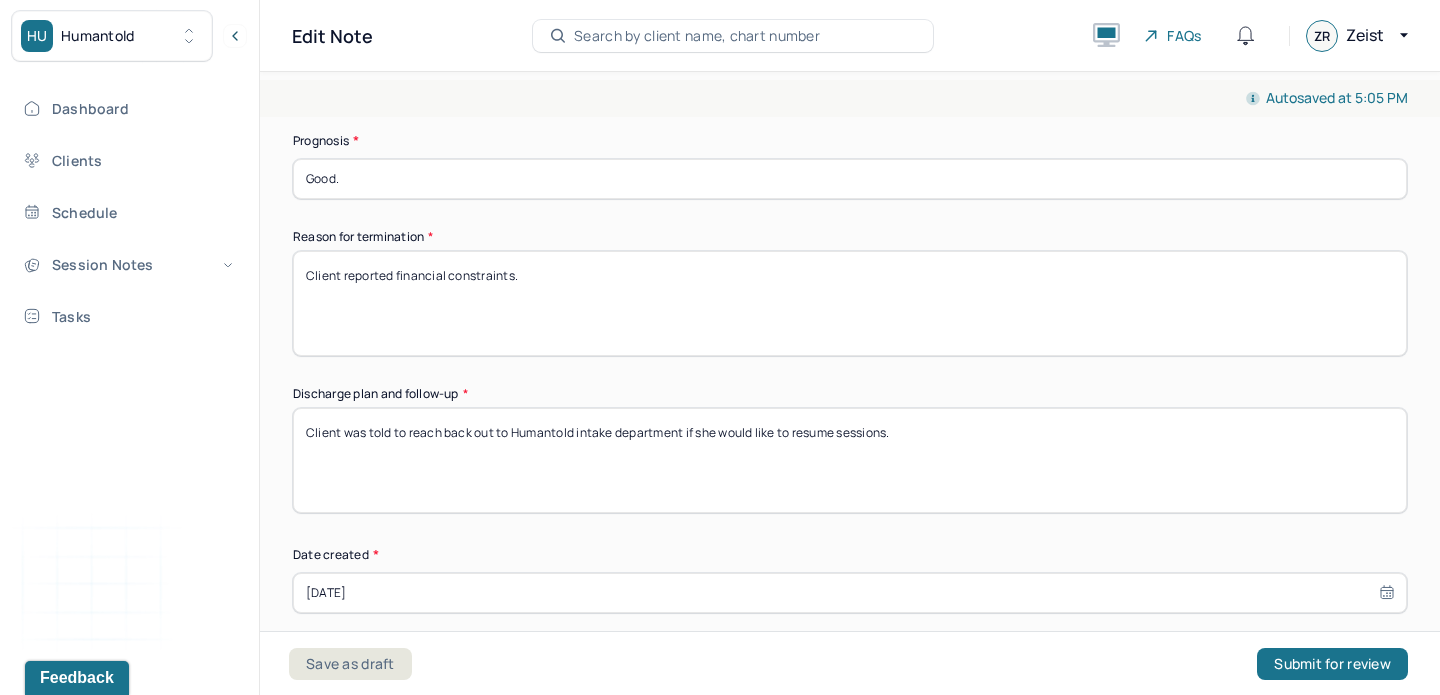scroll, scrollTop: 1873, scrollLeft: 0, axis: vertical 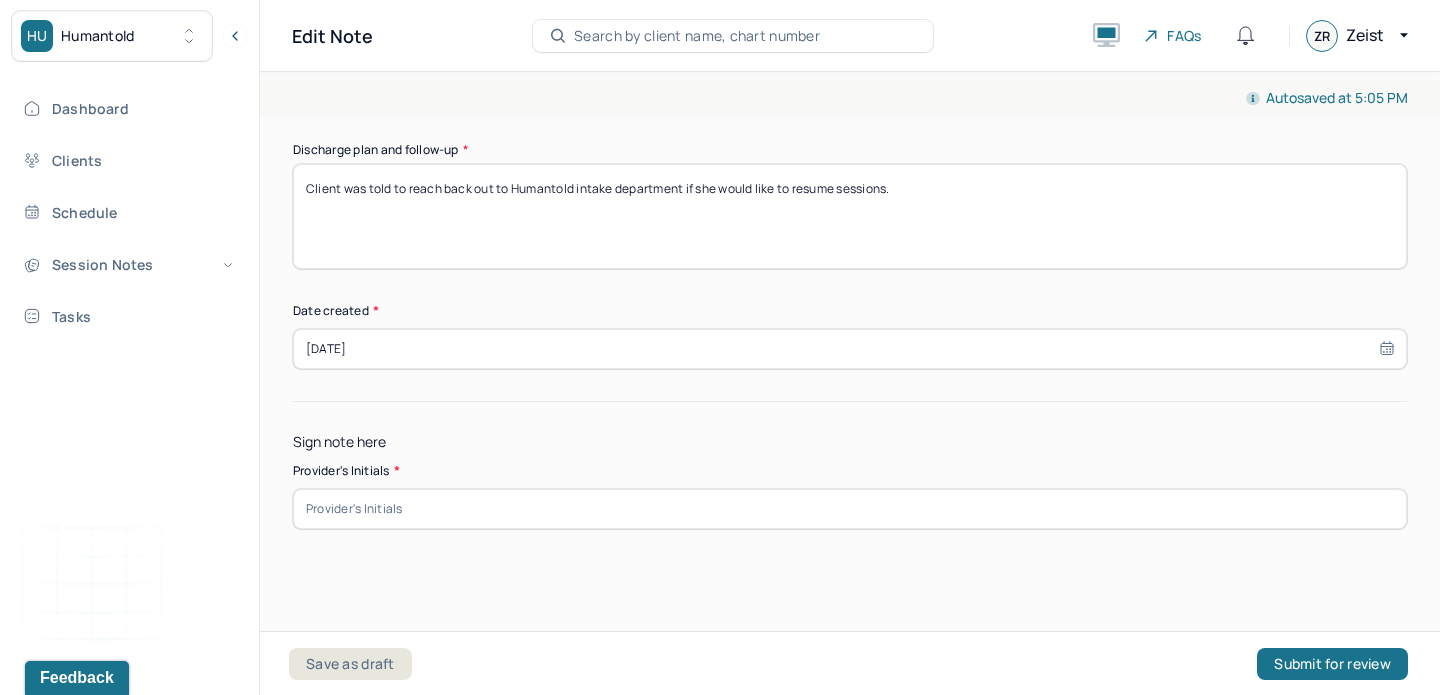 click on "Appointment location * Teletherapy Client Teletherapy Location Home Office Other Provider Teletherapy Location Home Office Other Consent was received for the teletherapy session The teletherapy session was conducted via video First session date * [DATE] Last session date * [DATE] Total number of sessions * 5 Primary diagnosis * F41.1 [MEDICAL_DATA] Secondary diagnosis (optional) Secondary diagnosis Tertiary diagnosis (optional) Tertiary diagnosis Presenting problems * Planned treatment and goals * 1. Navigate family dynamics and religious/cultural background.
2. Explore triggers for anxiety symptoms.
3. Develop healthy and effective coping skills for anxiety and stress symptoms. Course of treatment * Patient final condition * Good. Prognosis * Good. Reason for termination * Client reported financial constraints. Discharge plan and follow-up * Client was told to reach back out to Humantold intake department if she would like to resume sessions. Date created * [DATE] Sign note here *" at bounding box center [850, -433] 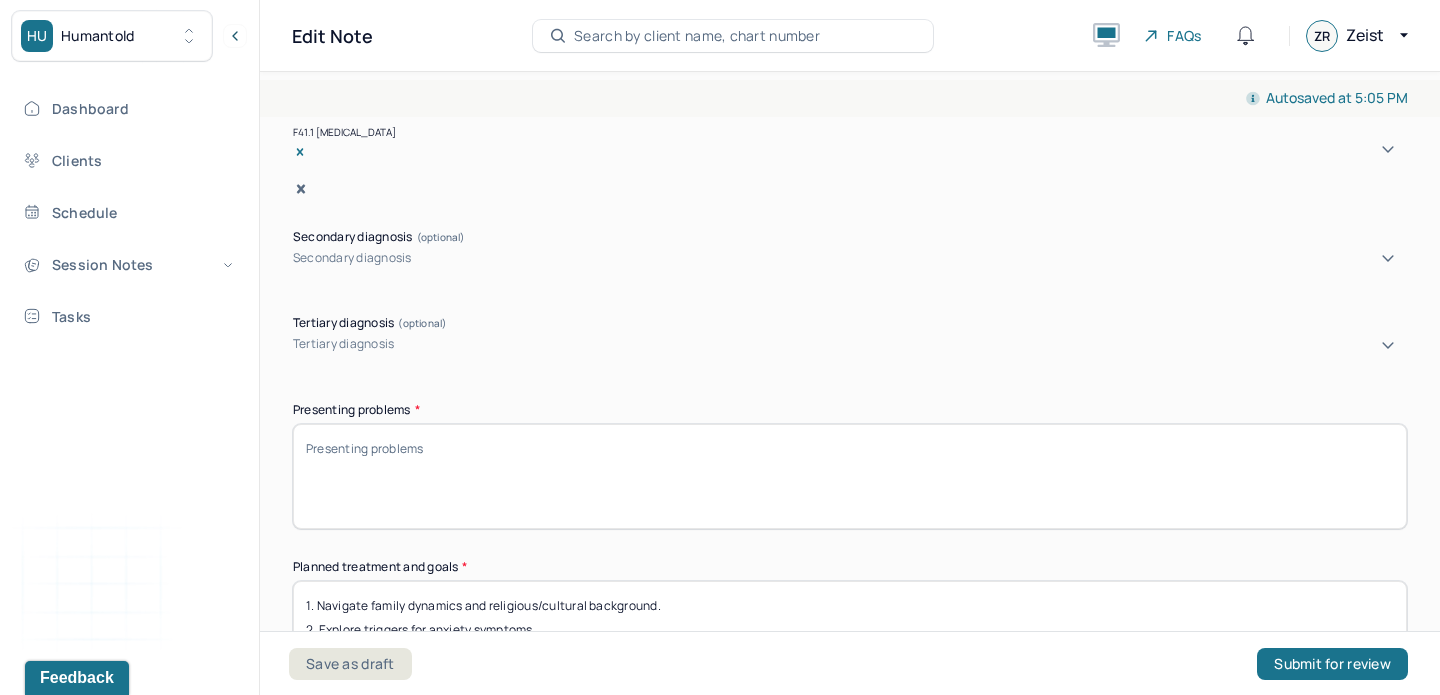 scroll, scrollTop: 786, scrollLeft: 0, axis: vertical 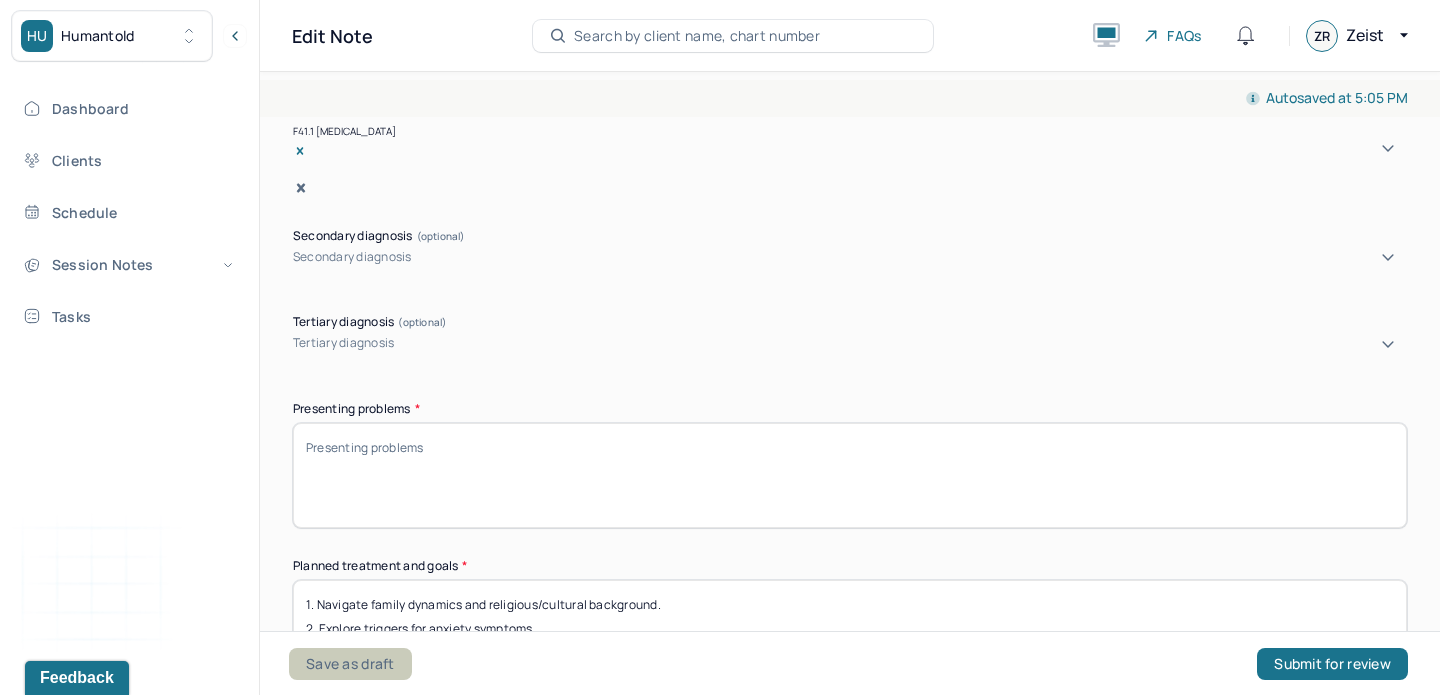 type on "ZR" 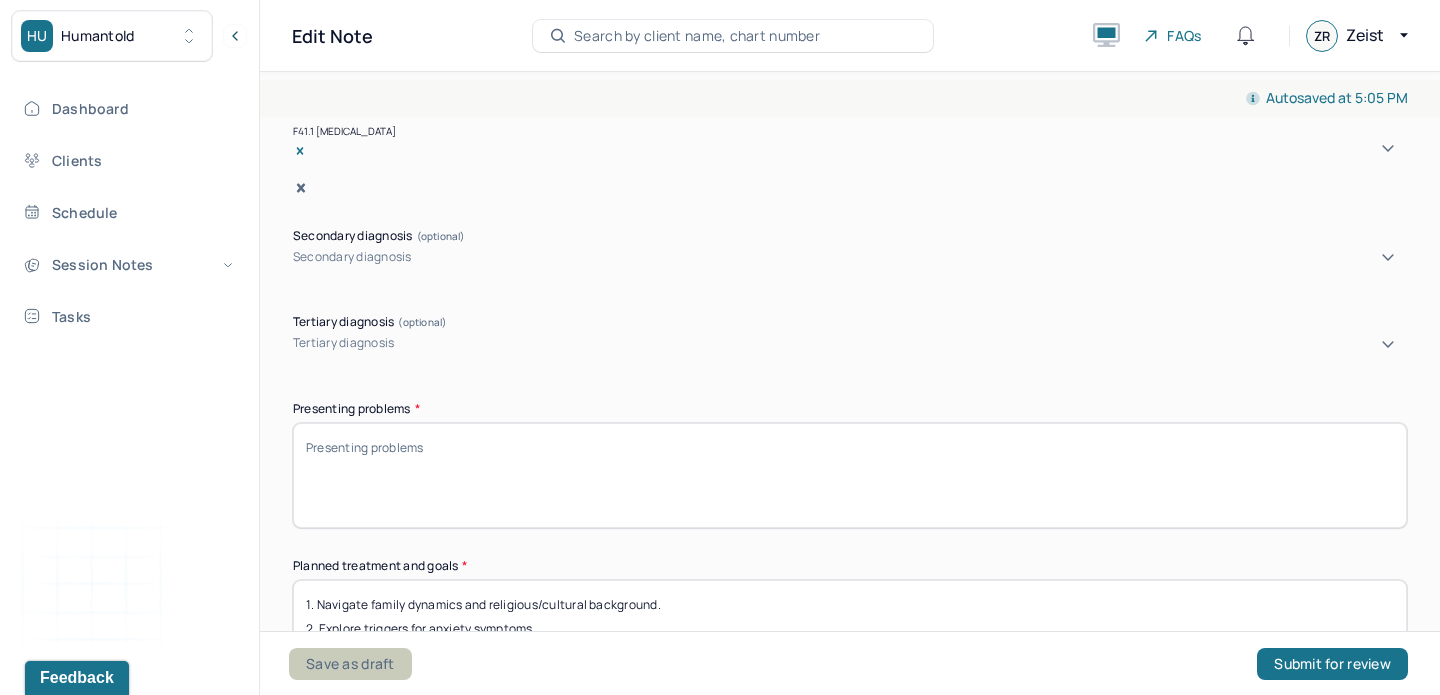 click on "Save as draft" at bounding box center (350, 664) 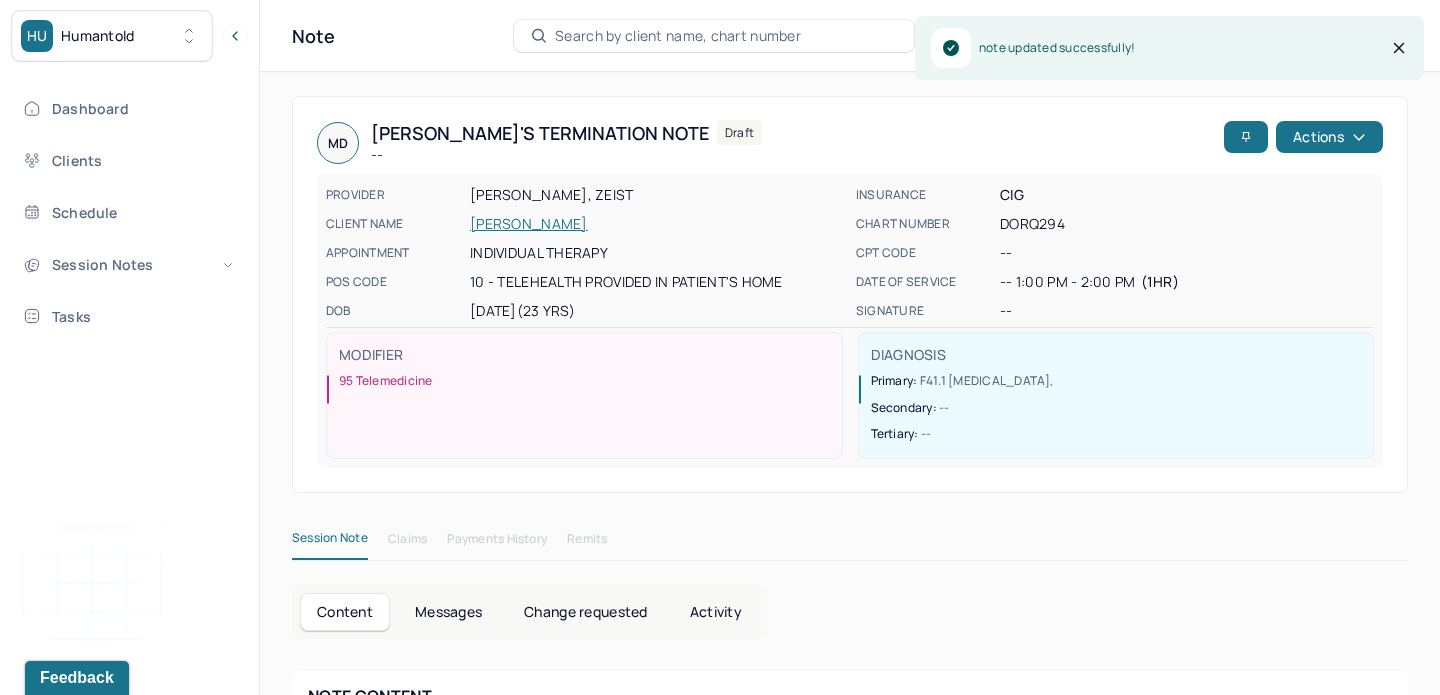 click on "[PERSON_NAME]" at bounding box center [657, 224] 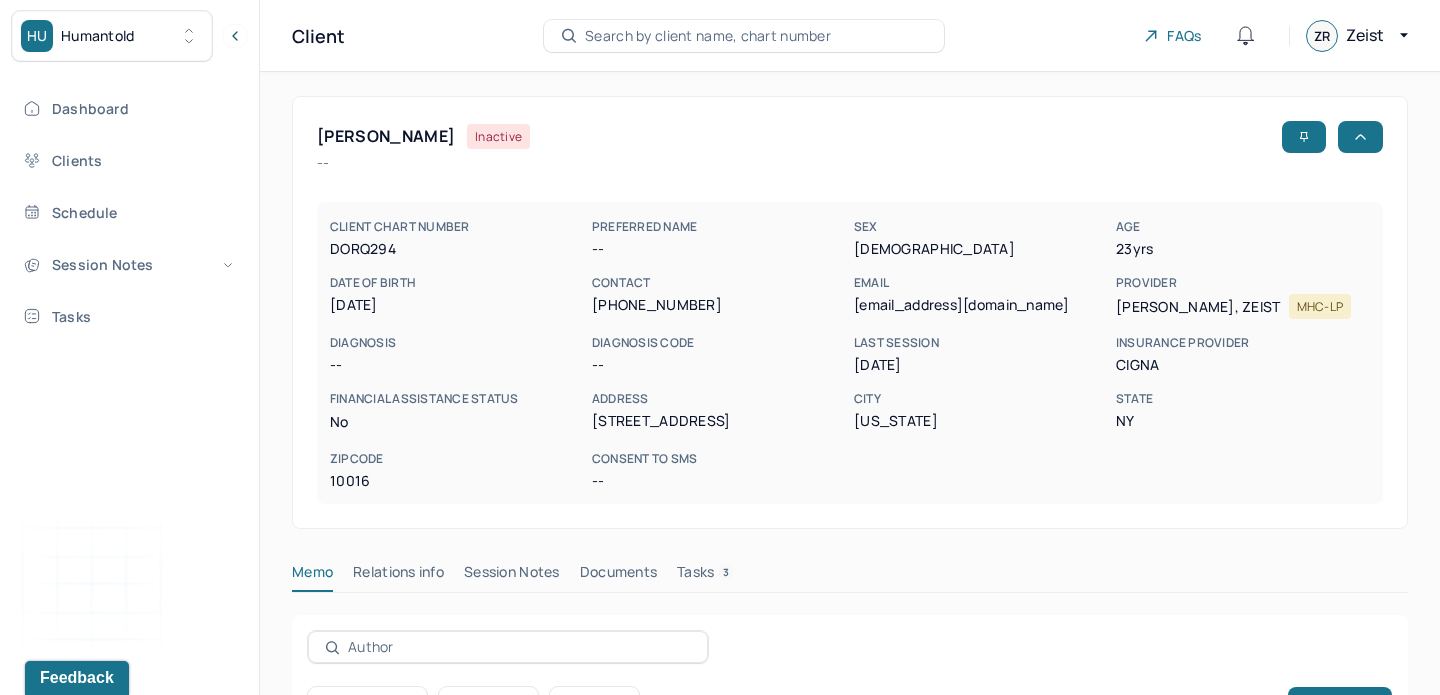 scroll, scrollTop: 362, scrollLeft: 0, axis: vertical 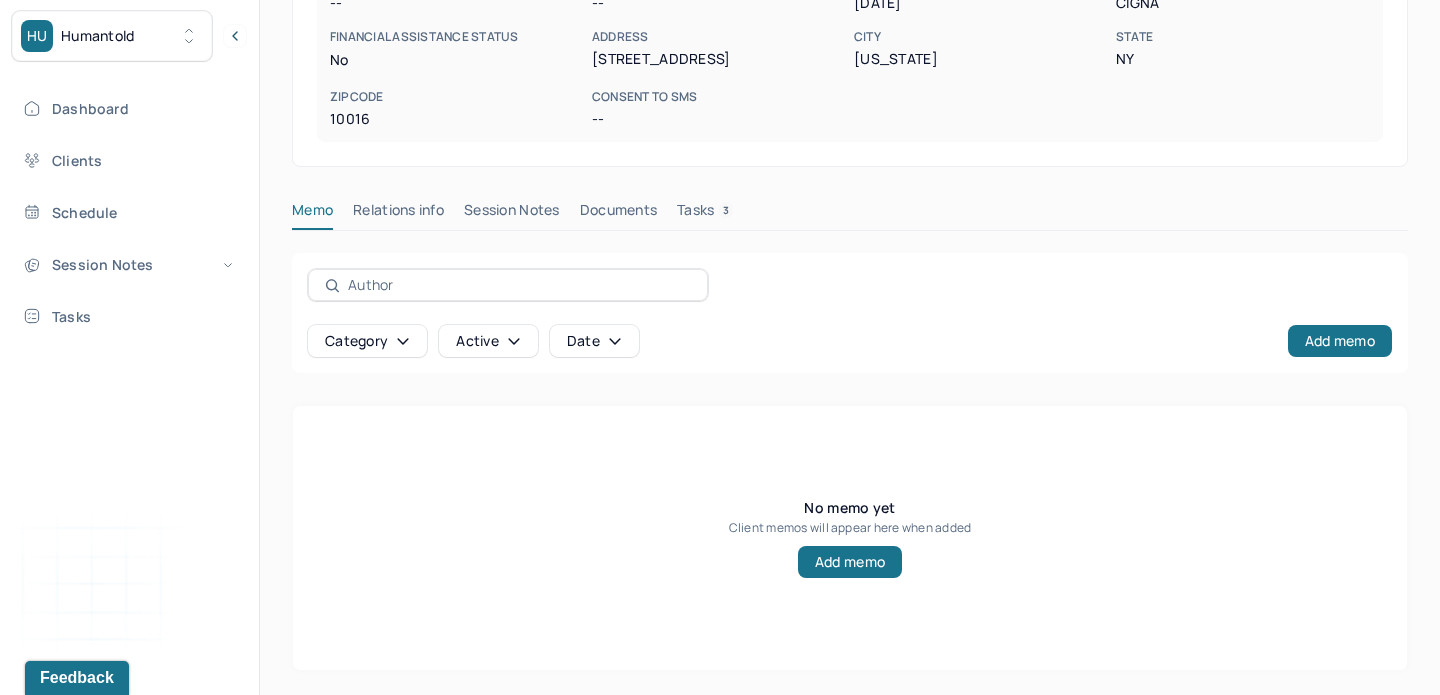 click on "Session Notes" at bounding box center [512, 214] 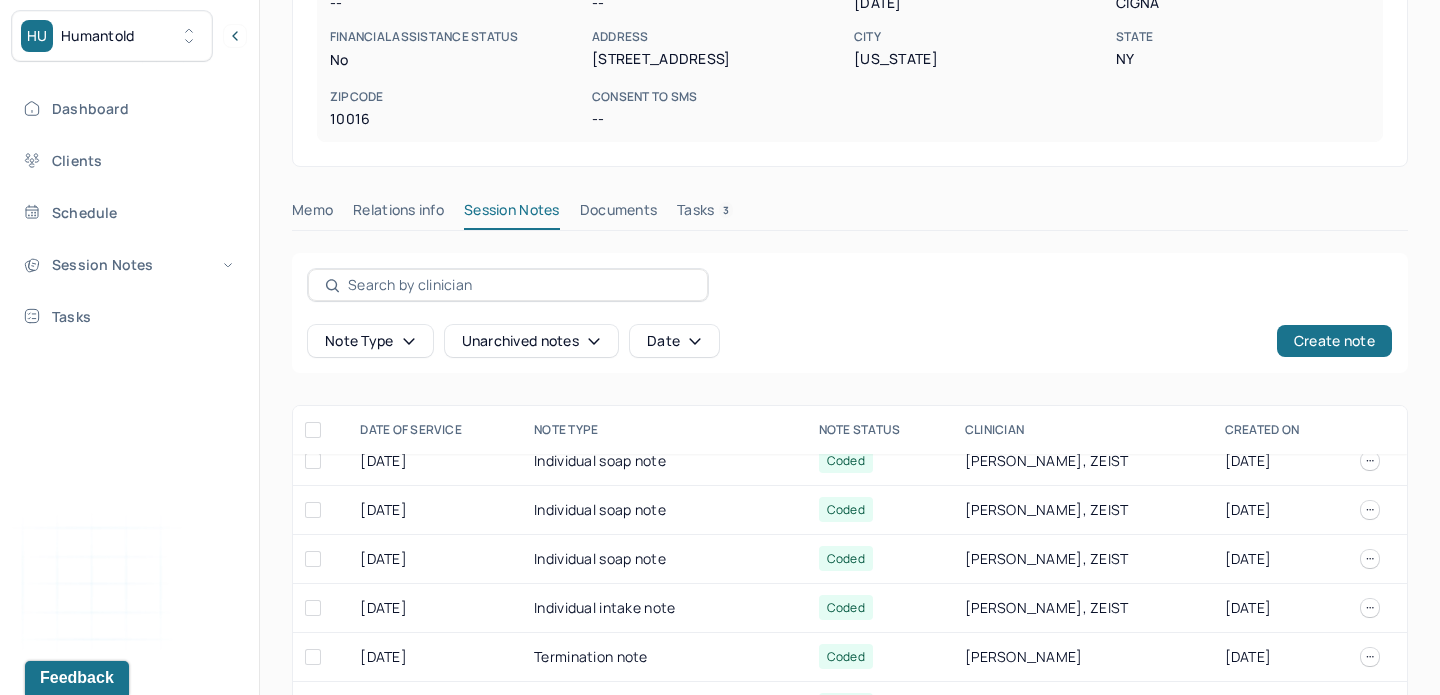 scroll, scrollTop: 99, scrollLeft: 0, axis: vertical 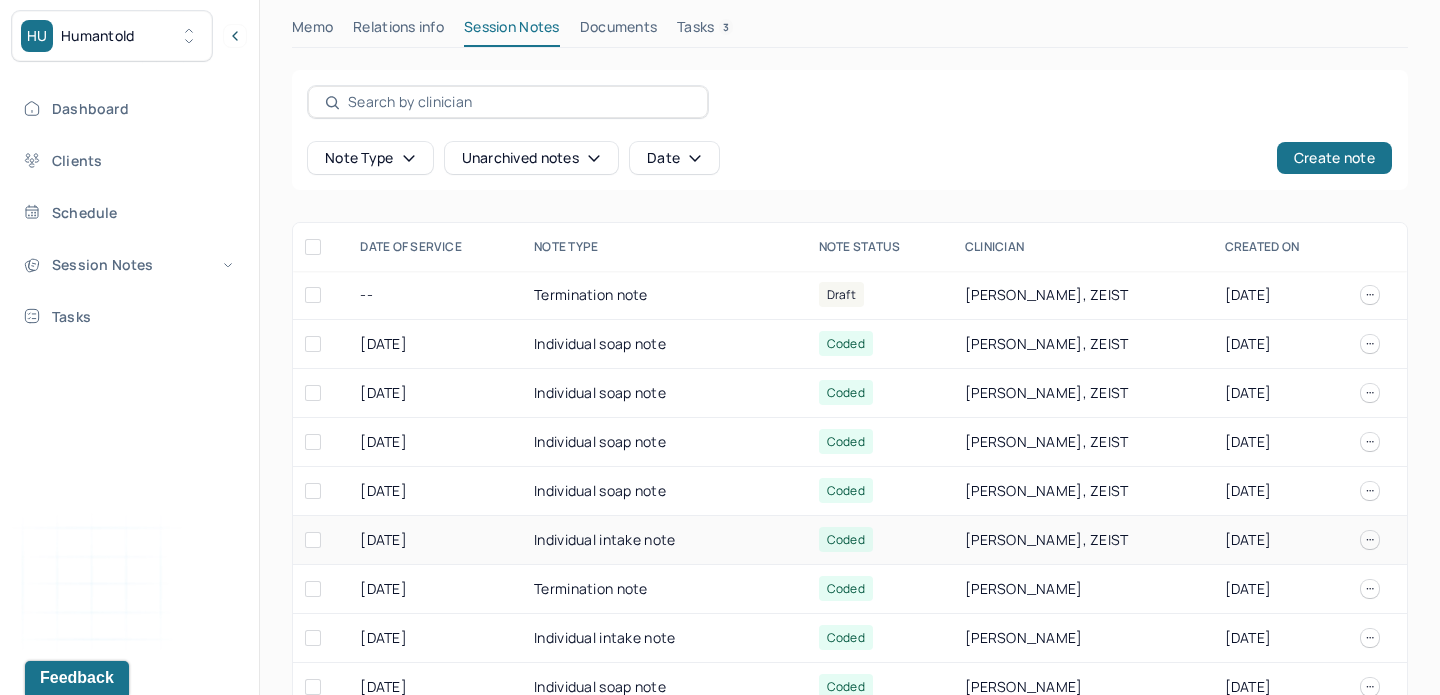click on "Individual intake note" at bounding box center (664, 540) 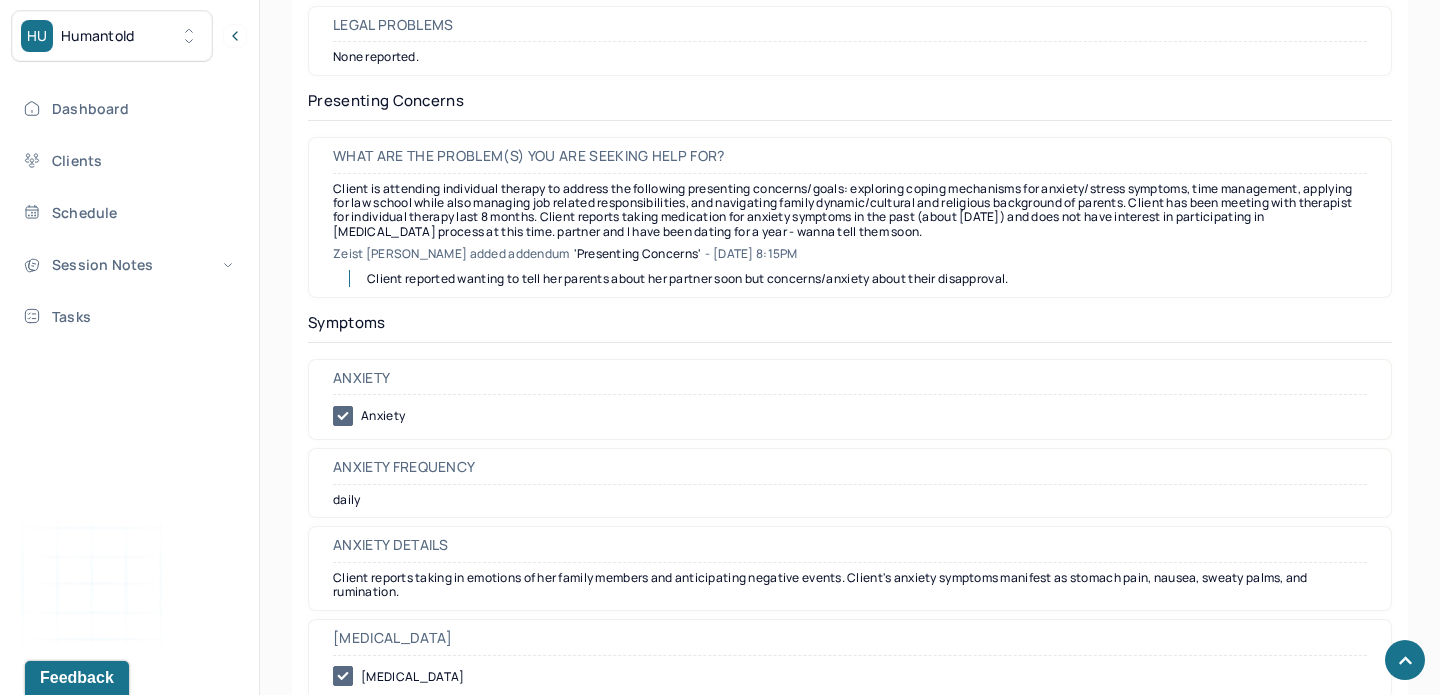 scroll, scrollTop: 2728, scrollLeft: 0, axis: vertical 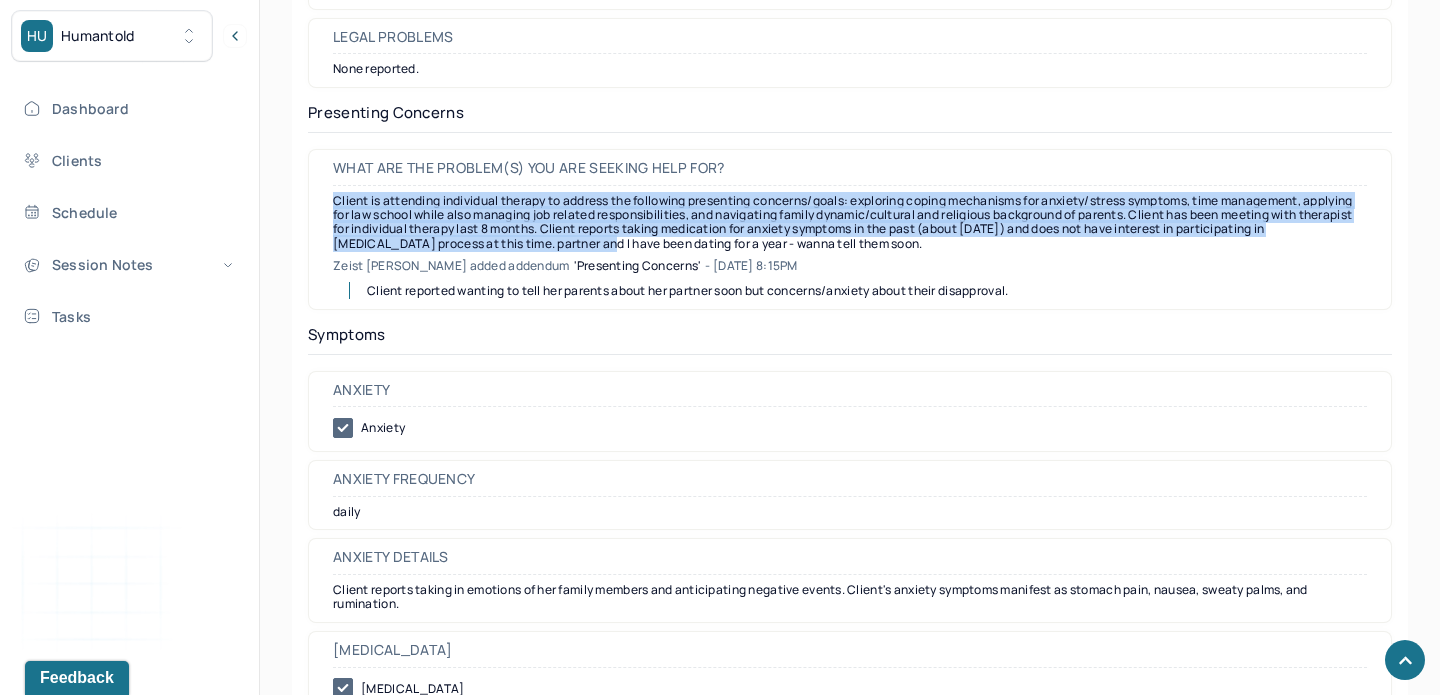 drag, startPoint x: 692, startPoint y: 243, endPoint x: 326, endPoint y: 204, distance: 368.072 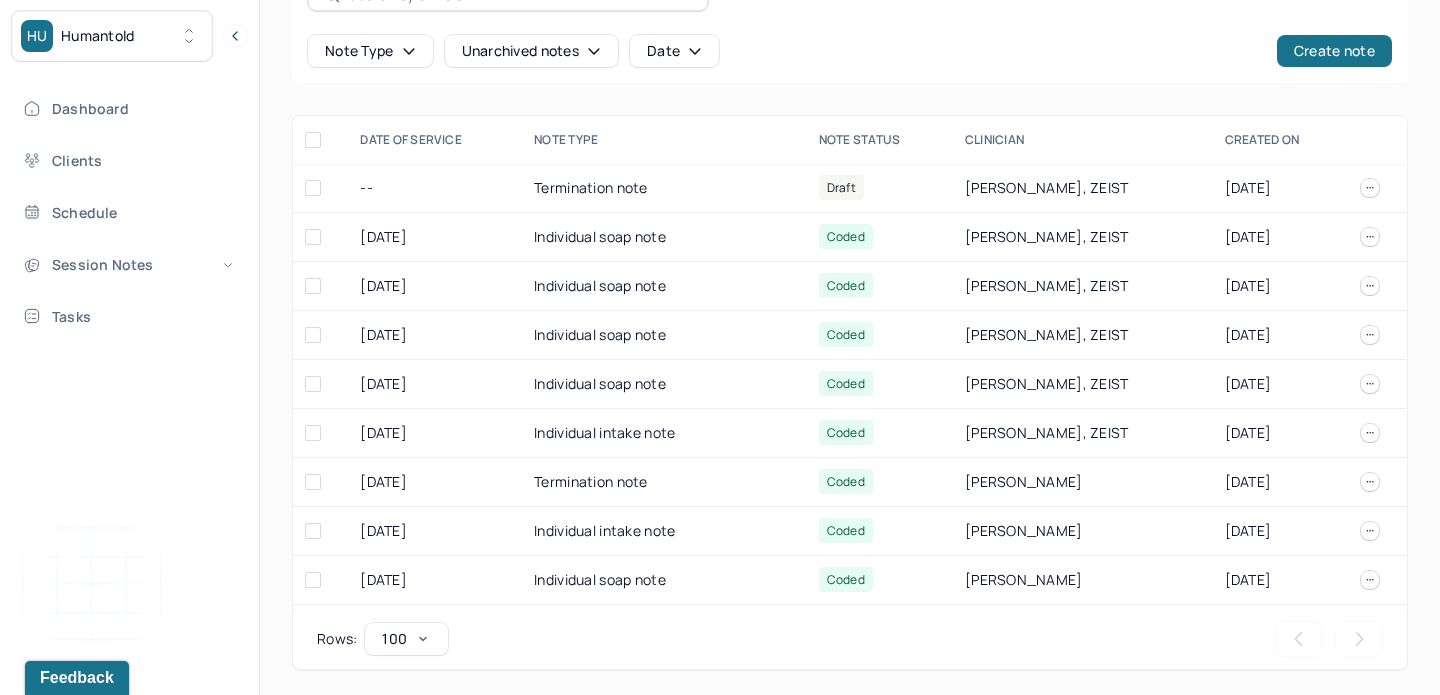 scroll, scrollTop: 545, scrollLeft: 0, axis: vertical 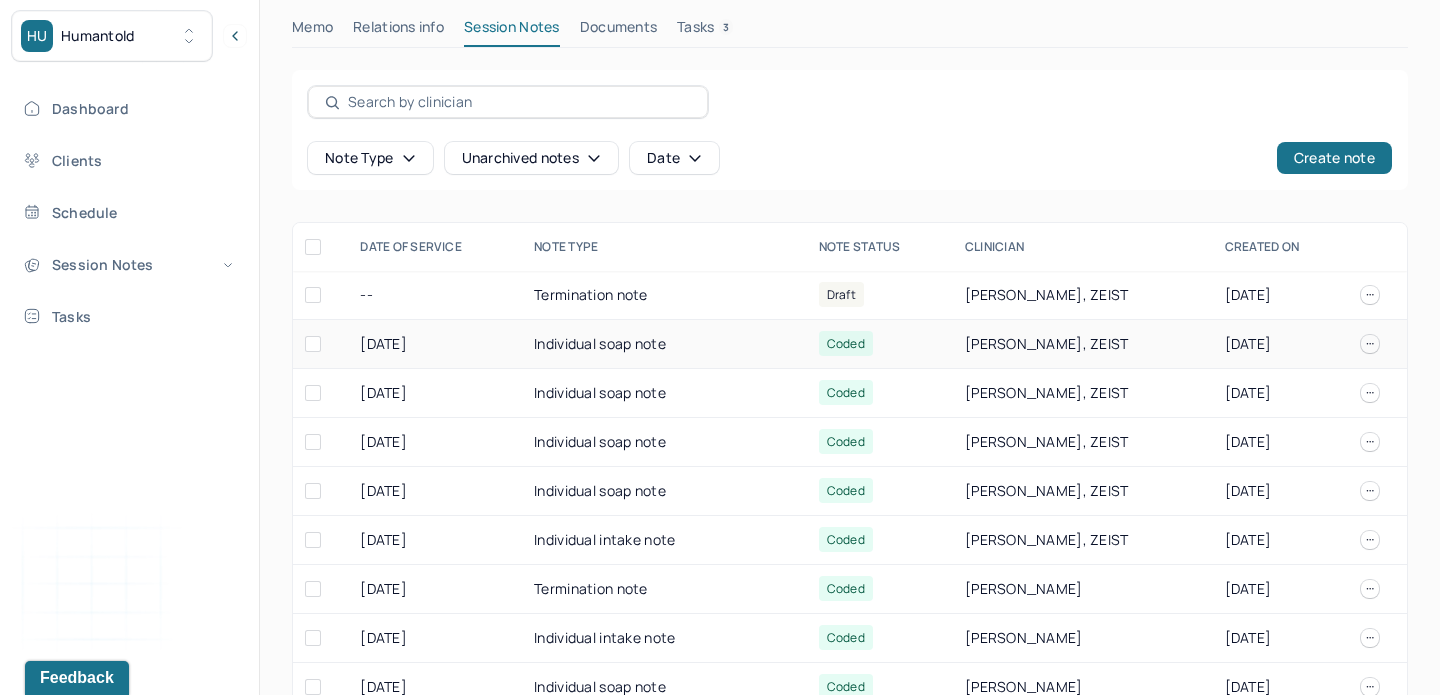 click on "Individual soap note" at bounding box center (664, 344) 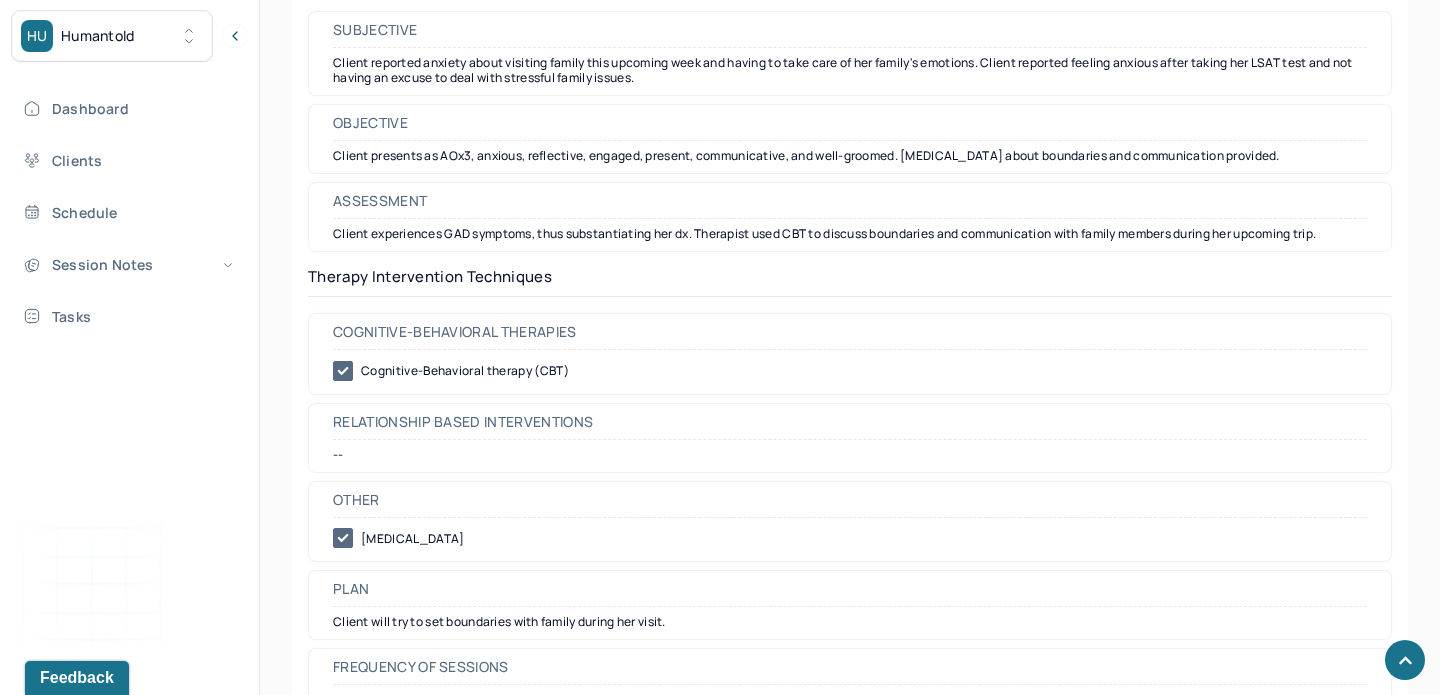 scroll, scrollTop: 1786, scrollLeft: 0, axis: vertical 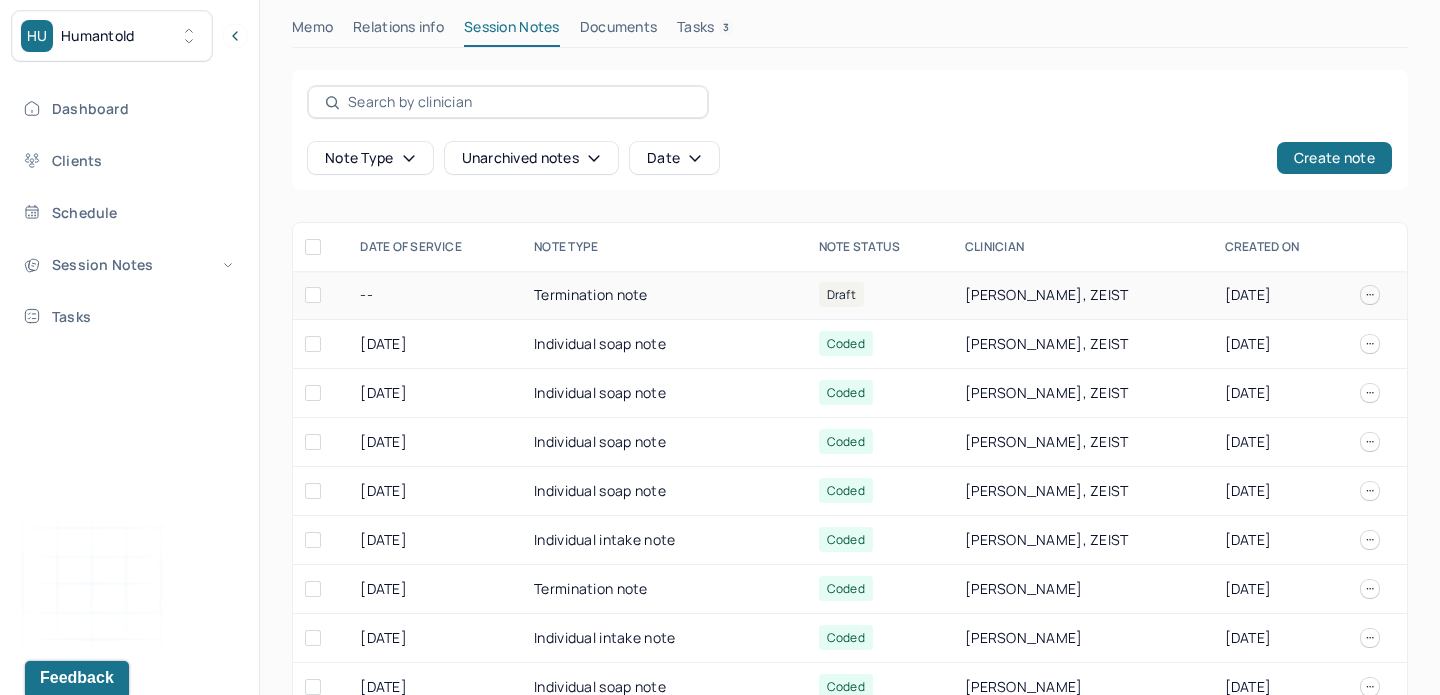 click on "Termination note" at bounding box center [664, 295] 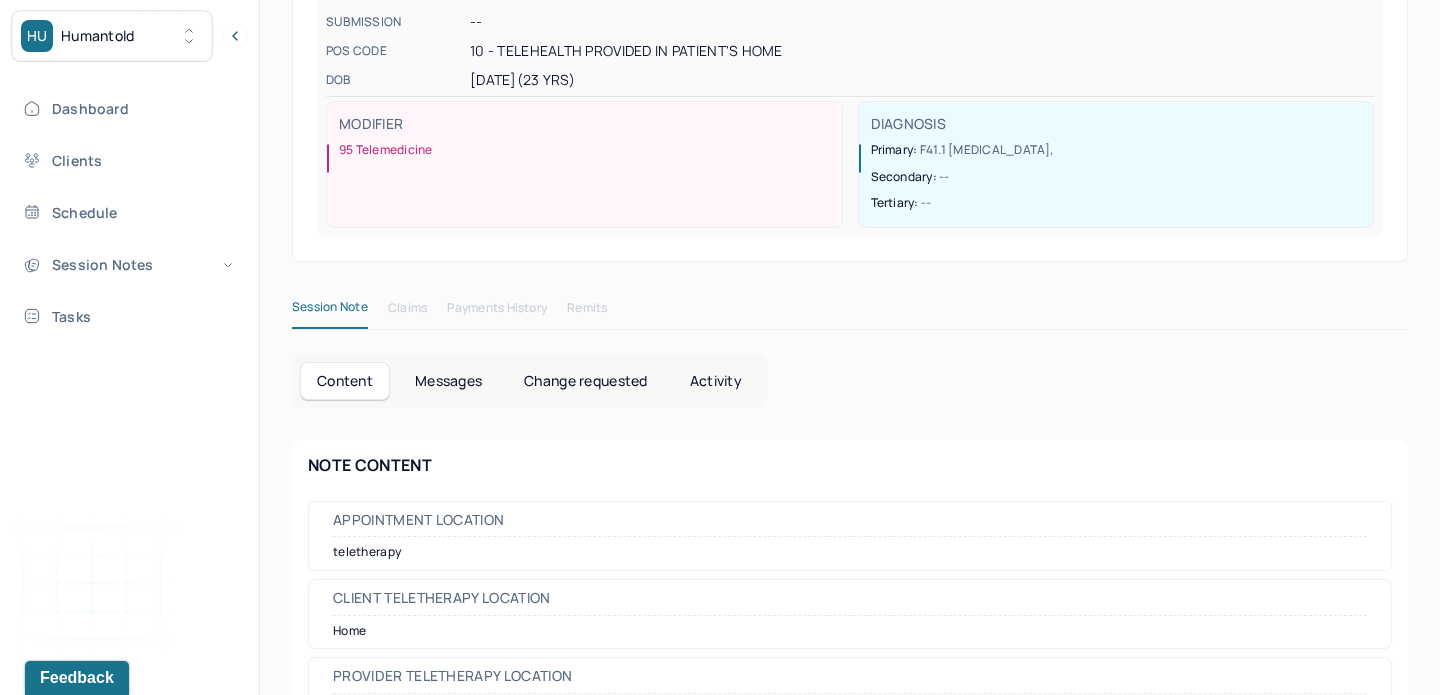 scroll, scrollTop: 0, scrollLeft: 0, axis: both 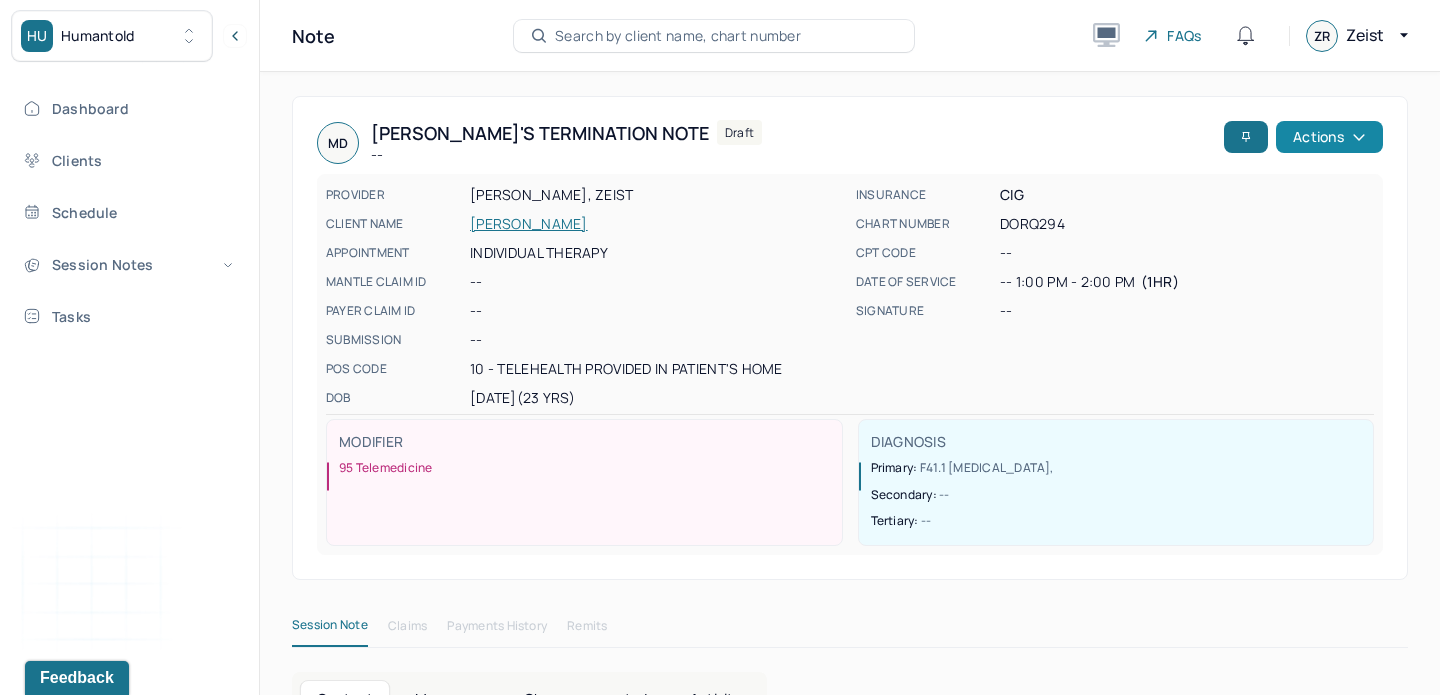 click on "Actions" at bounding box center (1329, 137) 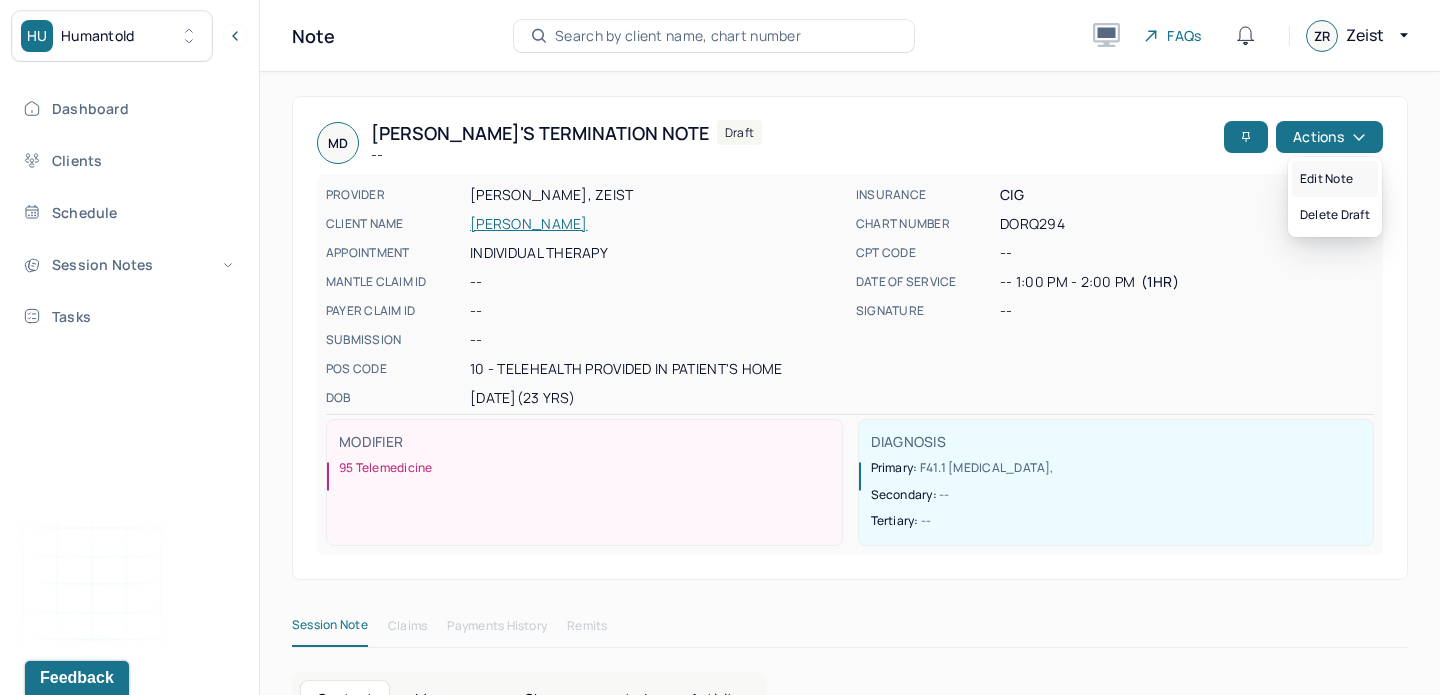 click on "Edit note" at bounding box center (1335, 179) 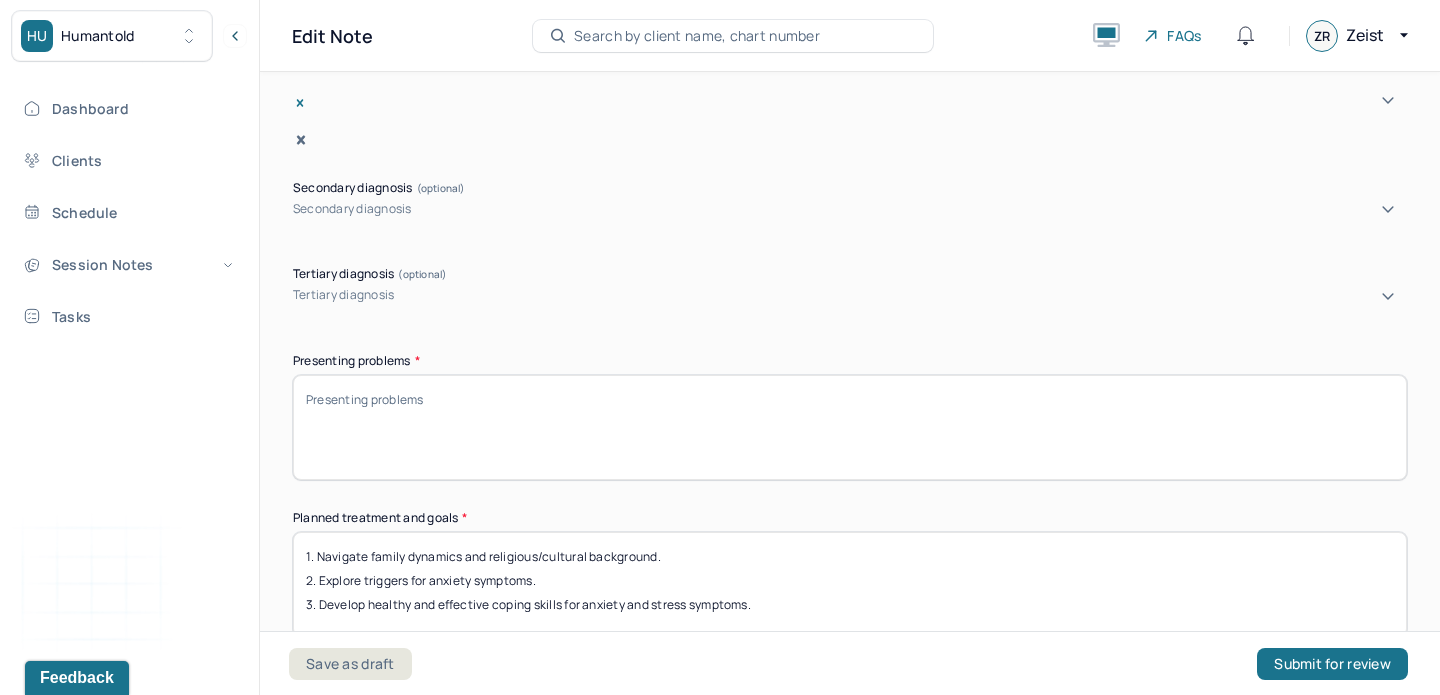 scroll, scrollTop: 863, scrollLeft: 0, axis: vertical 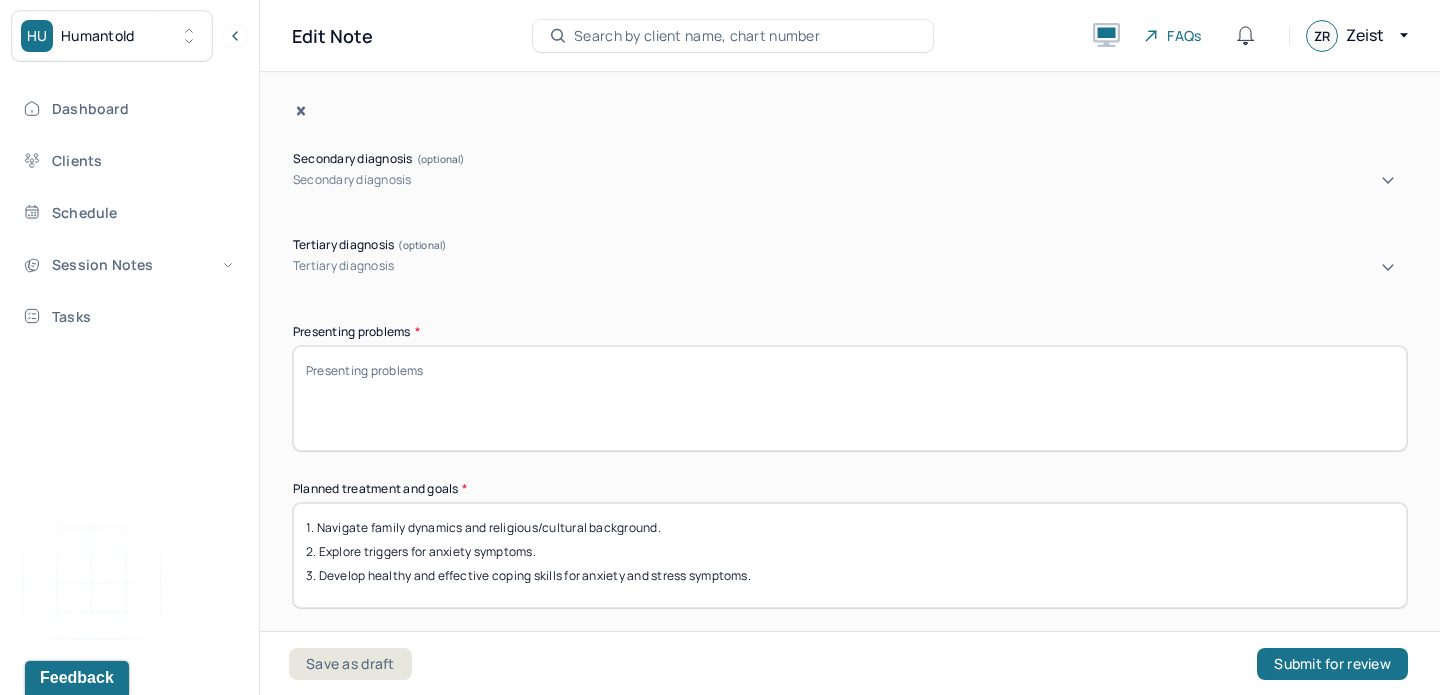 click on "Presenting problems *" at bounding box center [850, 398] 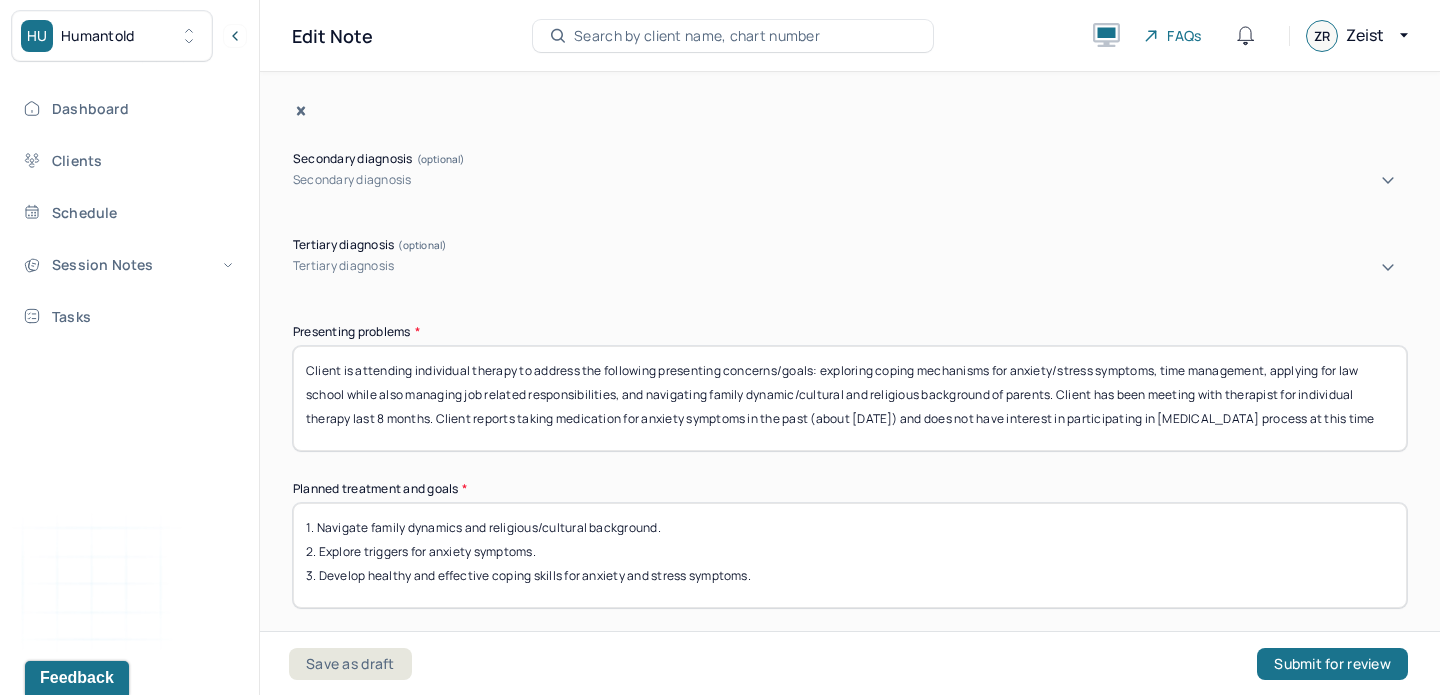 scroll, scrollTop: 1, scrollLeft: 0, axis: vertical 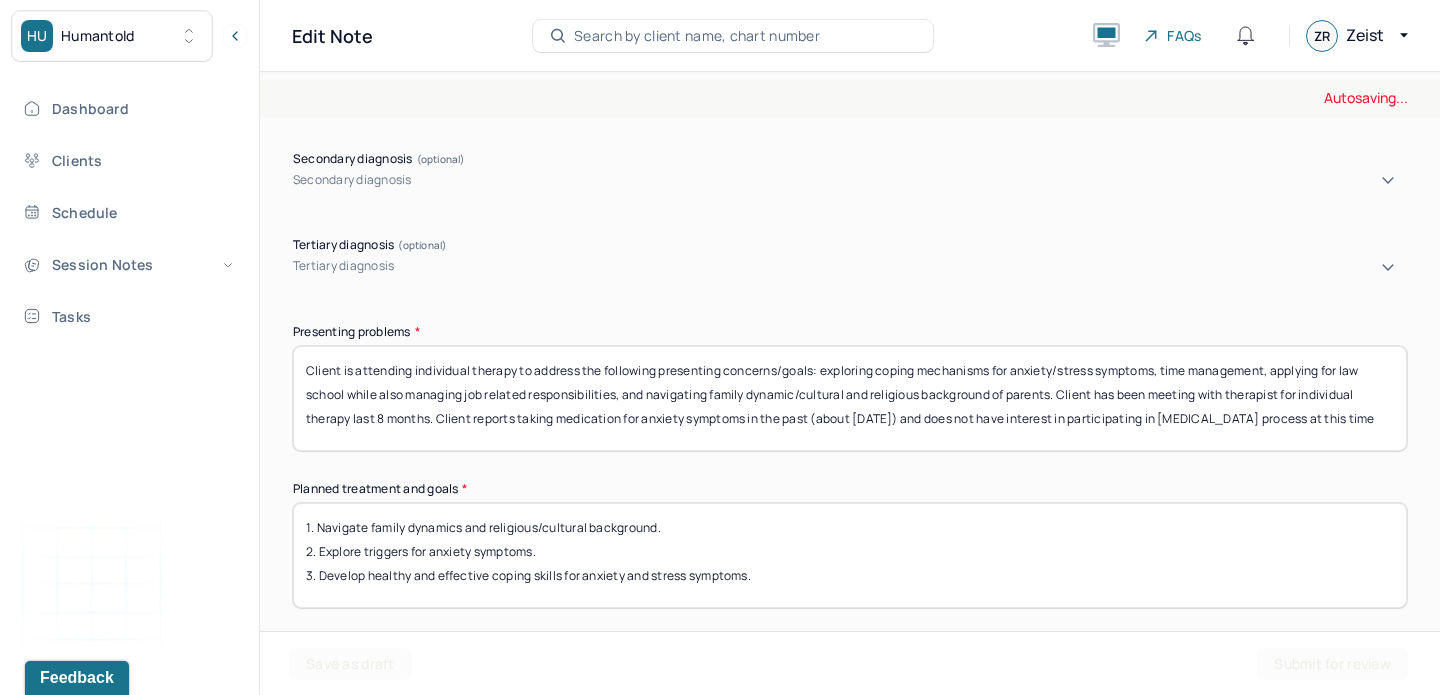 click on "Client is attending individual therapy to address the following presenting concerns/goals: exploring coping mechanisms for anxiety/stress symptoms, time management, applying for law school while also managing job related responsibilities, and navigating family dynamic/cultural and religious background of parents. Client has been meeting with therapist for individual therapy last 8 months. Client reports taking medication for anxiety symptoms in the past (about [DATE]) and does not have interest in participating in [MEDICAL_DATA] process at this time" at bounding box center (850, 398) 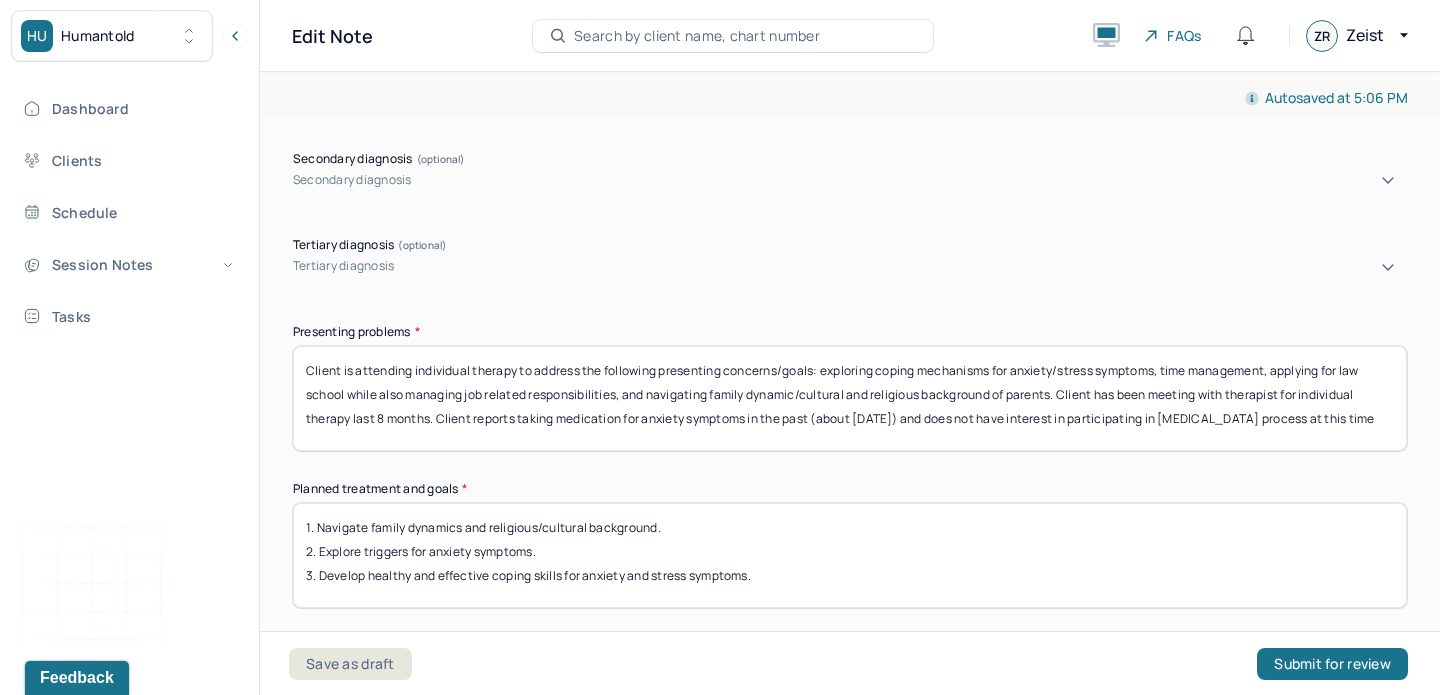 click on "Client is attending individual therapy to address the following presenting concerns/goals: exploring coping mechanisms for anxiety/stress symptoms, time management, applying for law school while also managing job related responsibilities, and navigating family dynamic/cultural and religious background of parents. Client has been meeting with therapist for individual therapy last 8 months. Client reports taking medication for anxiety symptoms in the past (about [DATE]) and does not have interest in participating in [MEDICAL_DATA] process at this time" at bounding box center (850, 398) 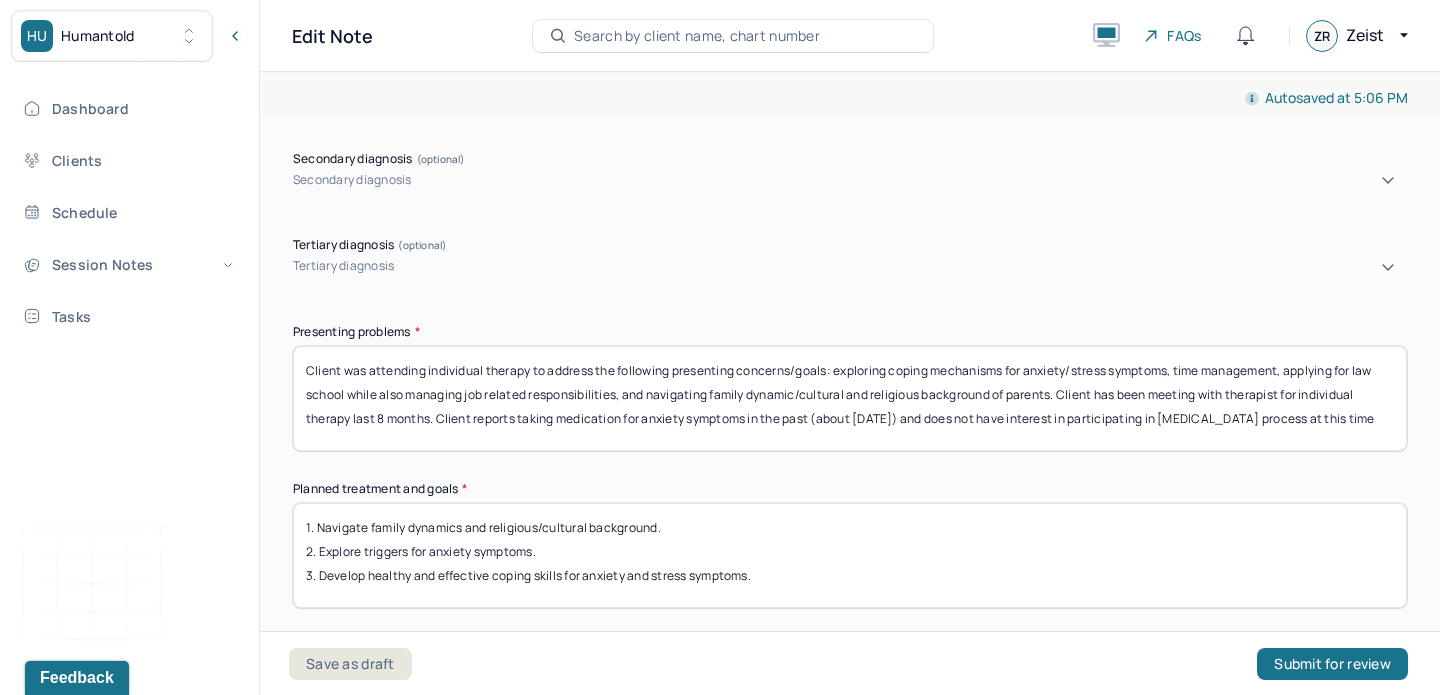 click on "Client was attending individual therapy to address the following presenting concerns/goals: exploring coping mechanisms for anxiety/stress symptoms, time management, applying for law school while also managing job related responsibilities, and navigating family dynamic/cultural and religious background of parents. Client has been meeting with therapist for individual therapy last 8 months. Client reports taking medication for anxiety symptoms in the past (about [DATE]) and does not have interest in participating in [MEDICAL_DATA] process at this time" at bounding box center [850, 398] 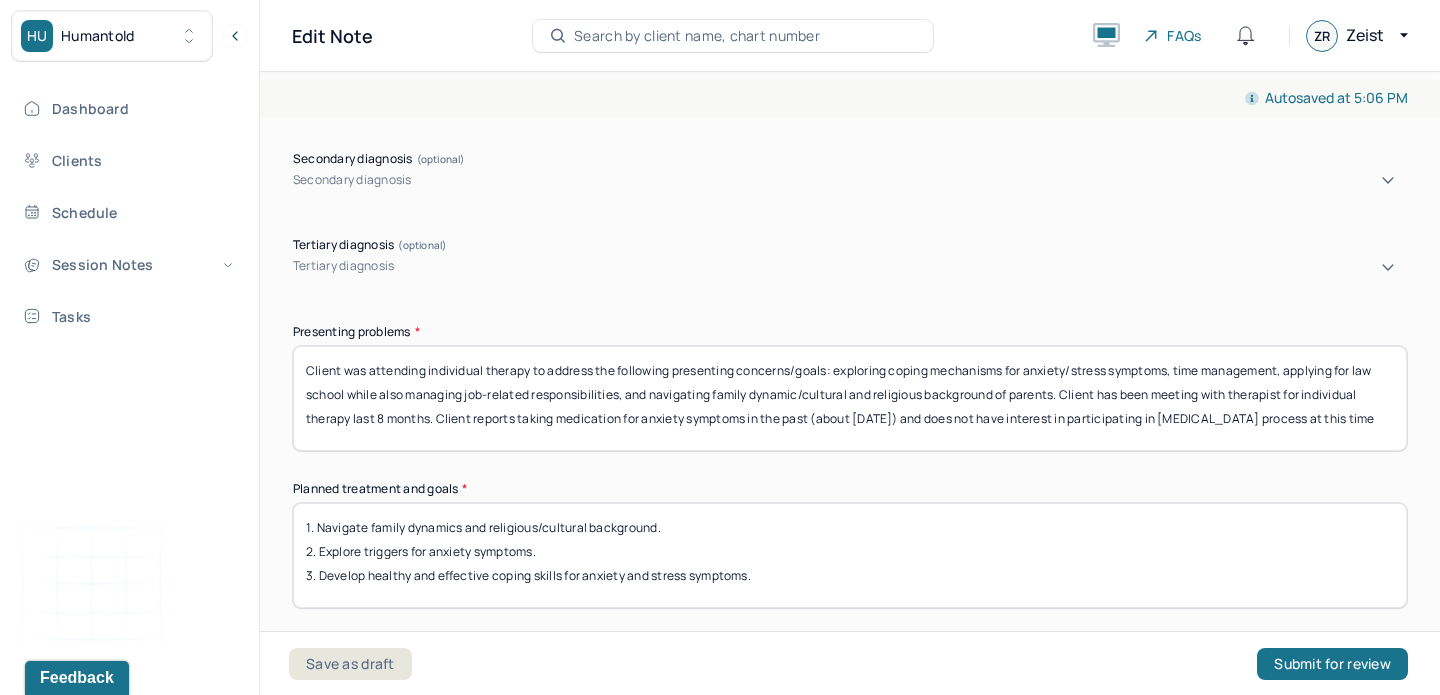 click on "Client was attending individual therapy to address the following presenting concerns/goals: exploring coping mechanisms for anxiety/stress symptoms, time management, applying for law school while also managing job related responsibilities, and navigating family dynamic/cultural and religious background of parents. Client has been meeting with therapist for individual therapy last 8 months. Client reports taking medication for anxiety symptoms in the past (about [DATE]) and does not have interest in participating in [MEDICAL_DATA] process at this time" at bounding box center (850, 398) 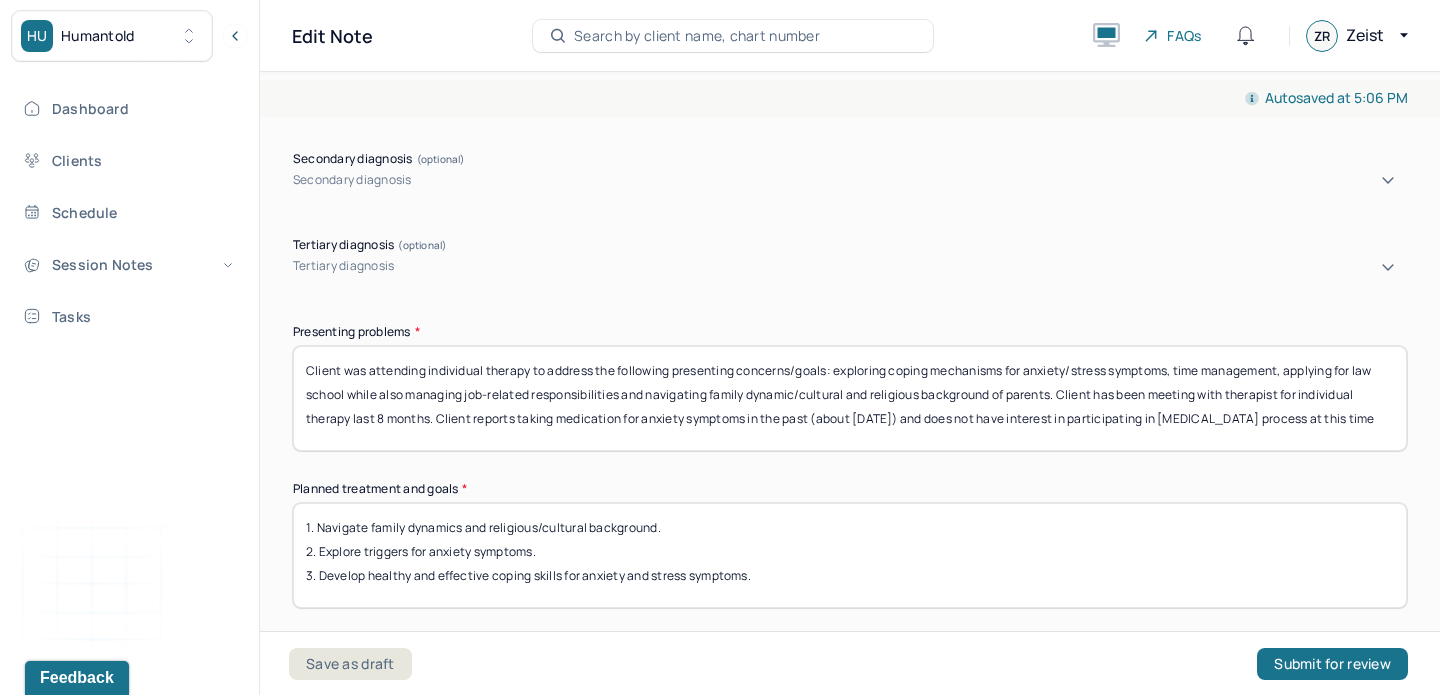 drag, startPoint x: 434, startPoint y: 408, endPoint x: 313, endPoint y: 402, distance: 121.14867 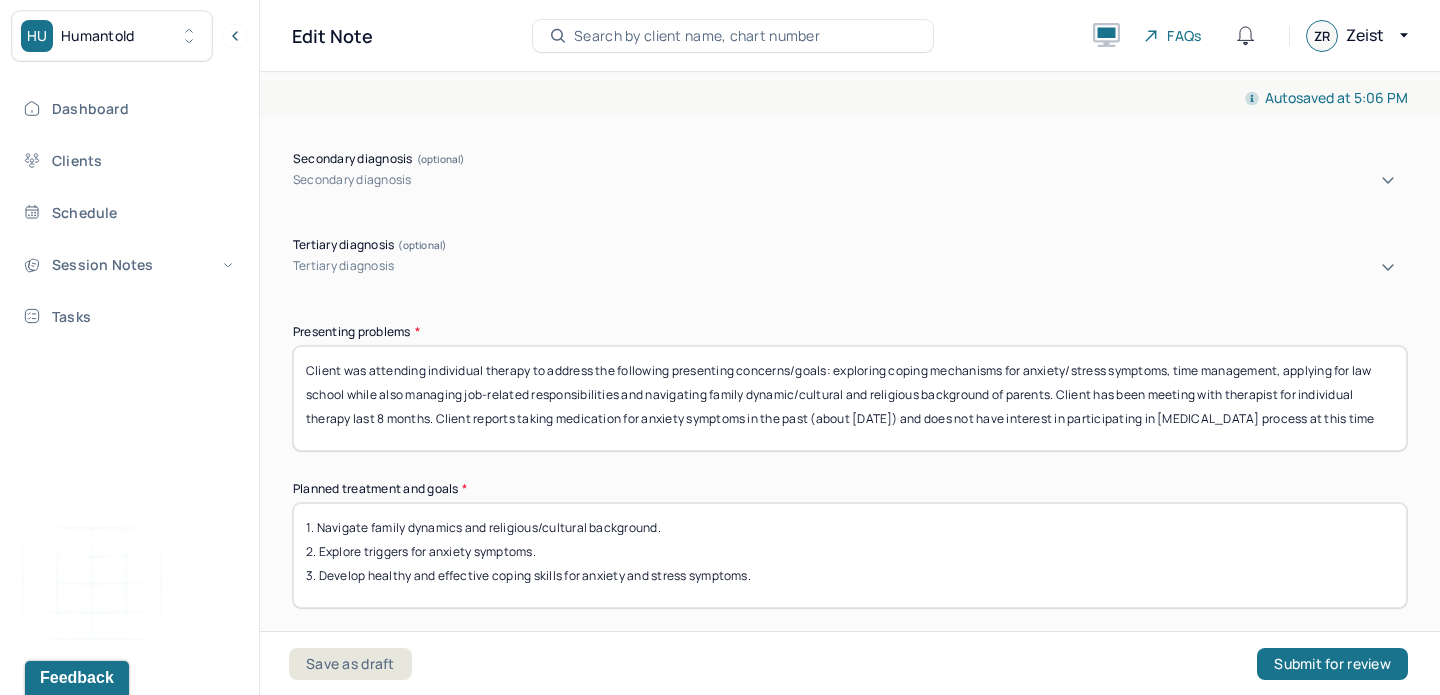 drag, startPoint x: 997, startPoint y: 416, endPoint x: 1060, endPoint y: 383, distance: 71.11962 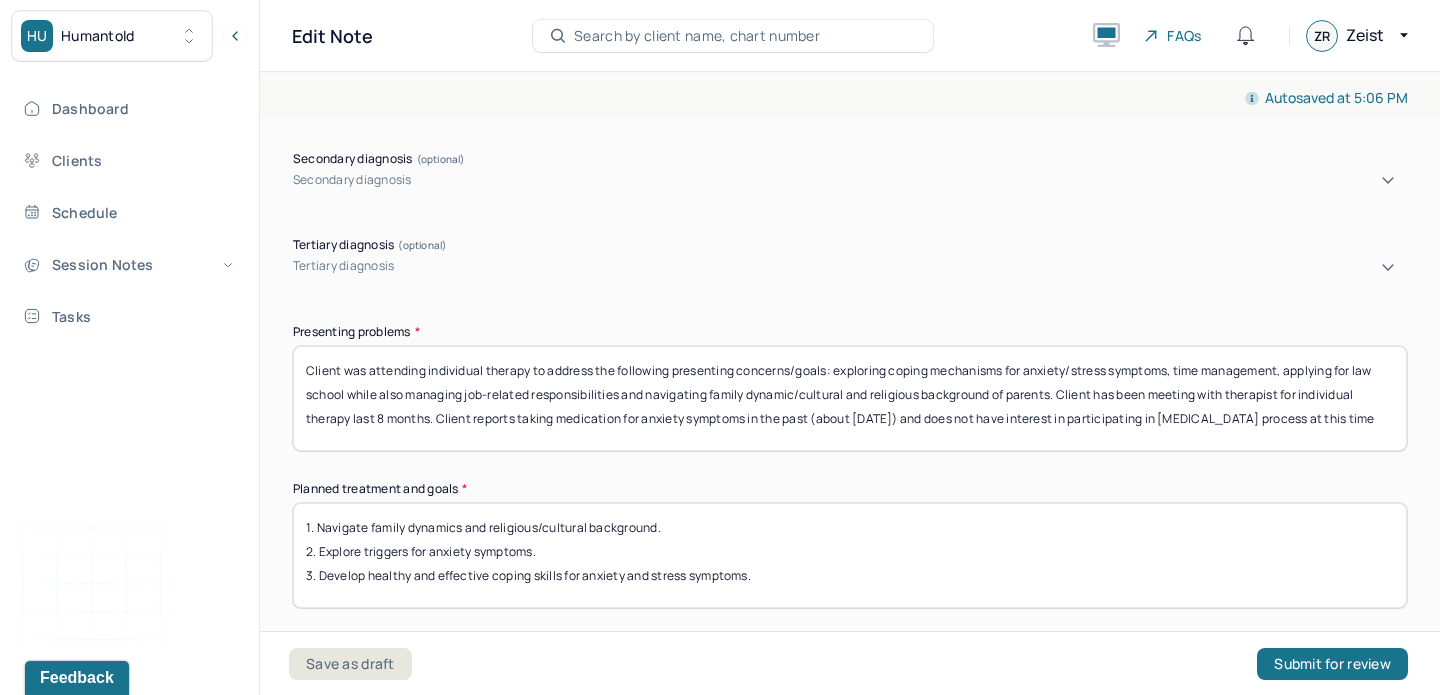 click on "Client was attending individual therapy to address the following presenting concerns/goals: exploring coping mechanisms for anxiety/stress symptoms, time management, applying for law school while also managing job-related responsibilities and navigating family dynamic/cultural and religious background of parents. Client has been meeting with therapist for individual therapy last 8 months. Client reports taking medication for anxiety symptoms in the past (about [DATE]) and does not have interest in participating in [MEDICAL_DATA] process at this time" at bounding box center [850, 398] 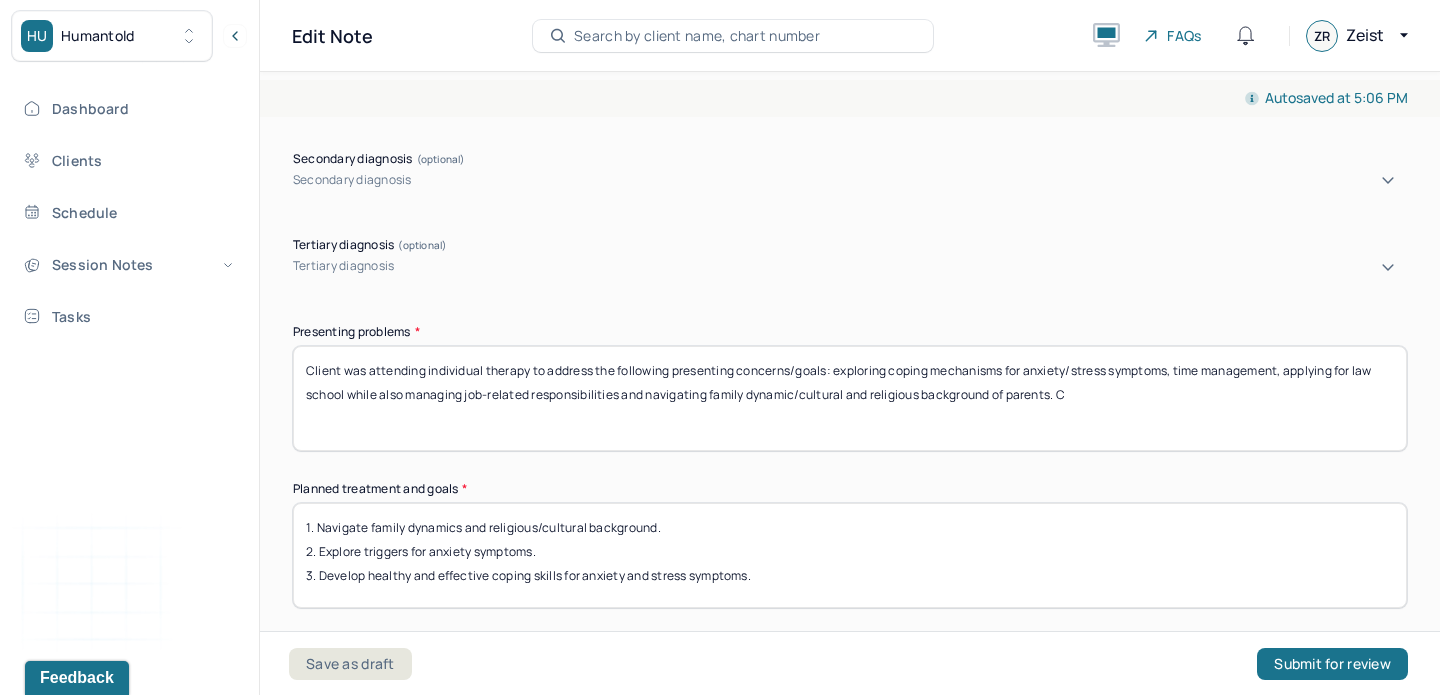 scroll, scrollTop: 0, scrollLeft: 0, axis: both 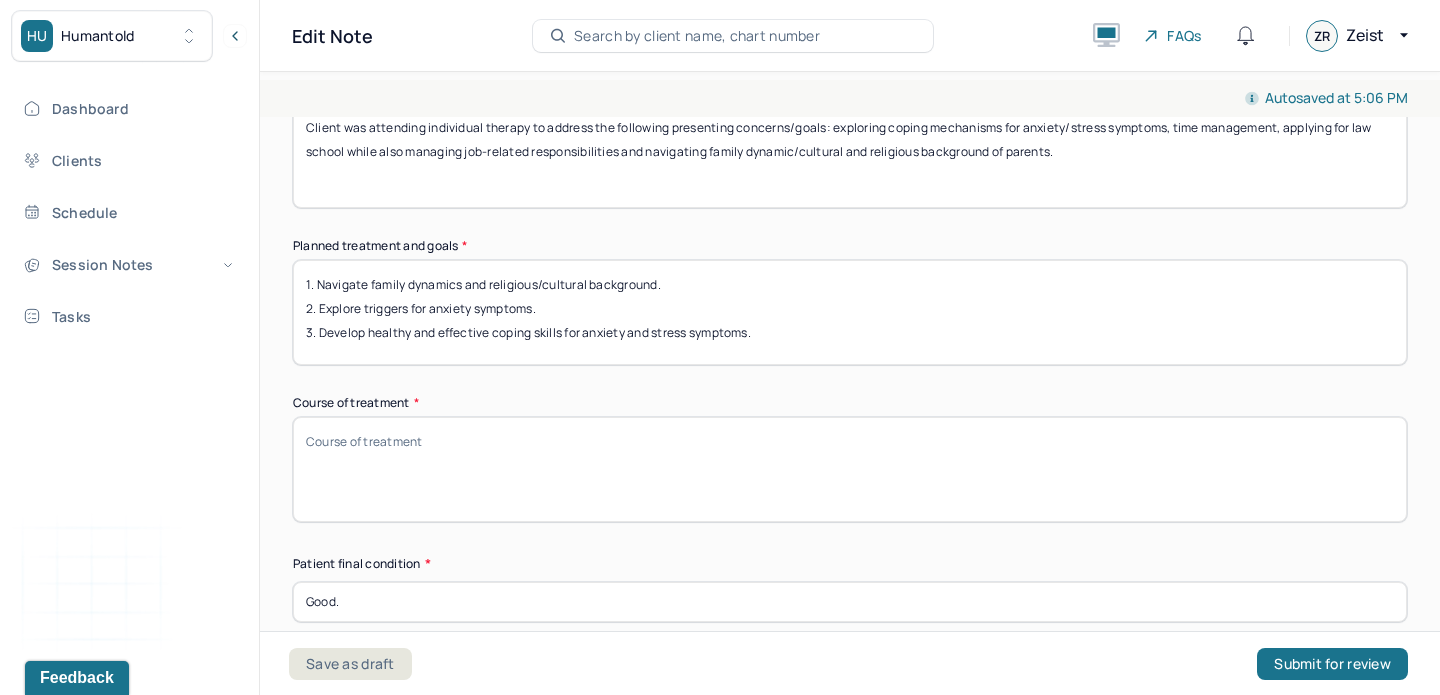 type on "Client was attending individual therapy to address the following presenting concerns/goals: exploring coping mechanisms for anxiety/stress symptoms, time management, applying for law school while also managing job-related responsibilities and navigating family dynamic/cultural and religious background of parents." 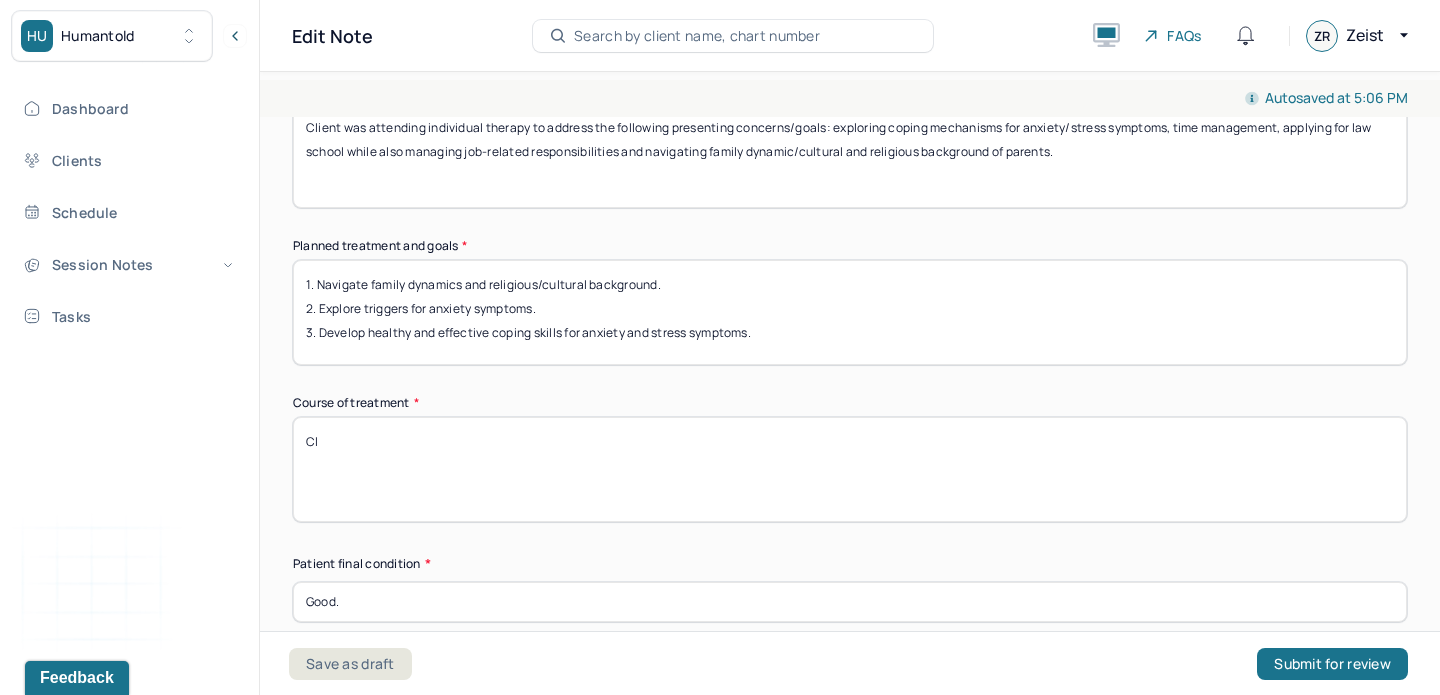type on "C" 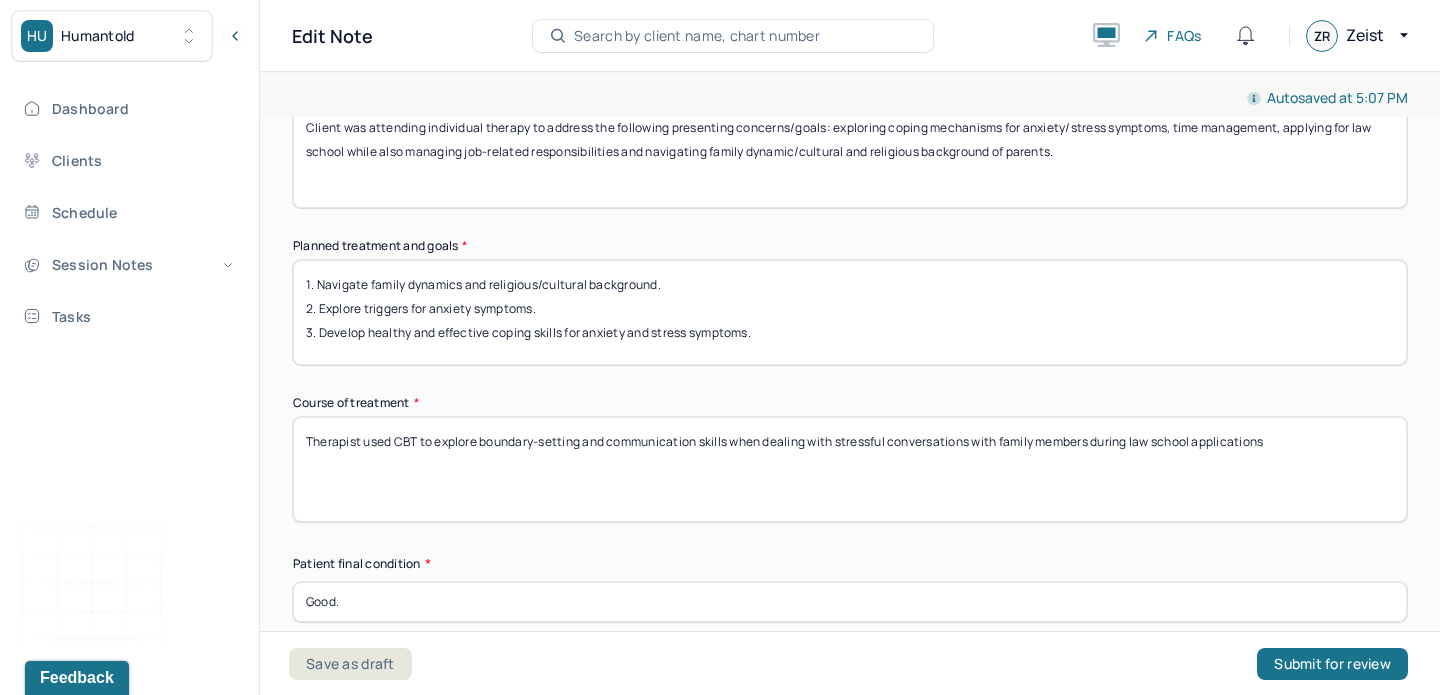 click on "Therapist used CBT to explore boundary-setting and communication skills when dealing with stressful conversations with family members during law school applications" at bounding box center [850, 469] 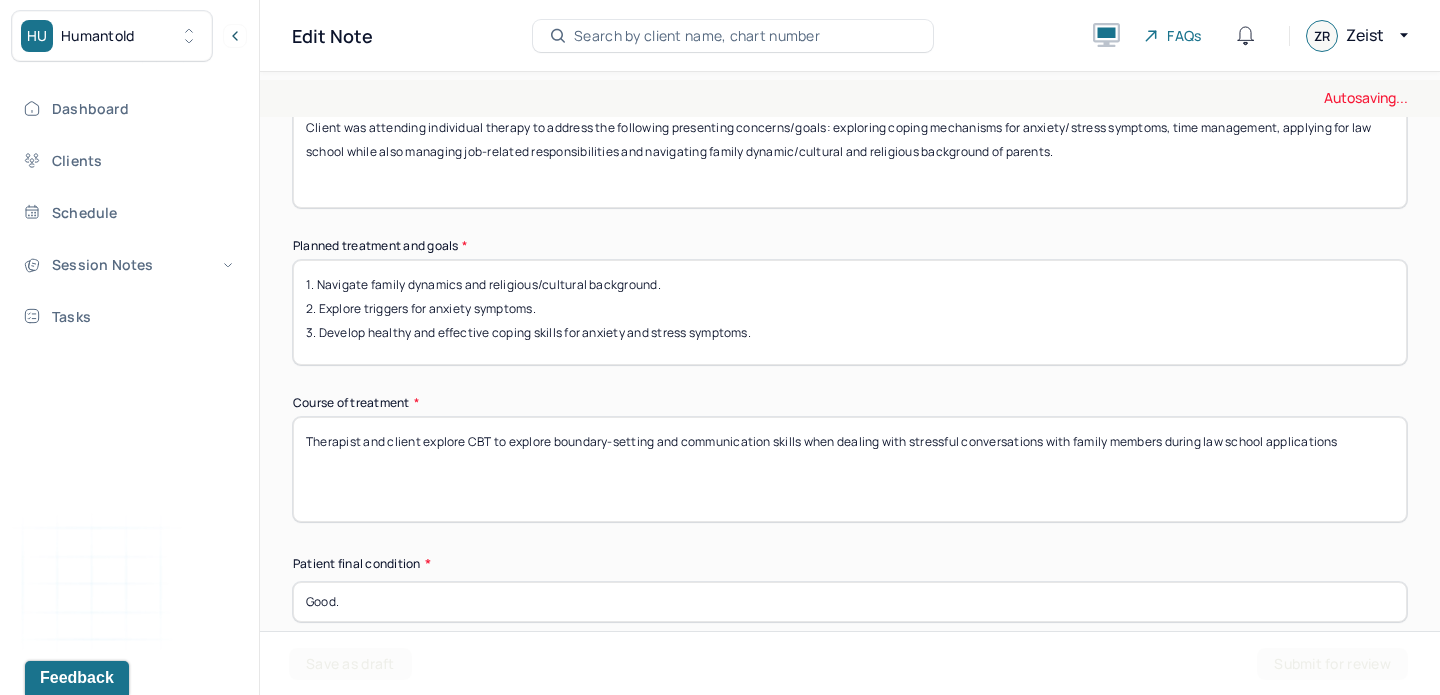click on "Therapist used CBT to explore boundary-setting and communication skills when dealing with stressful conversations with family members during law school applications" at bounding box center [850, 469] 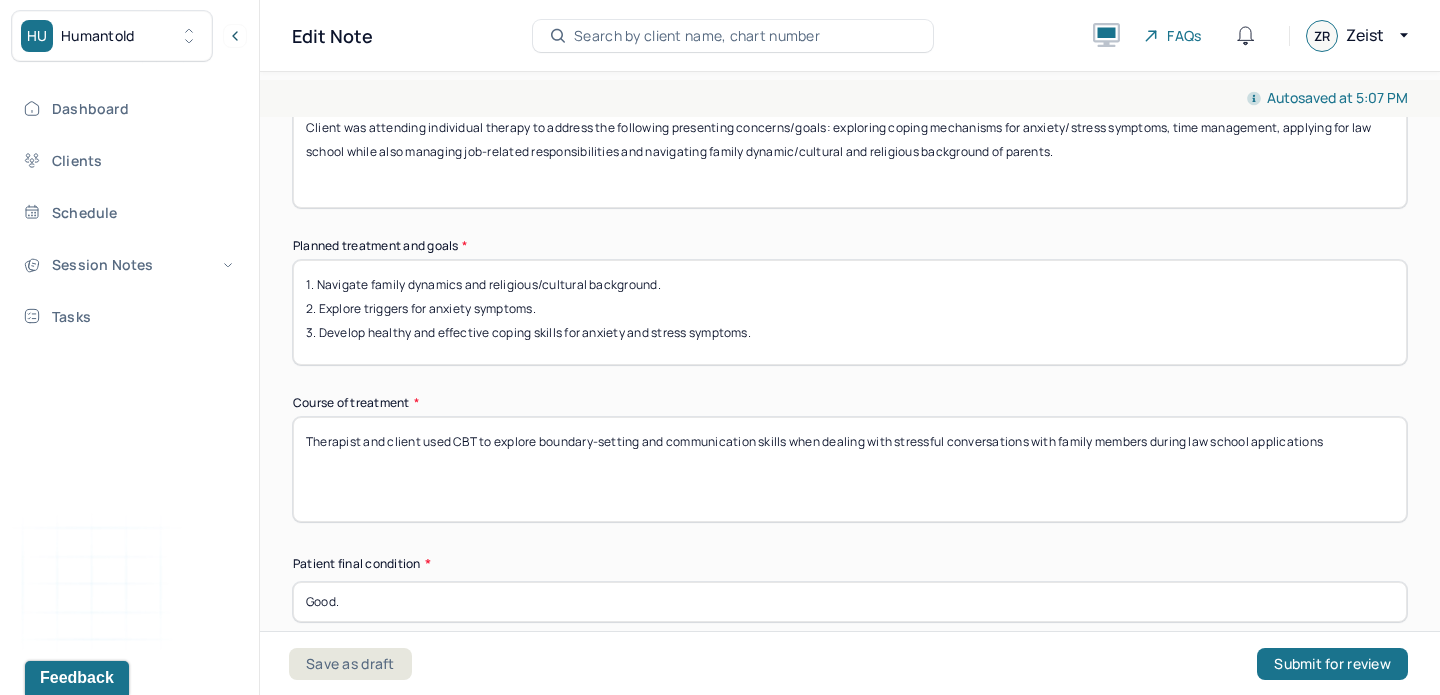 click on "Therapist and client explore CBT to explore boundary-setting and communication skills when dealing with stressful conversations with family members during law school applications" at bounding box center (850, 469) 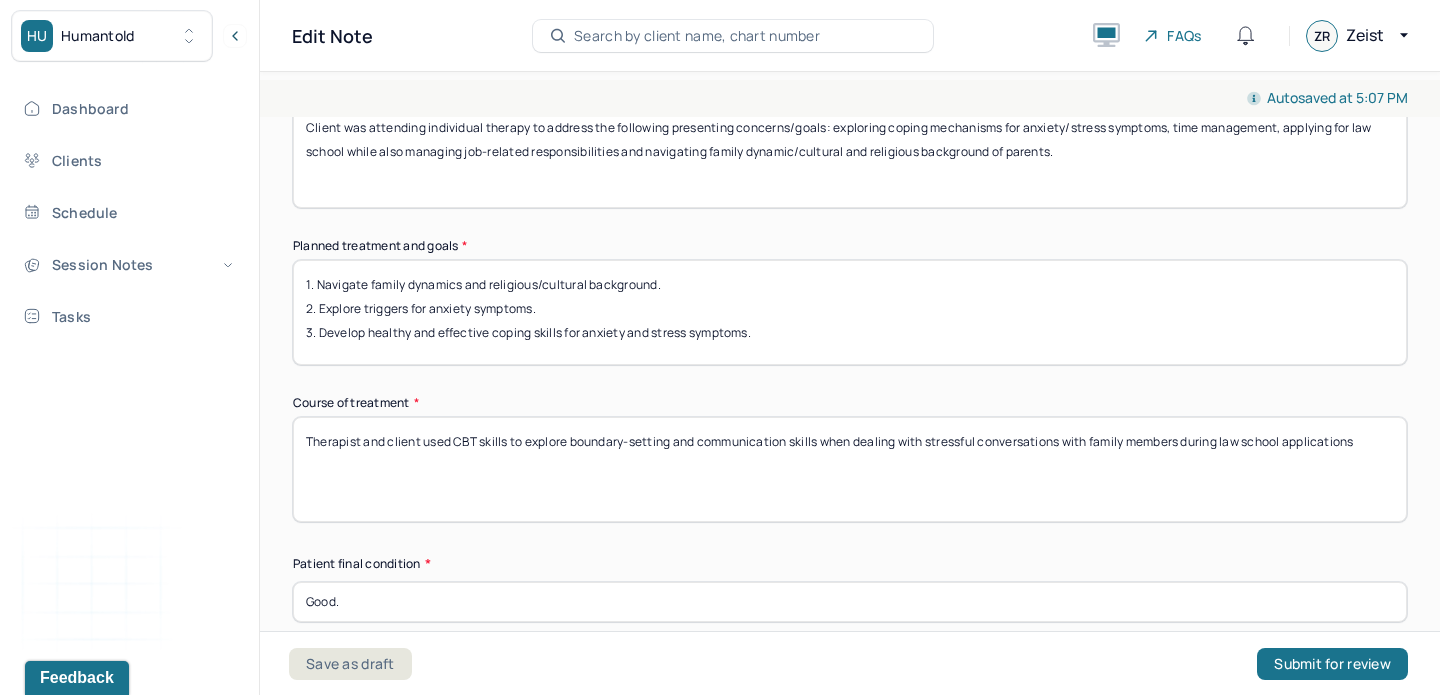 click on "Therapist and client used CBT to explore boundary-setting and communication skills when dealing with stressful conversations with family members during law school applications" at bounding box center [850, 469] 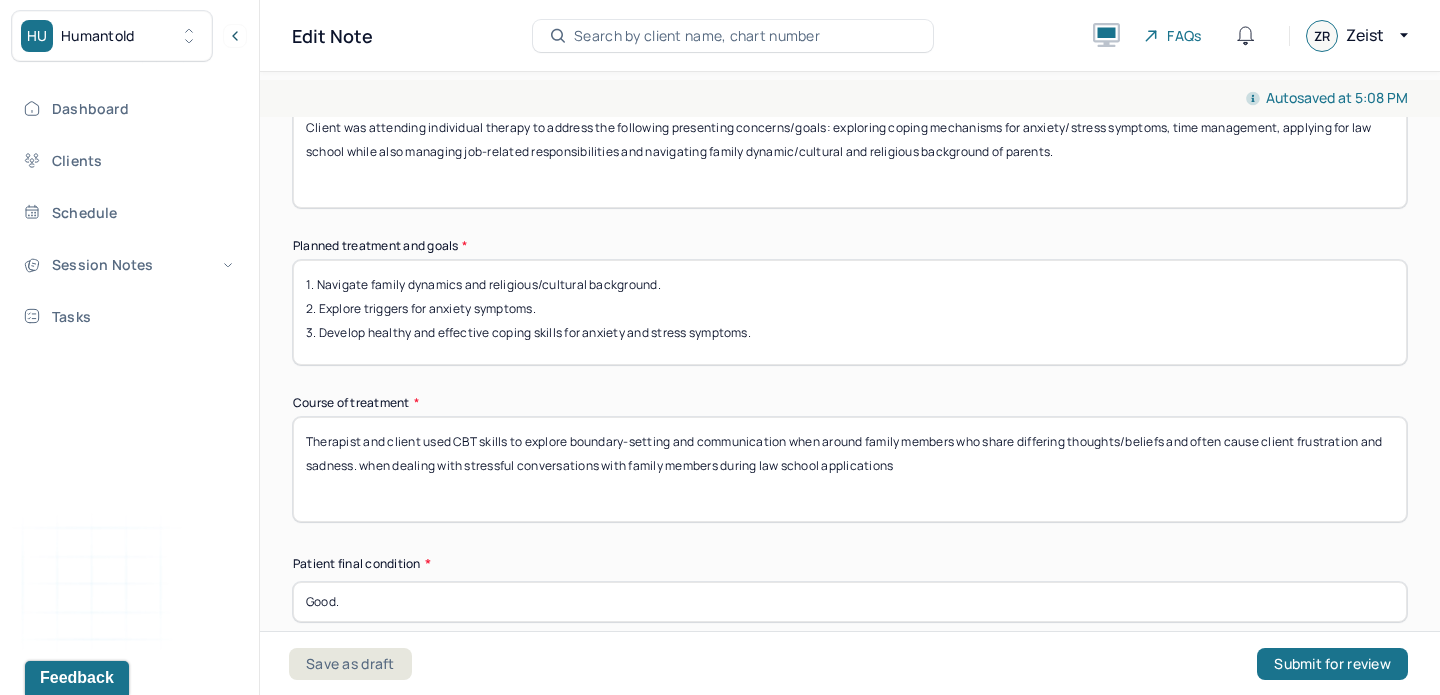 drag, startPoint x: 360, startPoint y: 449, endPoint x: 956, endPoint y: 453, distance: 596.0134 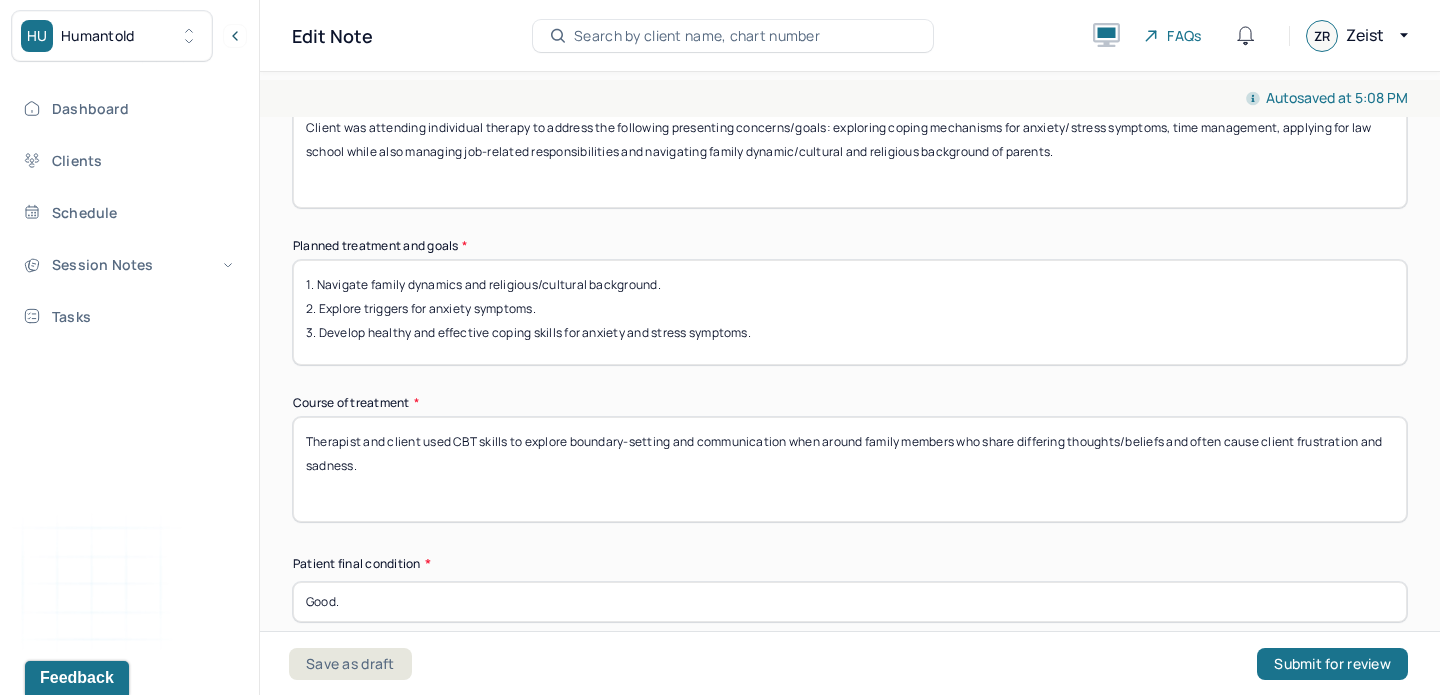 type on "Therapist and client used CBT skills to explore boundary-setting and communication when around family members who share differing thoughts/beliefs and often cause client frustration and sadness." 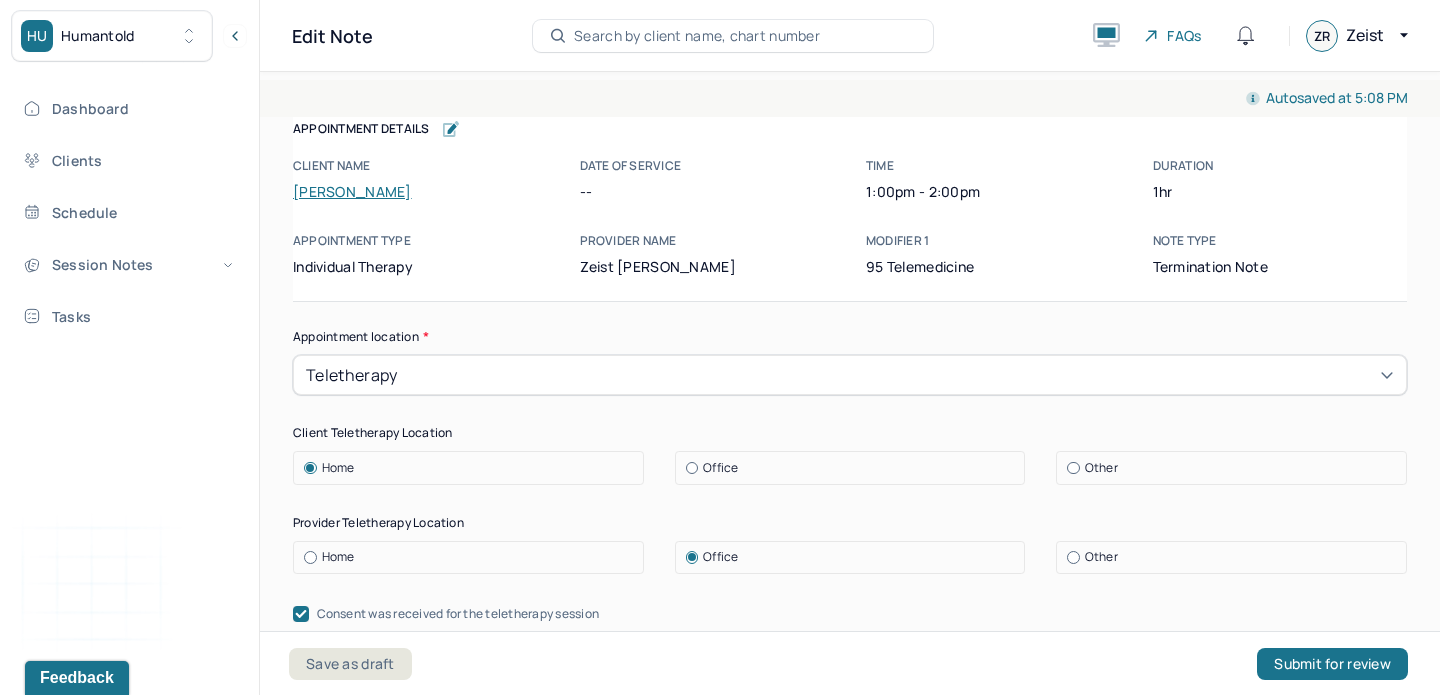 scroll, scrollTop: 0, scrollLeft: 0, axis: both 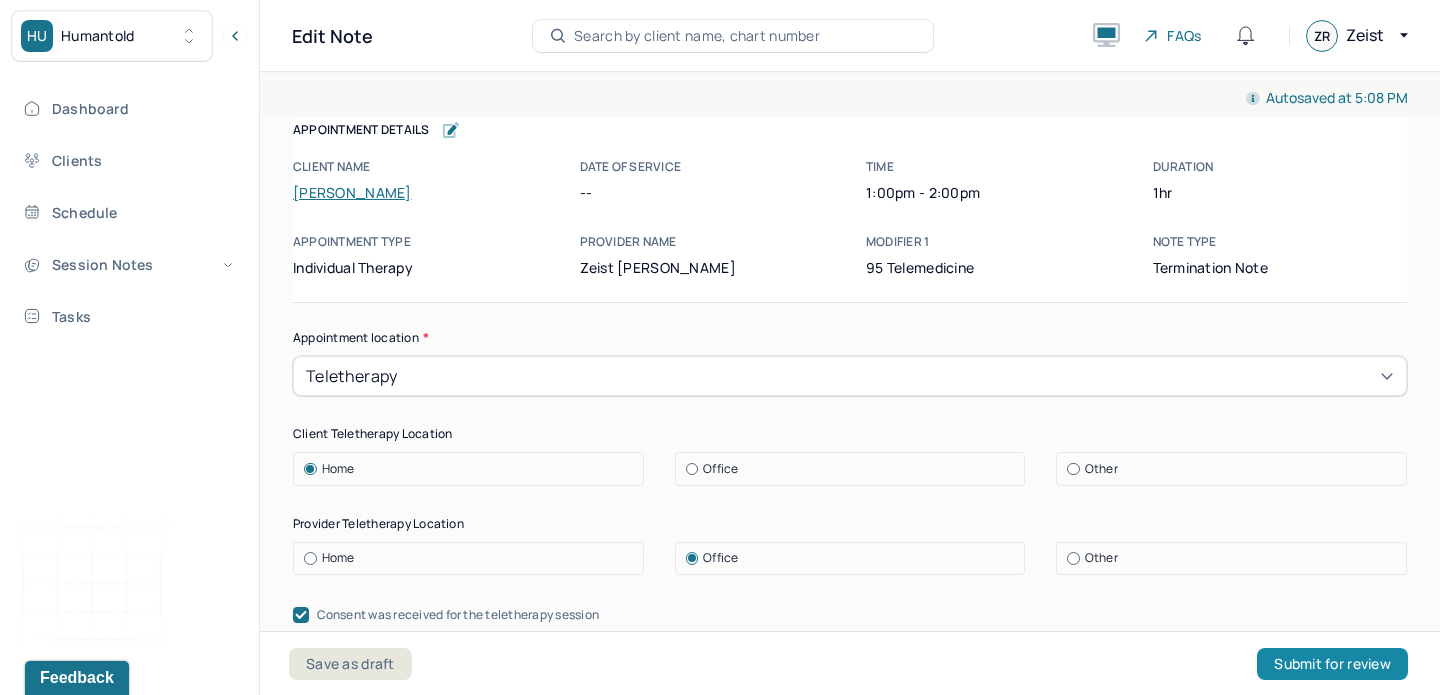 click on "Submit for review" at bounding box center [1332, 664] 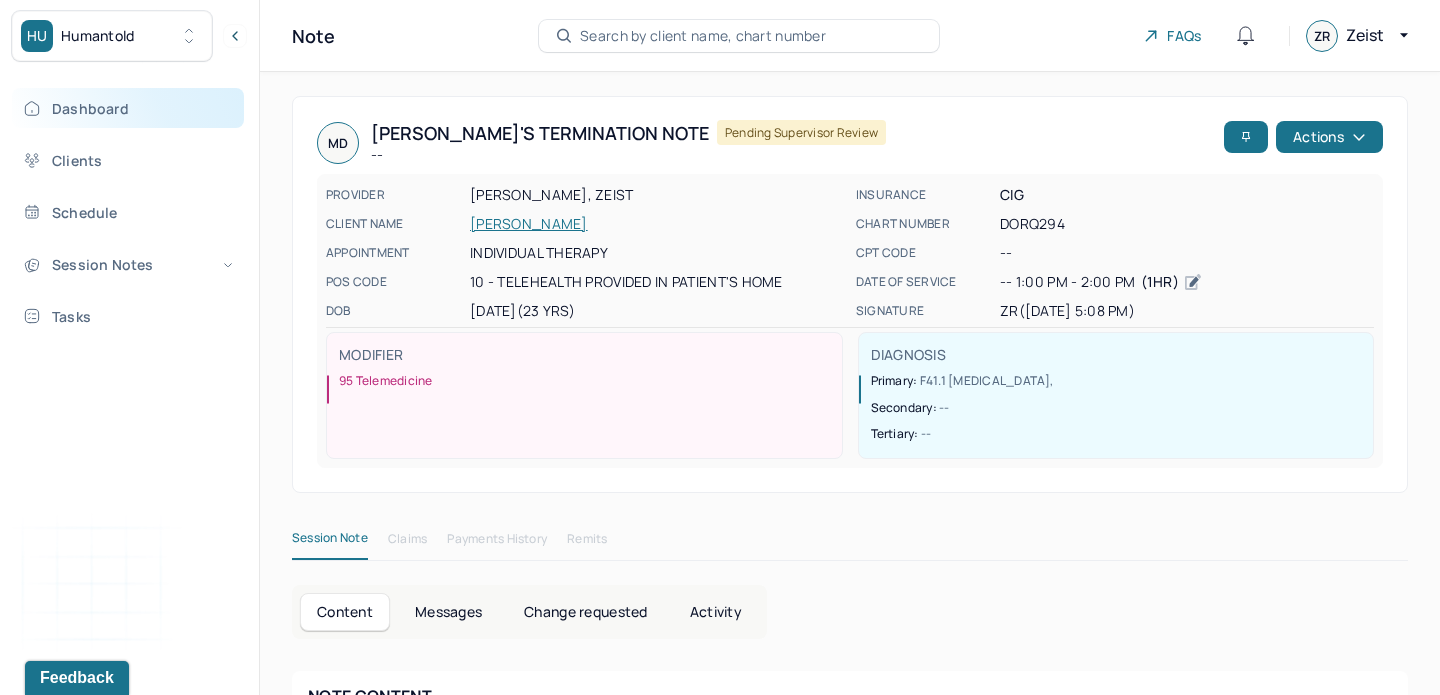 click on "Dashboard" at bounding box center (128, 108) 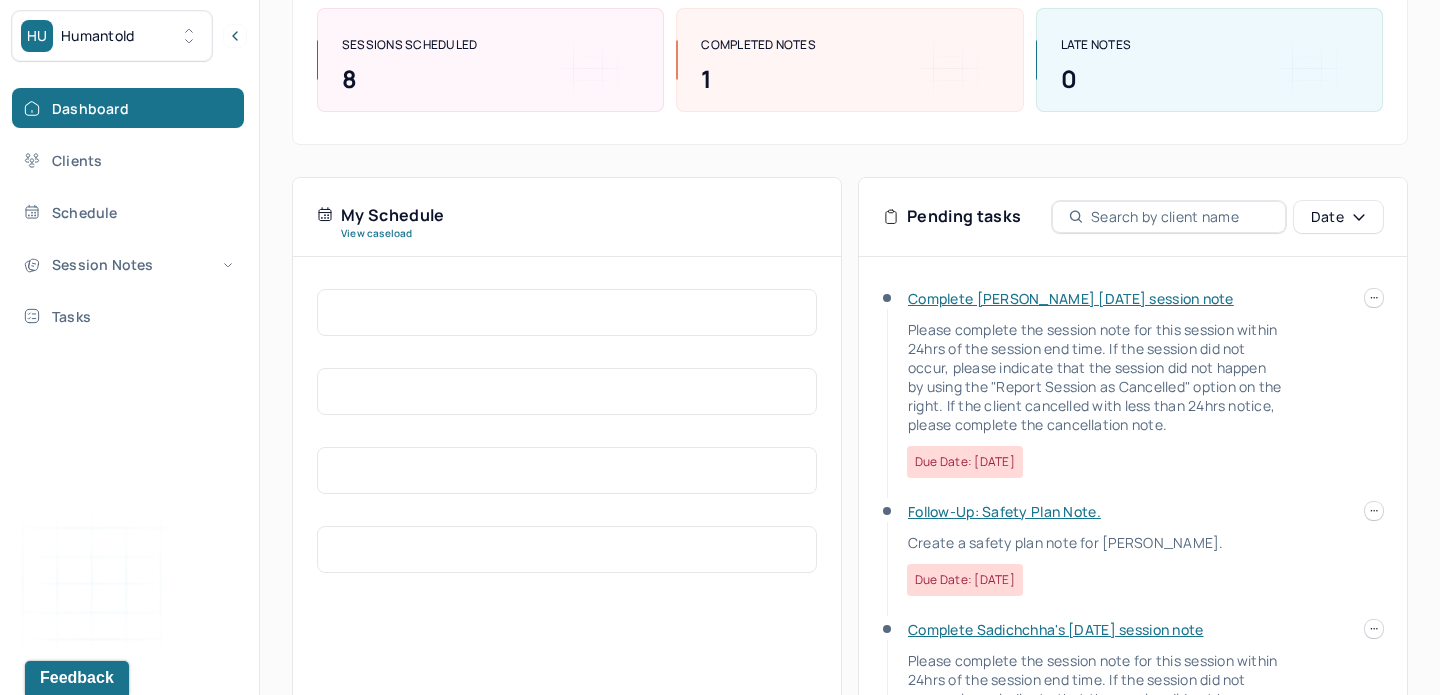 scroll, scrollTop: 290, scrollLeft: 0, axis: vertical 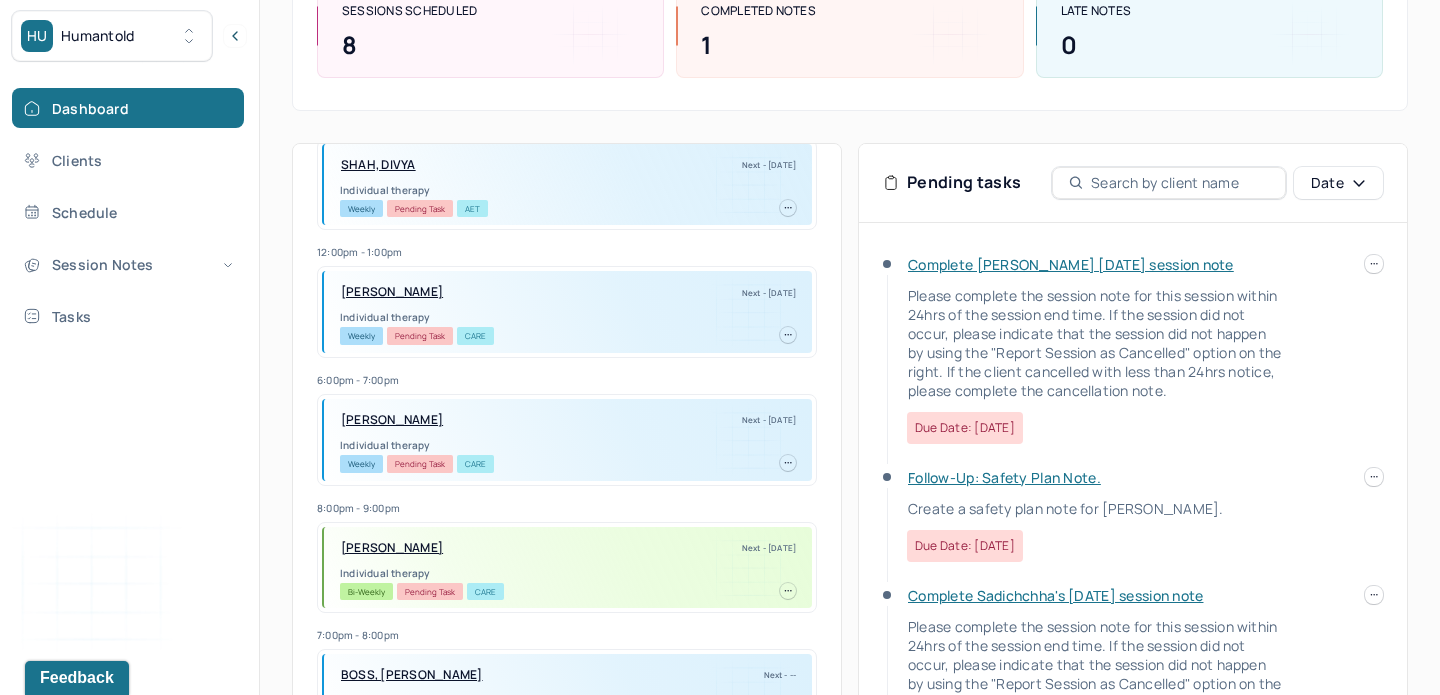 click on "[PERSON_NAME]" at bounding box center (392, 420) 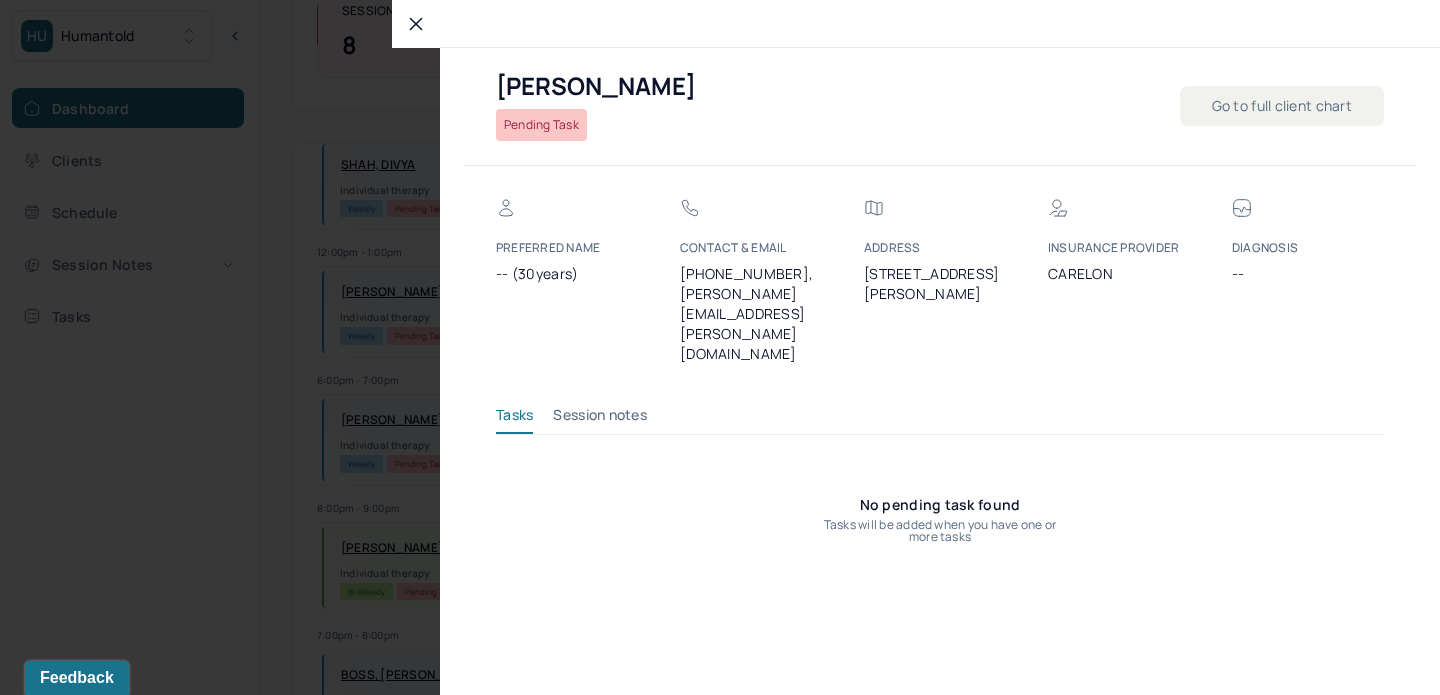 click on "Go to full client chart" at bounding box center (1282, 106) 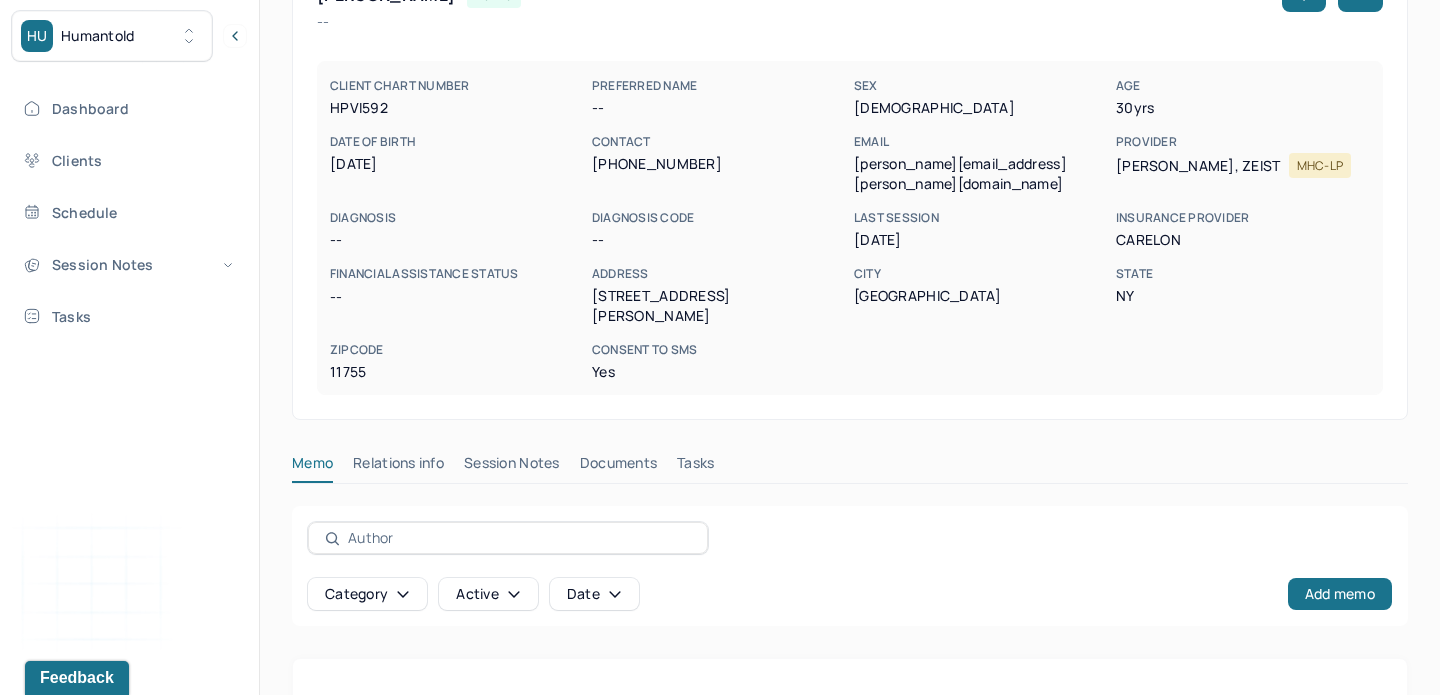 click on "Session Notes" at bounding box center (512, 467) 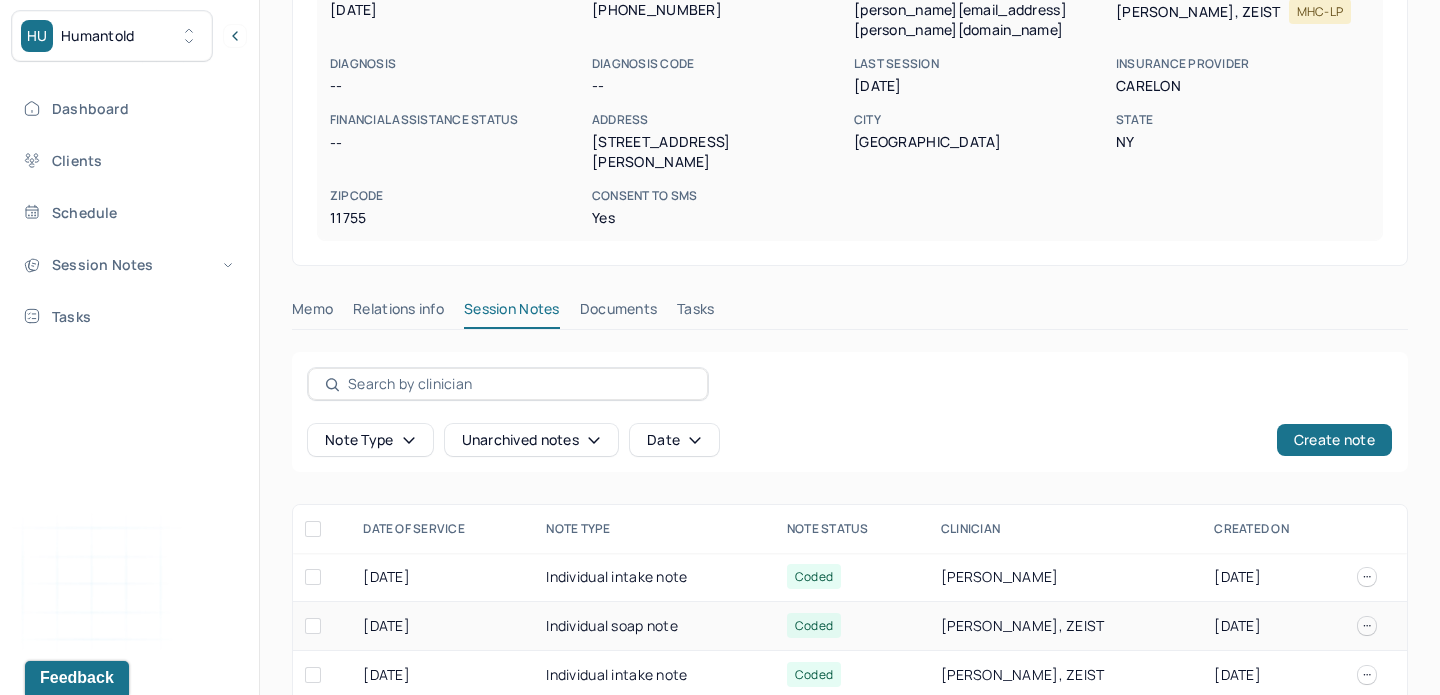scroll, scrollTop: 342, scrollLeft: 0, axis: vertical 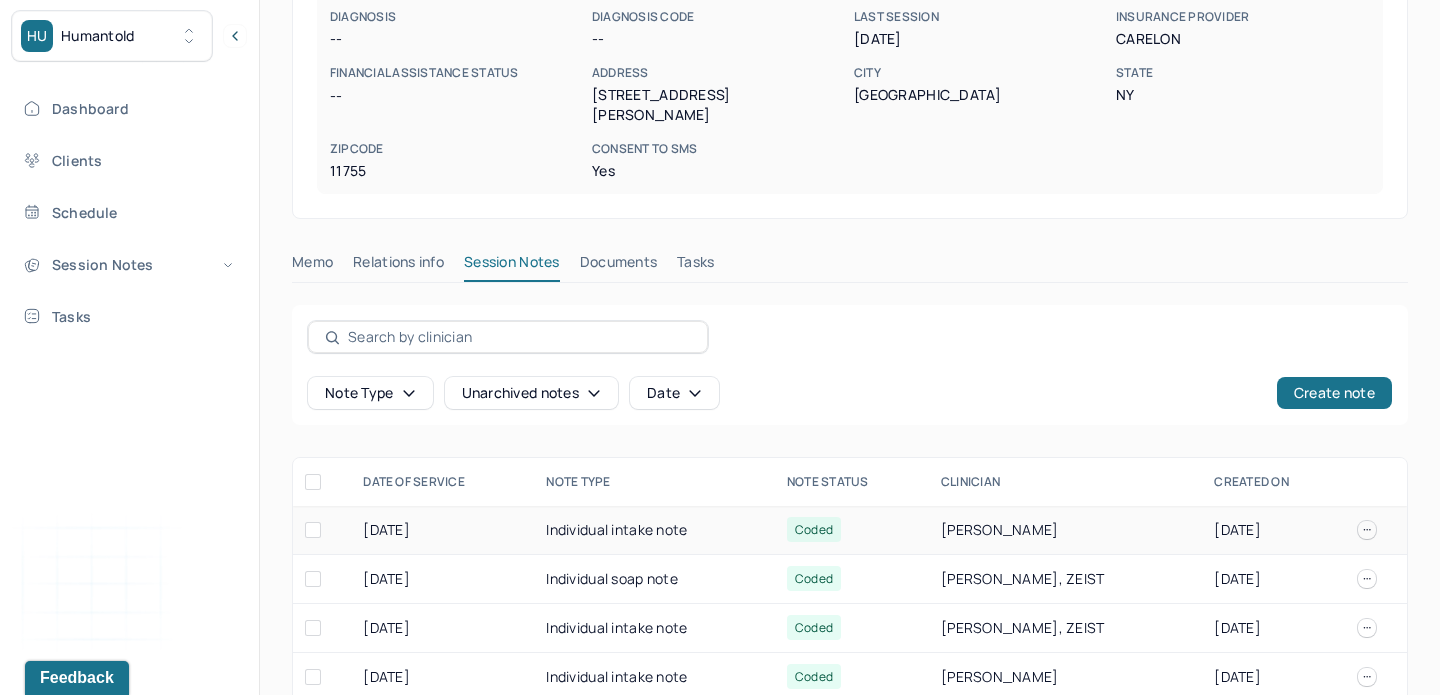 click on "Individual intake note" at bounding box center (654, 530) 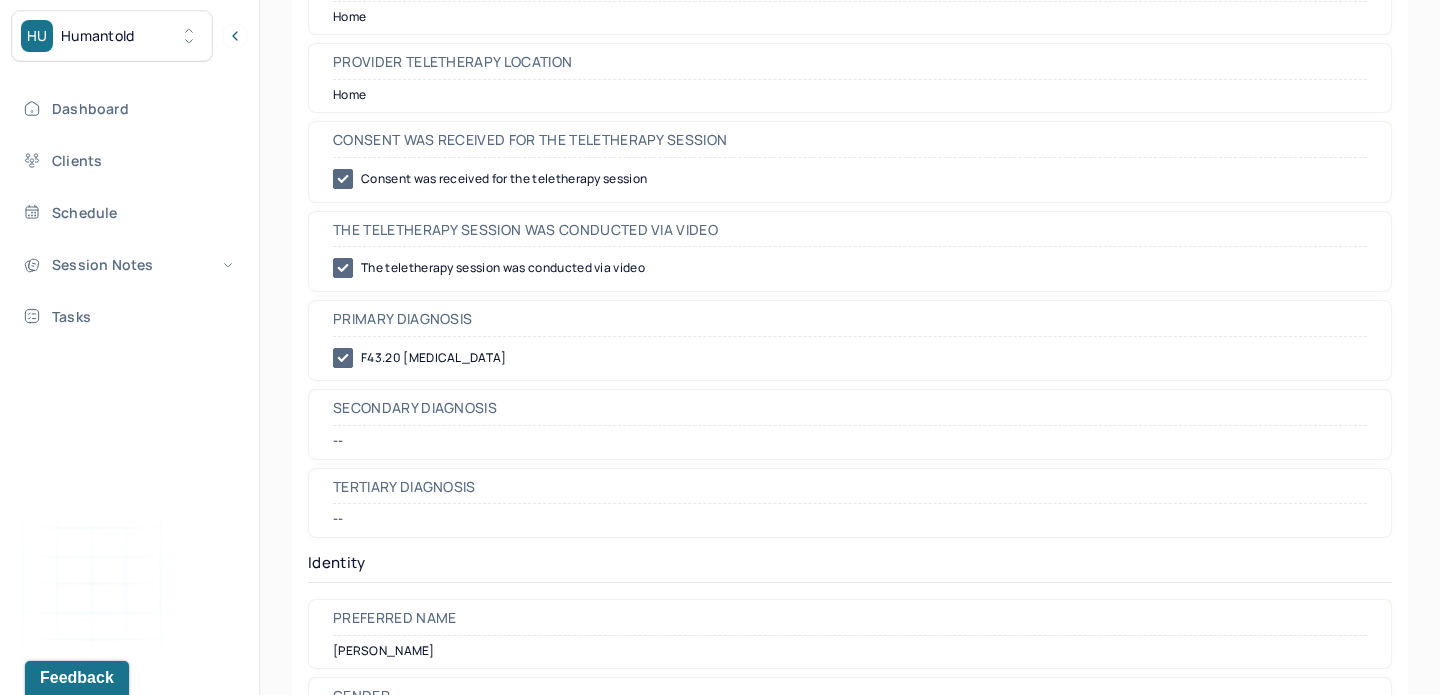 scroll, scrollTop: 0, scrollLeft: 0, axis: both 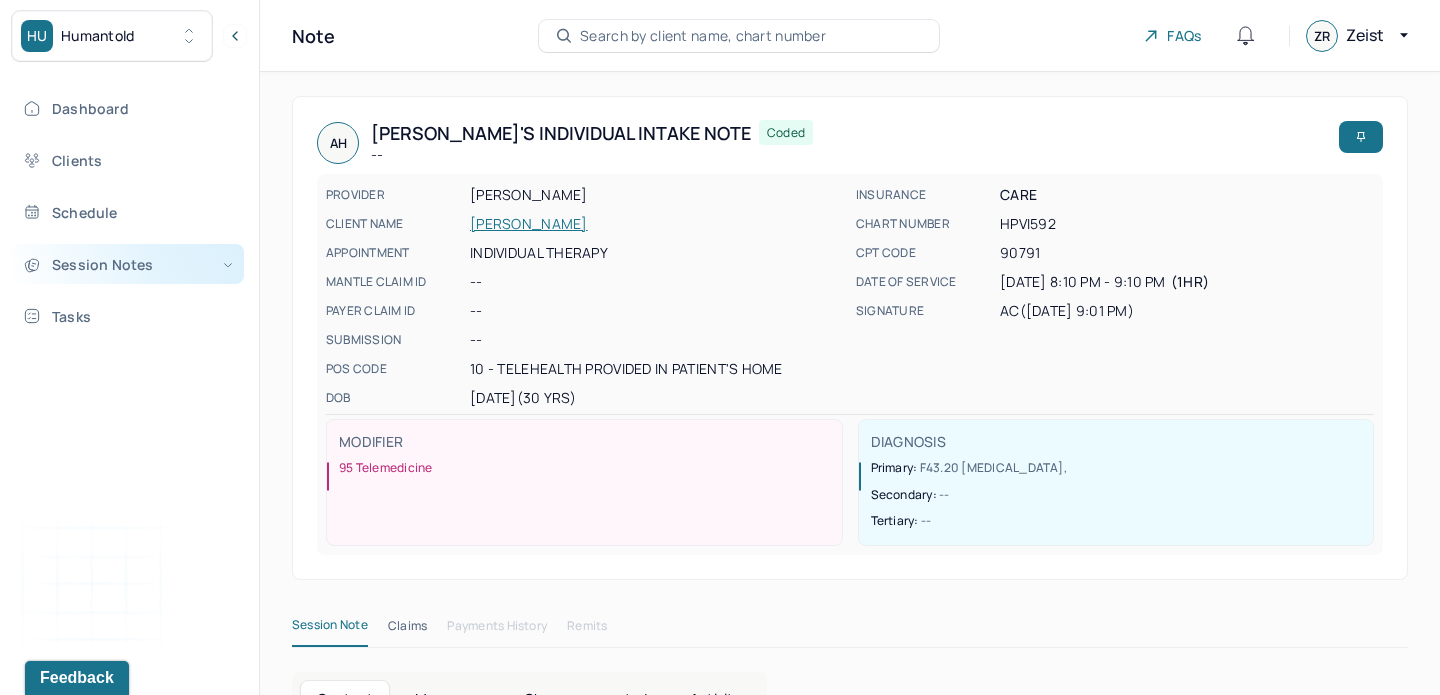 click on "Session Notes" at bounding box center (128, 264) 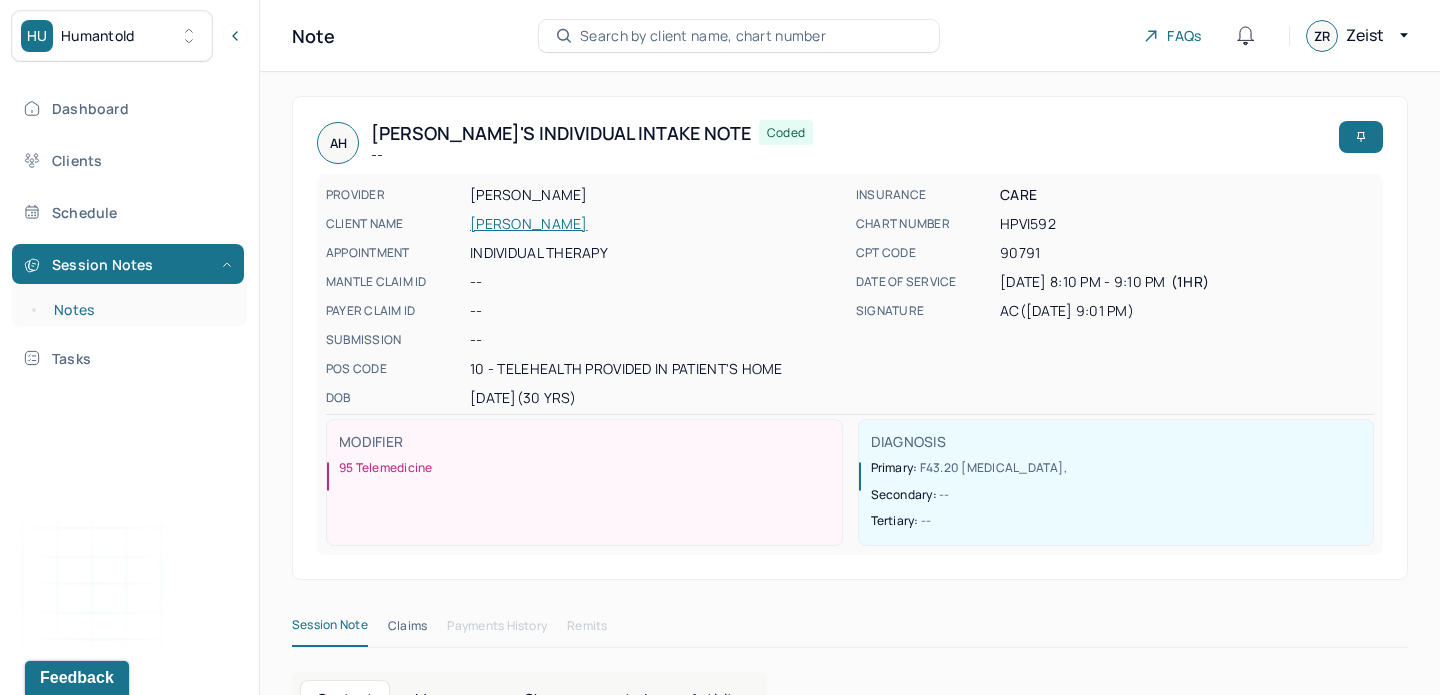 click on "Notes" at bounding box center [139, 310] 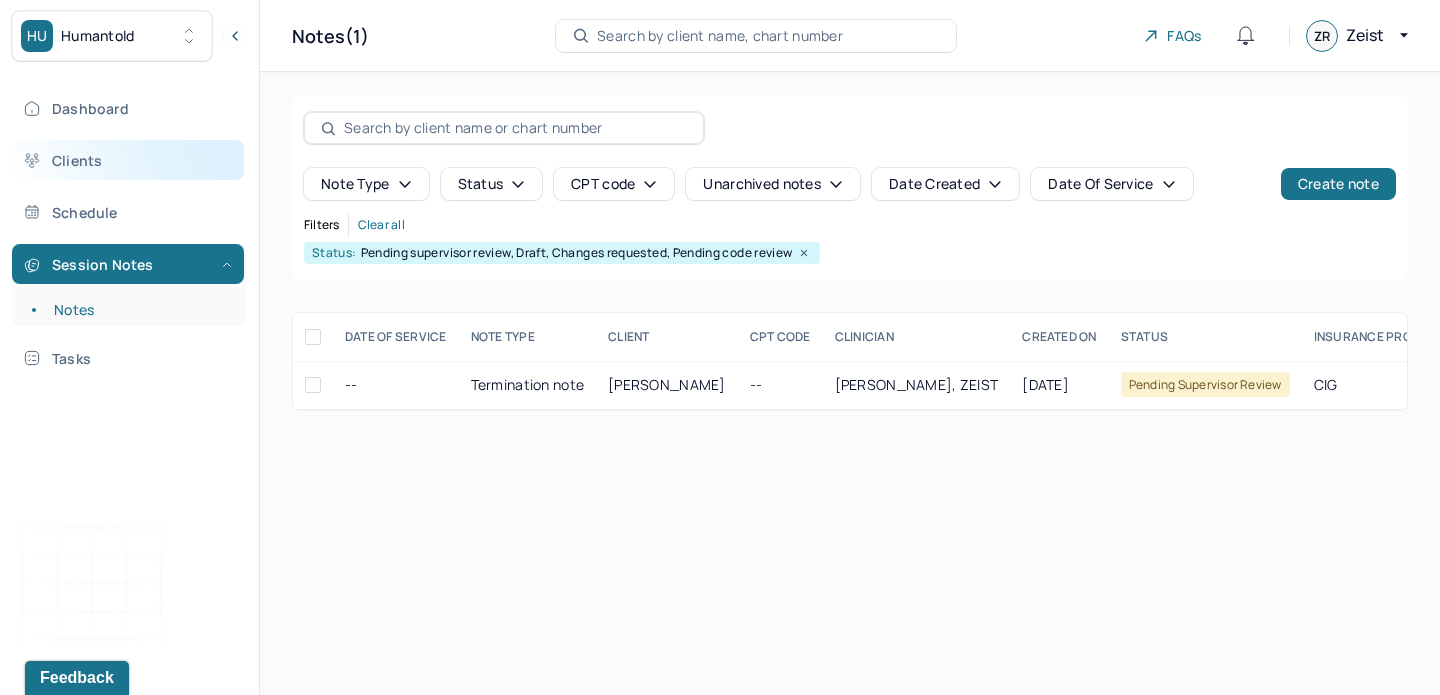 click on "Clients" at bounding box center [128, 160] 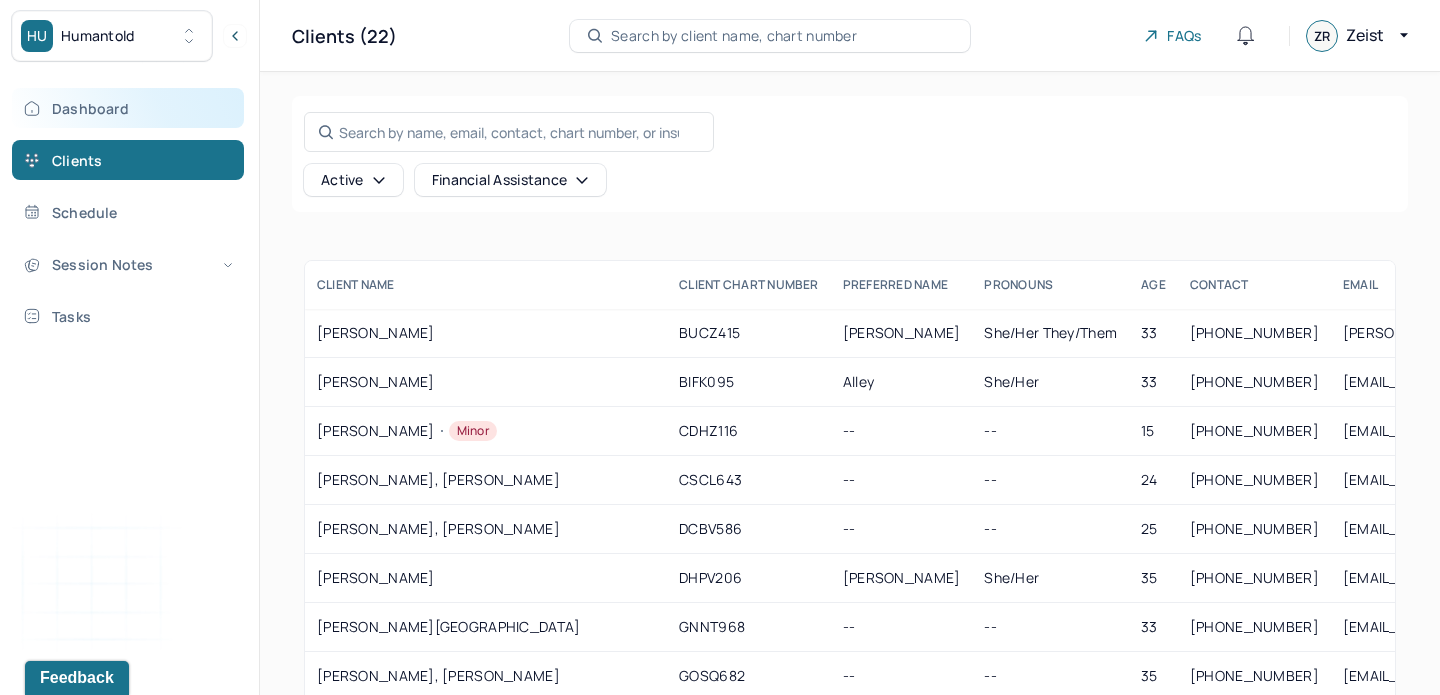 click on "Dashboard" at bounding box center (128, 108) 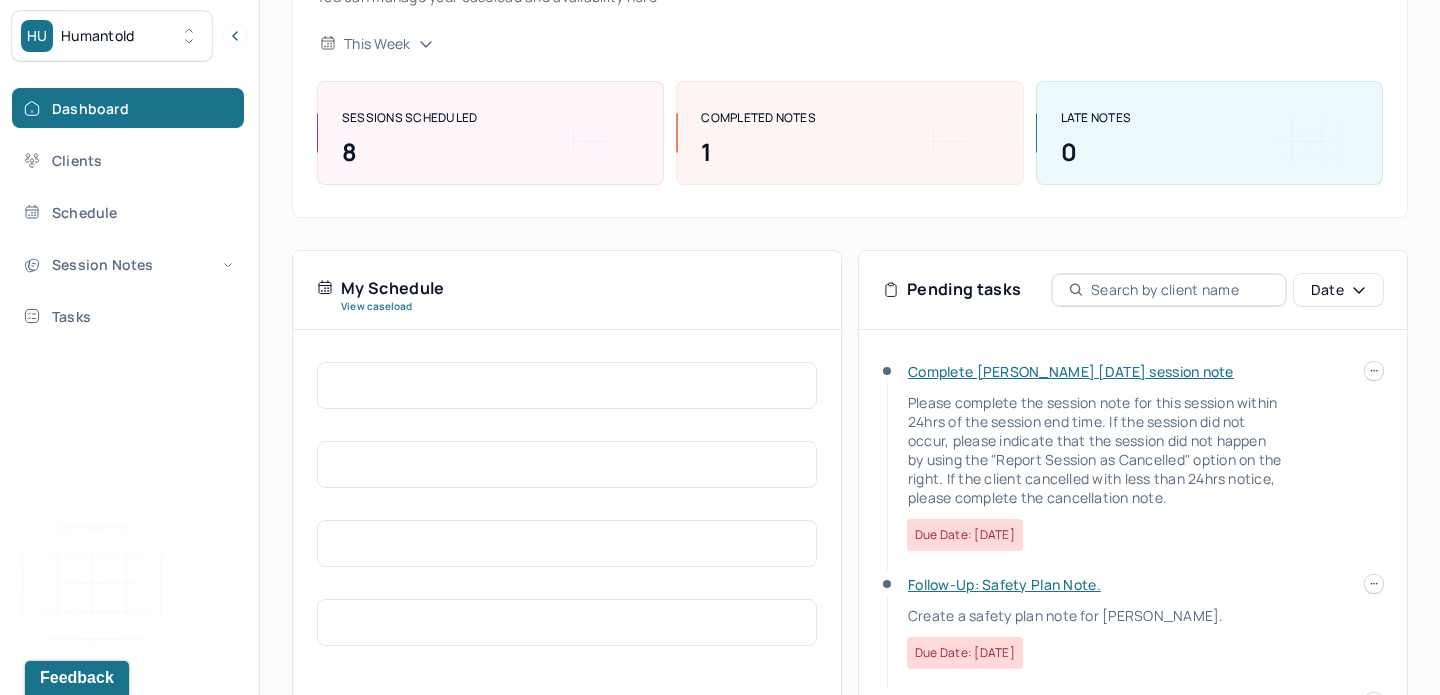scroll, scrollTop: 215, scrollLeft: 0, axis: vertical 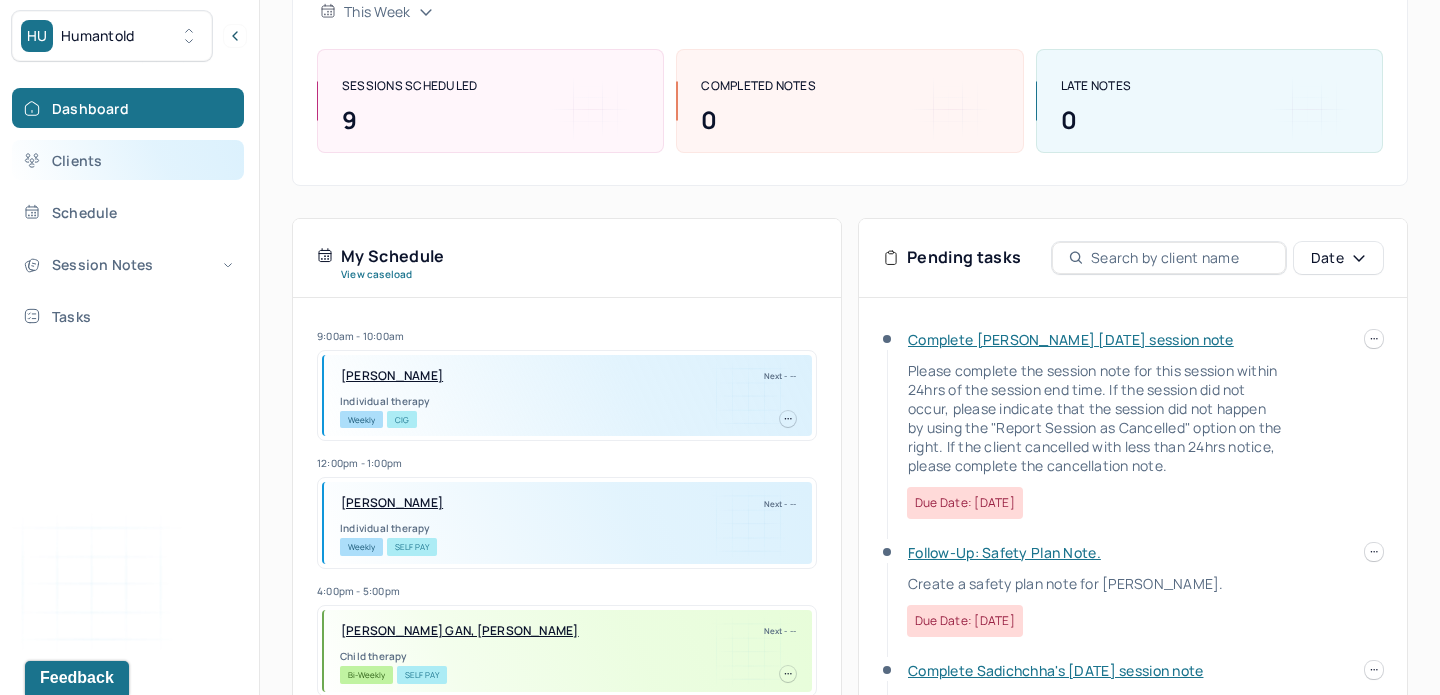 click on "Clients" at bounding box center [128, 160] 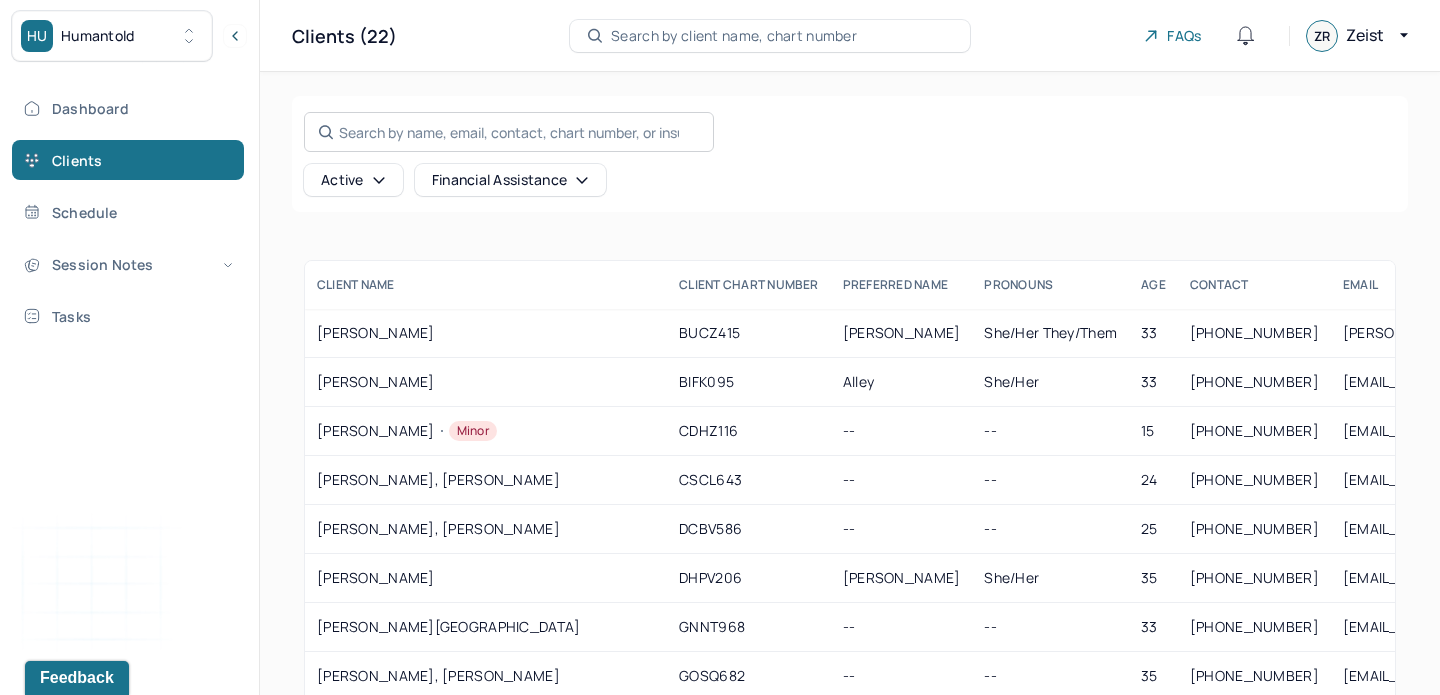 click on "Search by name, email, contact, chart number, or insurance id..." at bounding box center [509, 132] 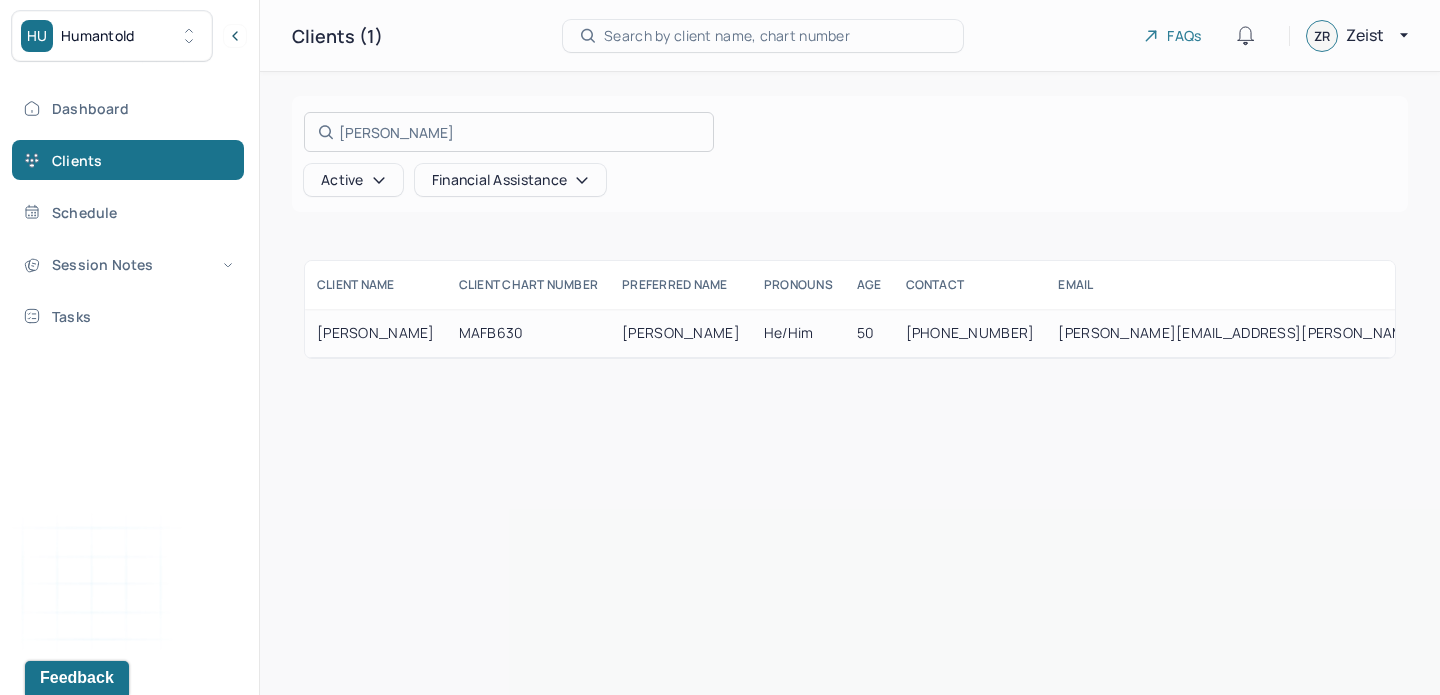type on "[PERSON_NAME]" 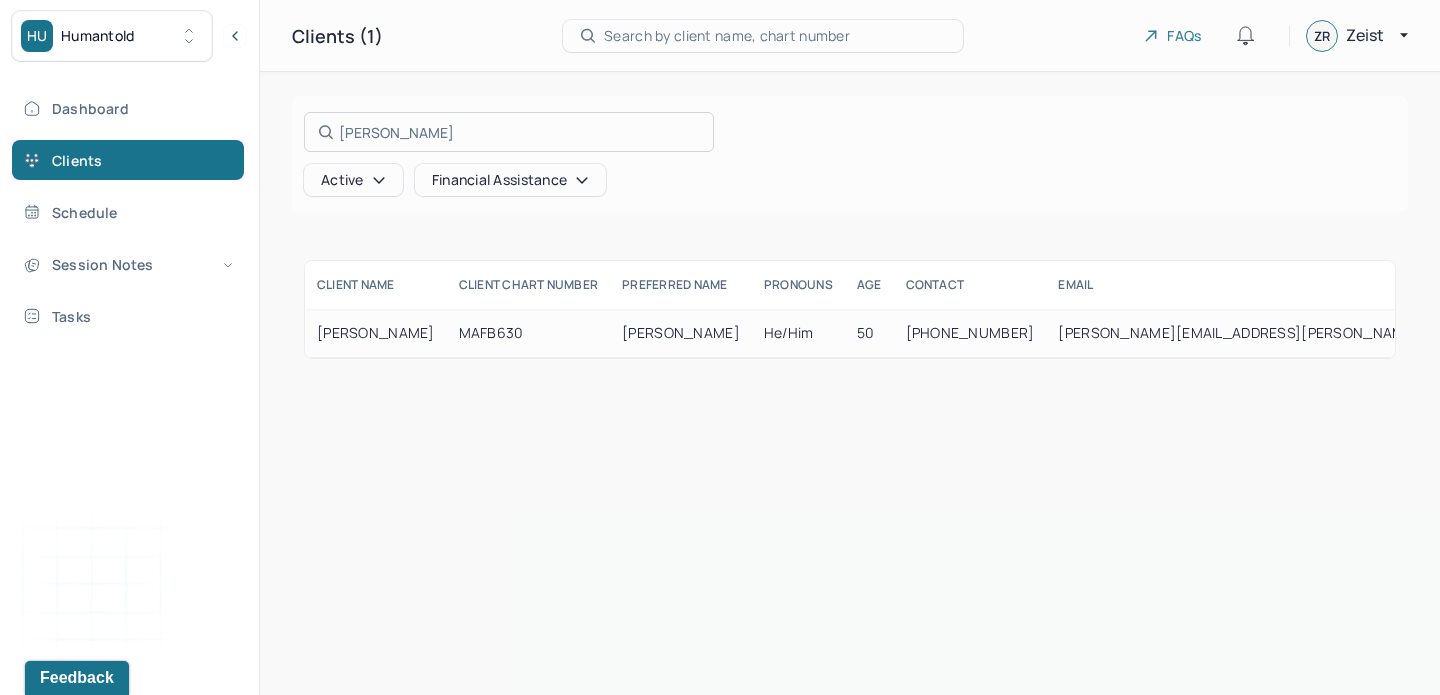click at bounding box center [720, 347] 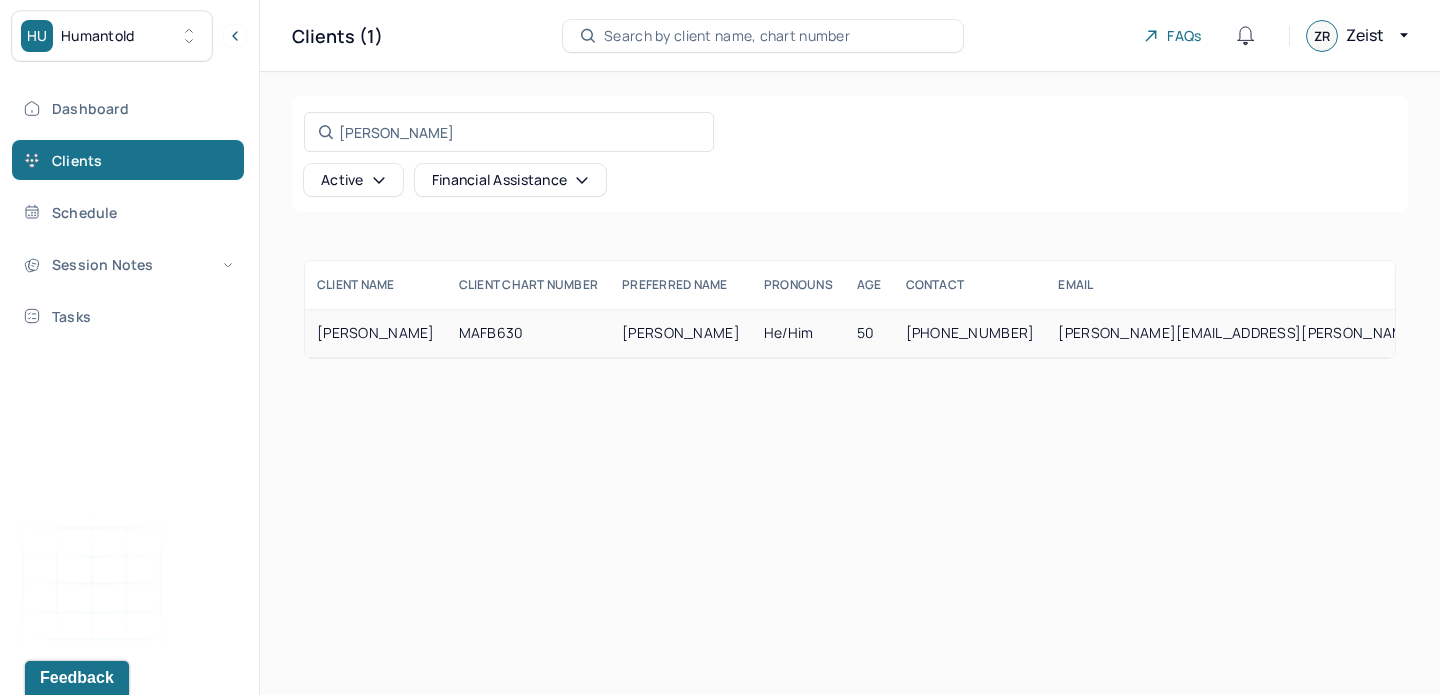 click on "[PERSON_NAME]" at bounding box center [376, 333] 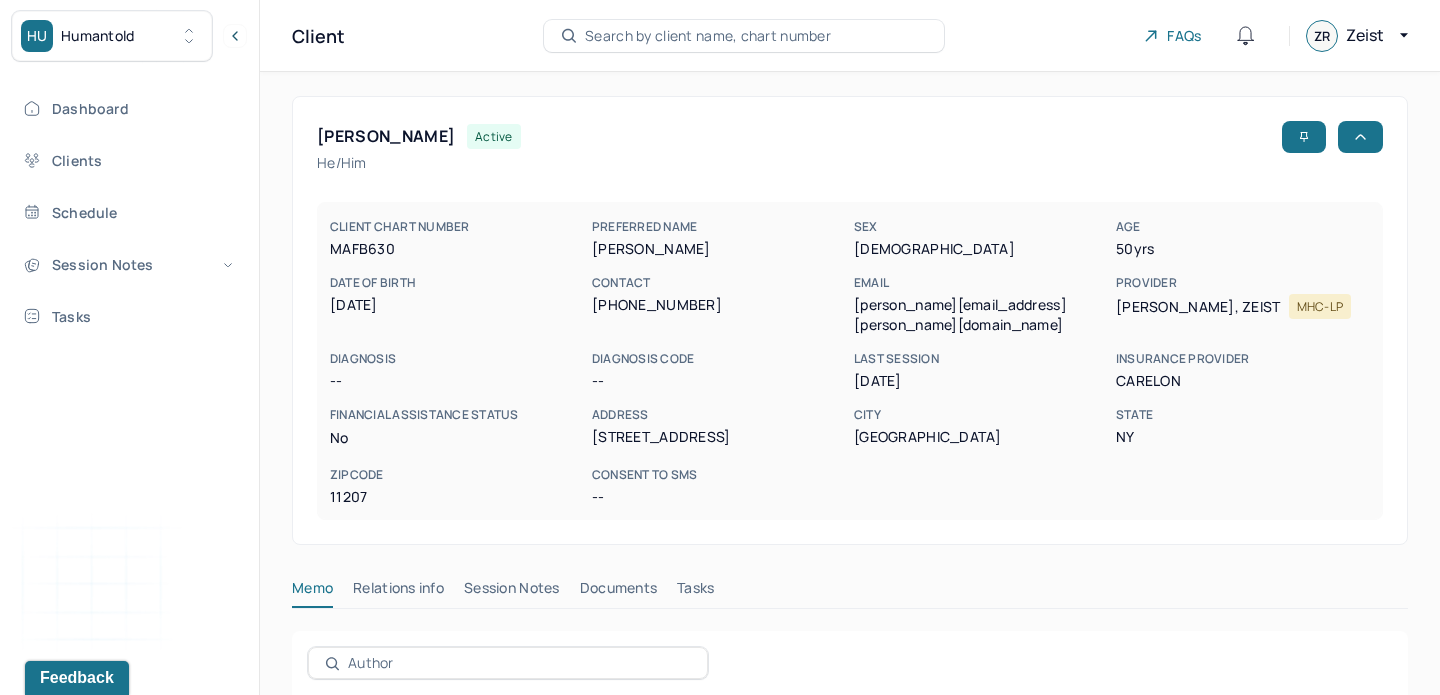 click on "Session Notes" at bounding box center (512, 592) 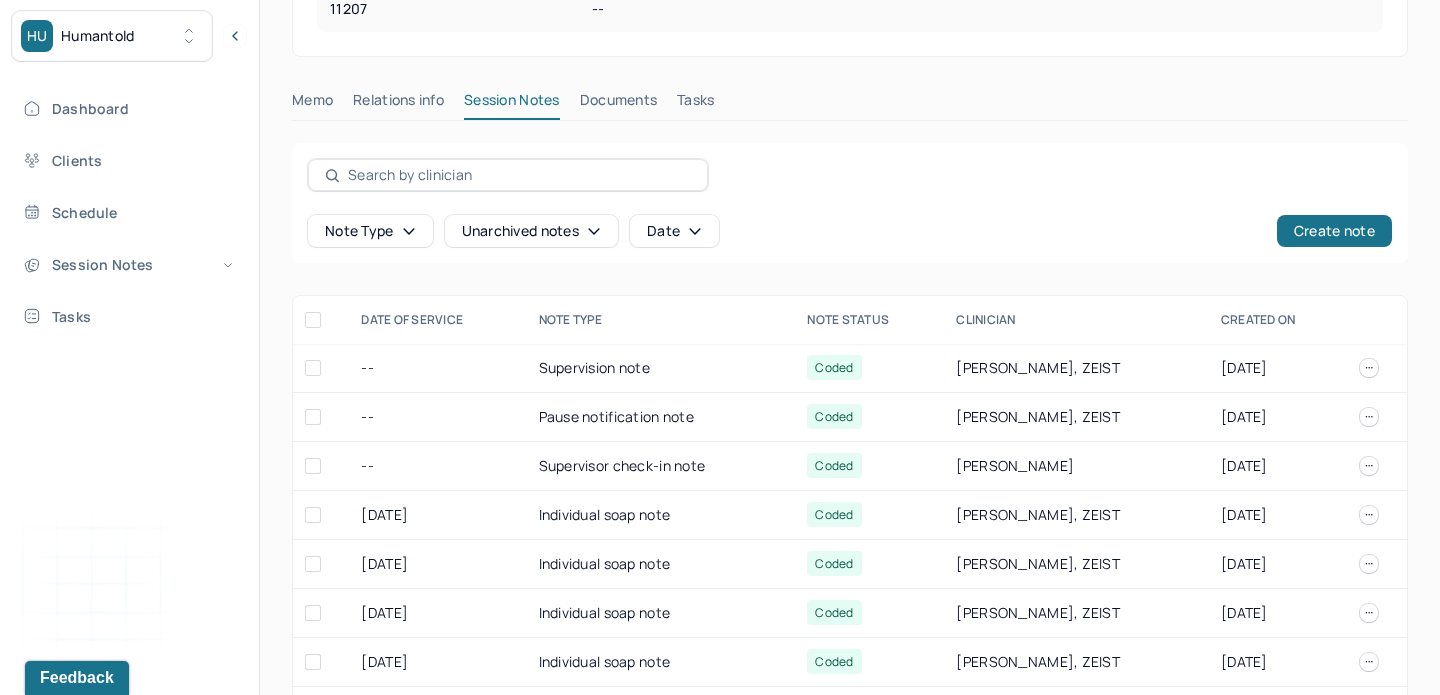 scroll, scrollTop: 538, scrollLeft: 0, axis: vertical 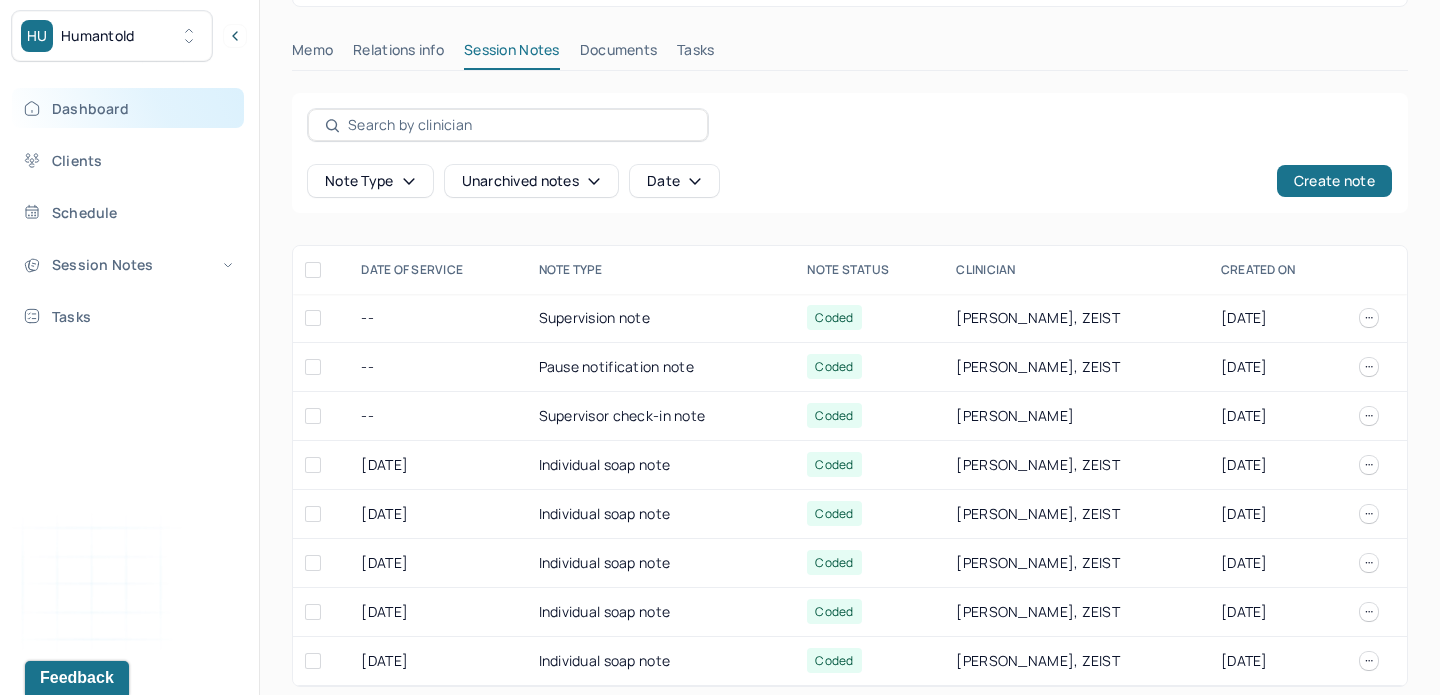 click on "Dashboard" at bounding box center [128, 108] 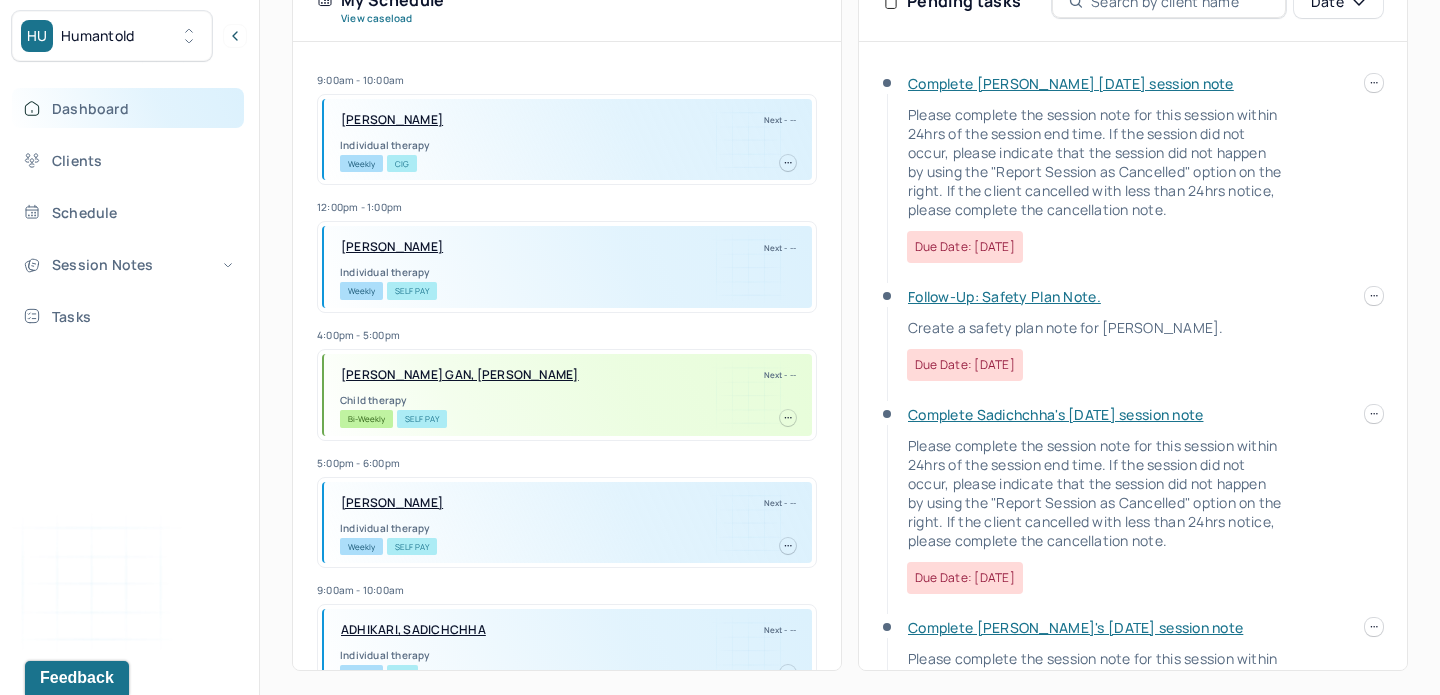 scroll, scrollTop: 471, scrollLeft: 0, axis: vertical 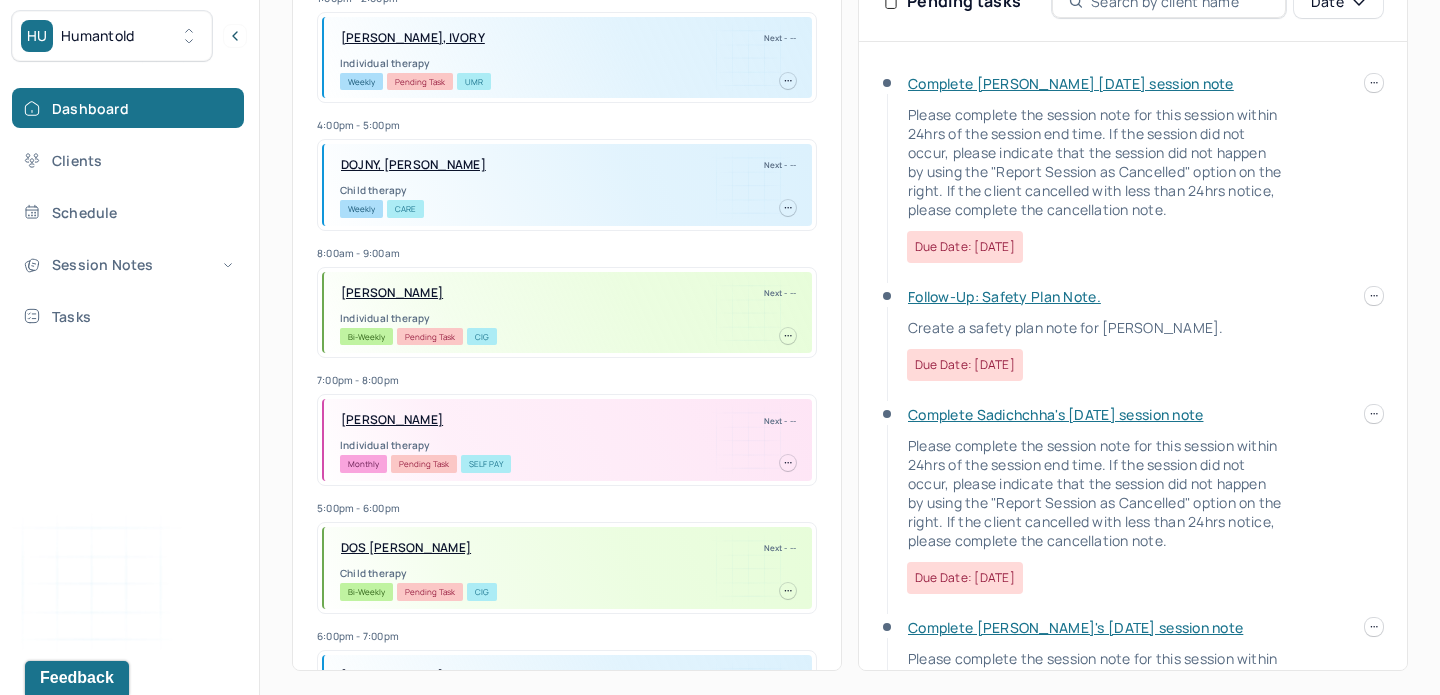 click on "DOJNY, [PERSON_NAME]" at bounding box center (413, 165) 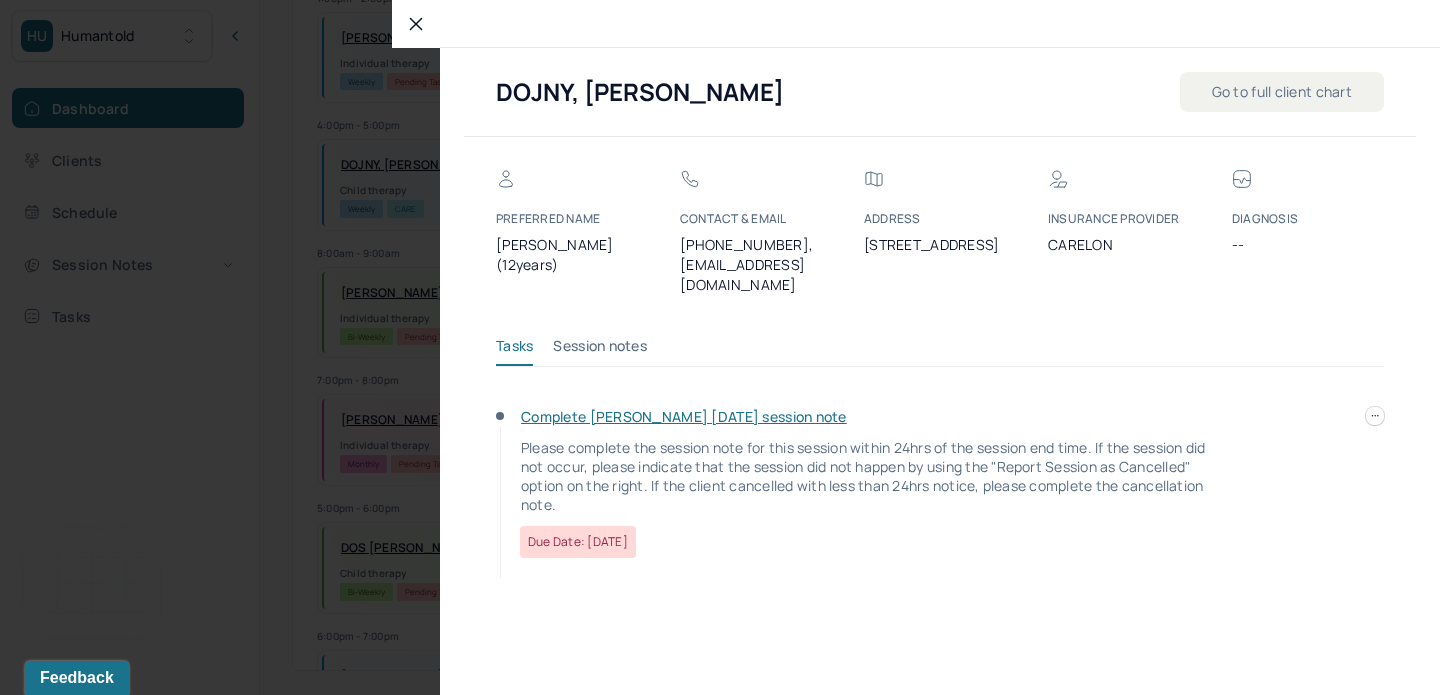 click on "Go to full client chart" at bounding box center (1282, 92) 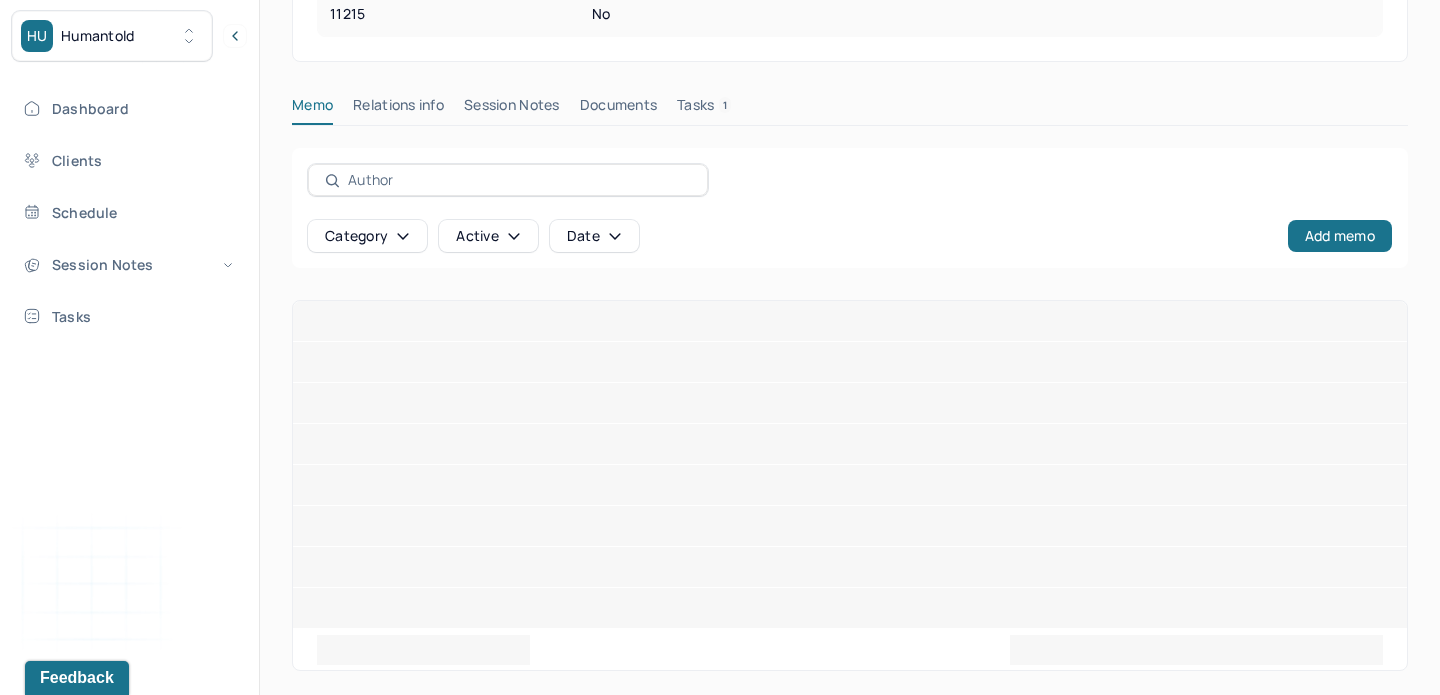 scroll, scrollTop: 141, scrollLeft: 0, axis: vertical 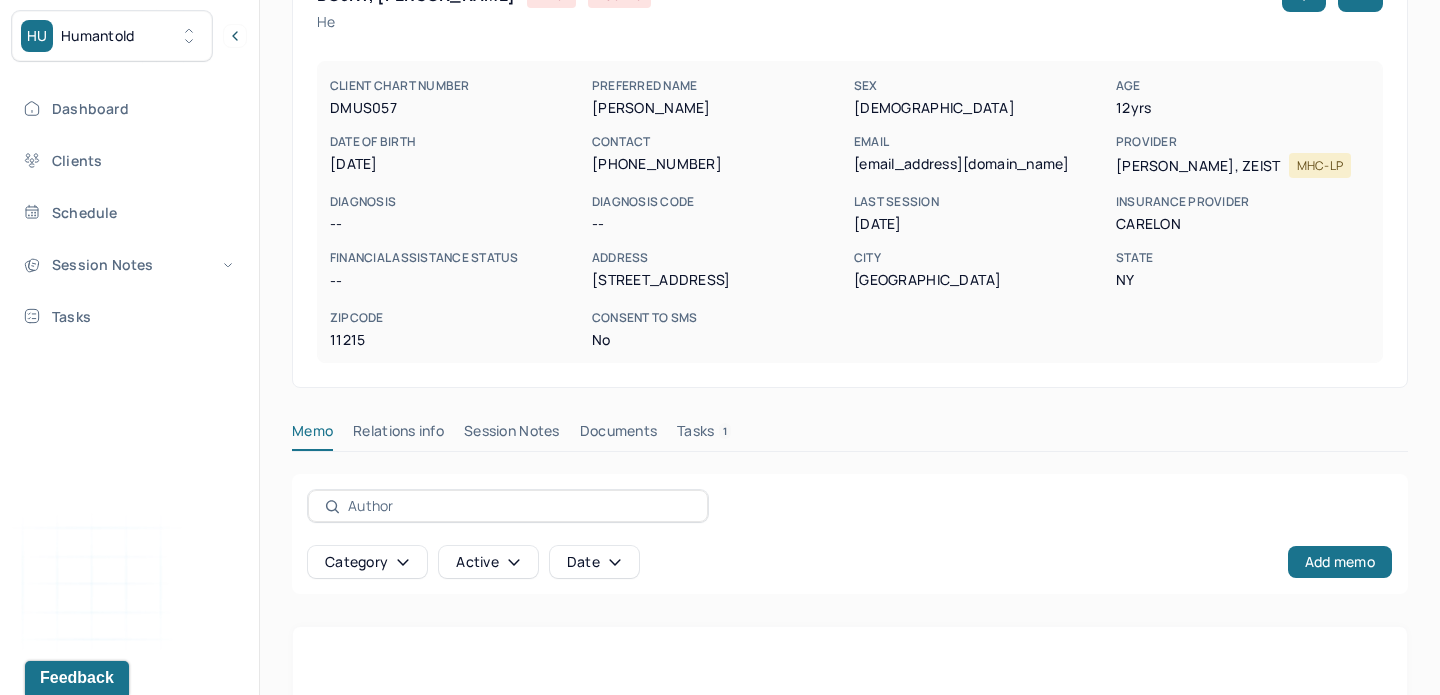 click on "Session Notes" at bounding box center [512, 435] 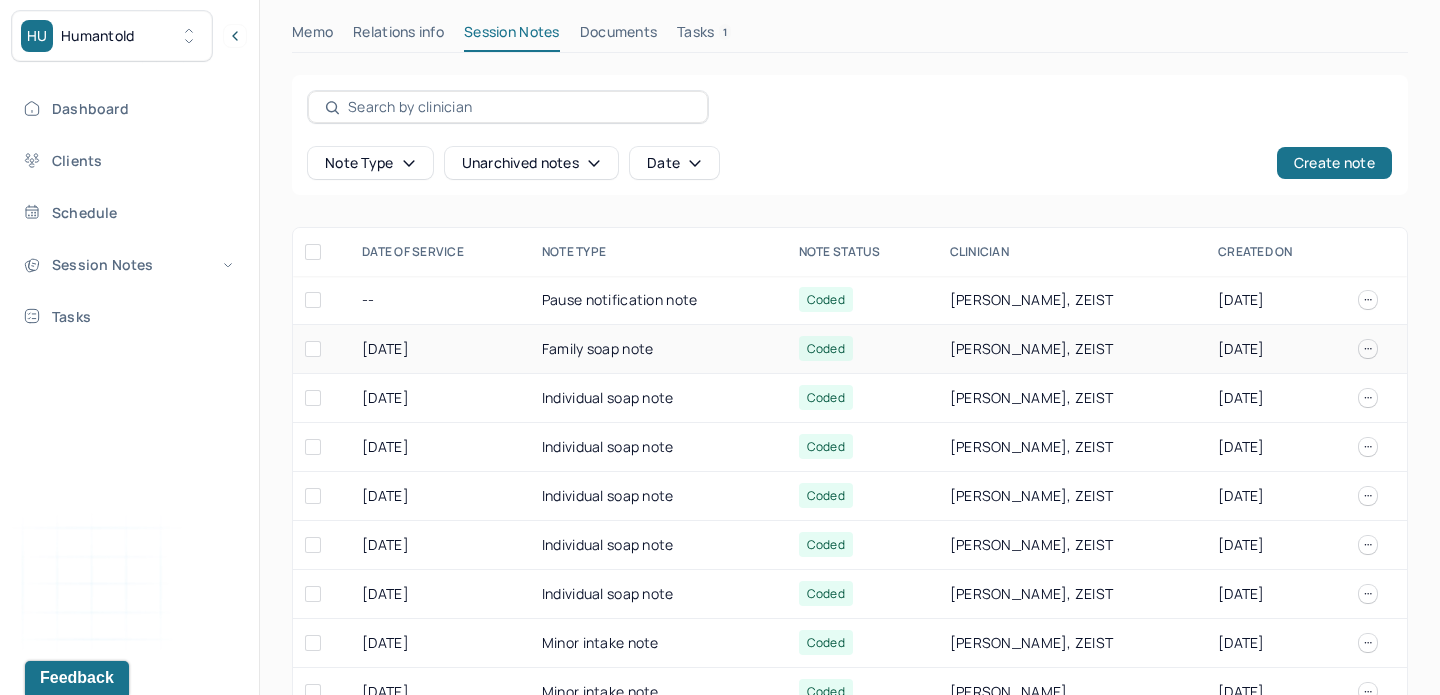 scroll, scrollTop: 587, scrollLeft: 0, axis: vertical 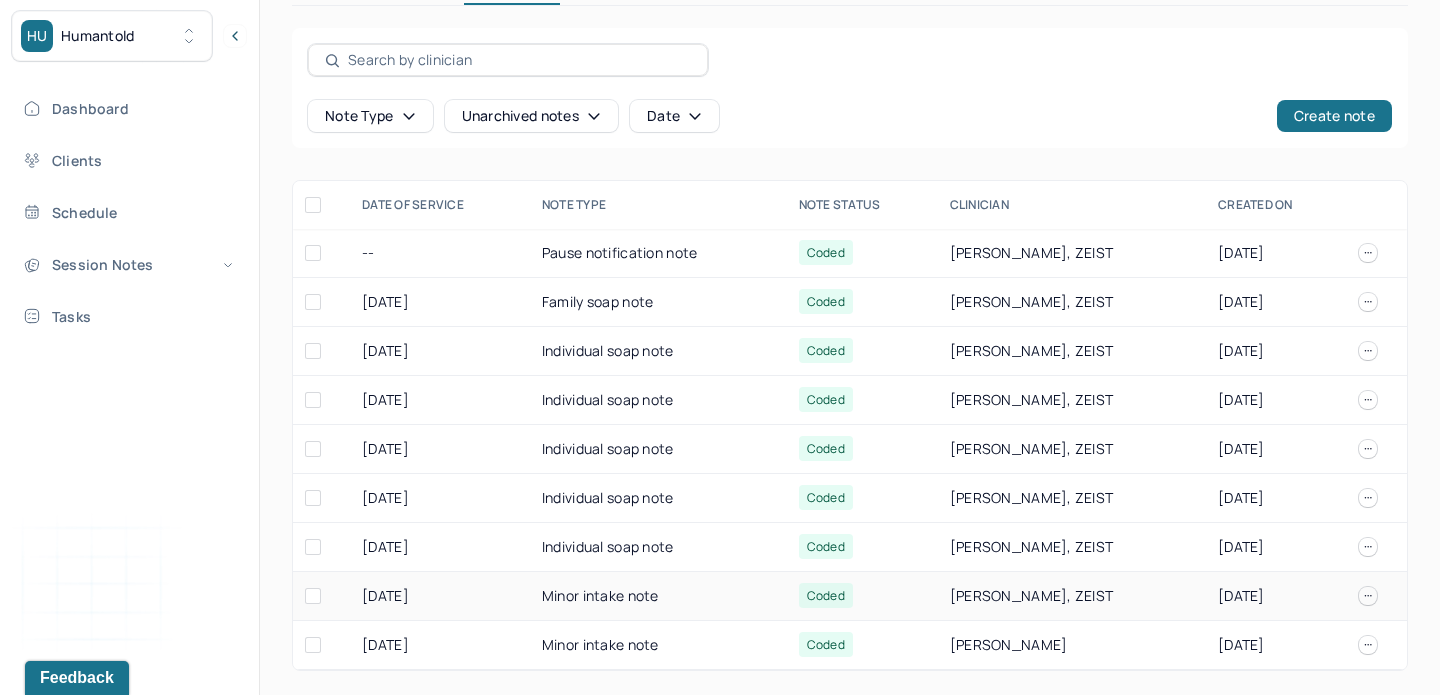 click on "Minor intake note" at bounding box center (658, 596) 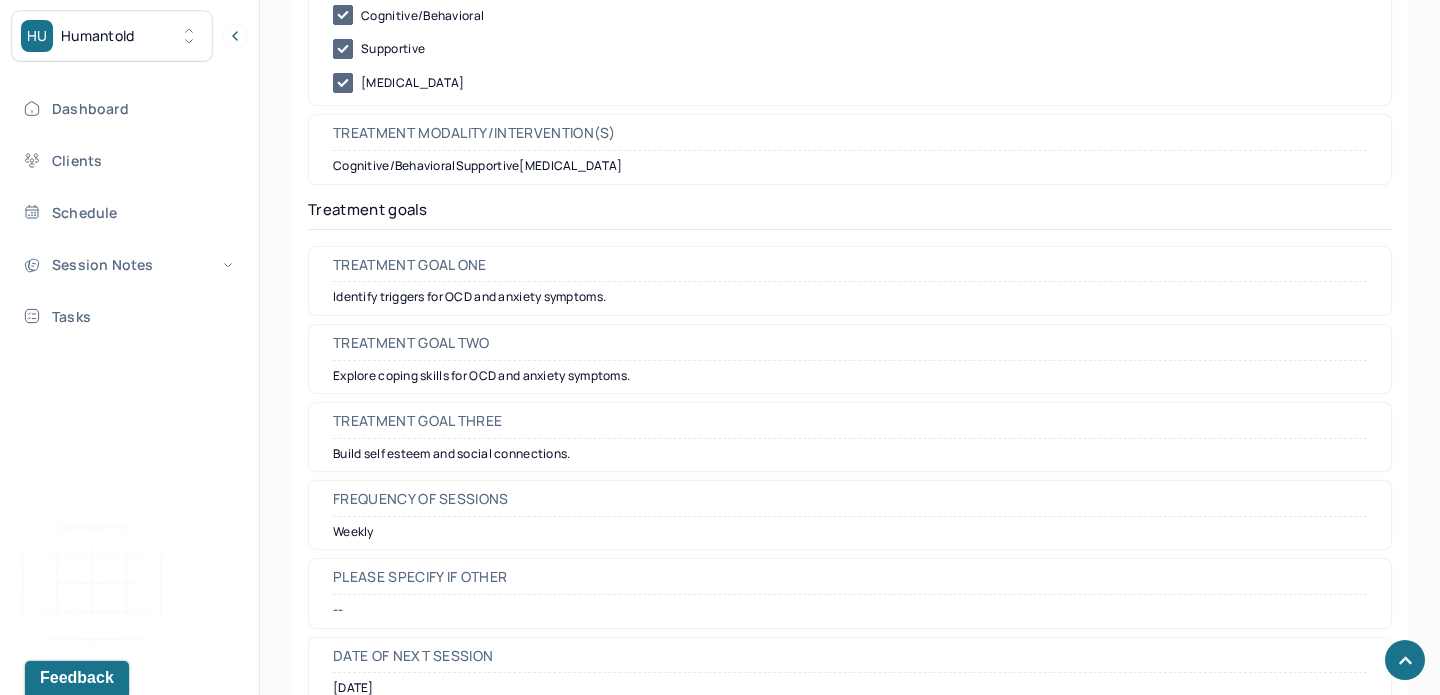 scroll, scrollTop: 9317, scrollLeft: 0, axis: vertical 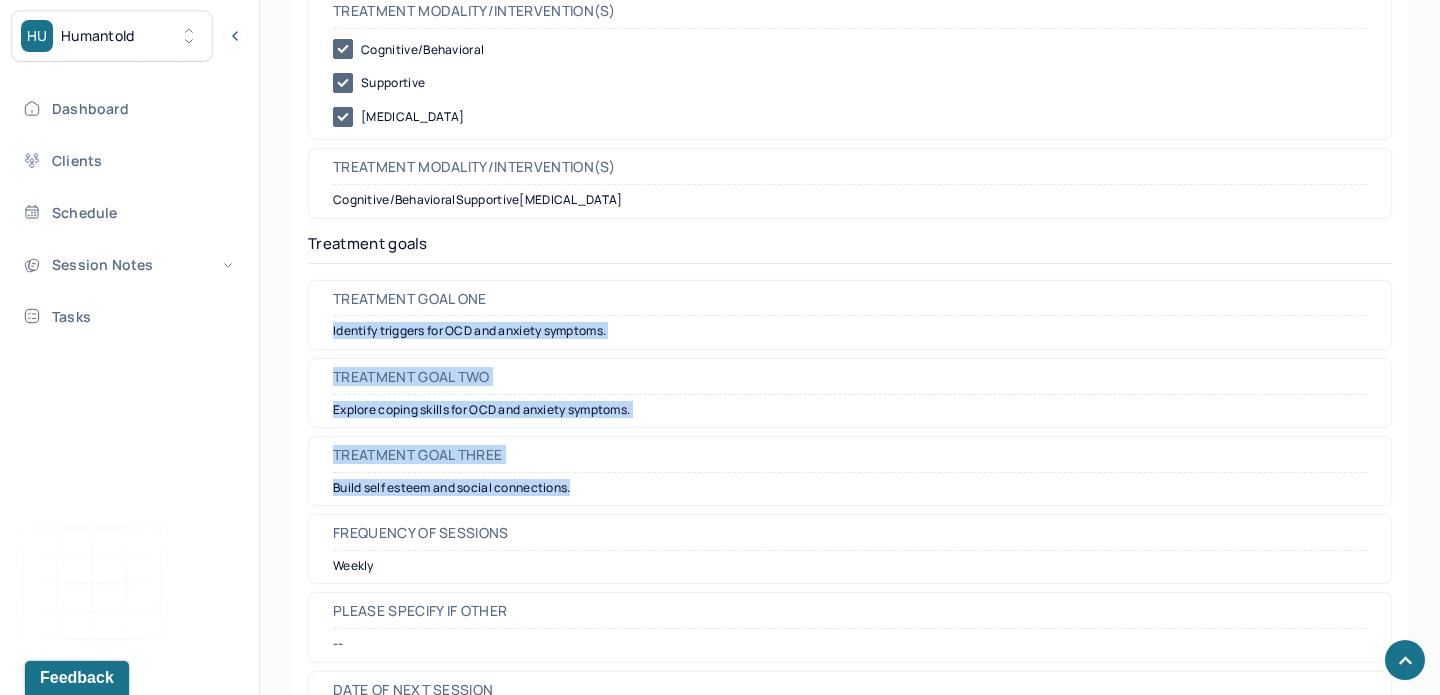 drag, startPoint x: 586, startPoint y: 485, endPoint x: 324, endPoint y: 328, distance: 305.43903 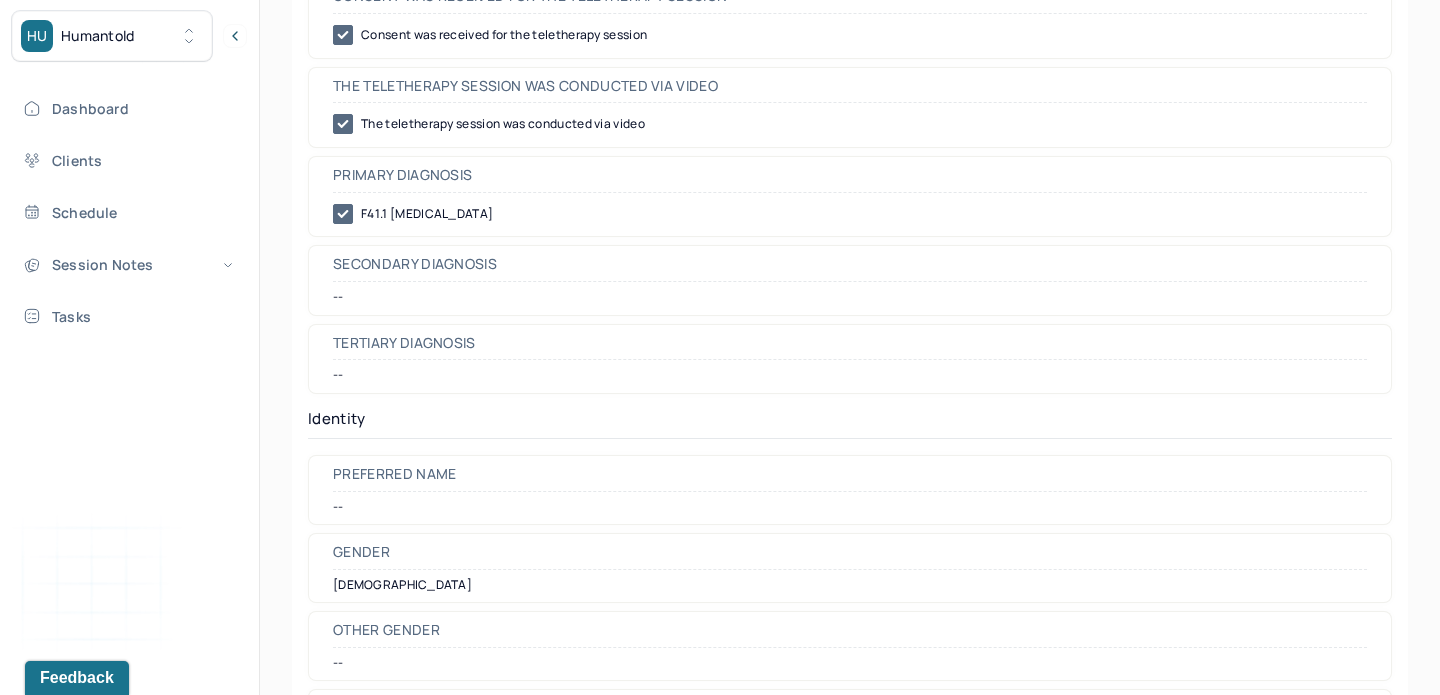 scroll, scrollTop: 0, scrollLeft: 0, axis: both 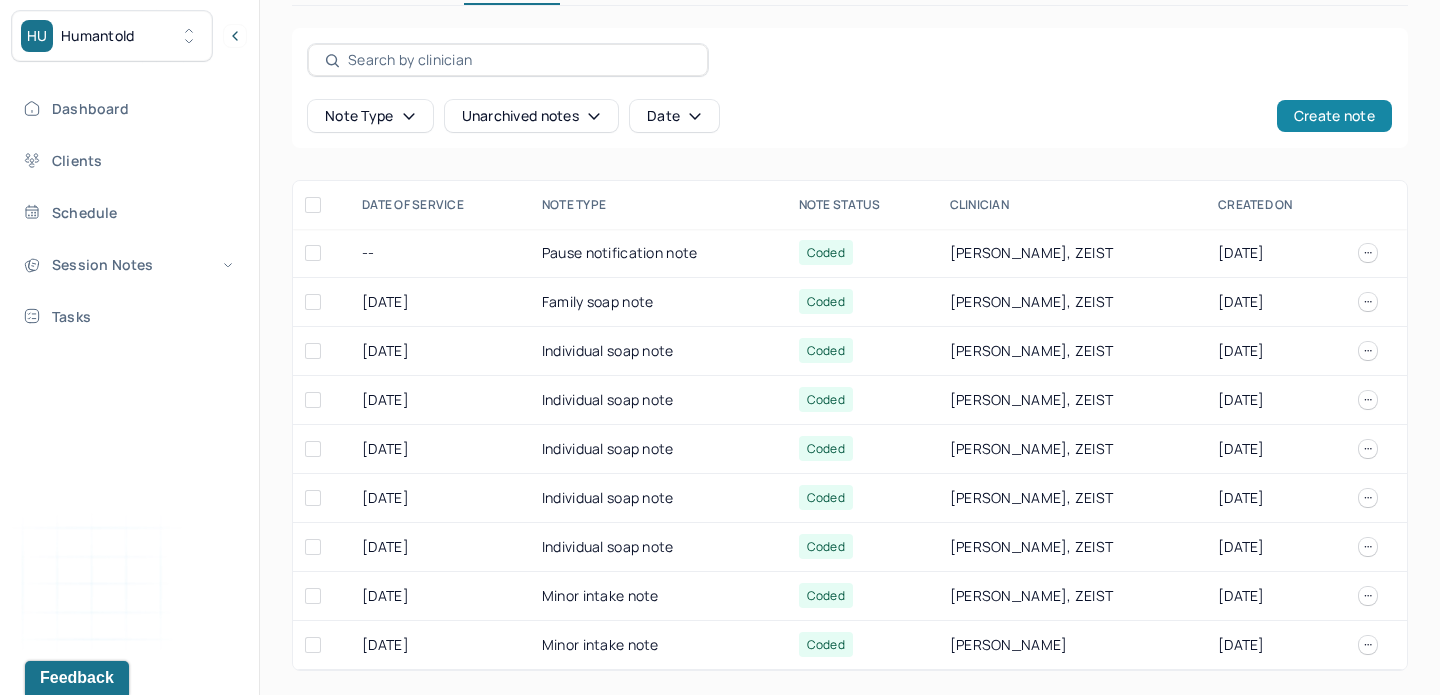 click on "Create note" at bounding box center [1334, 116] 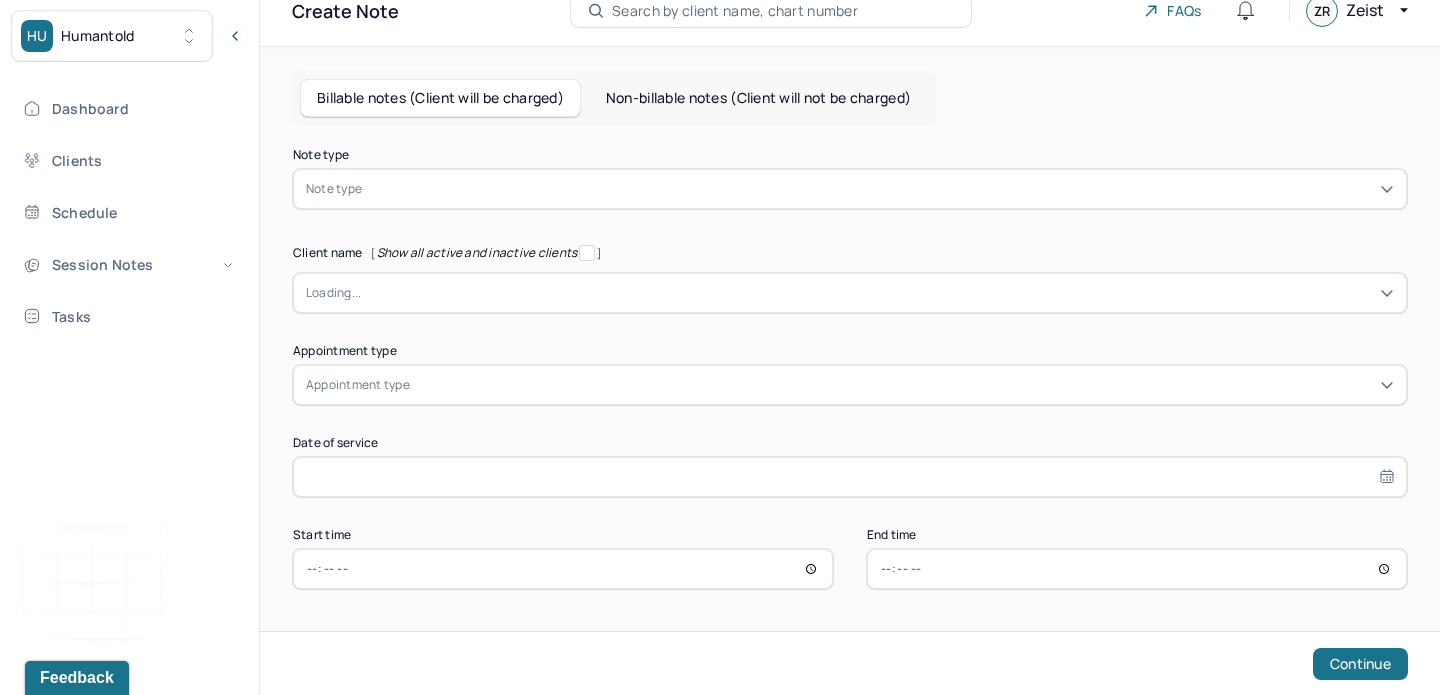 click on "Non-billable notes (Client will not be charged)" at bounding box center (758, 98) 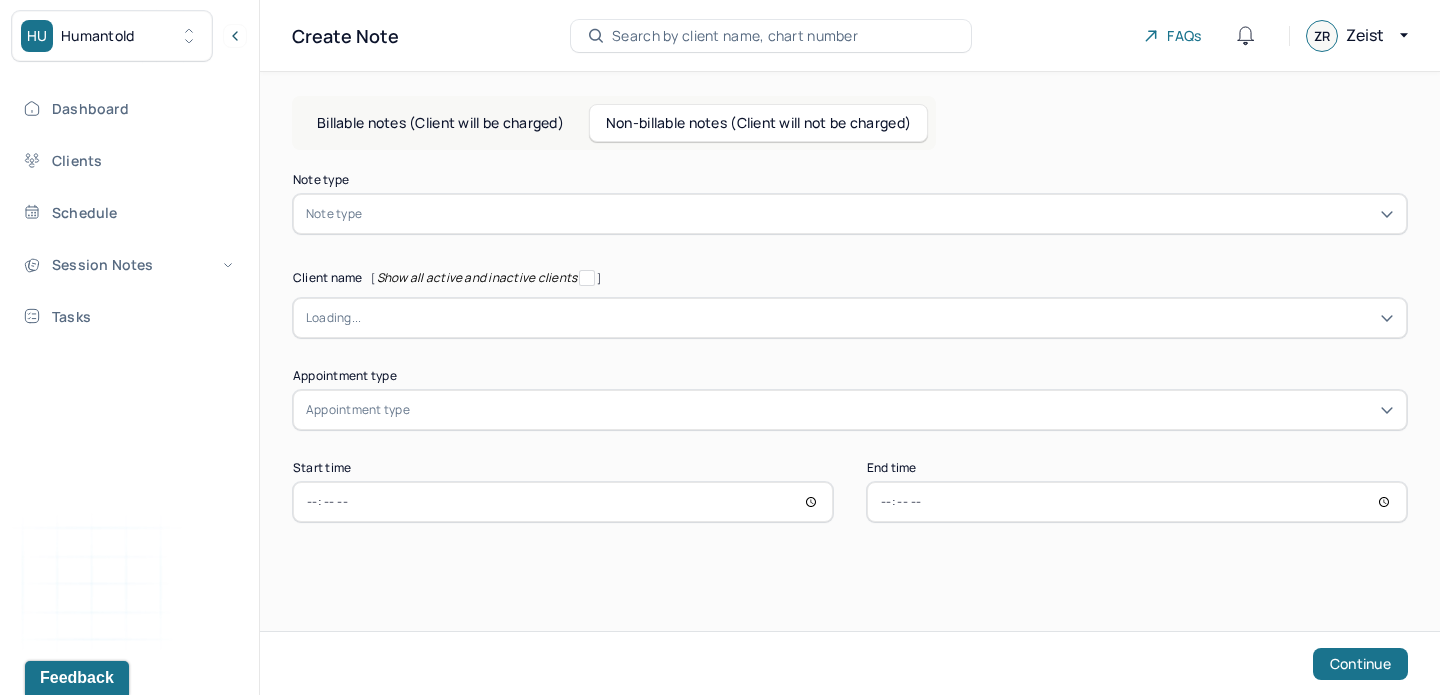 click on "Note type" at bounding box center [850, 214] 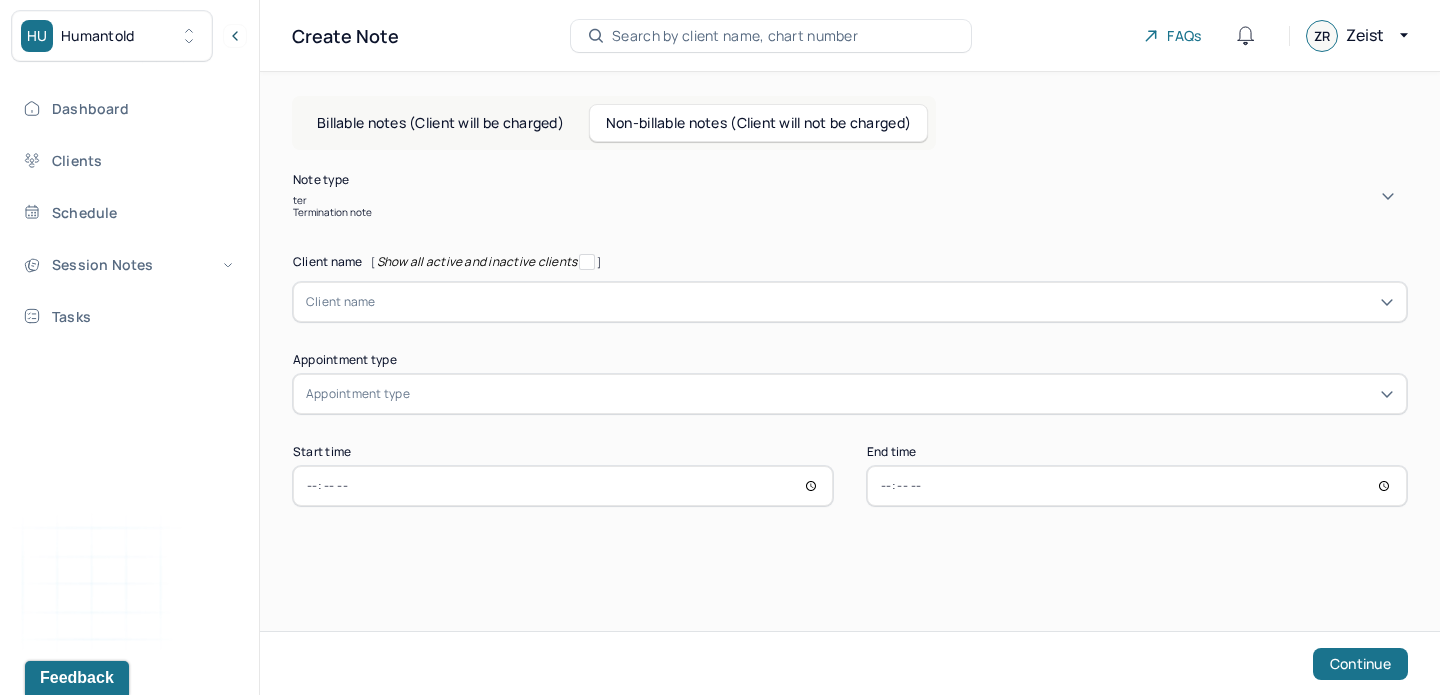 type on "term" 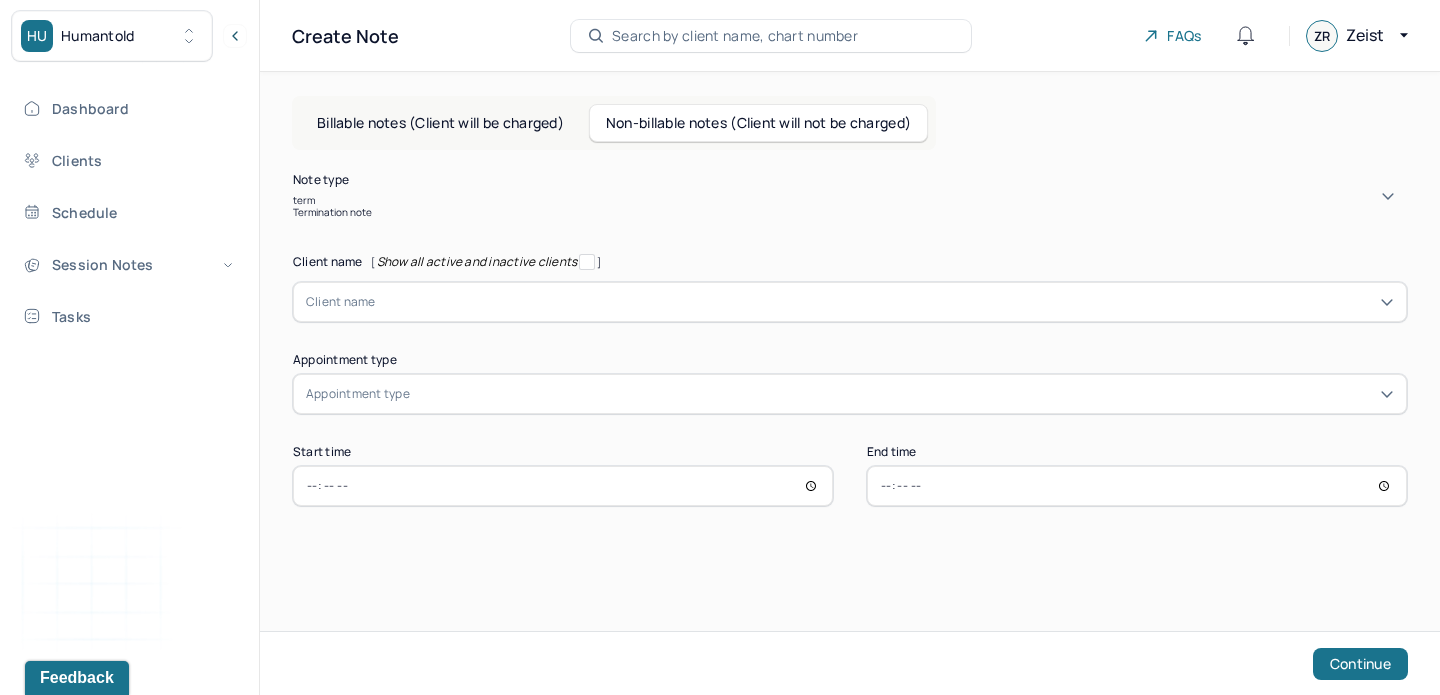 click on "Termination note" at bounding box center (850, 212) 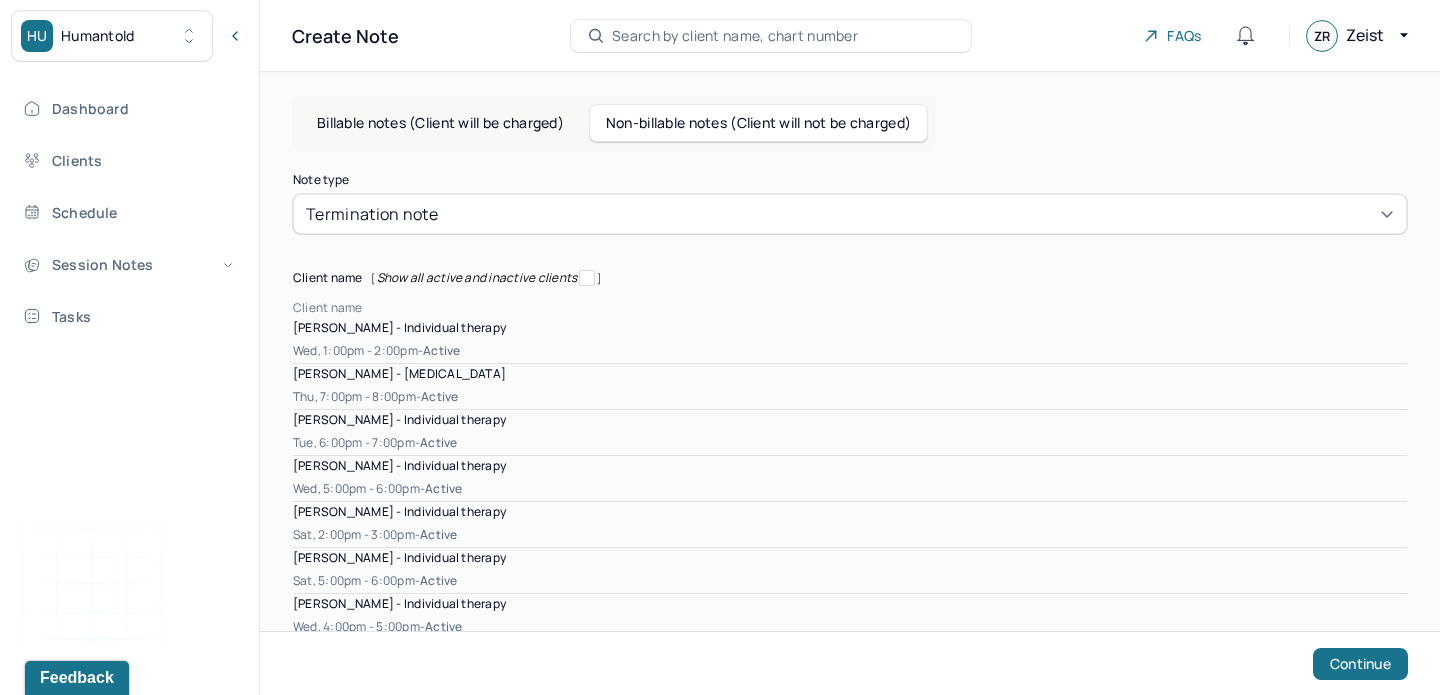 click at bounding box center (366, 308) 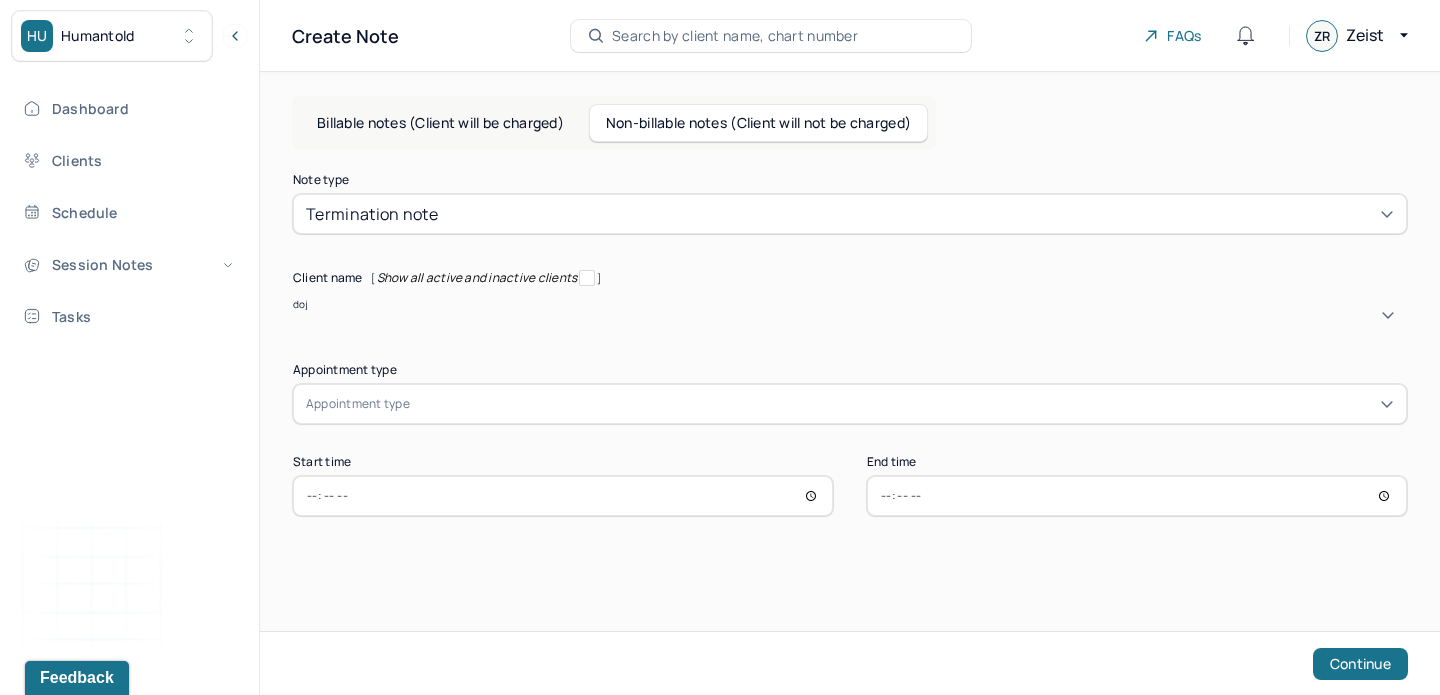 type on "dojn" 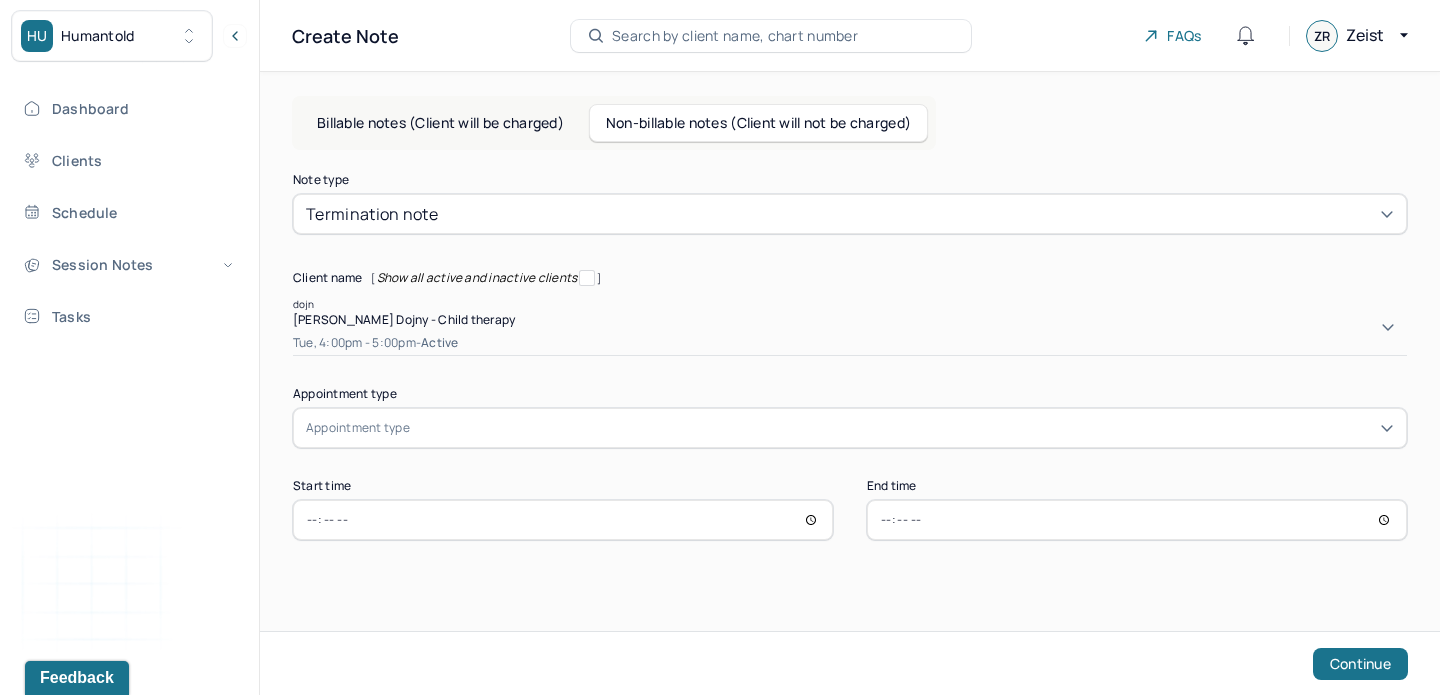 click on "[PERSON_NAME] Dojny - Child therapy Tue, 4:00pm - 5:00pm  -  active" at bounding box center (850, 333) 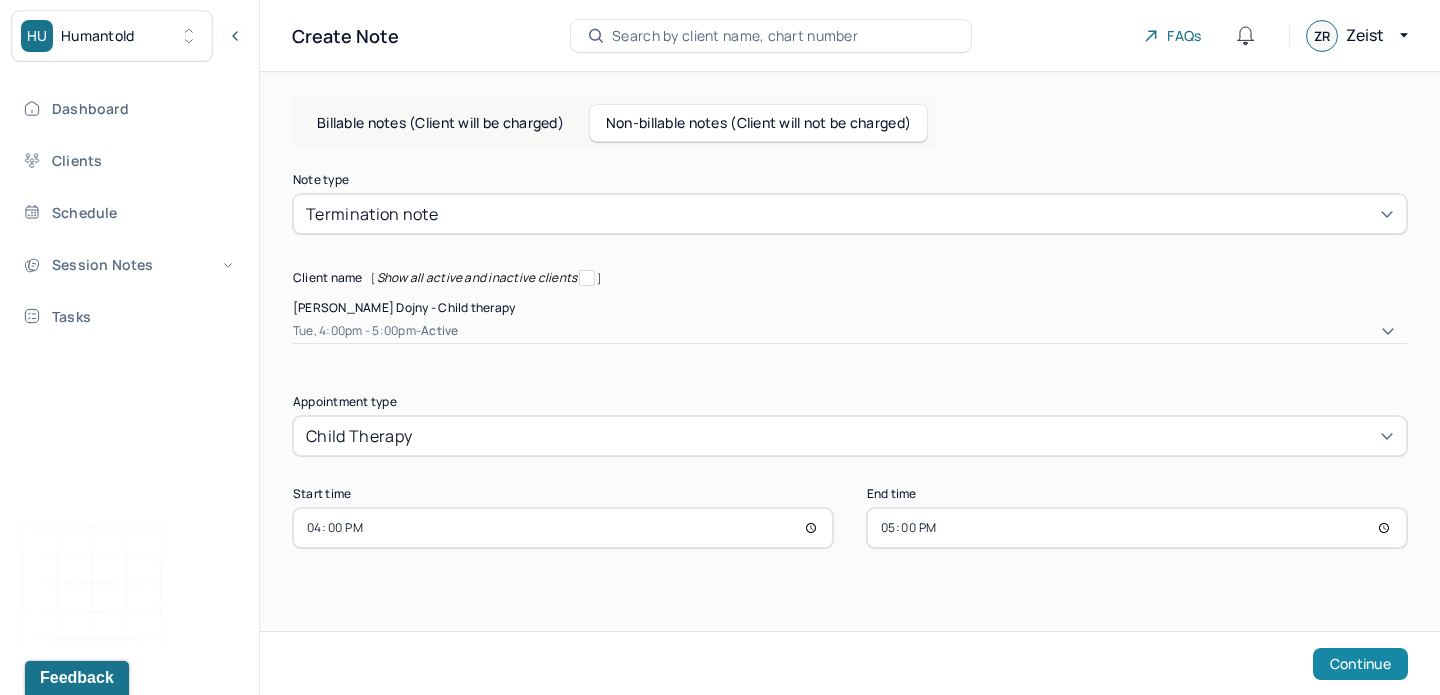 click on "Continue" at bounding box center [1360, 664] 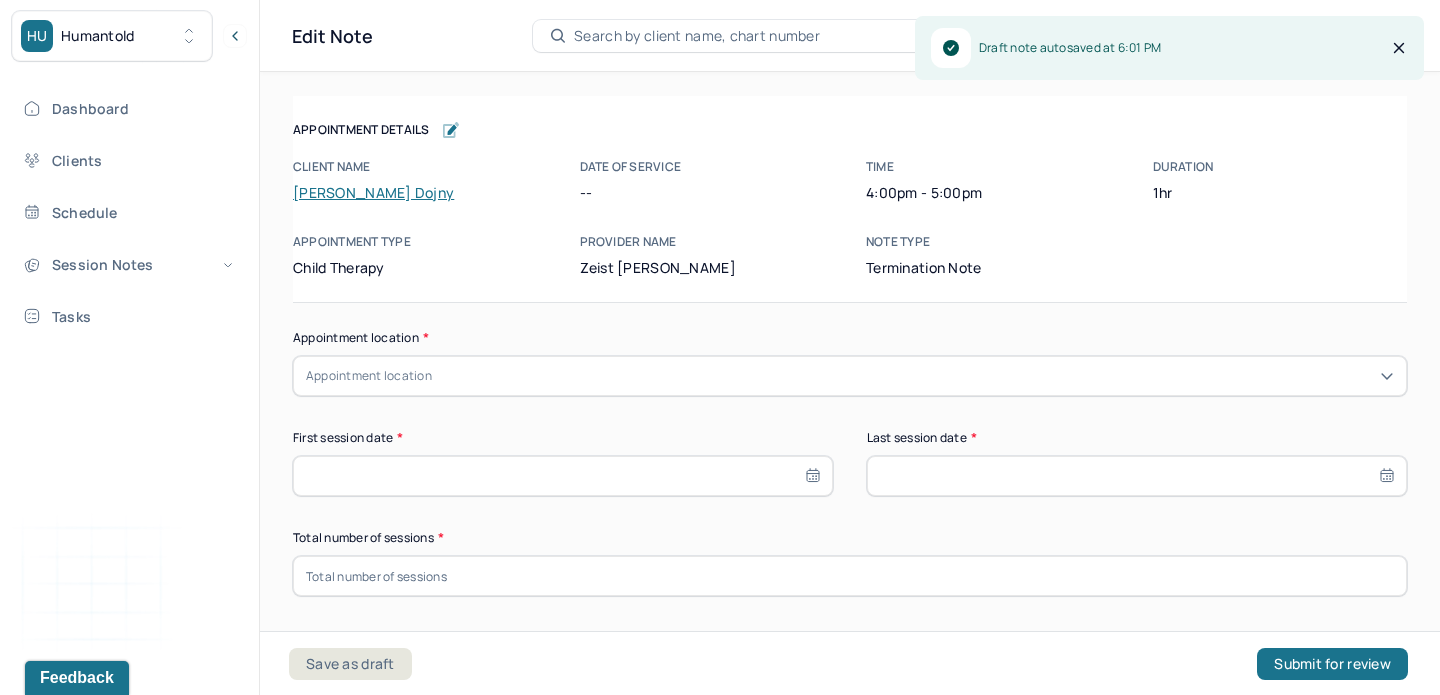click on "Appointment location" at bounding box center [850, 376] 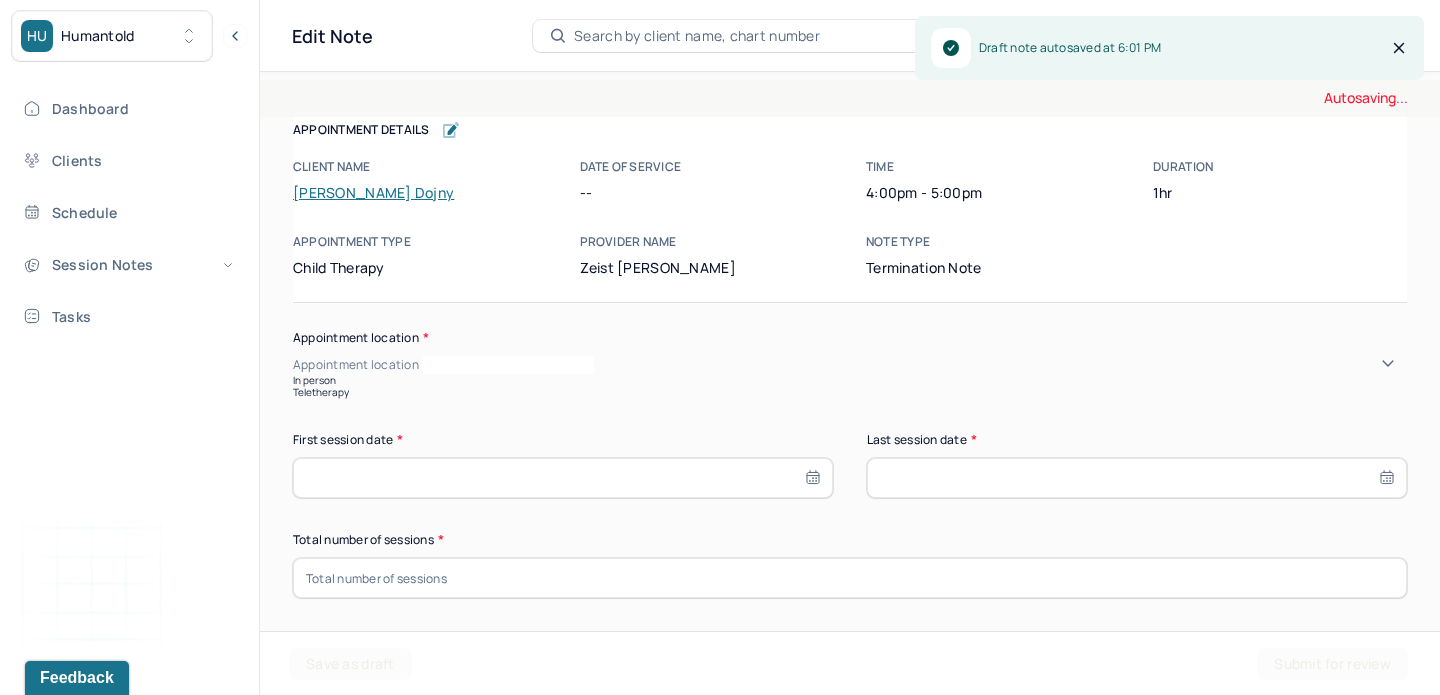 click on "Teletherapy" at bounding box center [850, 392] 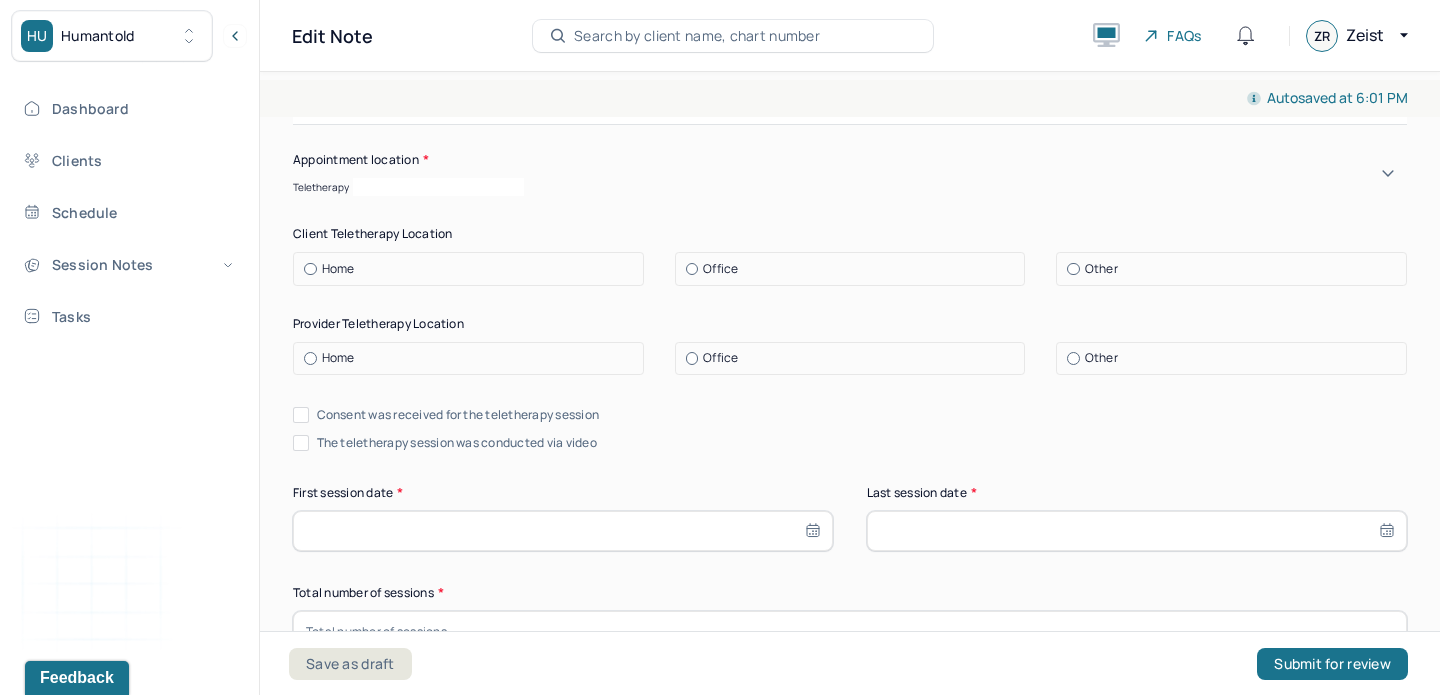 scroll, scrollTop: 195, scrollLeft: 0, axis: vertical 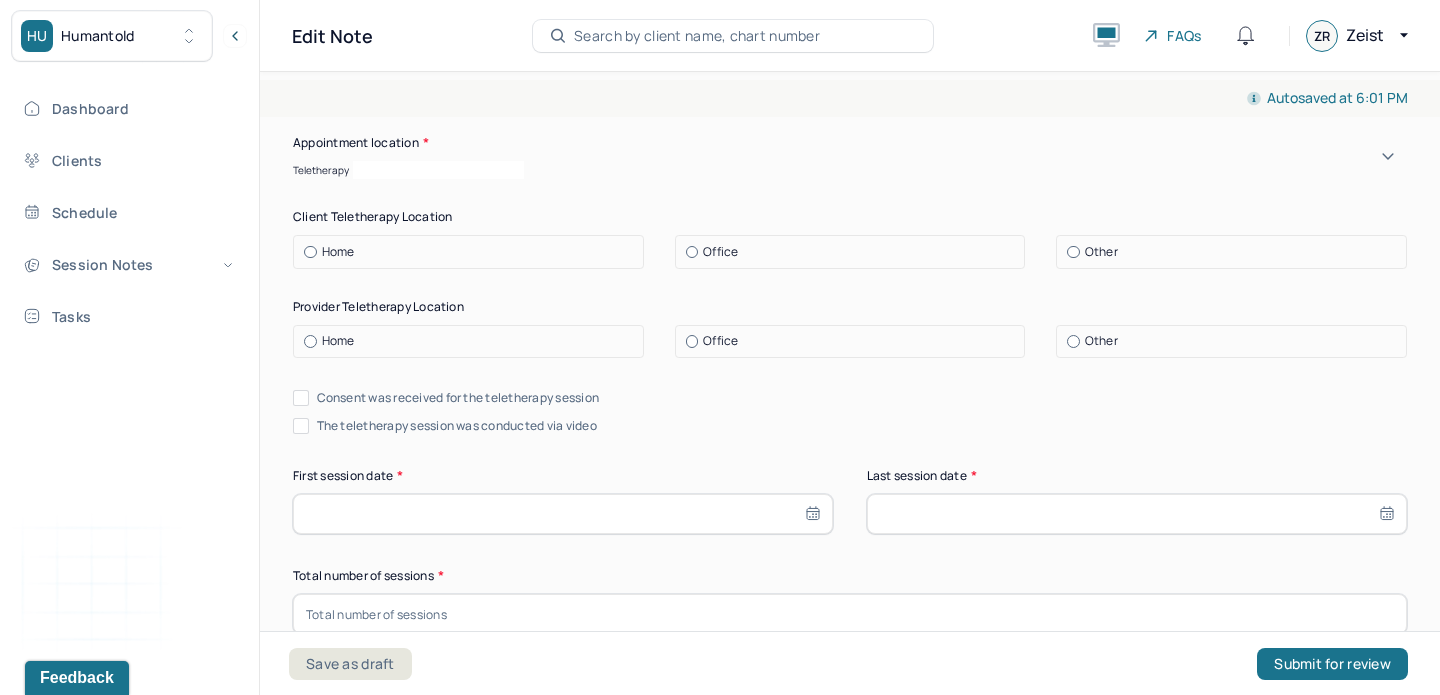 click on "Home" at bounding box center [338, 252] 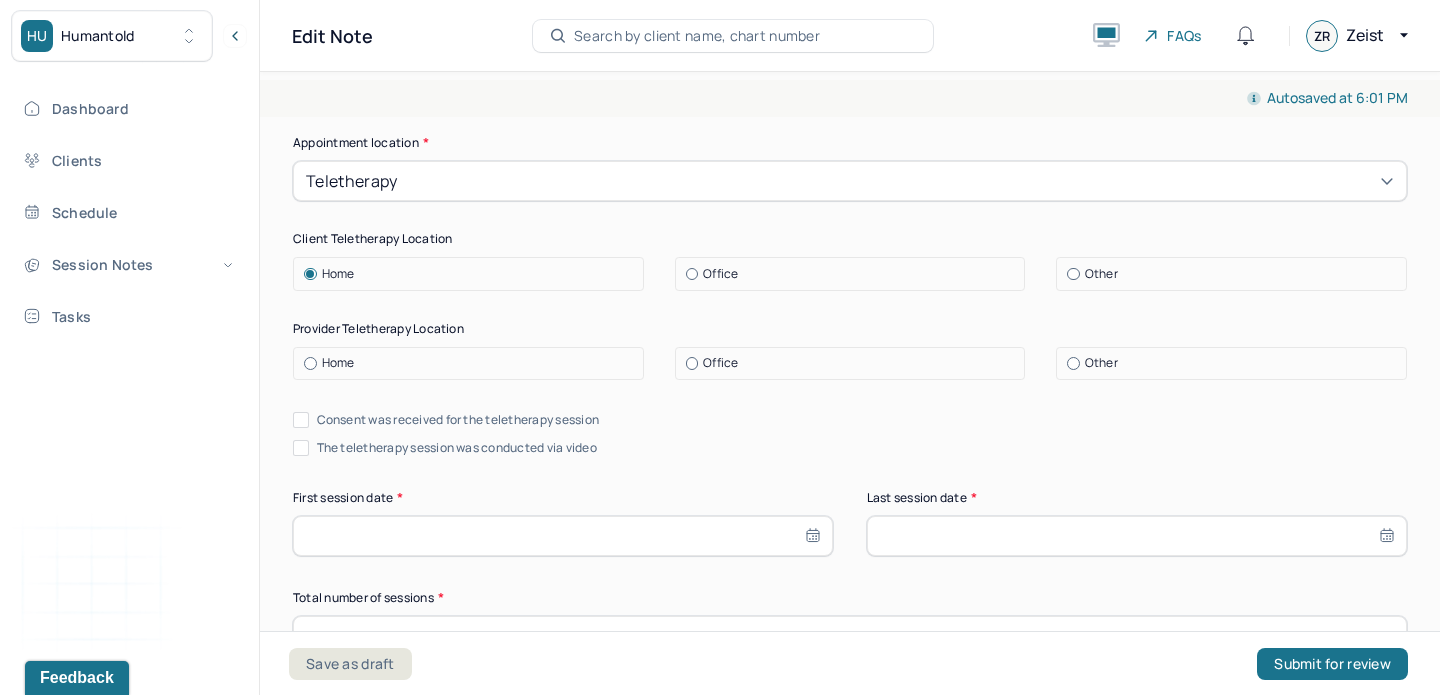 click on "Office" at bounding box center [855, 363] 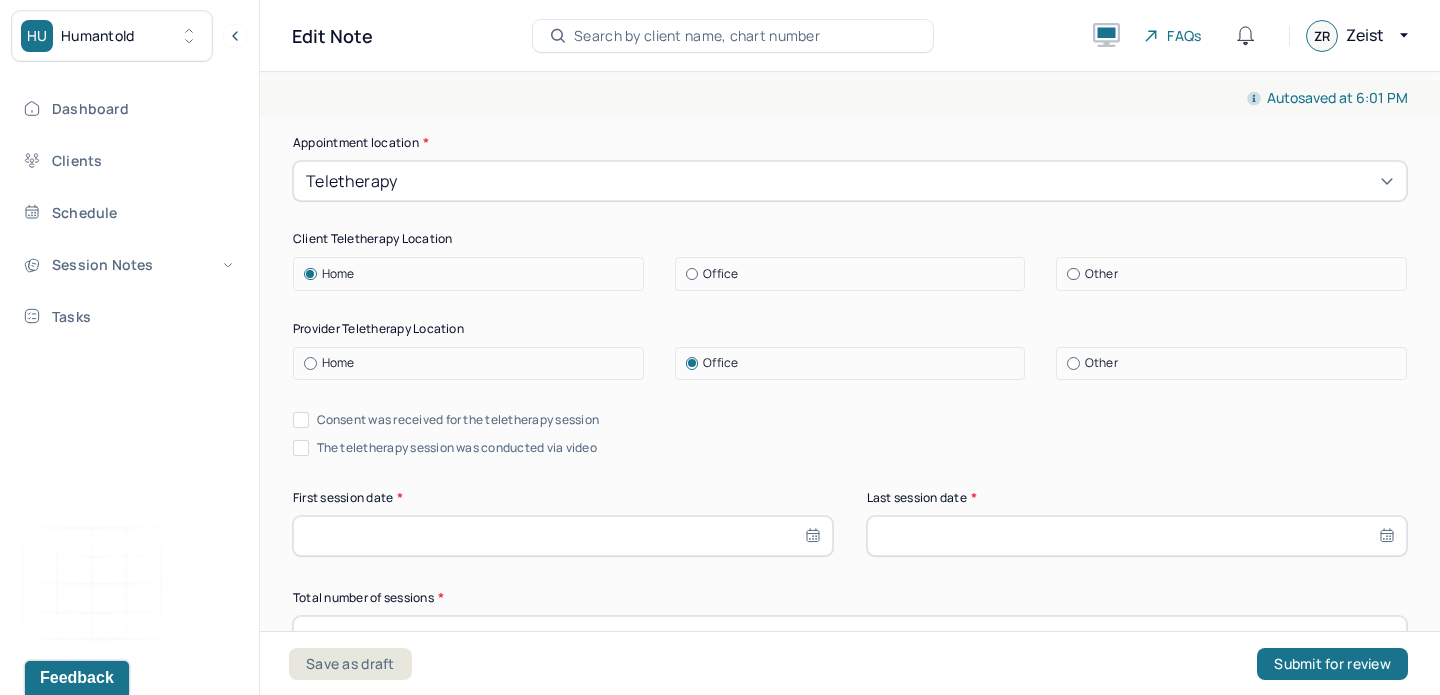 click on "Consent was received for the teletherapy session" at bounding box center [458, 420] 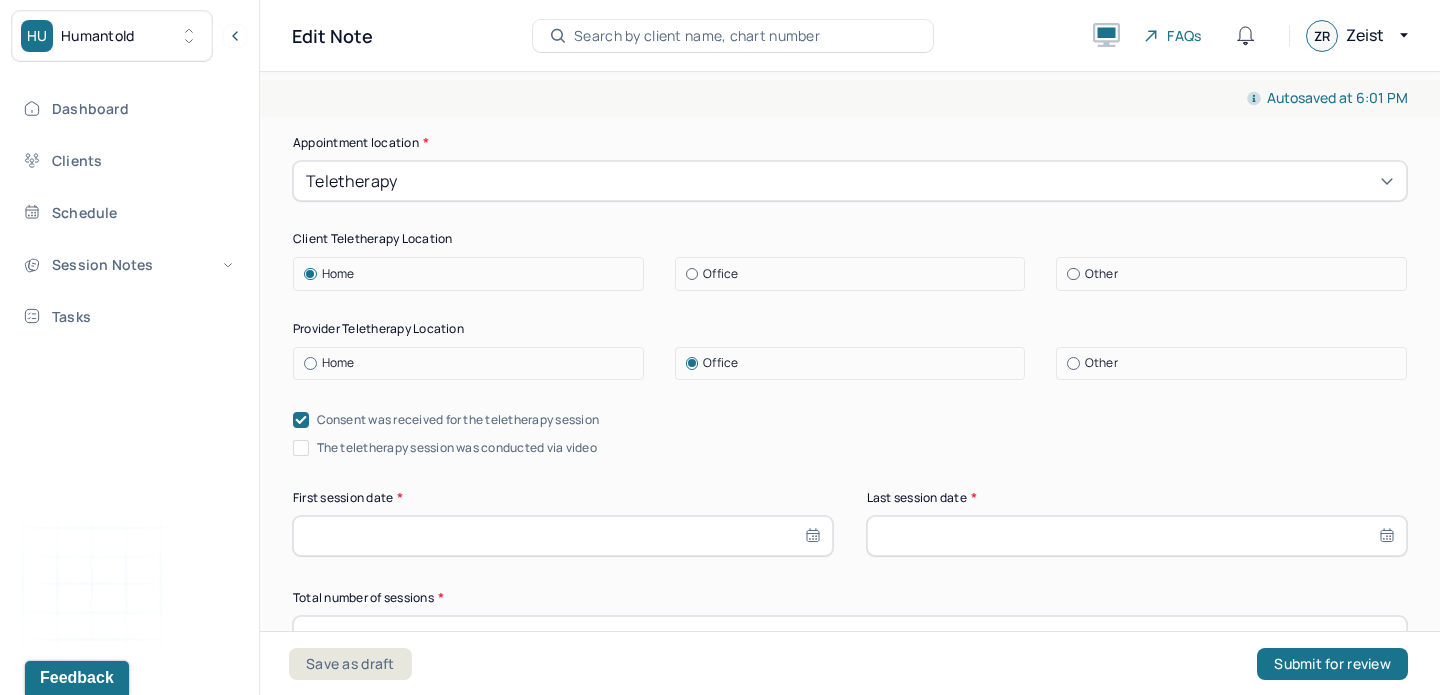 click on "The teletherapy session was conducted via video" at bounding box center [457, 448] 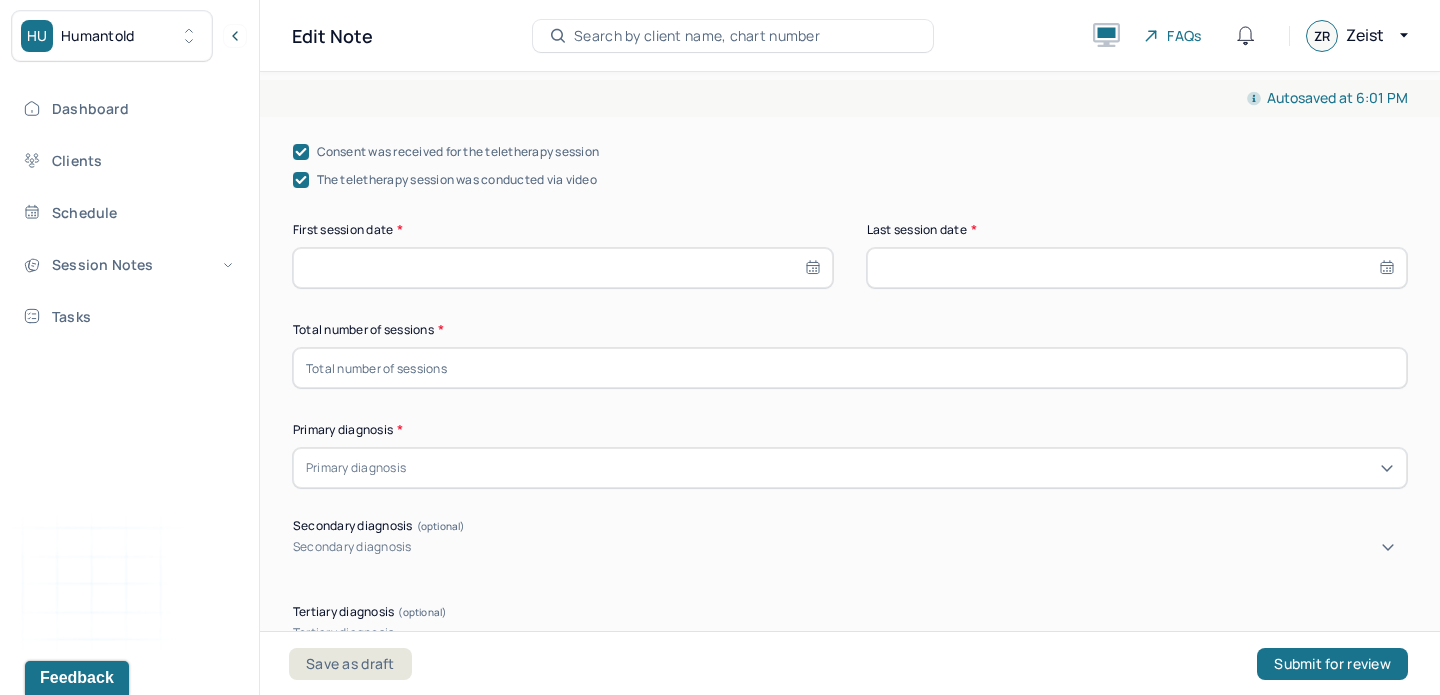 scroll, scrollTop: 539, scrollLeft: 0, axis: vertical 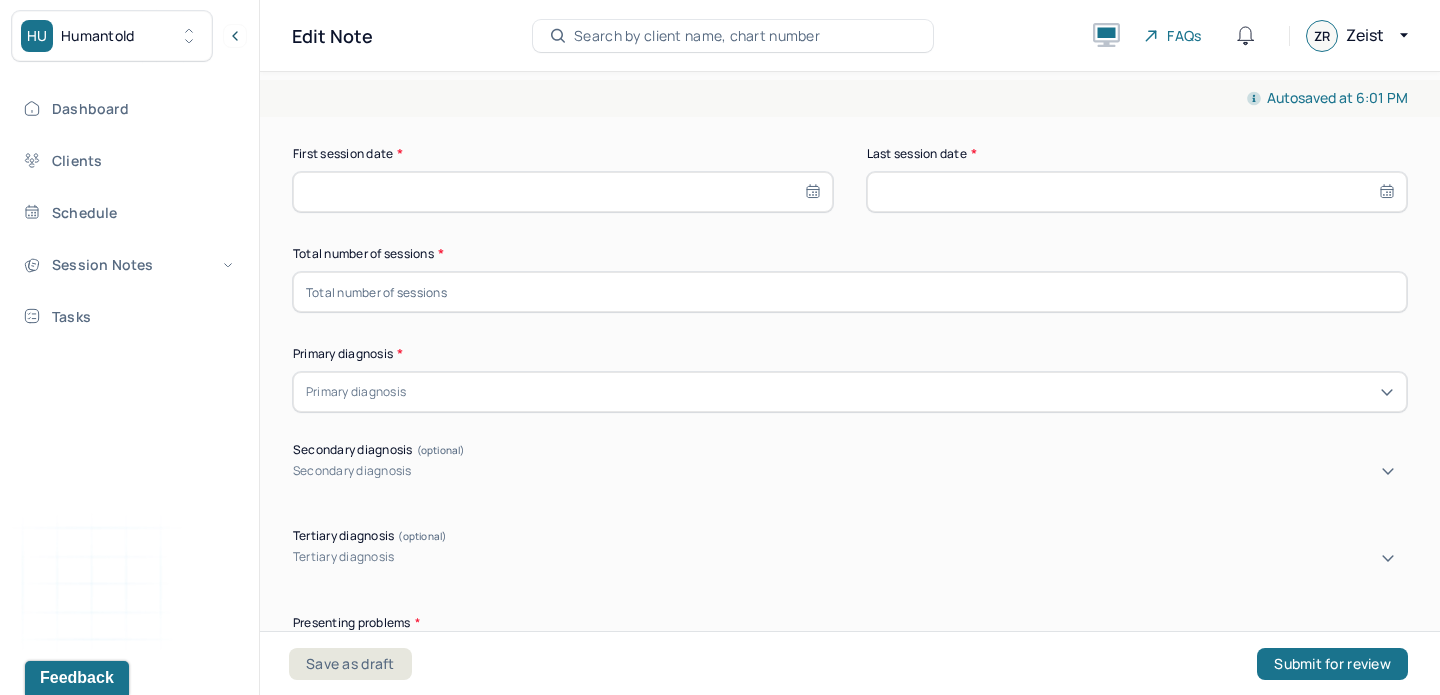 click at bounding box center (850, 292) 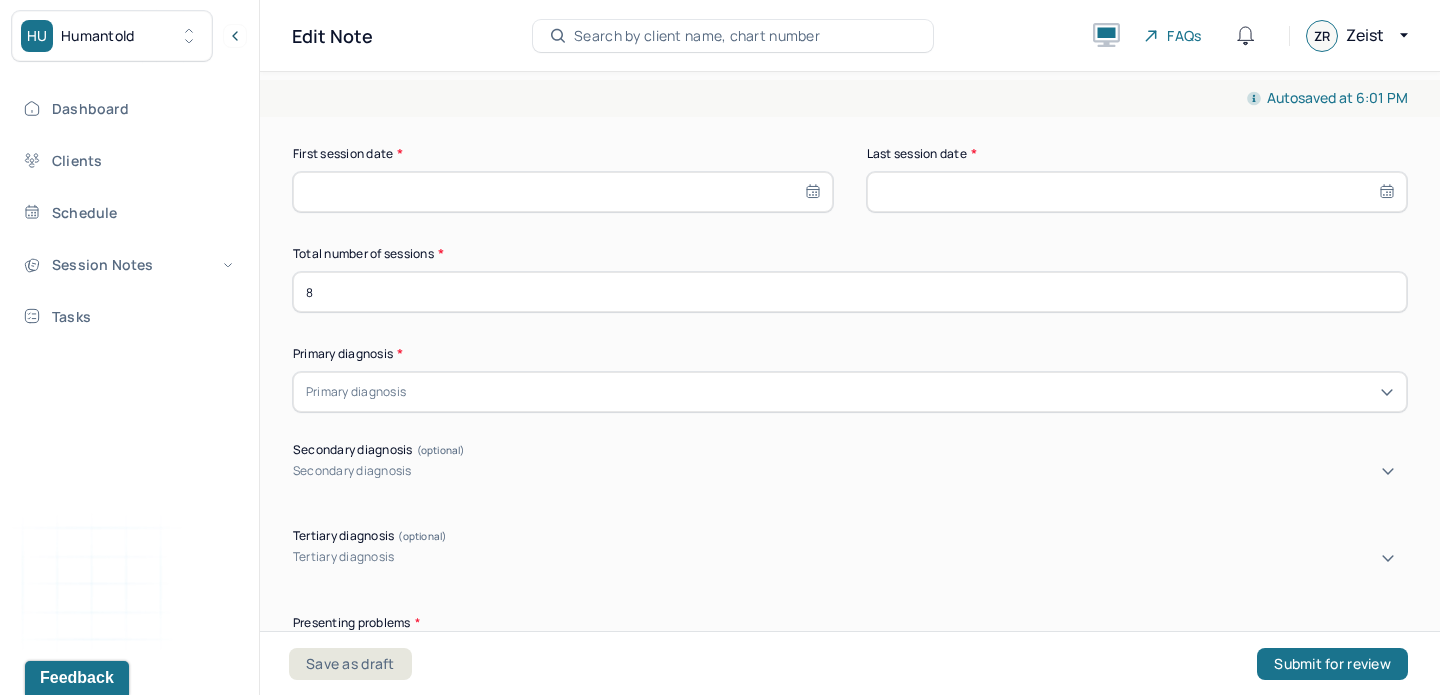 type on "8" 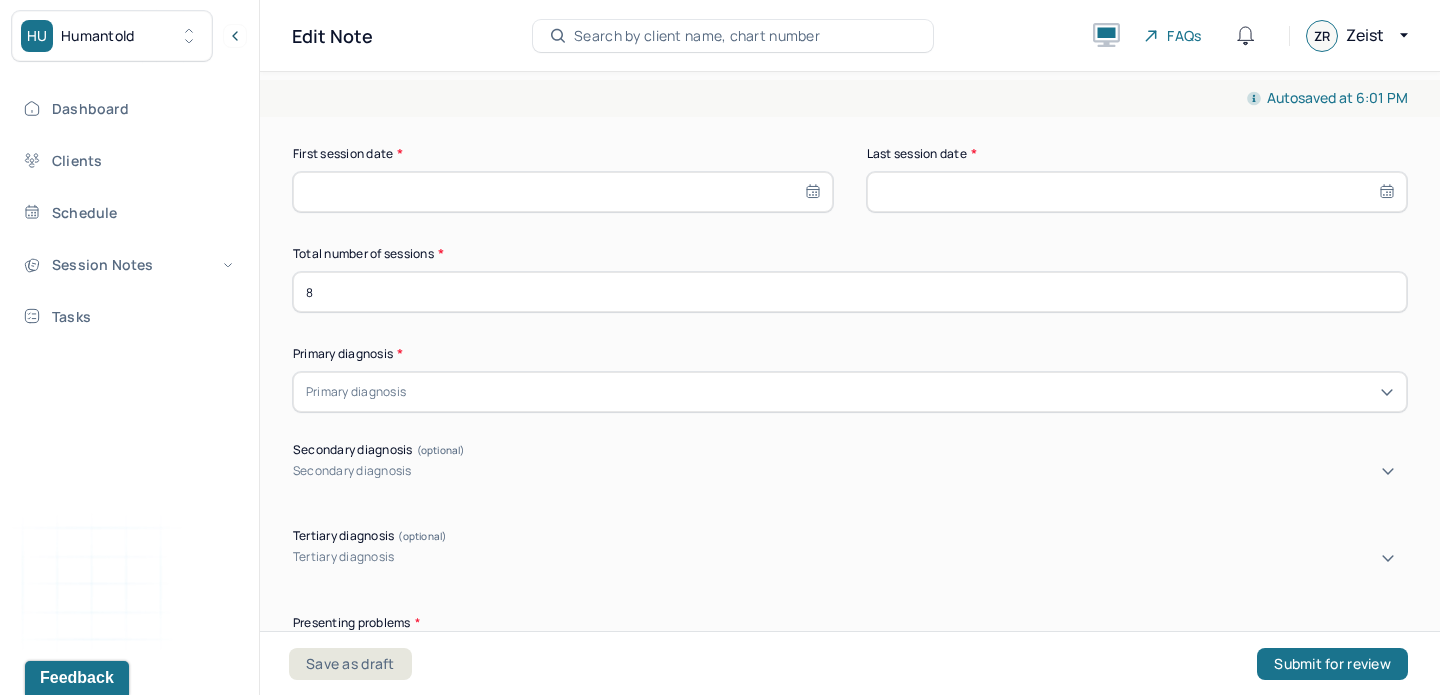click on "Primary diagnosis" at bounding box center [356, 392] 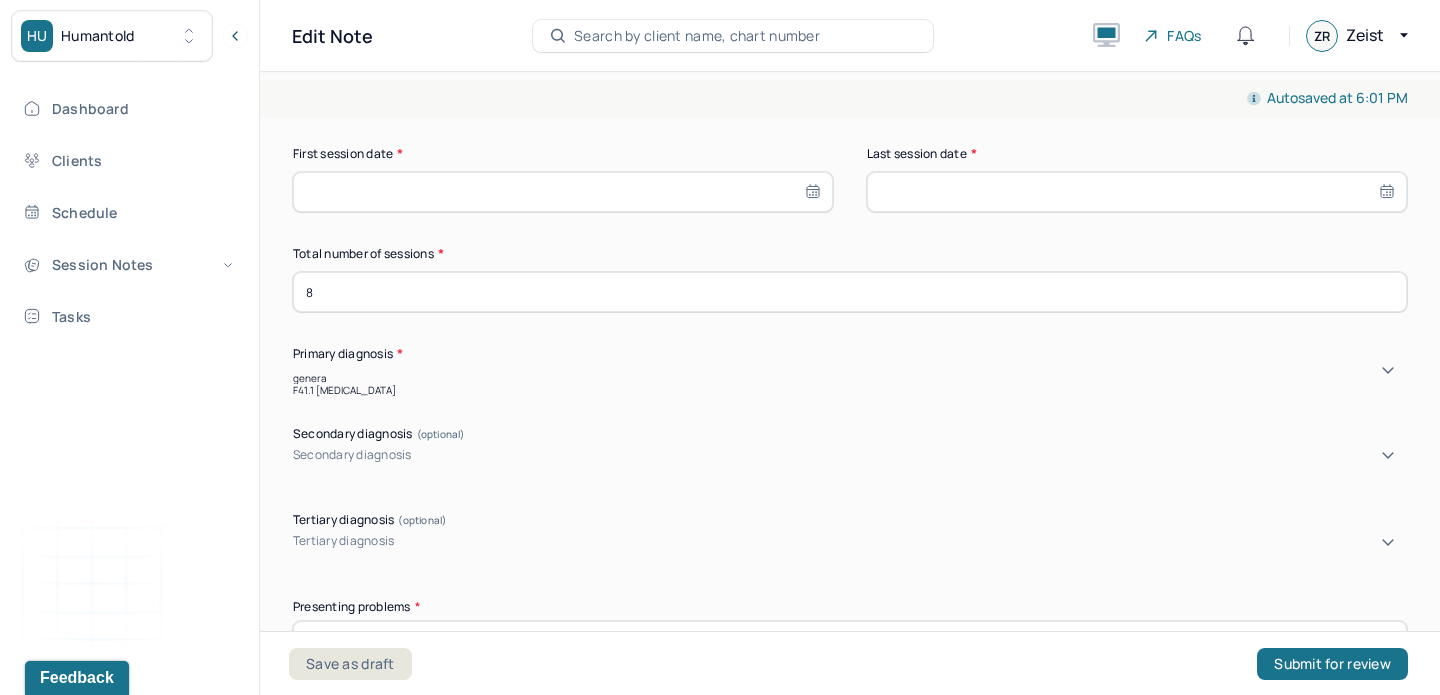 type on "general" 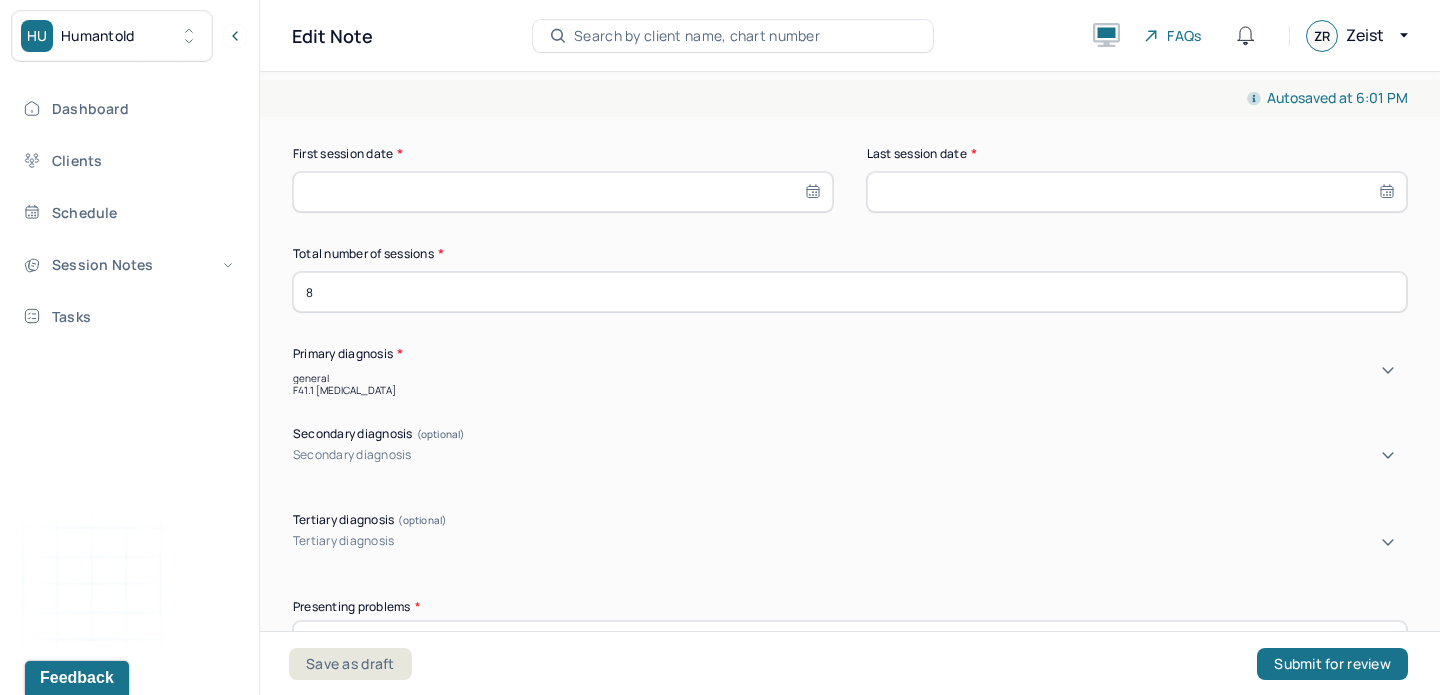 click on "F41.1 [MEDICAL_DATA]" at bounding box center (850, 390) 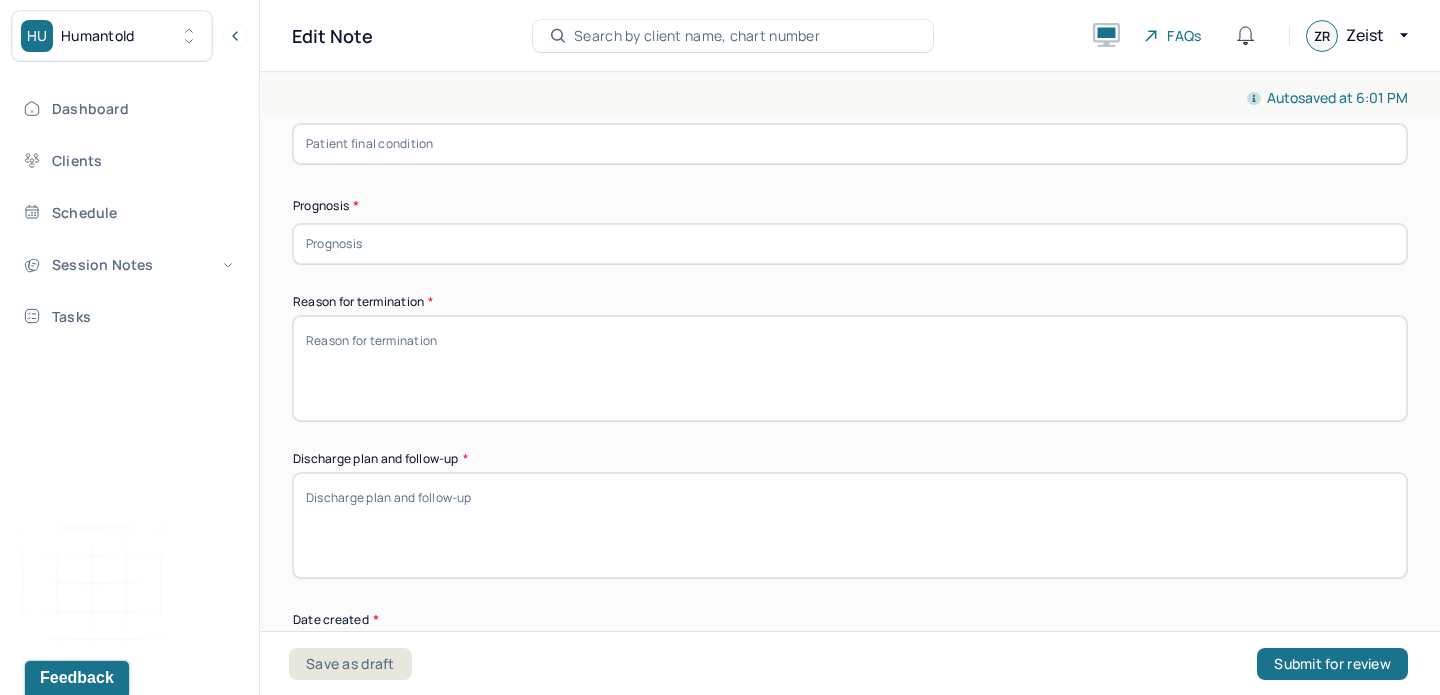 scroll, scrollTop: 1561, scrollLeft: 0, axis: vertical 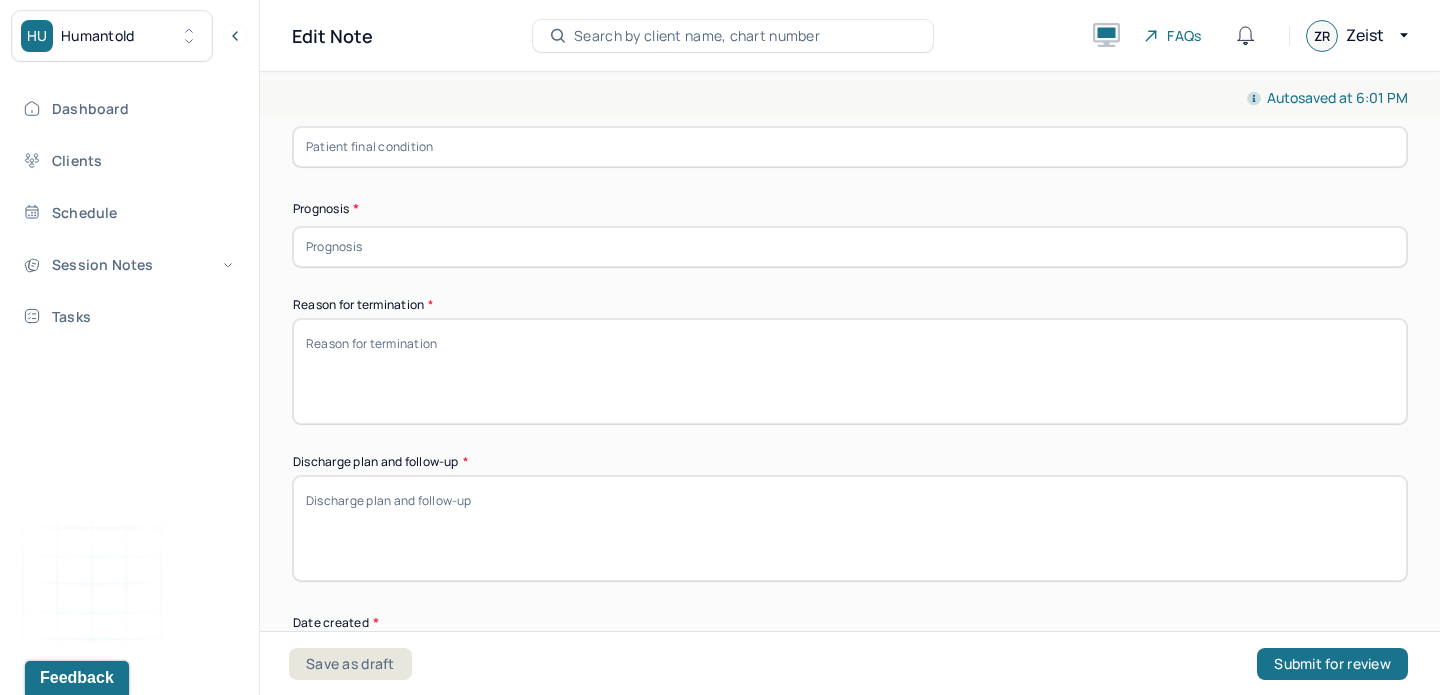 click at bounding box center (850, 147) 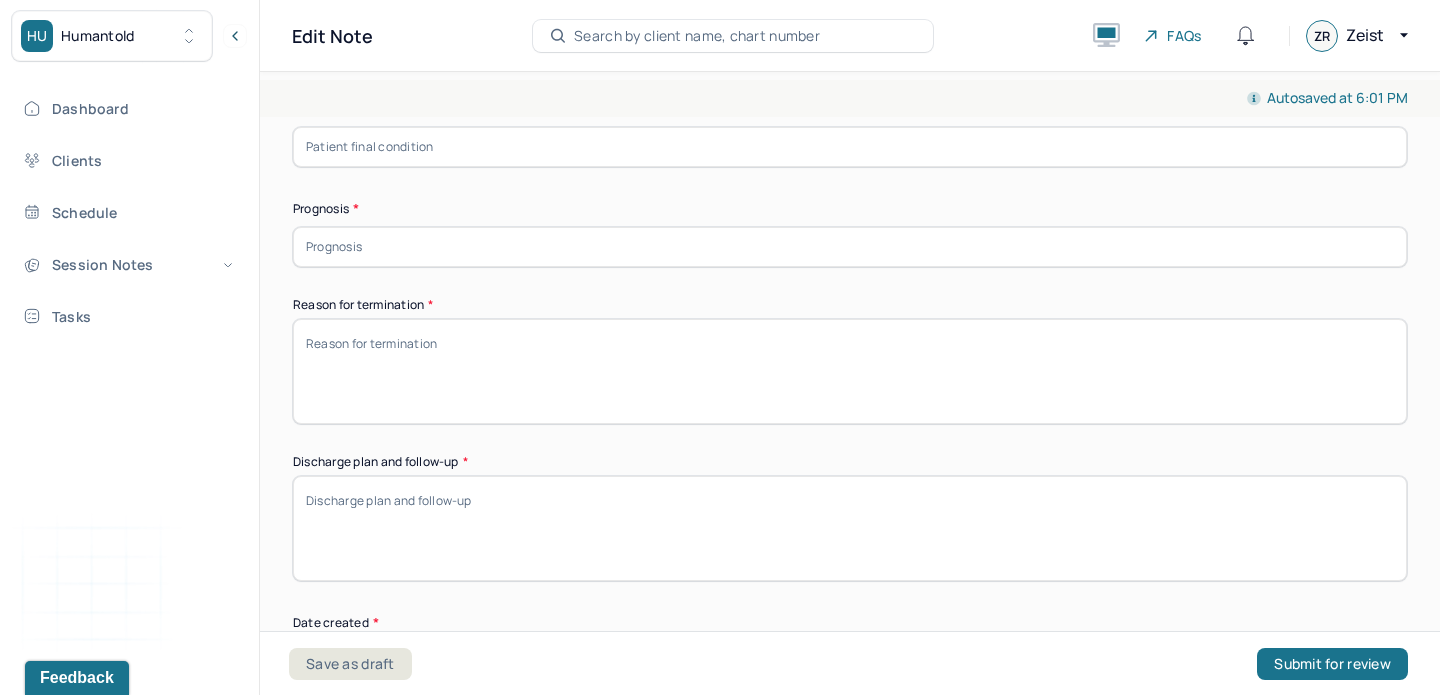 type on "Good." 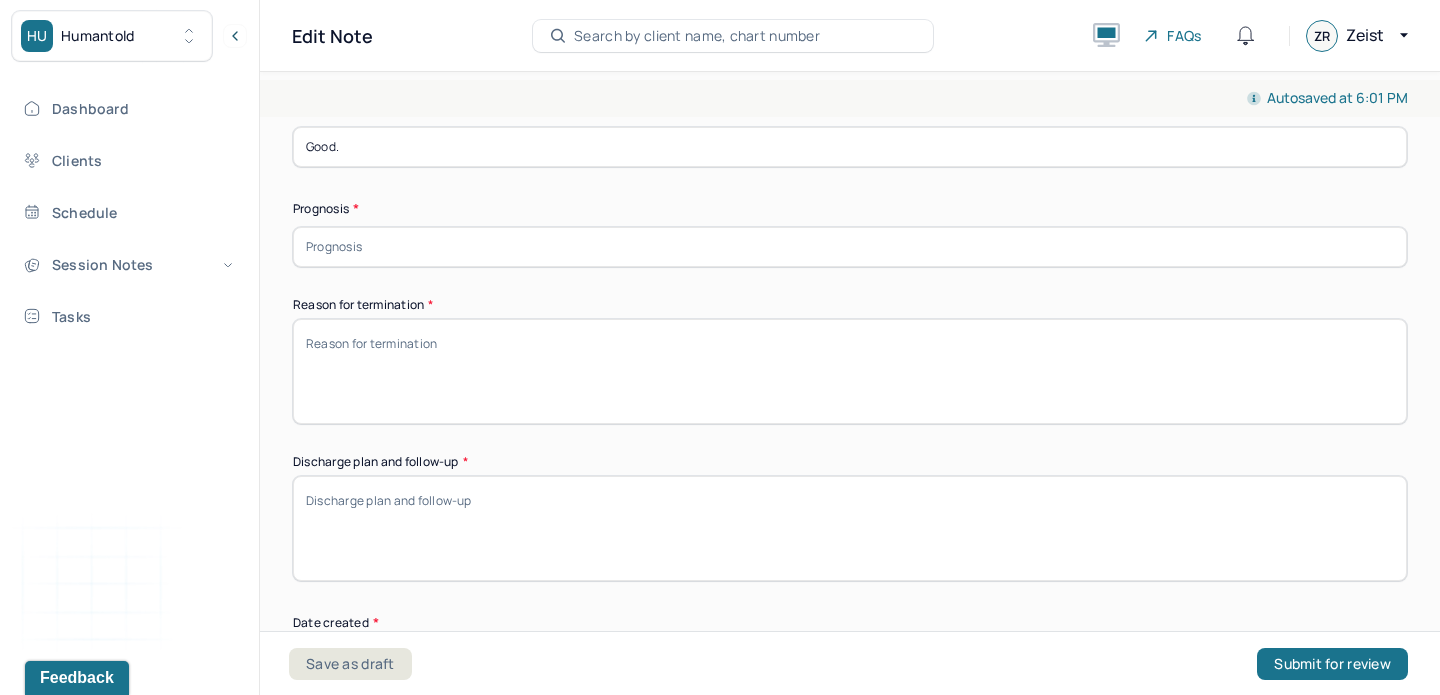 click at bounding box center (850, 247) 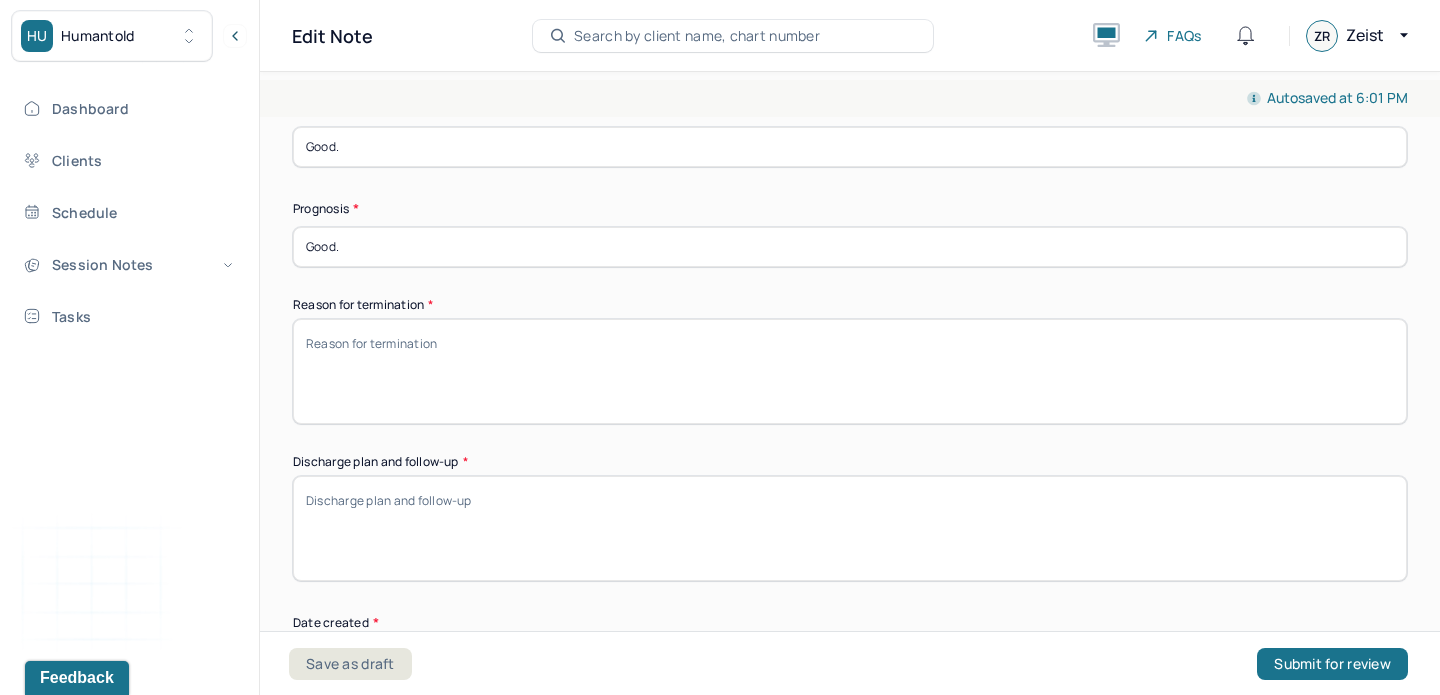 click on "Reason for termination *" at bounding box center (850, 371) 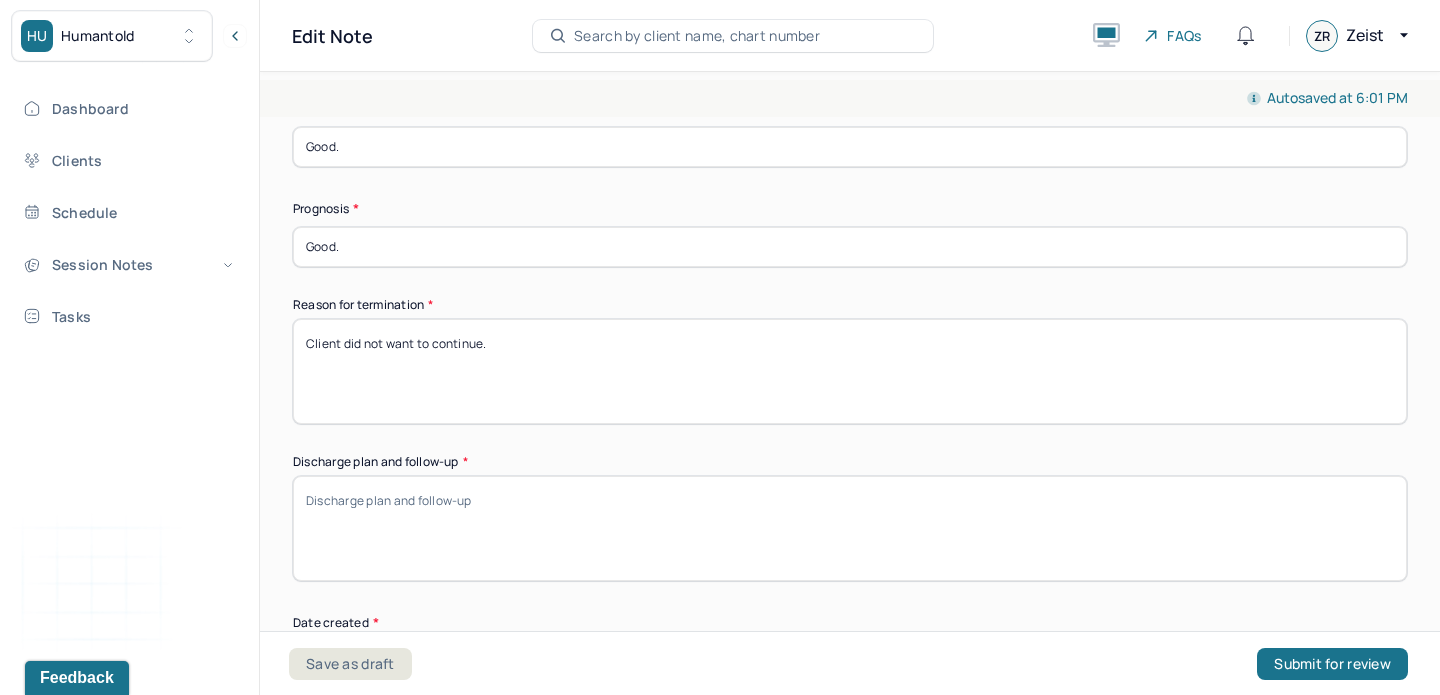 type on "Client did not want to continue." 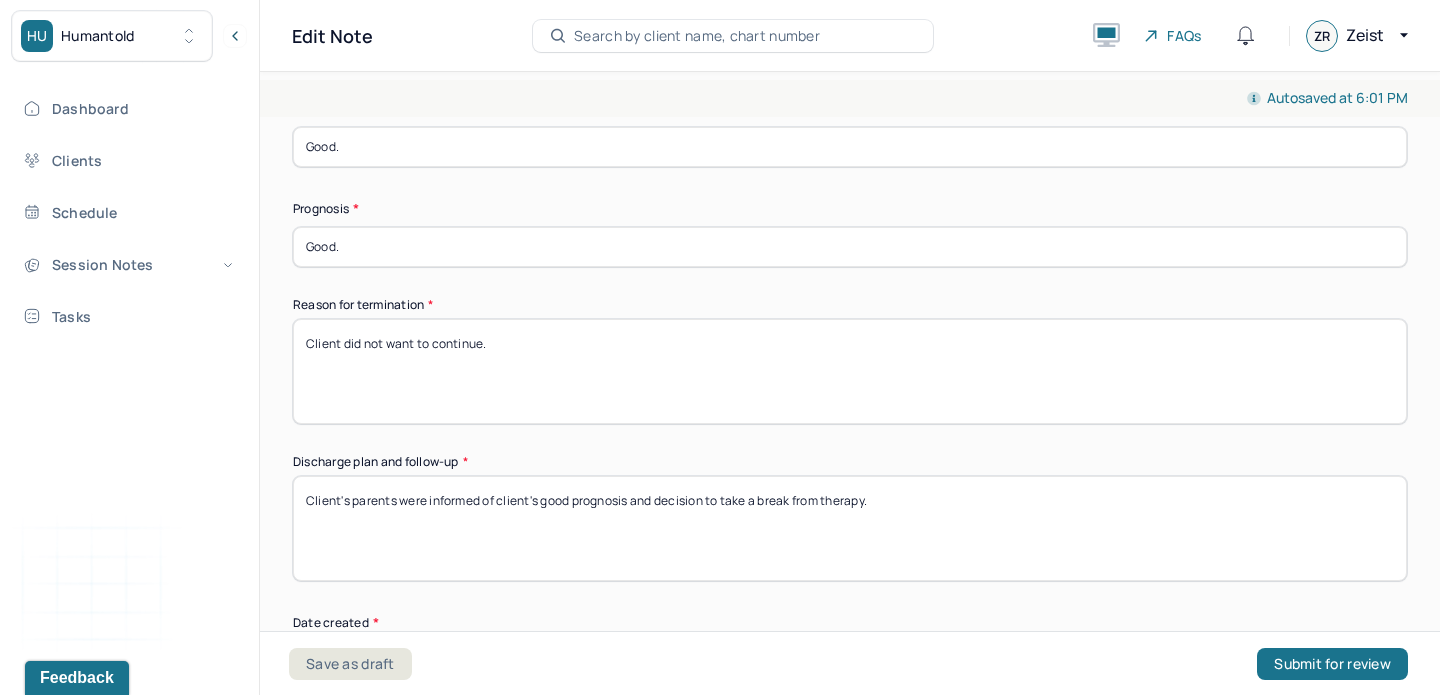 click on "Client's parents were informed of client's" at bounding box center (850, 528) 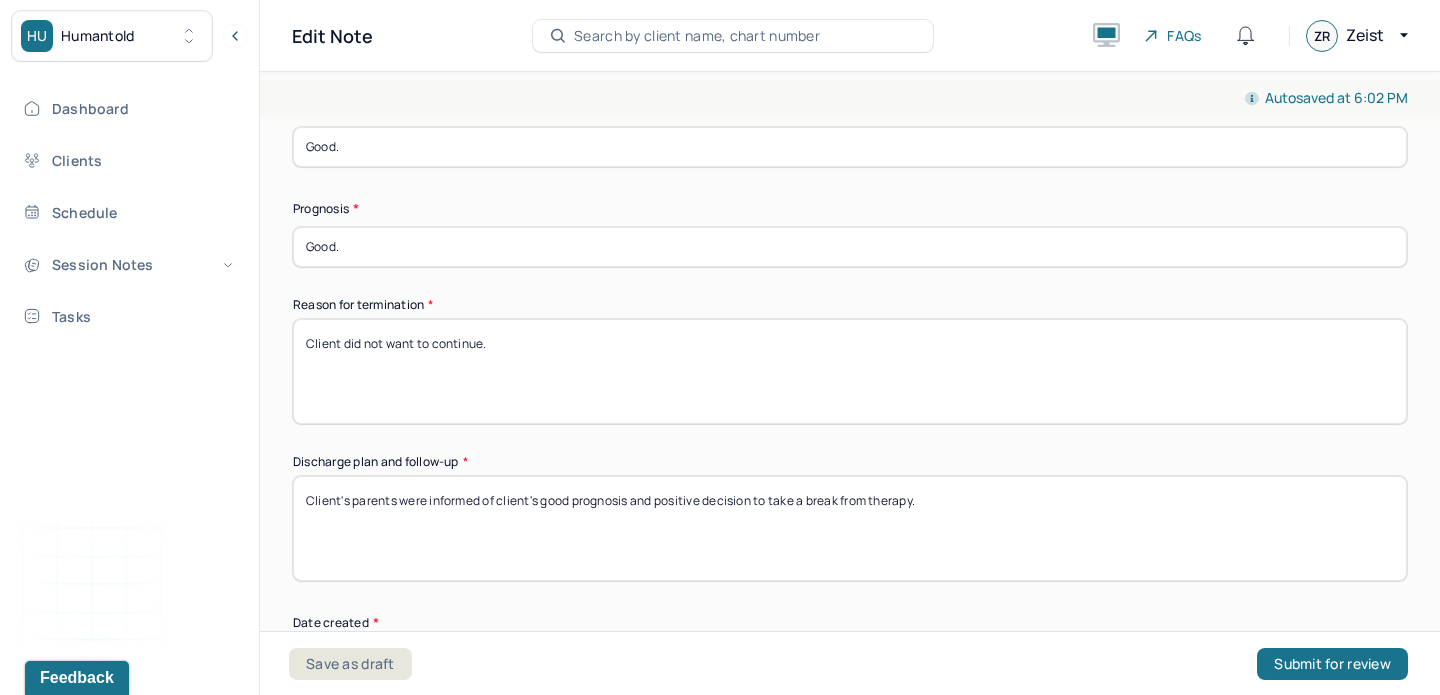 type on "Client's parents were informed of client's good prognosis and positive decision to take a break from therapy." 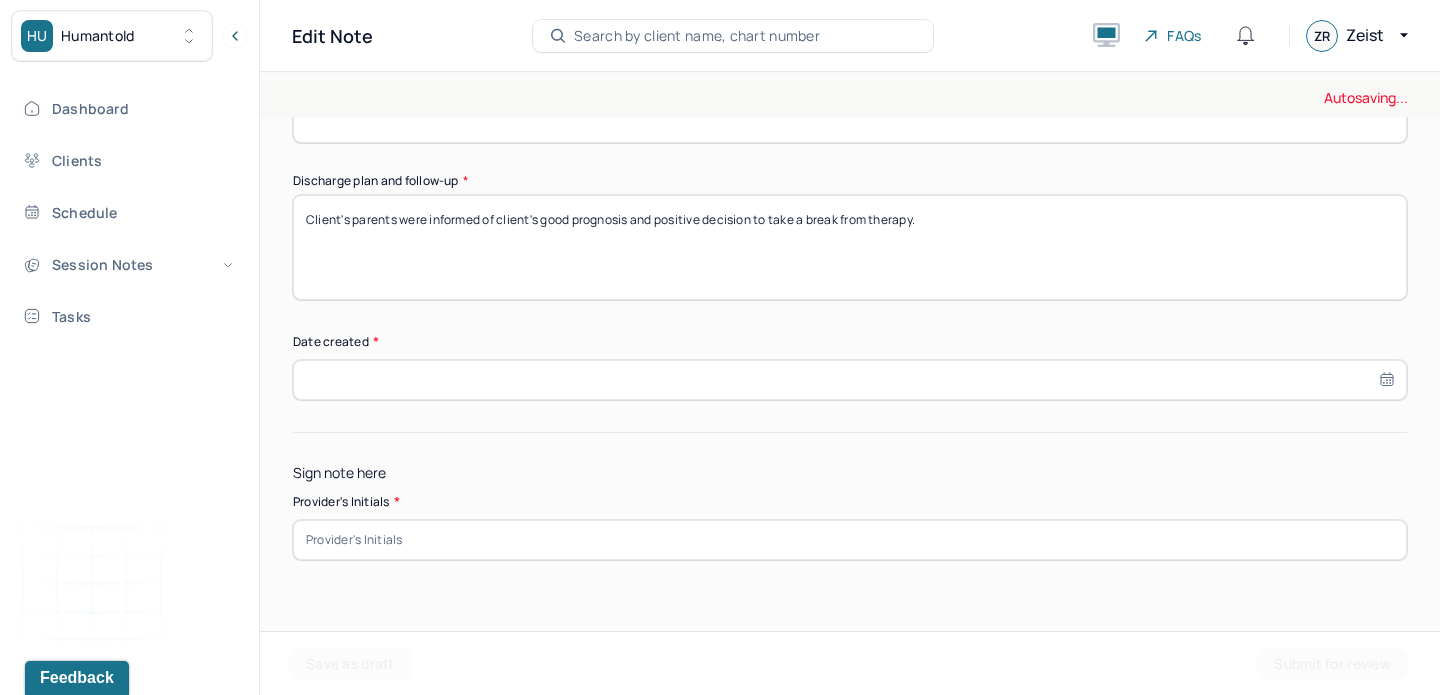 scroll, scrollTop: 1840, scrollLeft: 0, axis: vertical 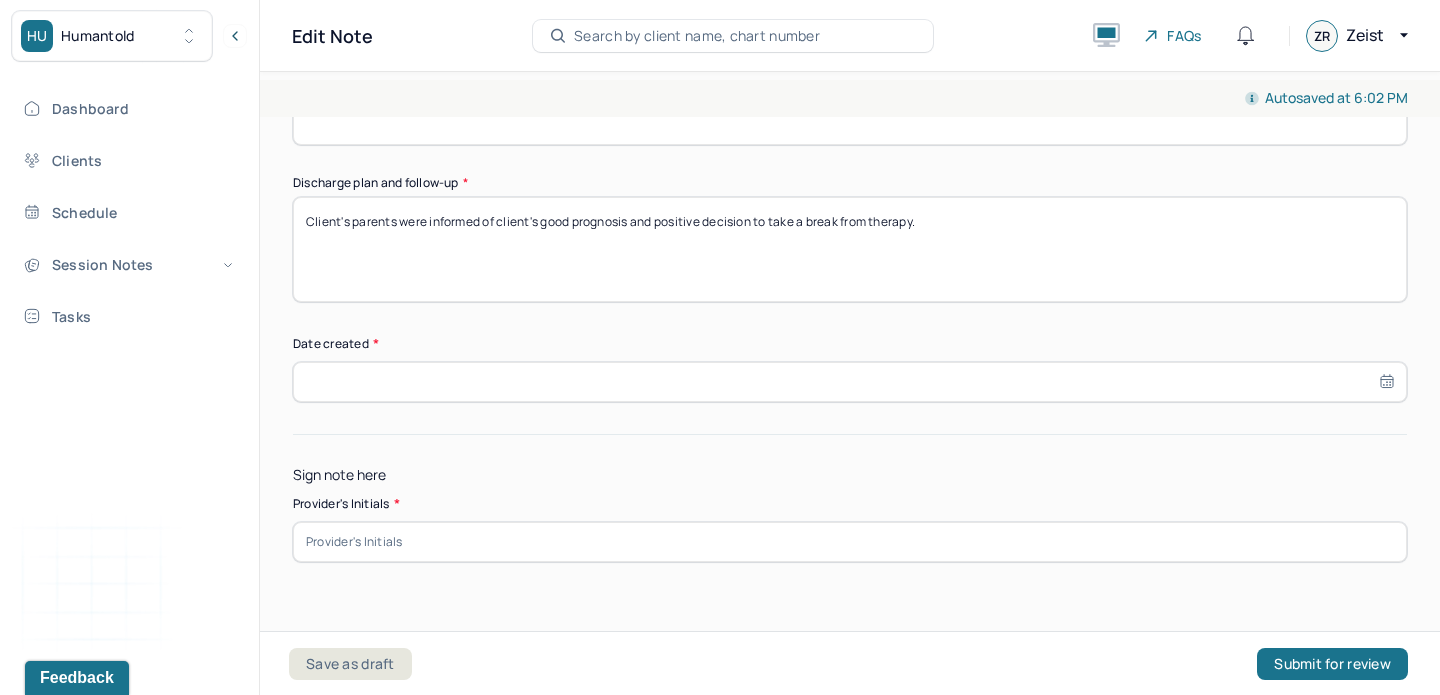 click at bounding box center (850, 382) 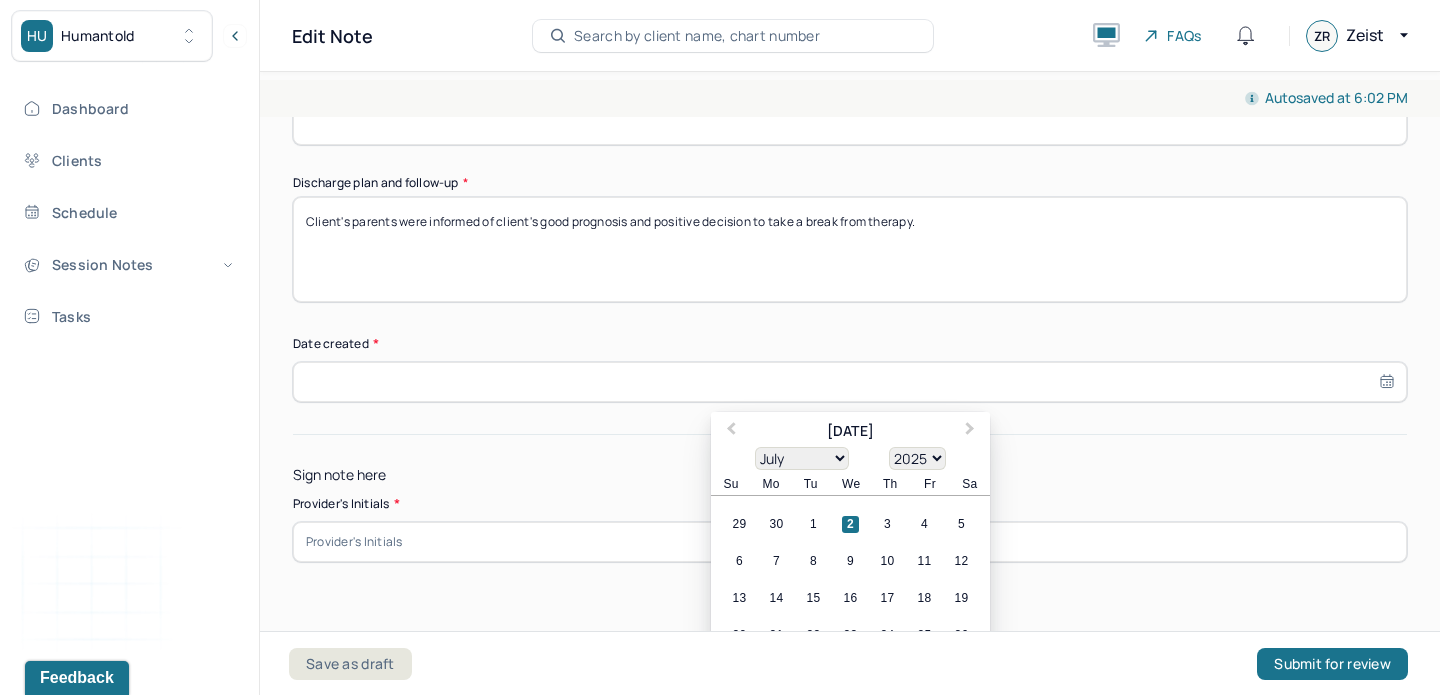 click on "2" at bounding box center (850, 524) 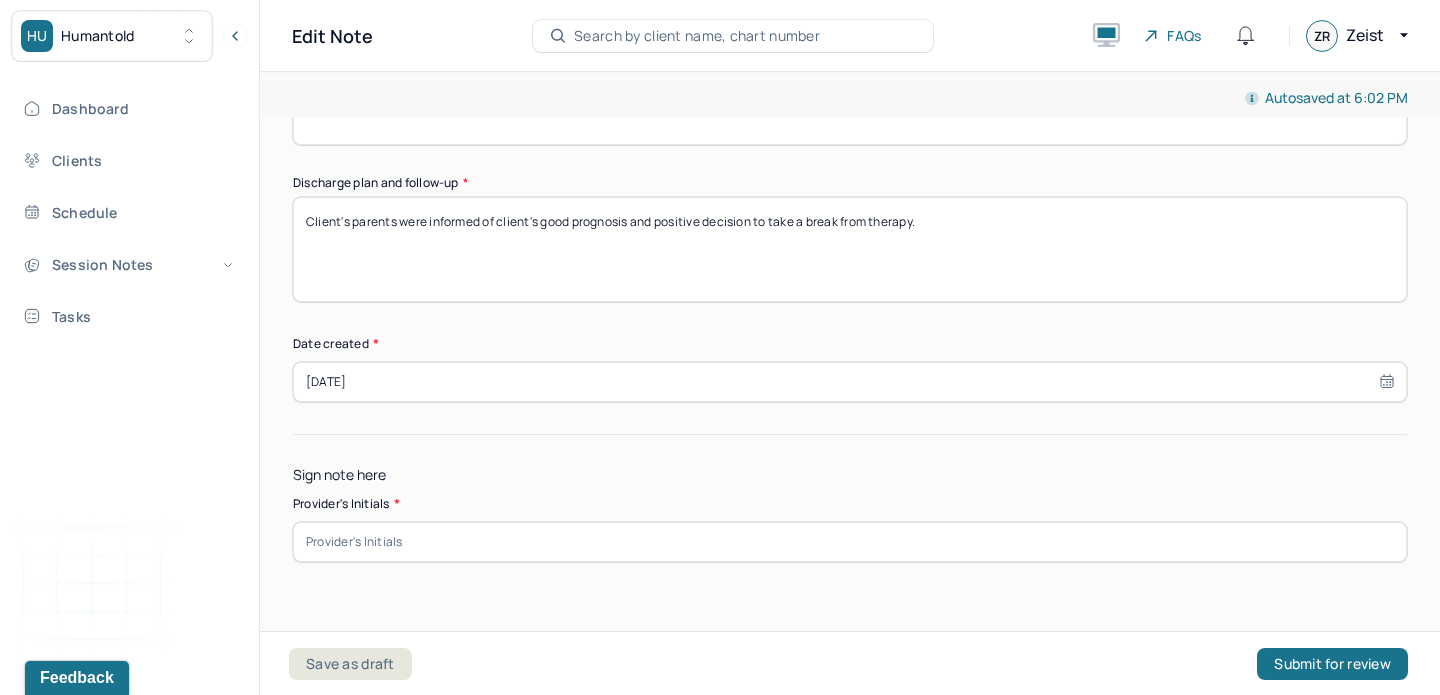 click at bounding box center [850, 542] 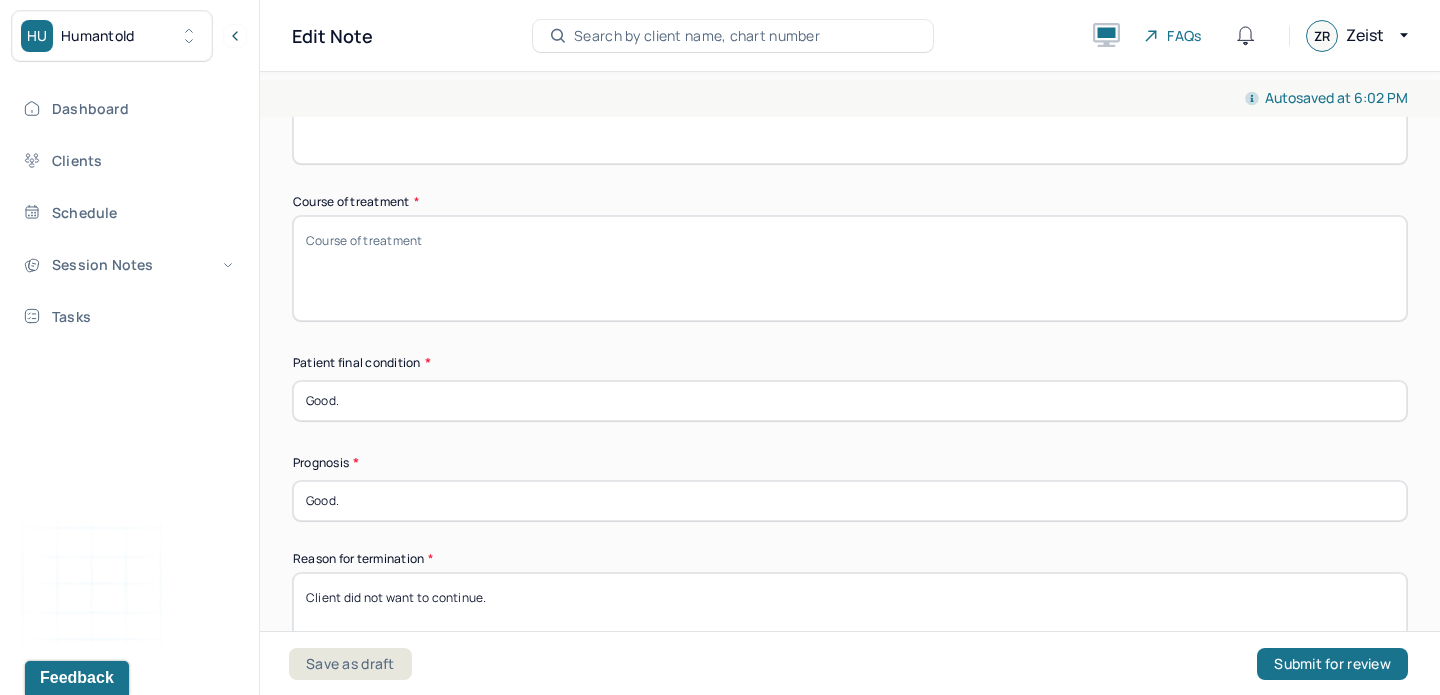 scroll, scrollTop: 1372, scrollLeft: 0, axis: vertical 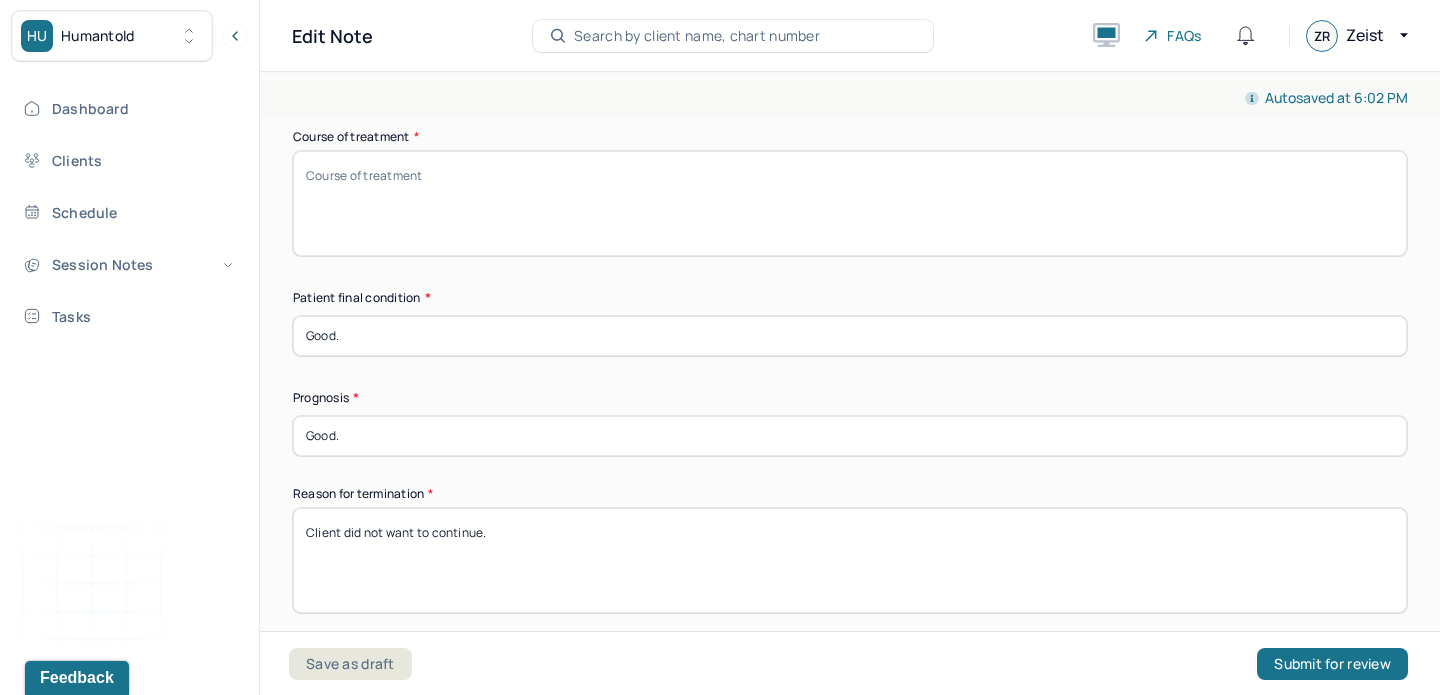 type on "ZR" 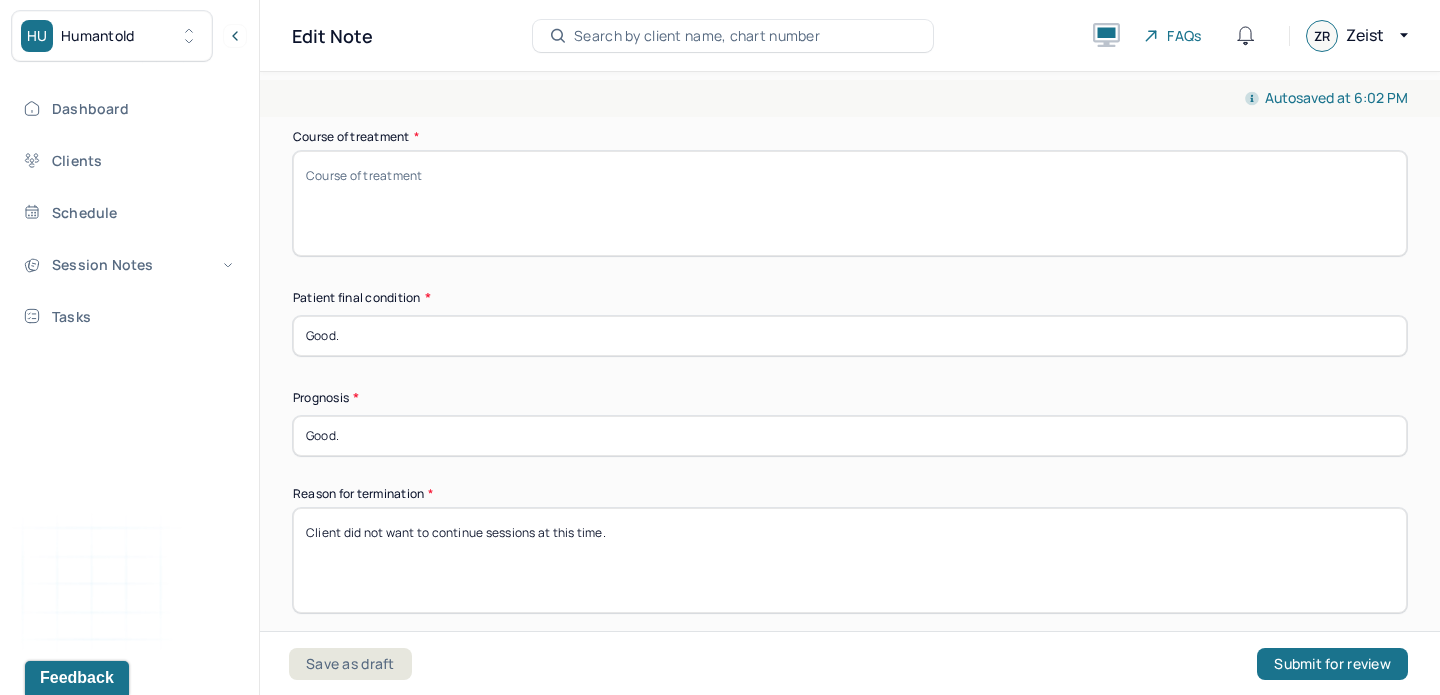 scroll, scrollTop: 1227, scrollLeft: 0, axis: vertical 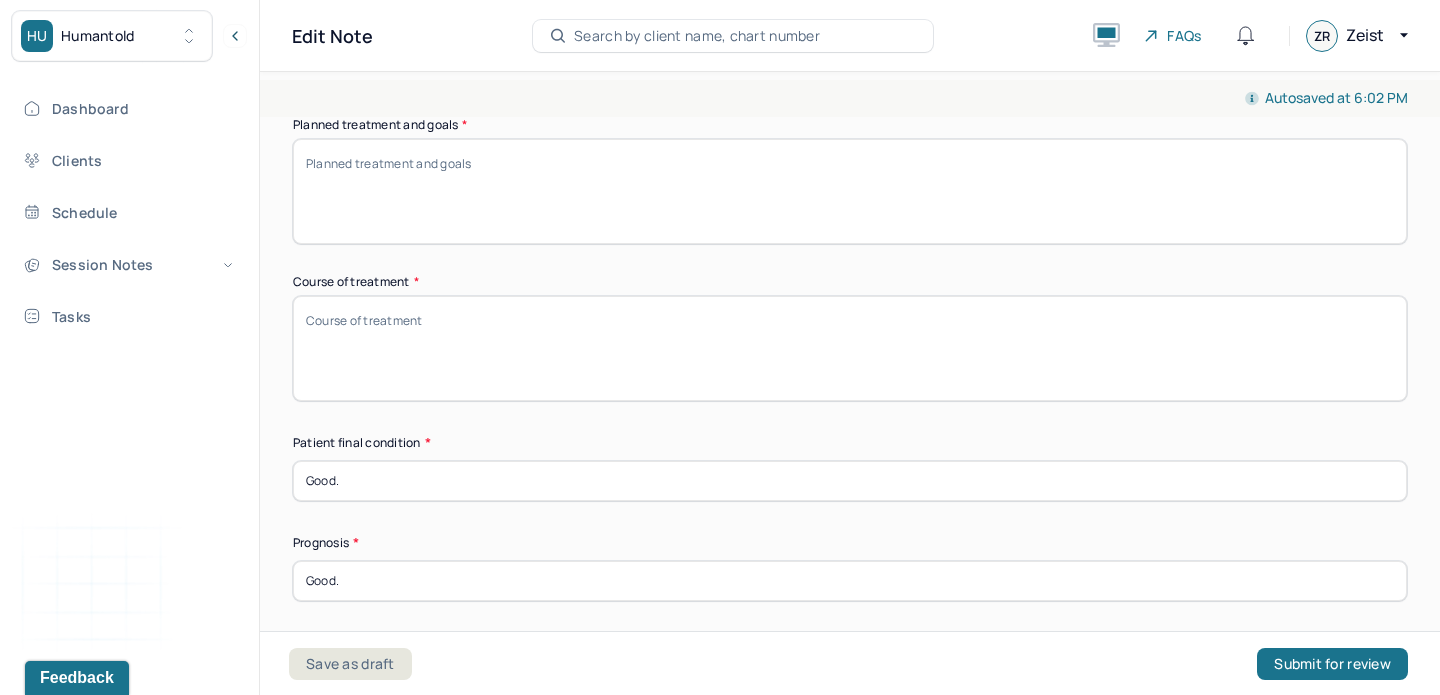 type on "Client did not want to continue sessions at this time." 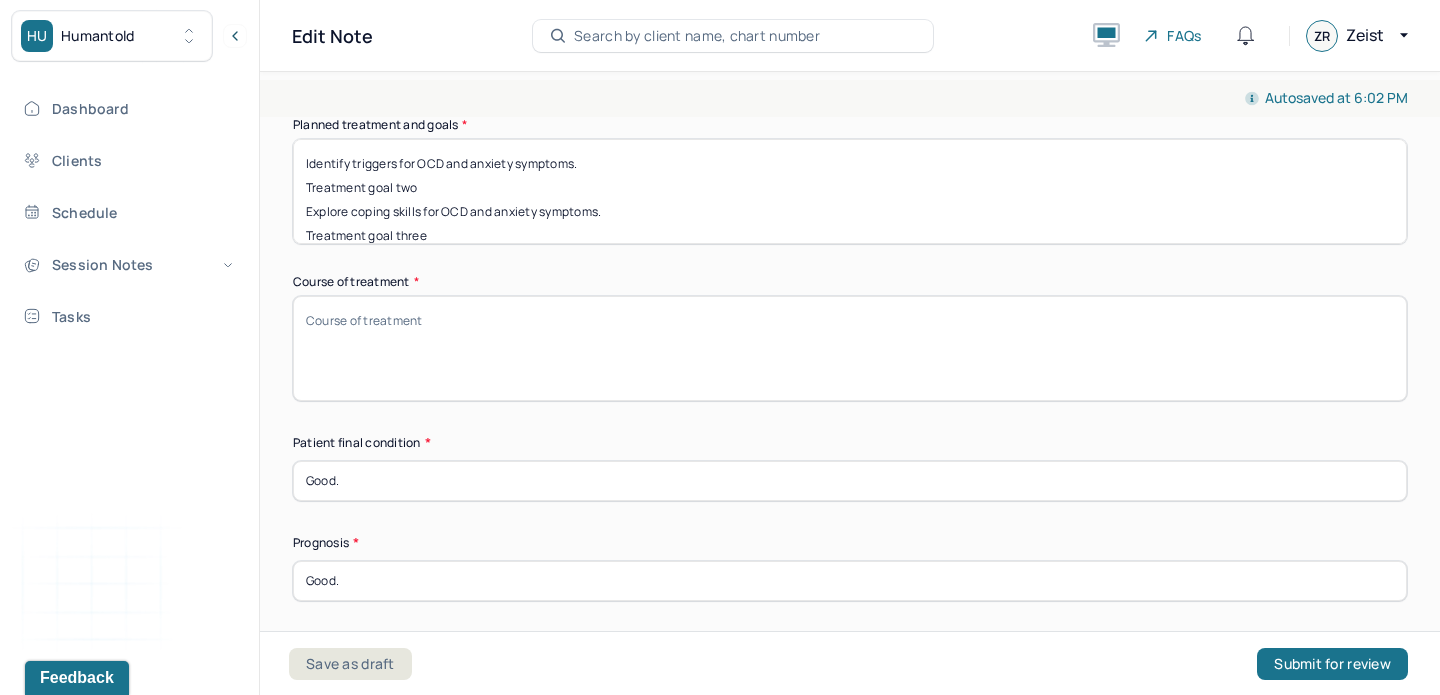scroll, scrollTop: 41, scrollLeft: 0, axis: vertical 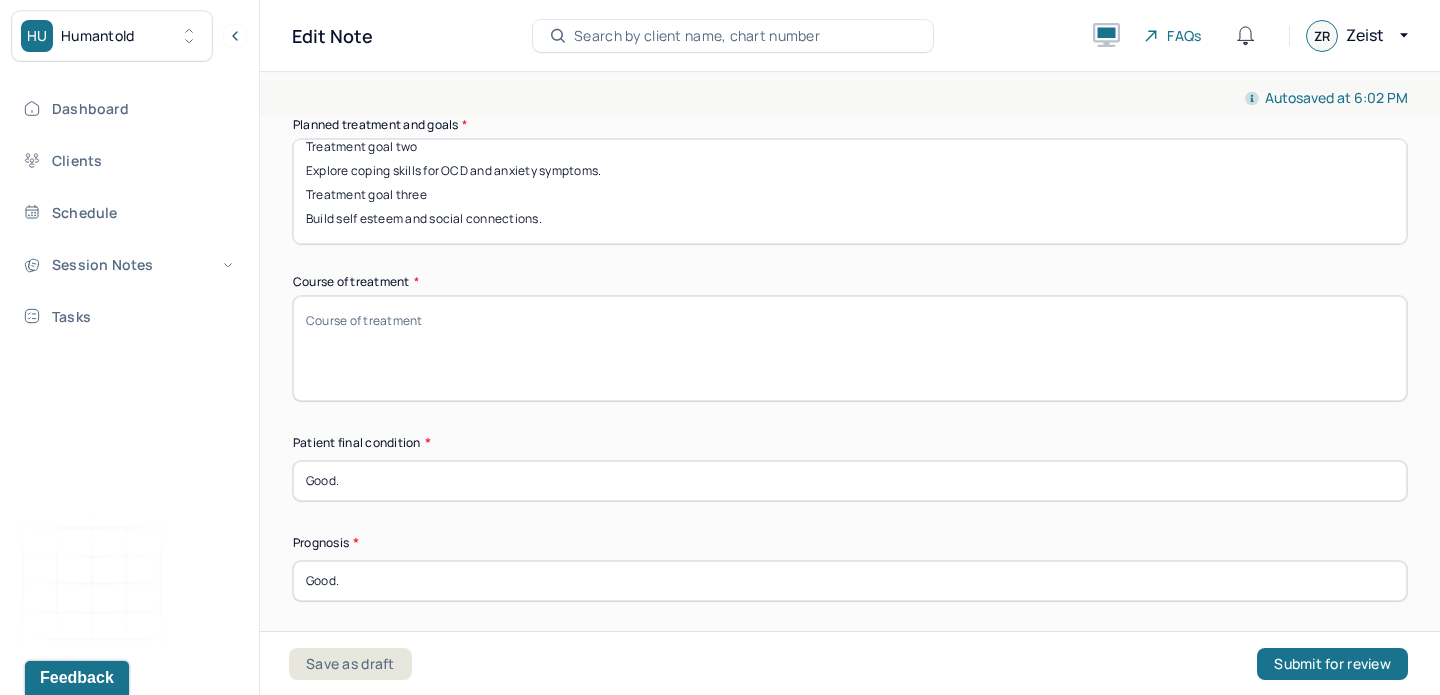 drag, startPoint x: 437, startPoint y: 179, endPoint x: 307, endPoint y: 179, distance: 130 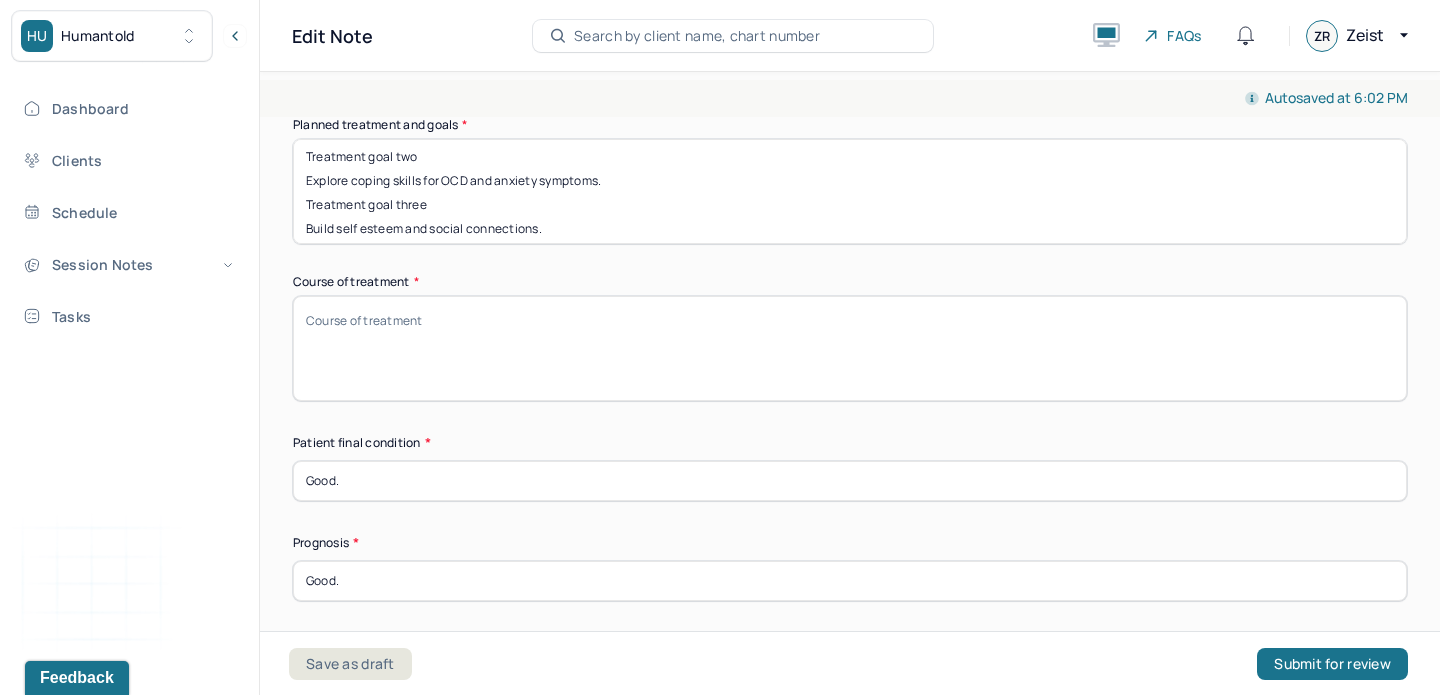 scroll, scrollTop: 41, scrollLeft: 0, axis: vertical 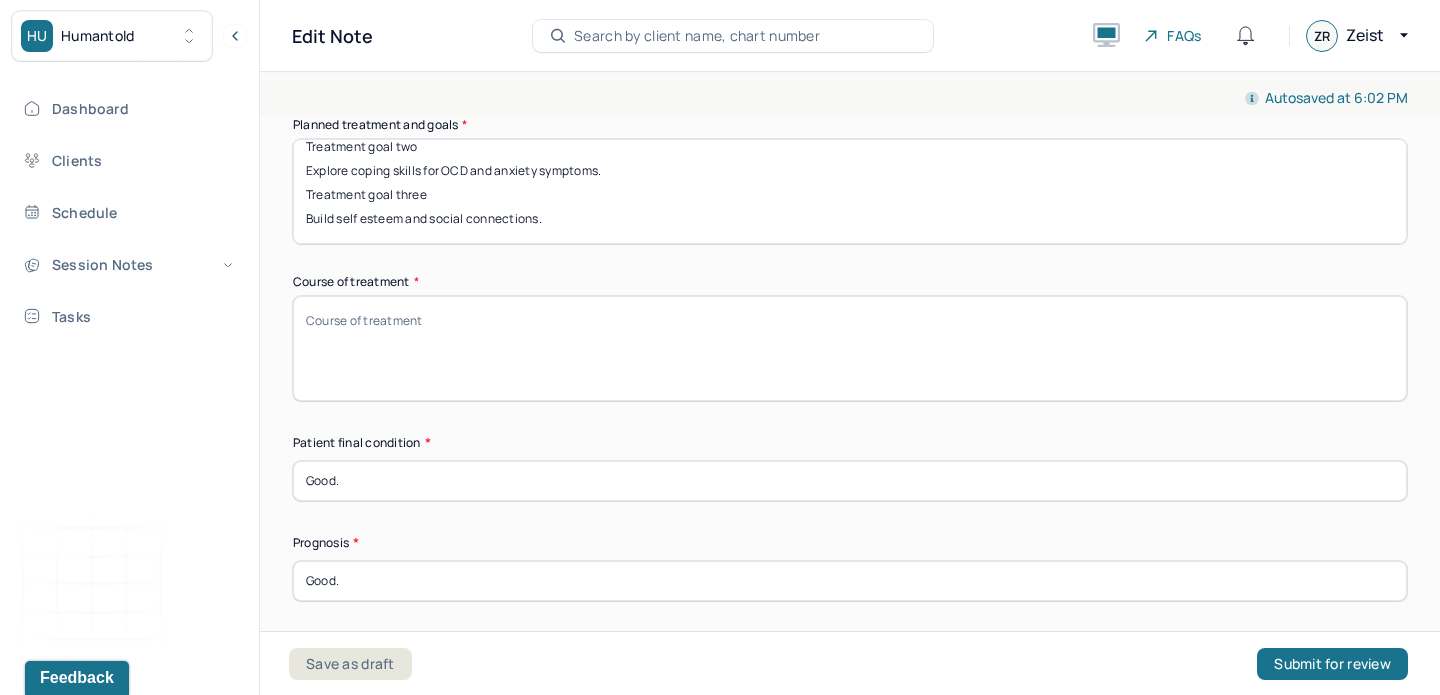 drag, startPoint x: 453, startPoint y: 181, endPoint x: 306, endPoint y: 182, distance: 147.0034 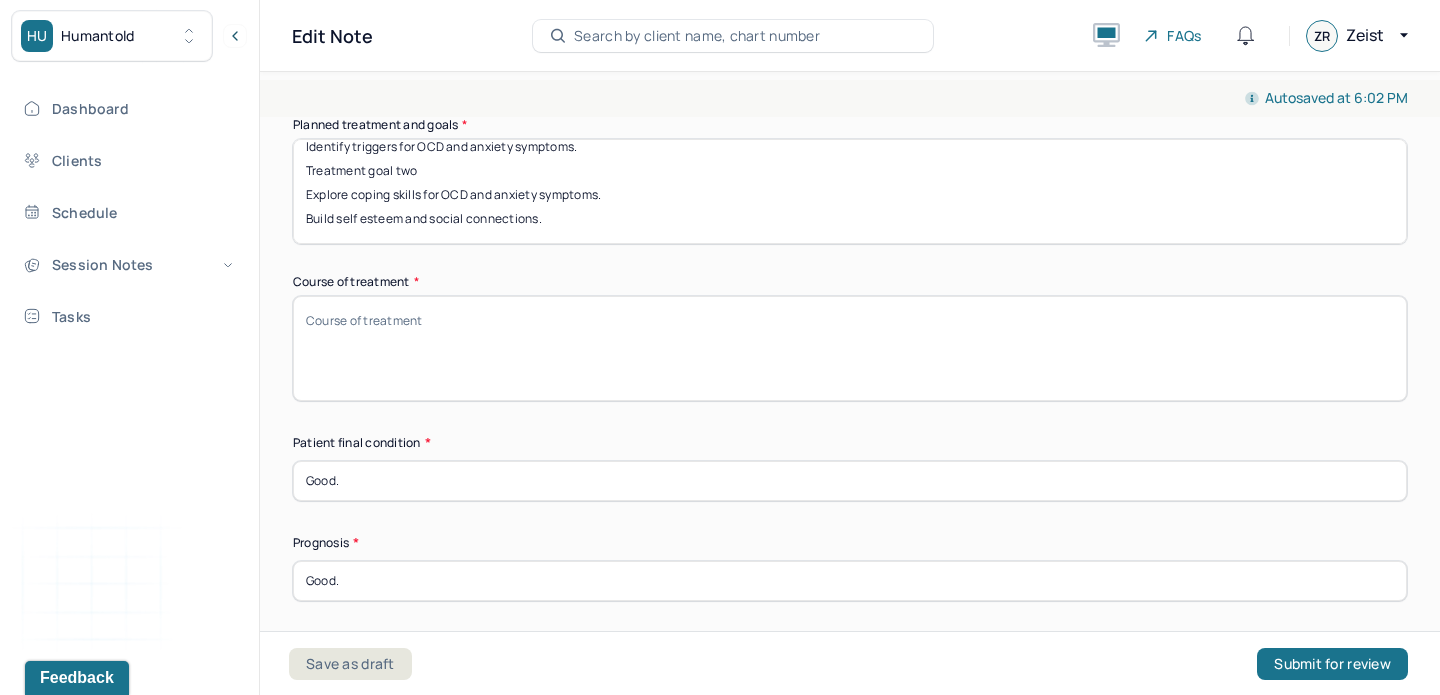 scroll, scrollTop: 17, scrollLeft: 0, axis: vertical 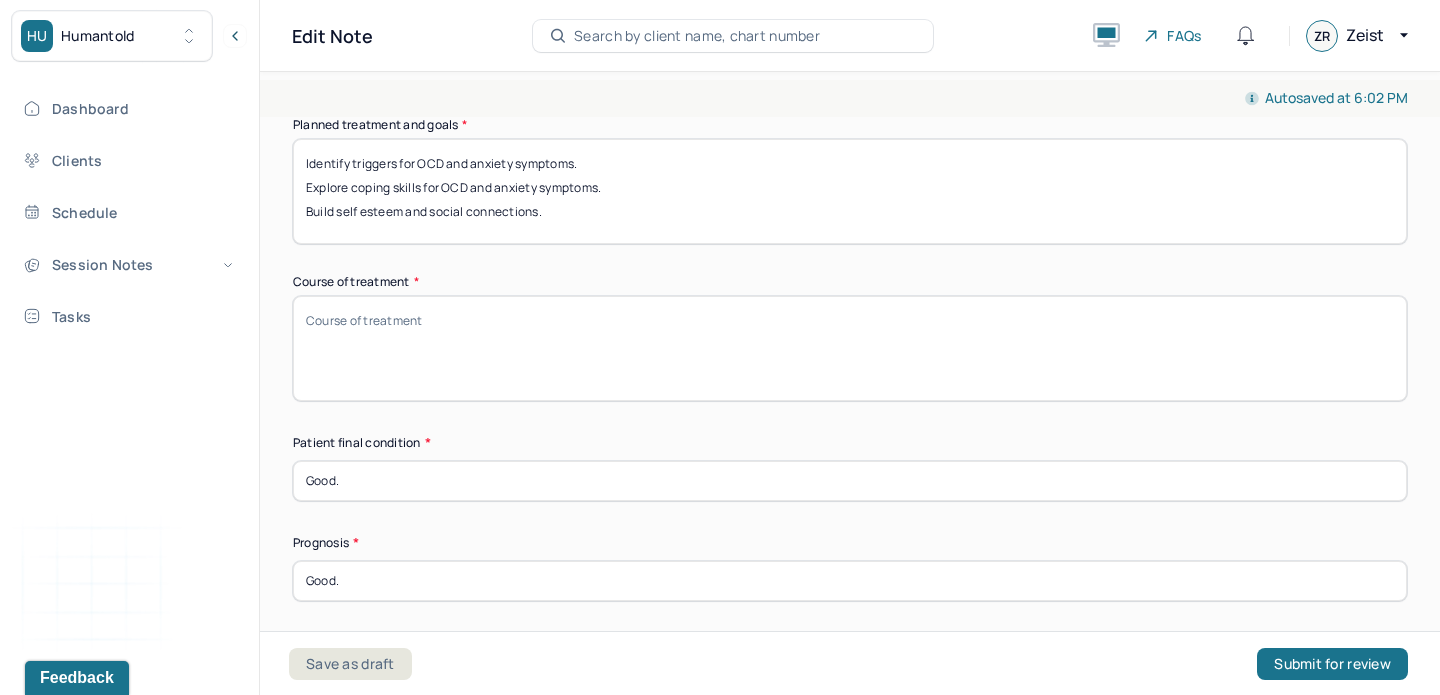 click on "Identify triggers for OCD and anxiety symptoms.
Treatment goal two
Explore coping skills for OCD and anxiety symptoms.
Treatment goal three
Build self esteem and social connections." at bounding box center [850, 191] 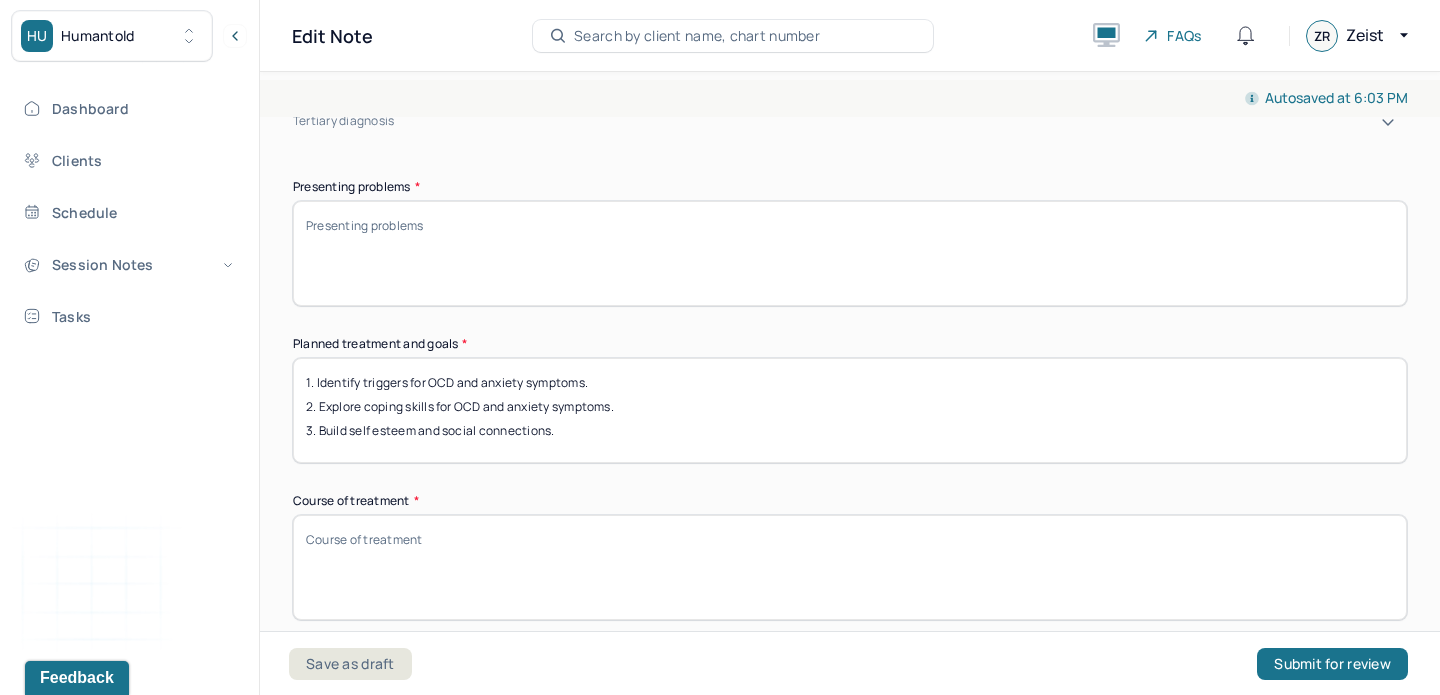 scroll, scrollTop: 1006, scrollLeft: 0, axis: vertical 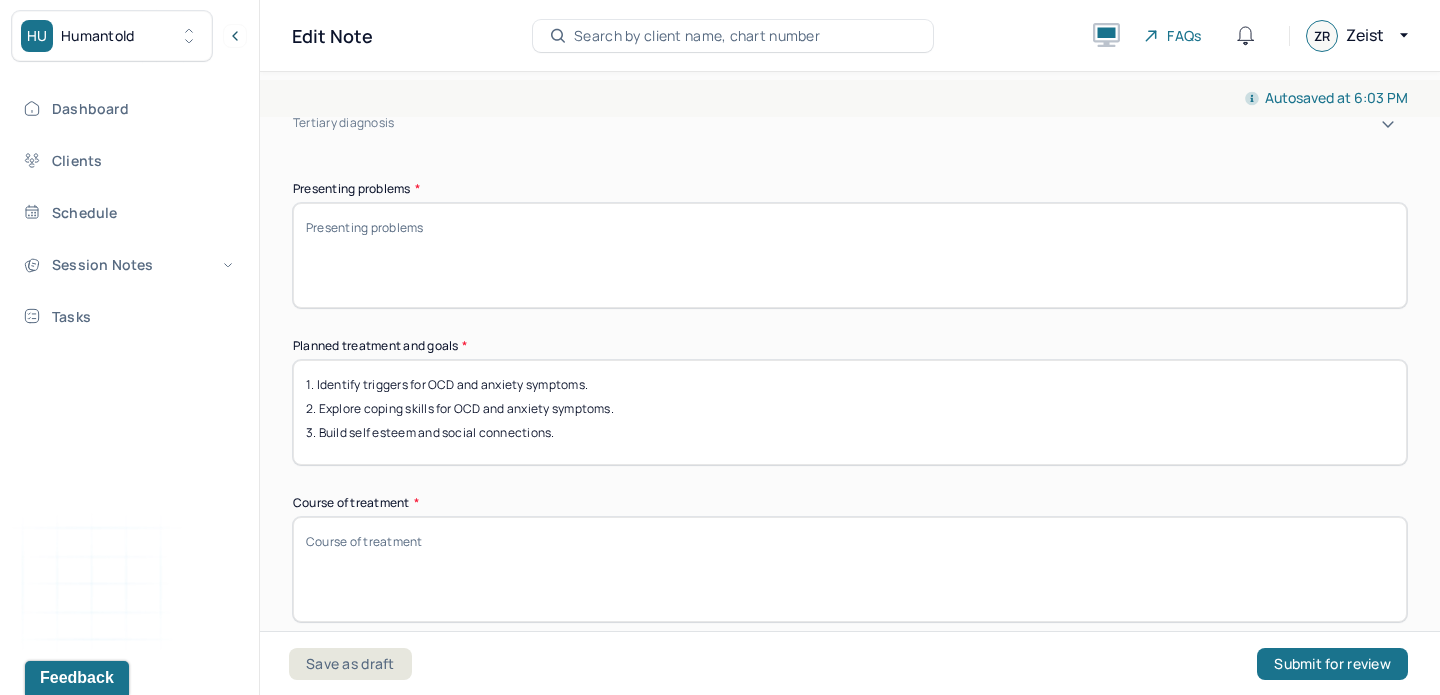 type on "1. Identify triggers for OCD and anxiety symptoms.
2. Explore coping skills for OCD and anxiety symptoms.
3. Build self esteem and social connections." 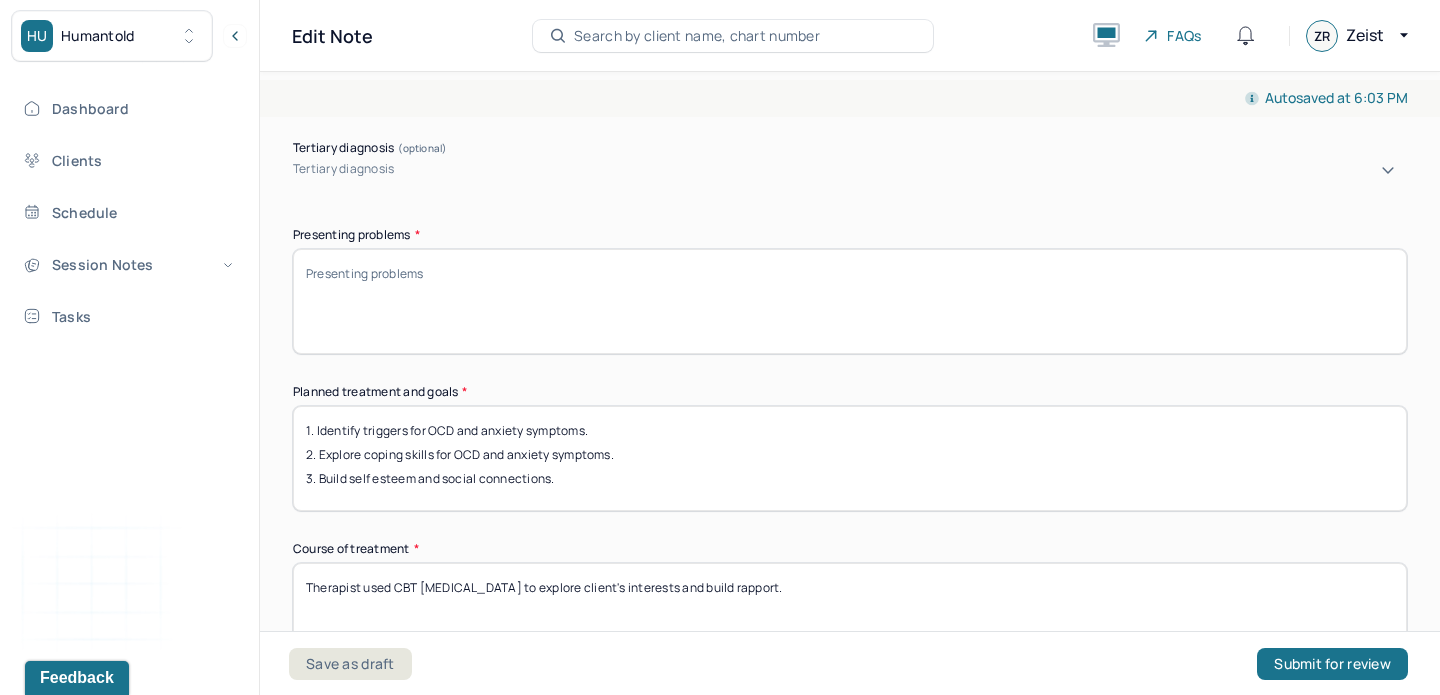scroll, scrollTop: 947, scrollLeft: 0, axis: vertical 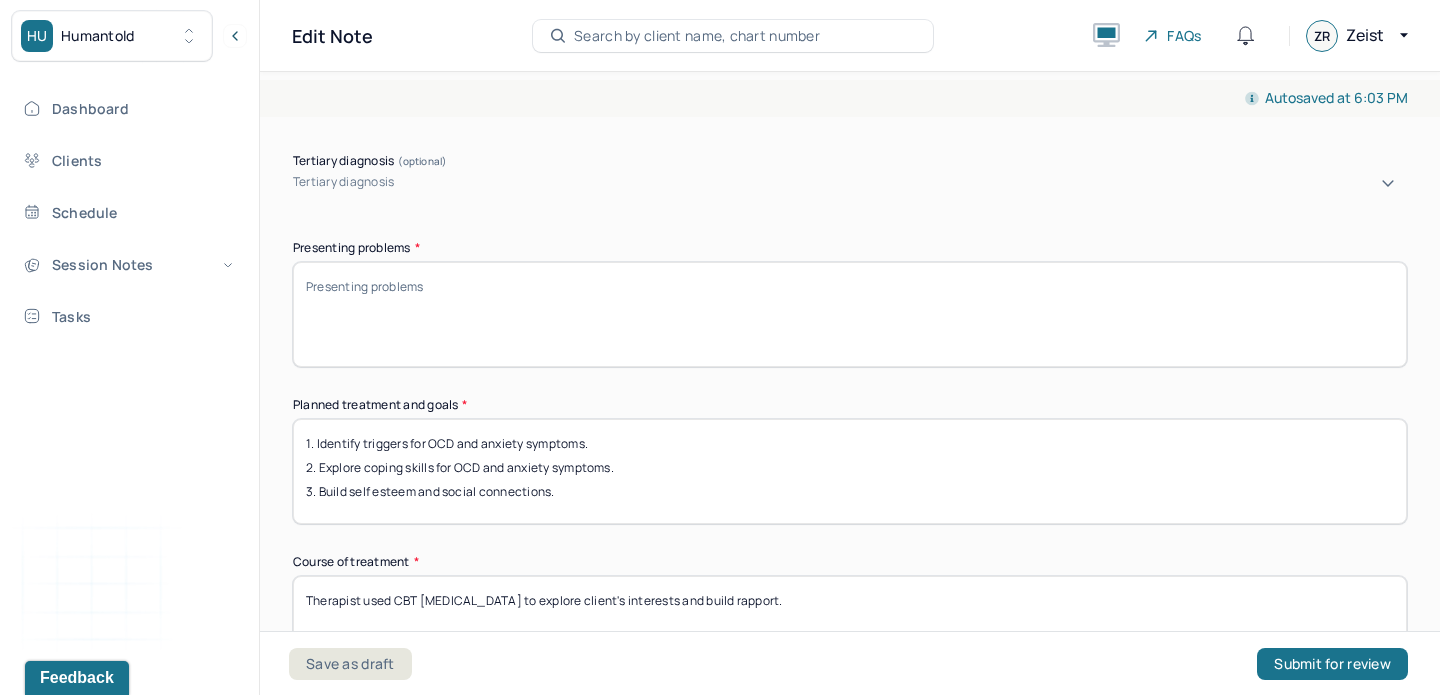 type on "Therapist used CBT [MEDICAL_DATA] to explore client's interests and build rapport." 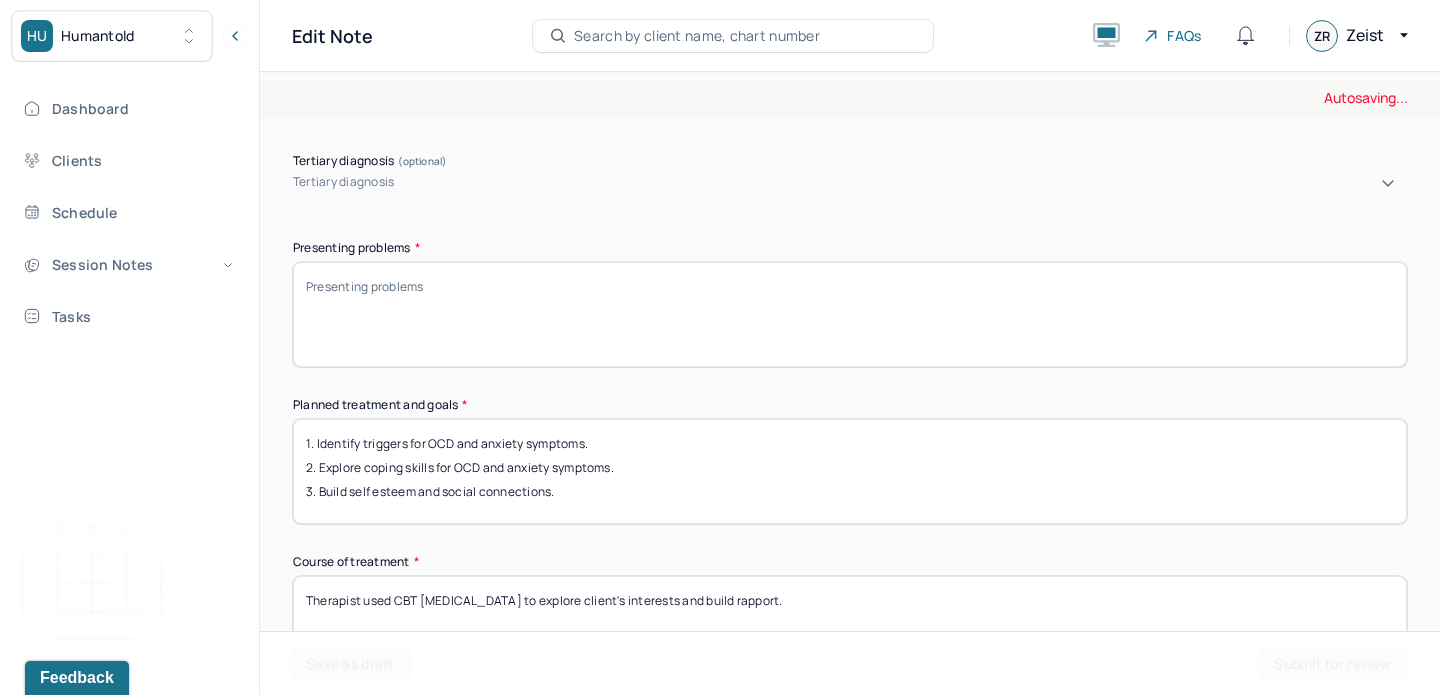 click on "Presenting problems *" at bounding box center [850, 314] 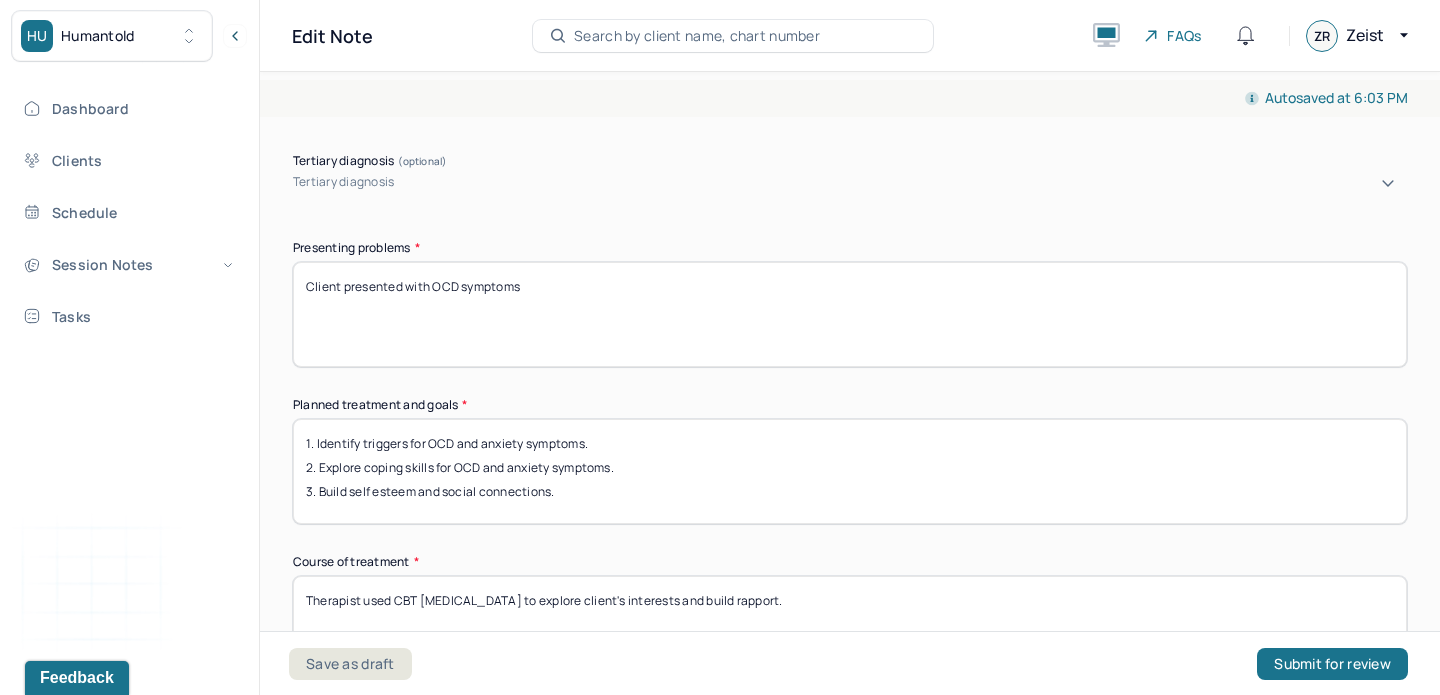 drag, startPoint x: 341, startPoint y: 264, endPoint x: 516, endPoint y: 264, distance: 175 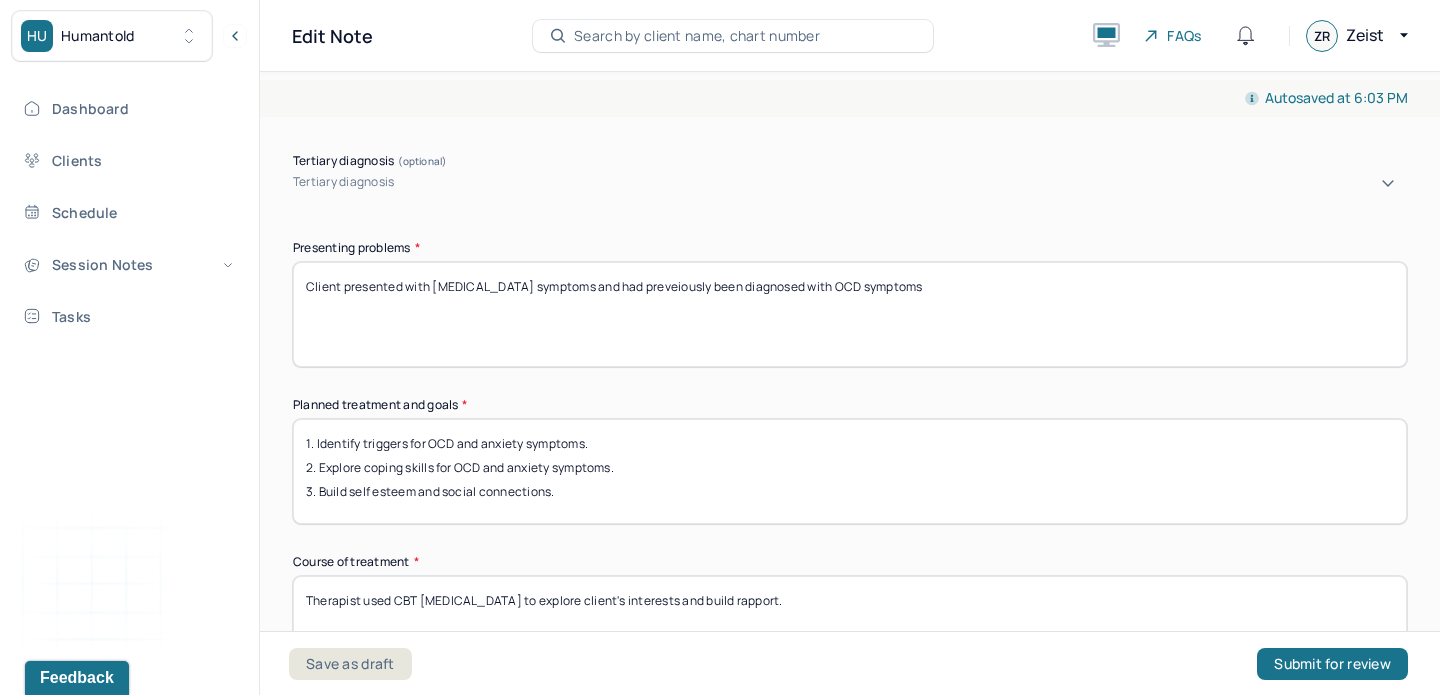click on "Client presented with  OCD symptoms" at bounding box center (850, 314) 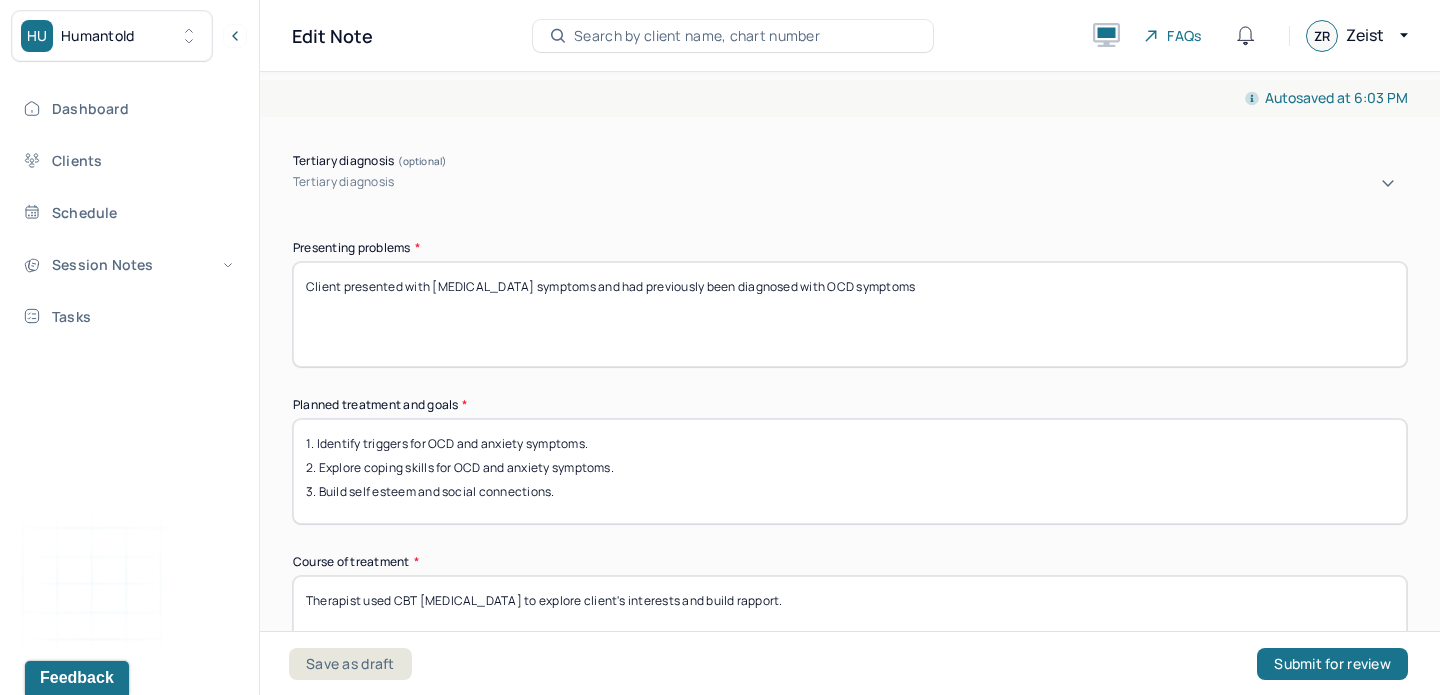 click on "Client presented with  OCD symptoms" at bounding box center (850, 314) 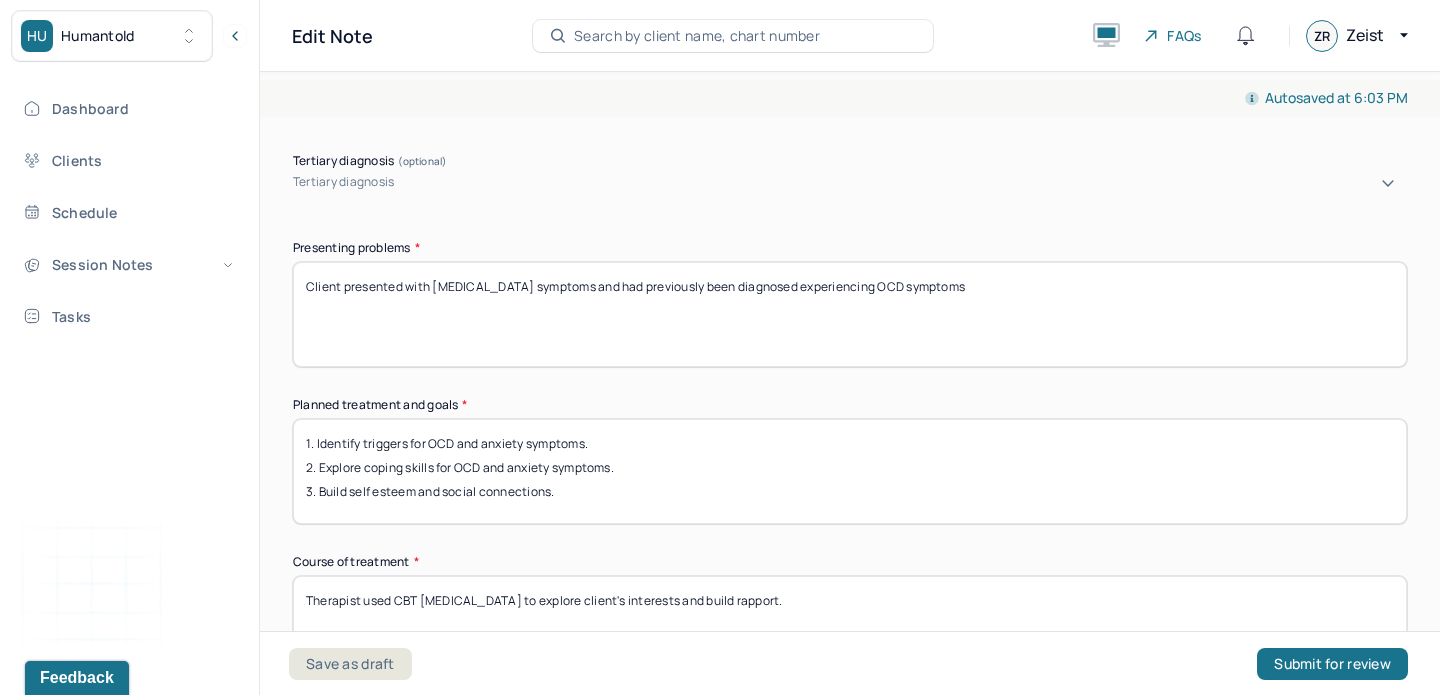 click on "Client presented with  OCD symptoms" at bounding box center (850, 314) 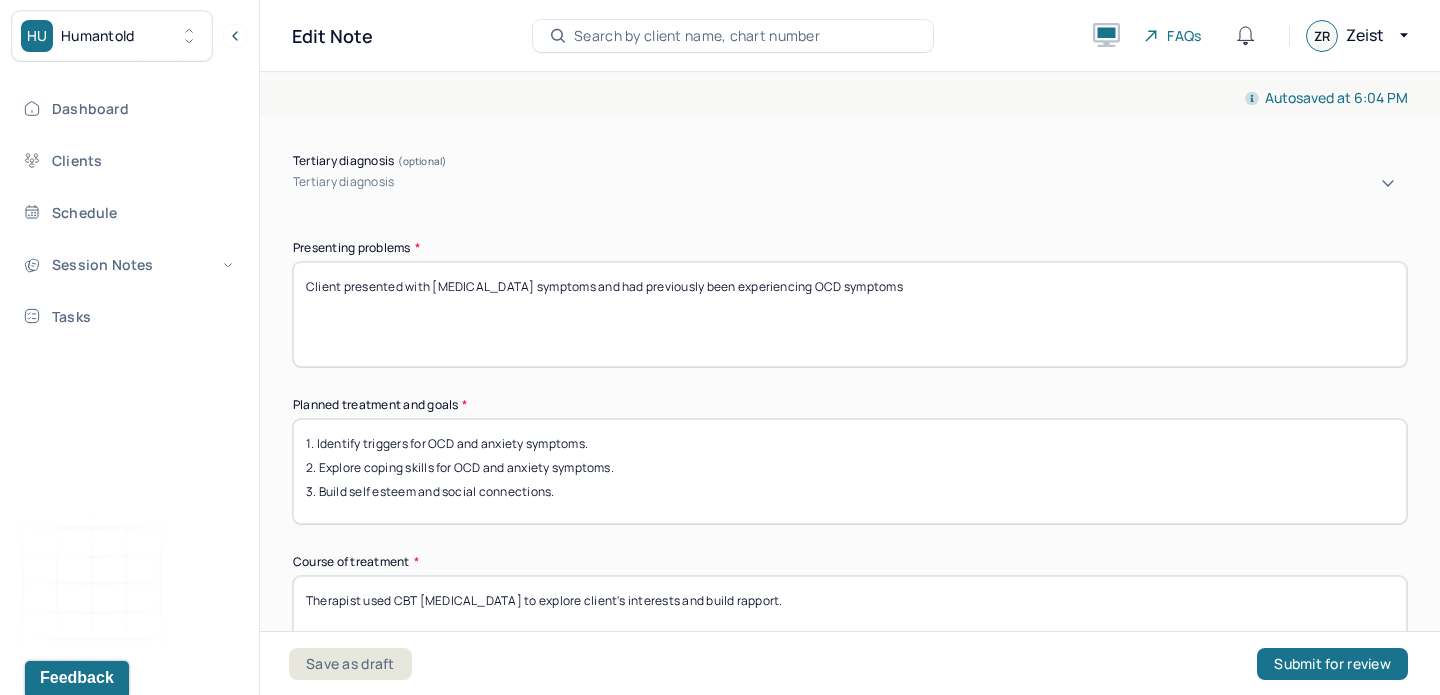 click on "Client presented with [MEDICAL_DATA] symptoms and had previously been diagnosed experiencing OCD symptoms" at bounding box center [850, 314] 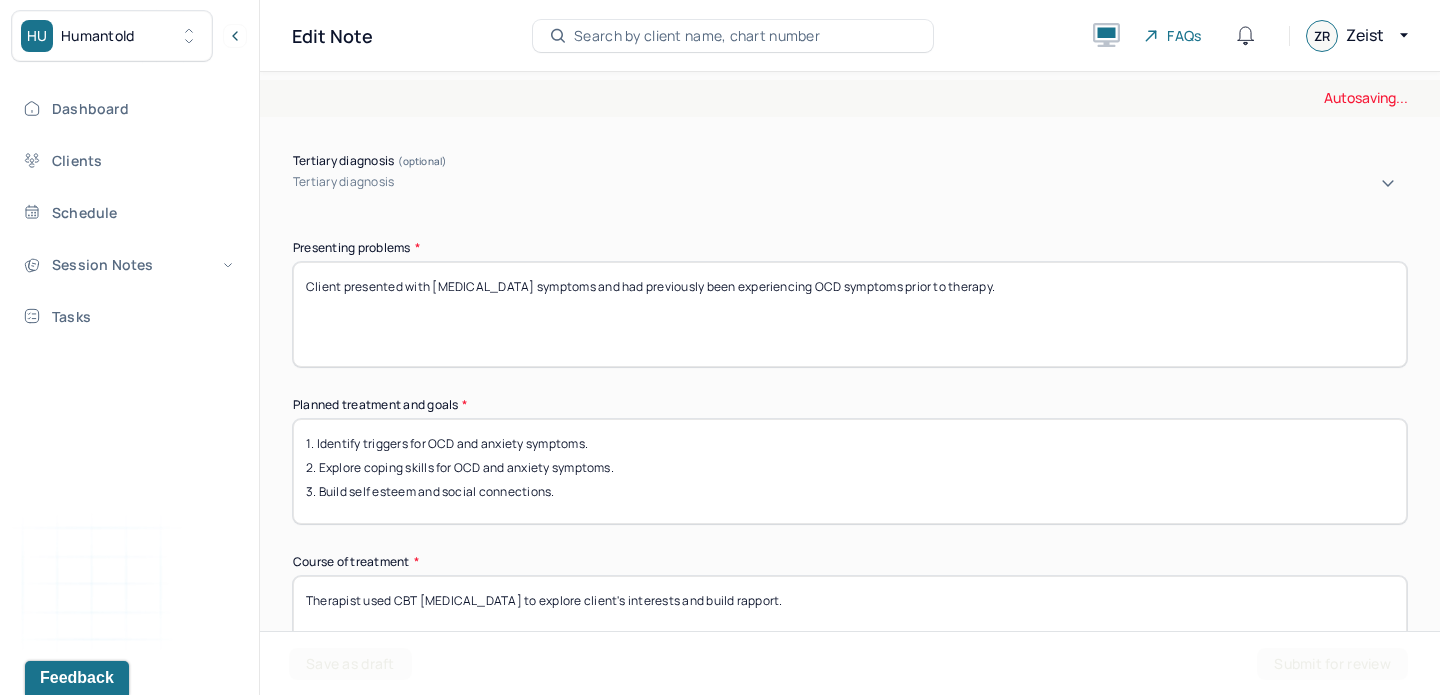 drag, startPoint x: 993, startPoint y: 263, endPoint x: 885, endPoint y: 266, distance: 108.04166 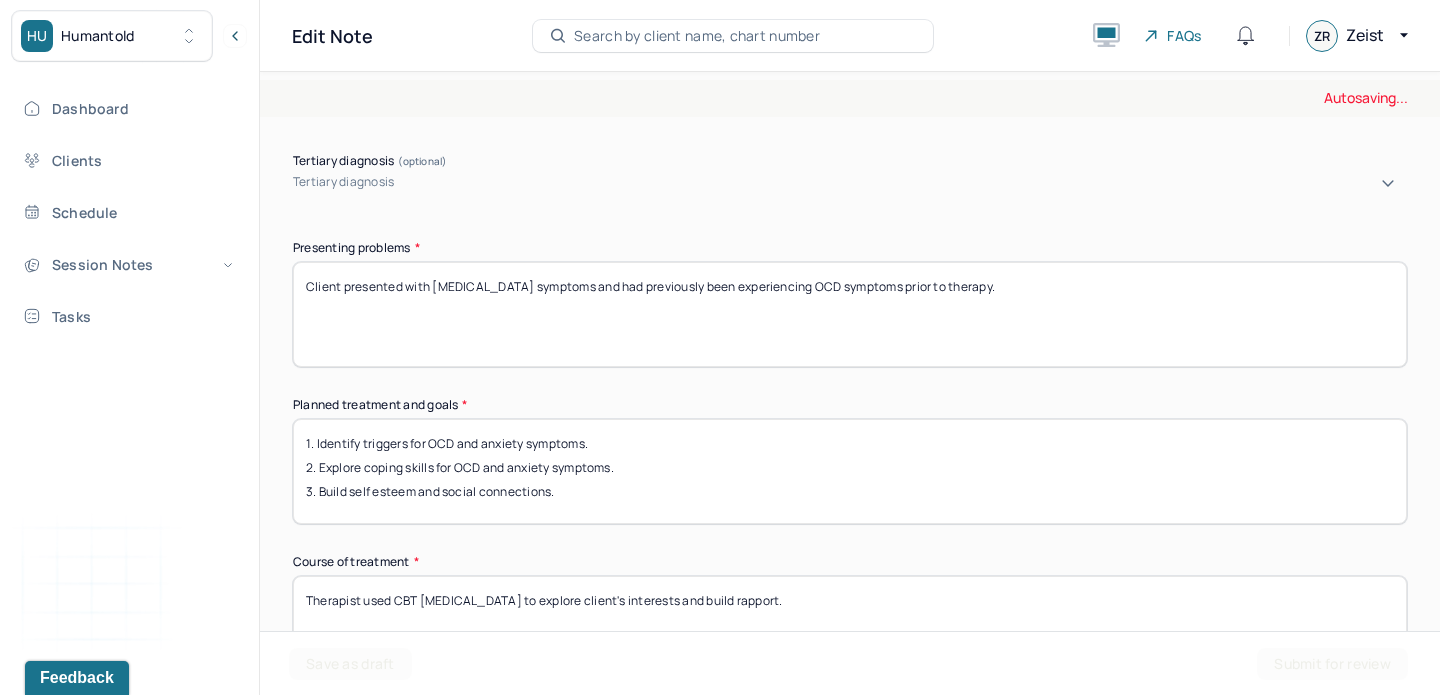click on "Client presented with [MEDICAL_DATA] symptoms and had previously been experiencing OCD symptoms pro" at bounding box center (850, 314) 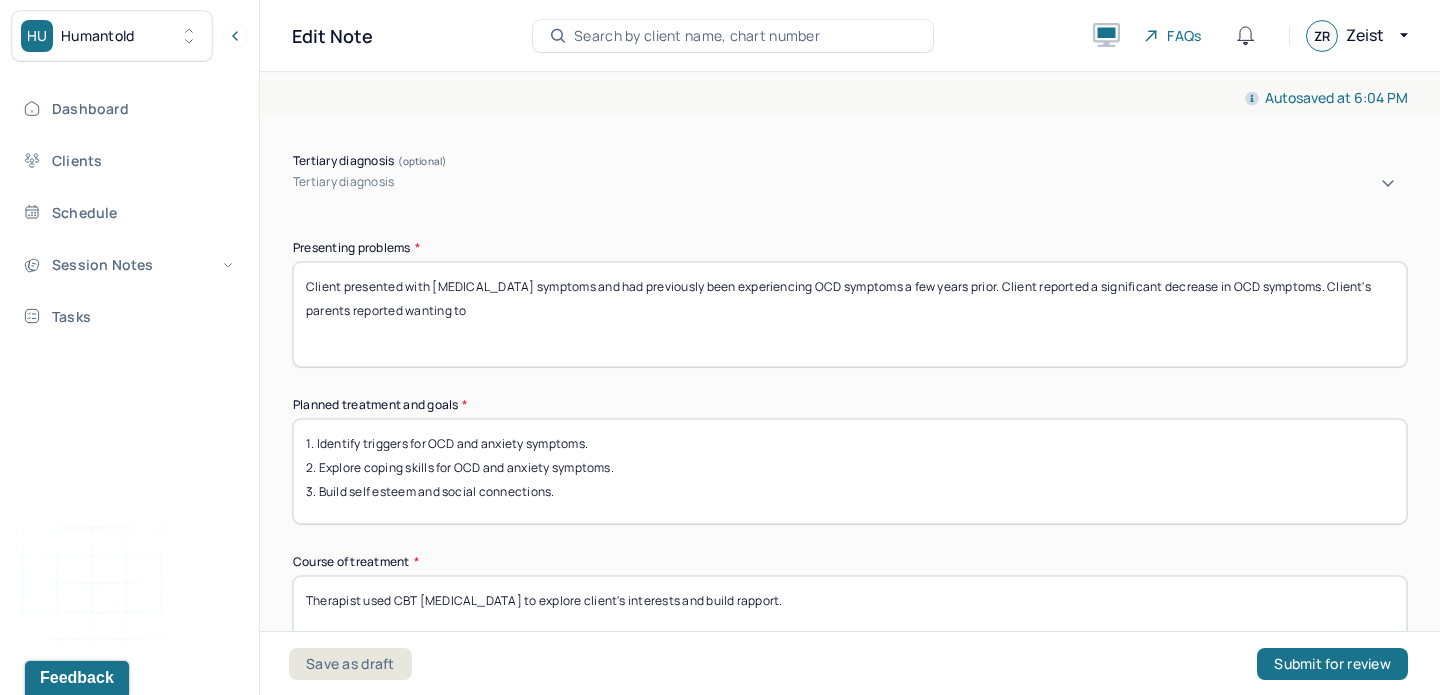 click on "Client presented with [MEDICAL_DATA] symptoms and had previously been experiencing OCD symptoms prior to therapy." at bounding box center (850, 314) 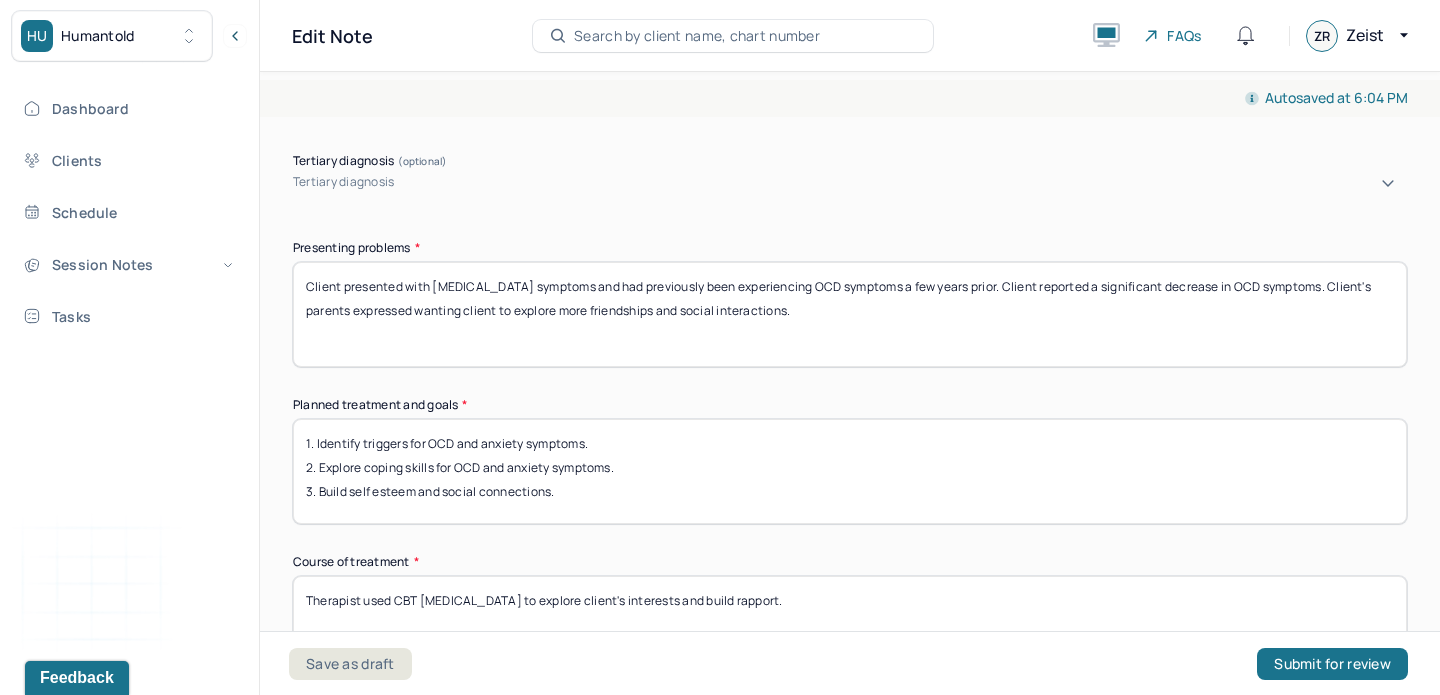 click on "Client presented with [MEDICAL_DATA] symptoms and had previously been experiencing OCD symptoms prior to therapy." at bounding box center (850, 314) 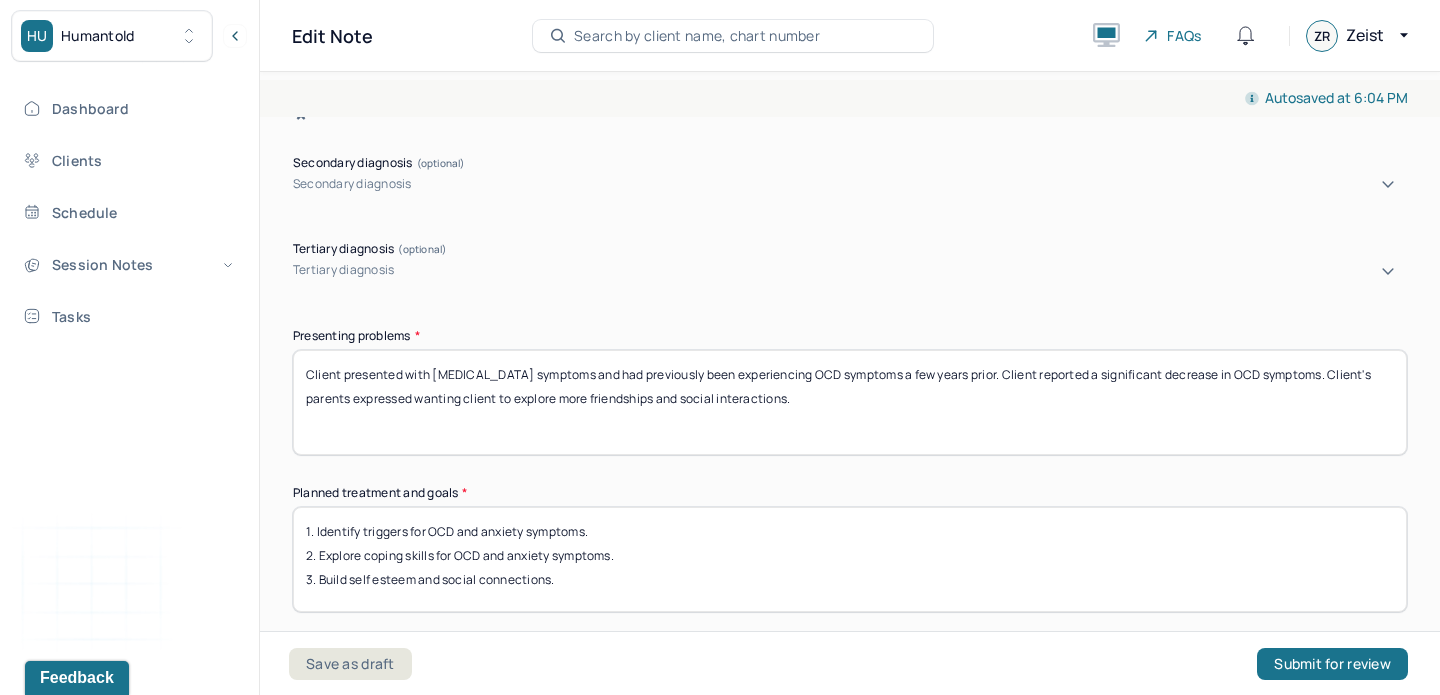 scroll, scrollTop: 858, scrollLeft: 0, axis: vertical 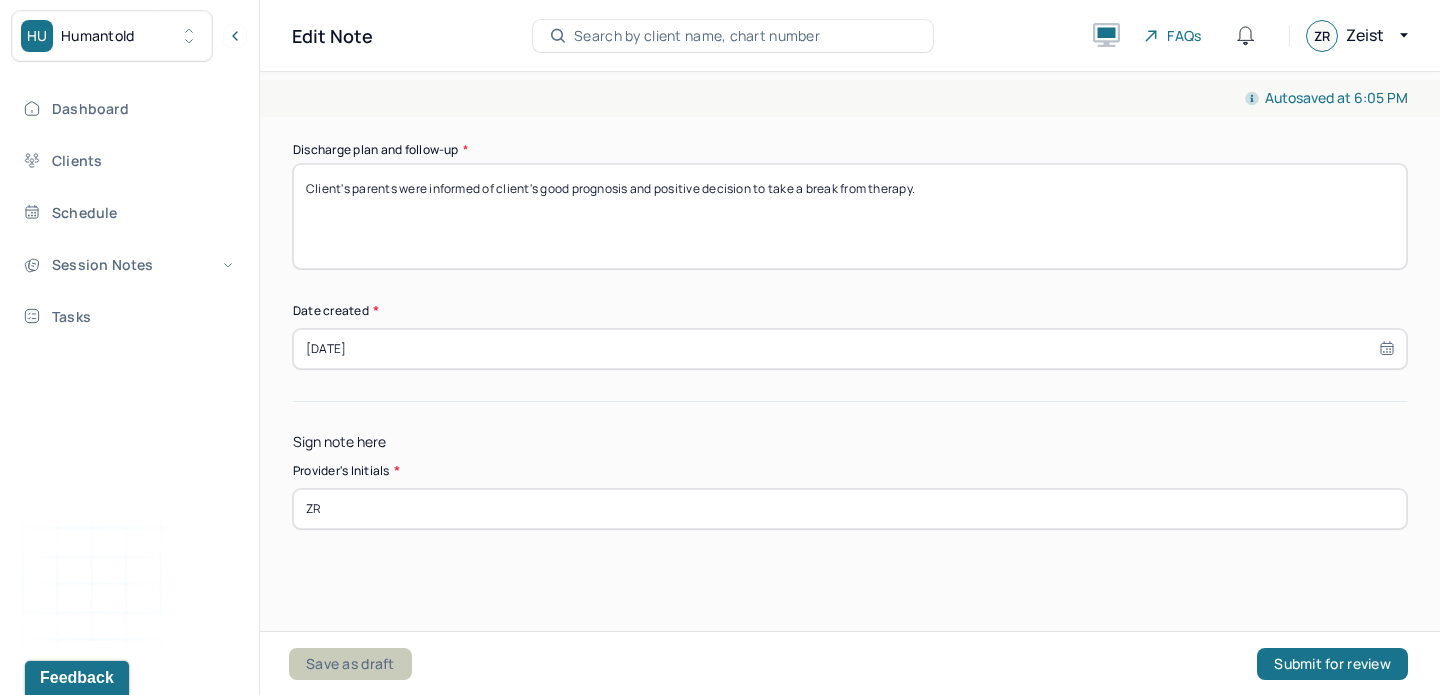 type on "Client presented with [MEDICAL_DATA] symptoms and had previously been experiencing OCD symptoms a few years prior. Client reported a significant decrease in OCD symptoms. Client's parents expressed wanting client to explore more friendships and social interactions." 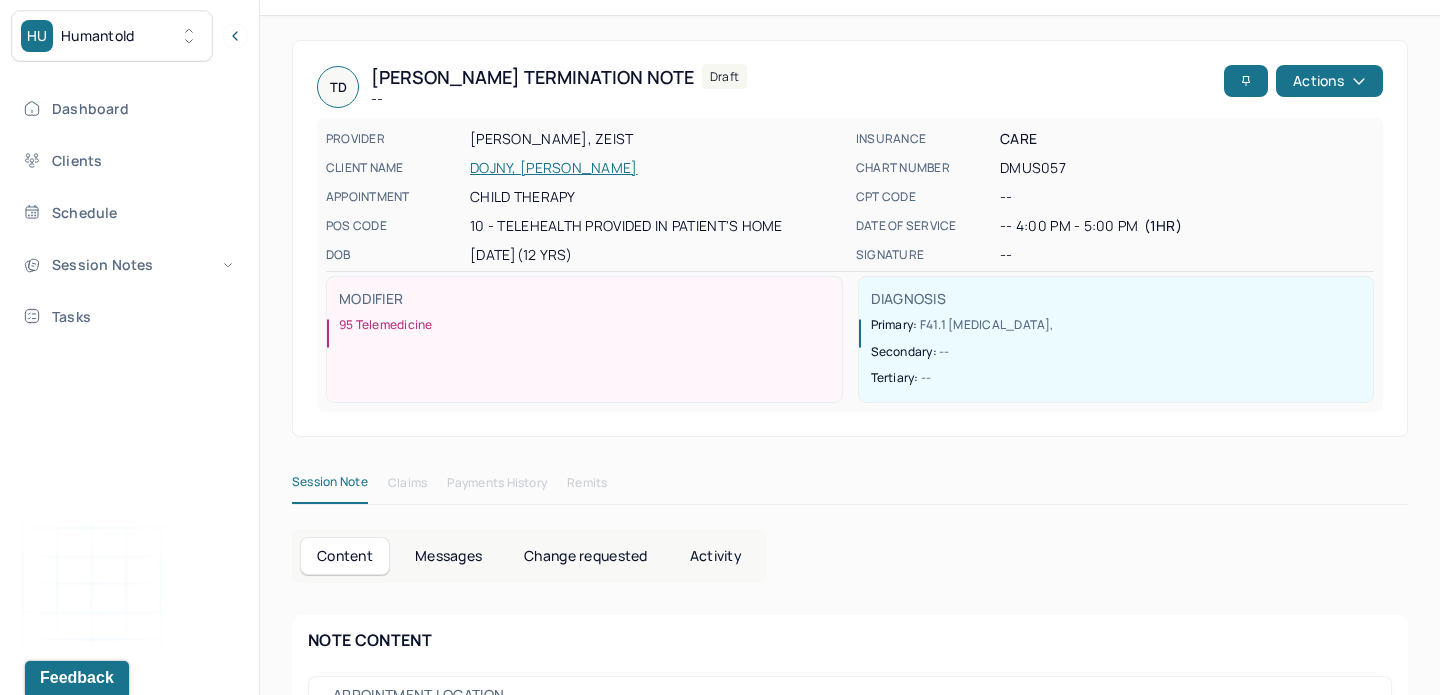 scroll, scrollTop: 48, scrollLeft: 0, axis: vertical 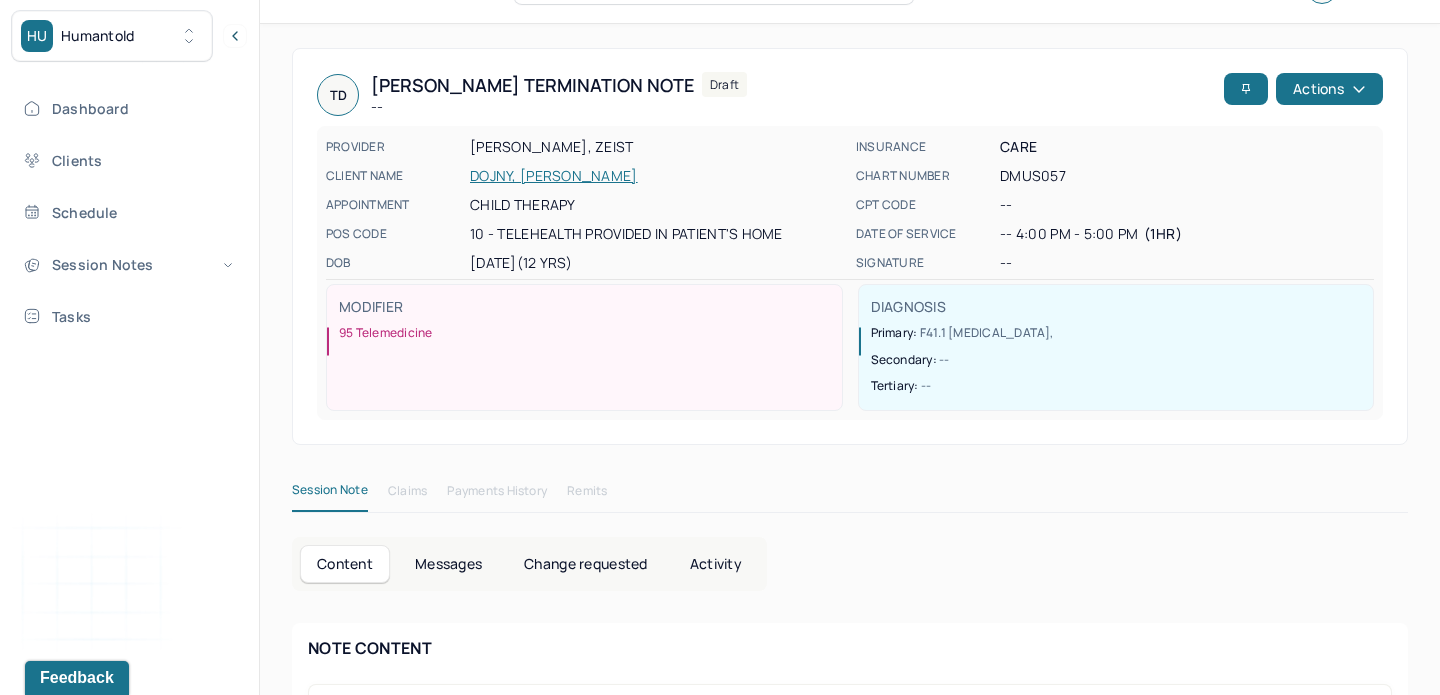 click on "DOJNY, [PERSON_NAME]" at bounding box center (657, 176) 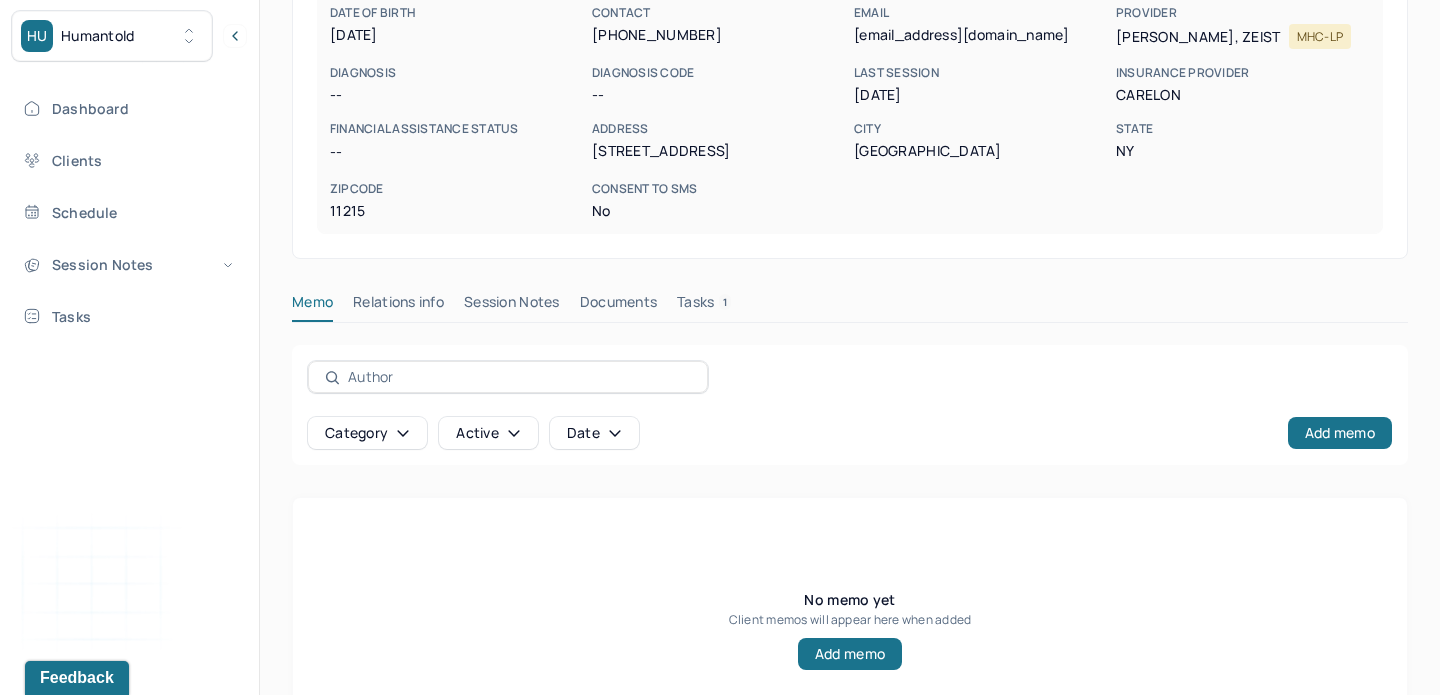 scroll, scrollTop: 310, scrollLeft: 0, axis: vertical 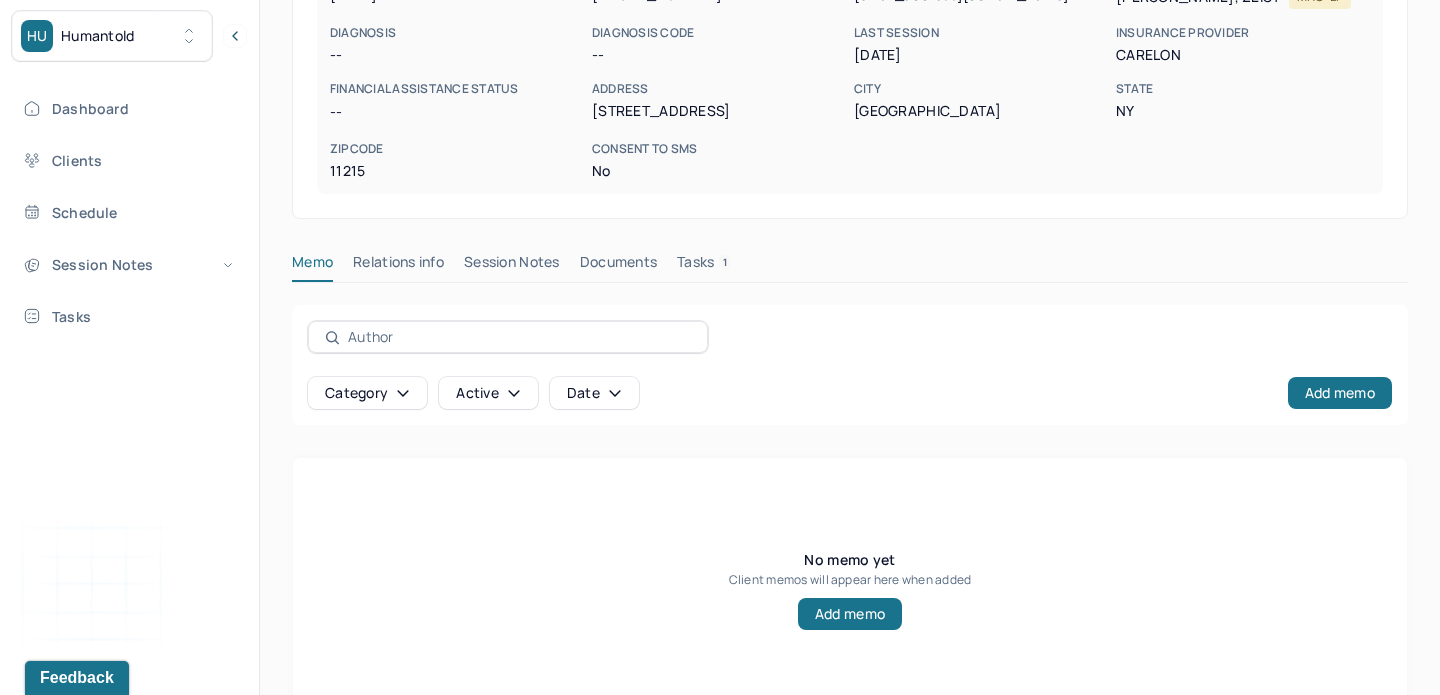 click on "Session Notes" at bounding box center (512, 266) 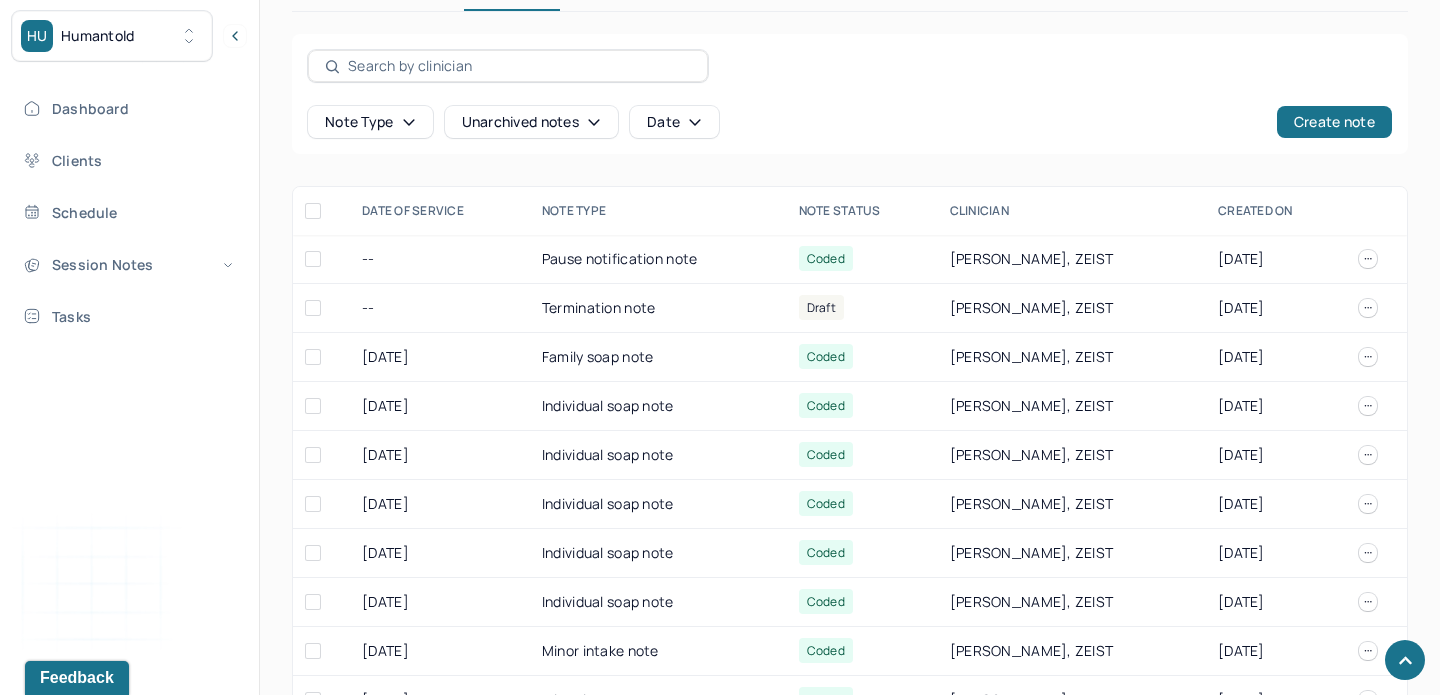 scroll, scrollTop: 636, scrollLeft: 0, axis: vertical 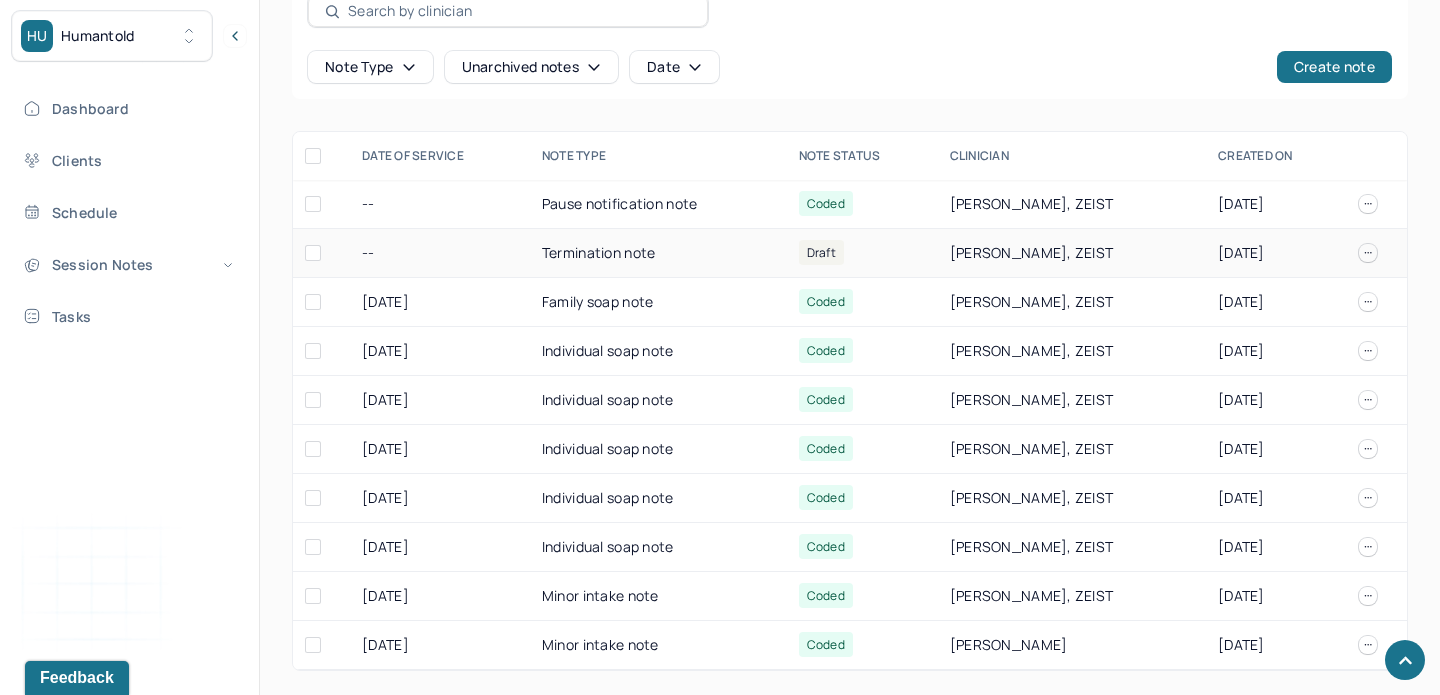 click on "Termination note" at bounding box center [658, 253] 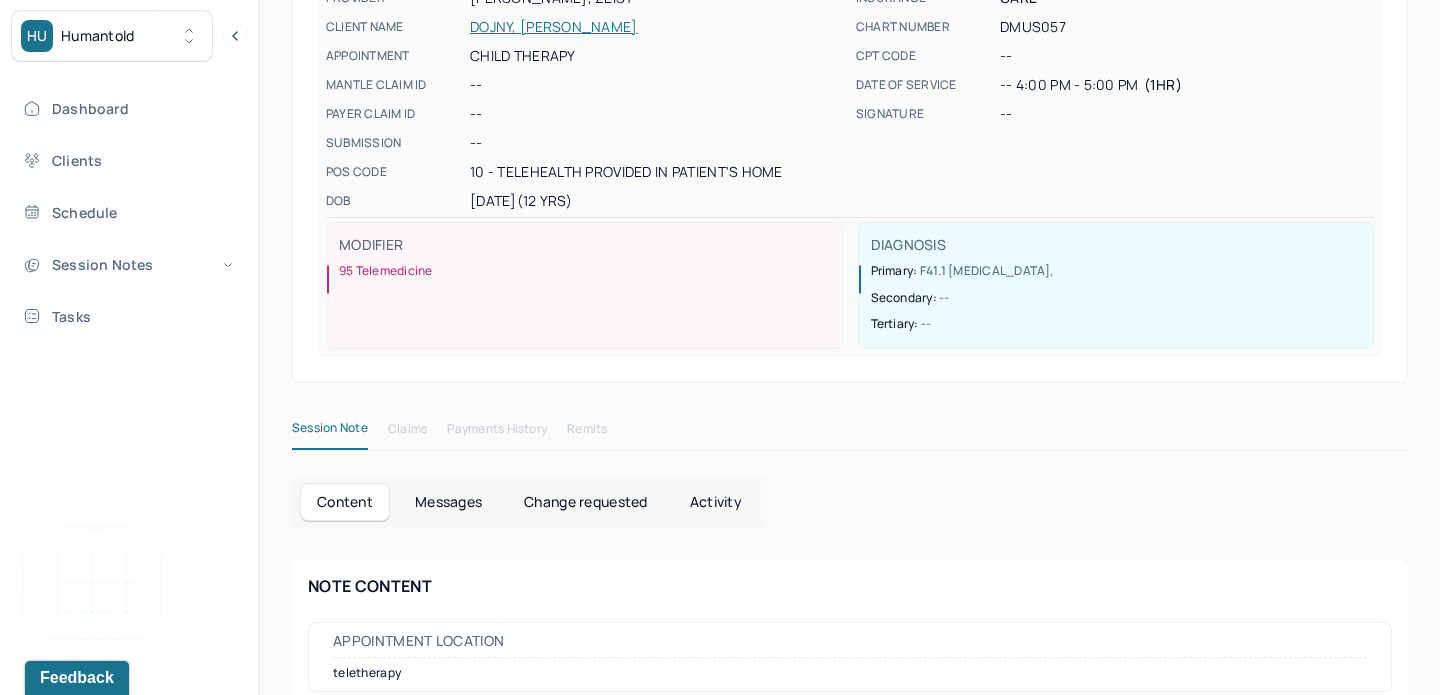 scroll, scrollTop: 0, scrollLeft: 0, axis: both 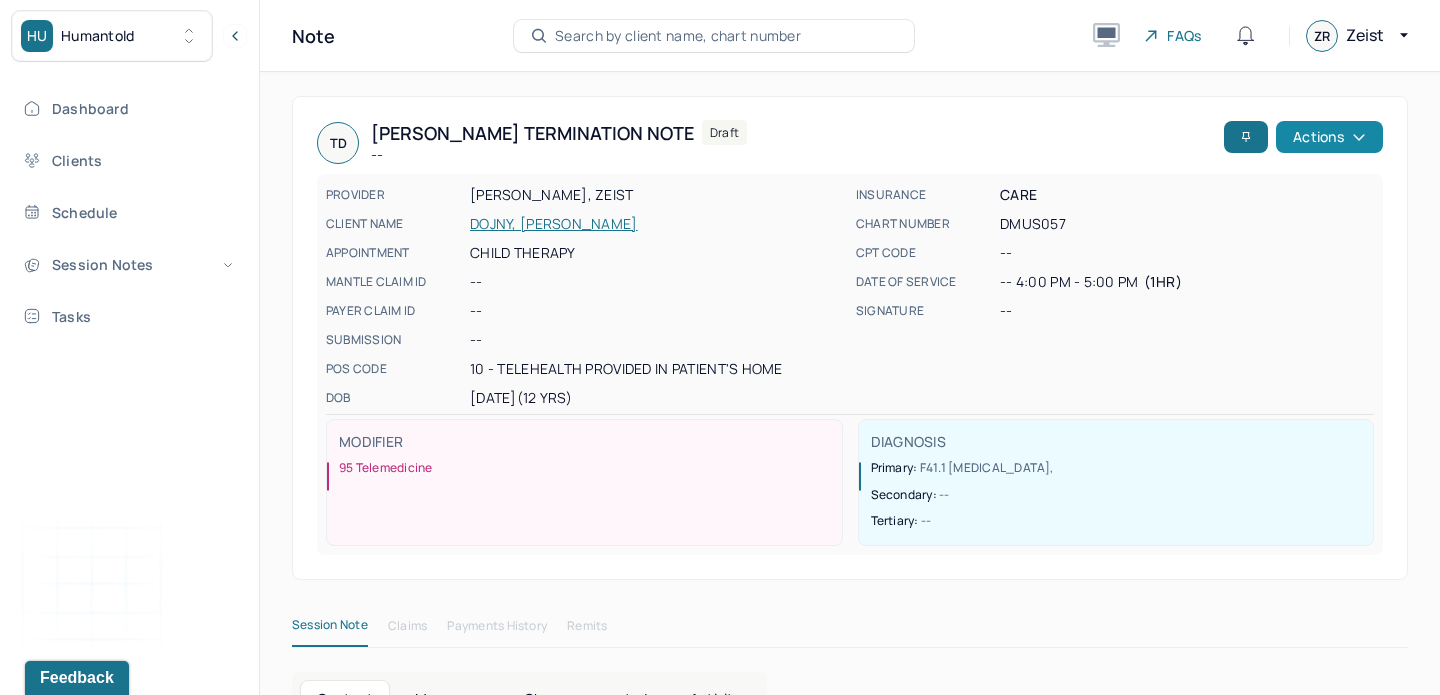 click on "Actions" at bounding box center (1329, 137) 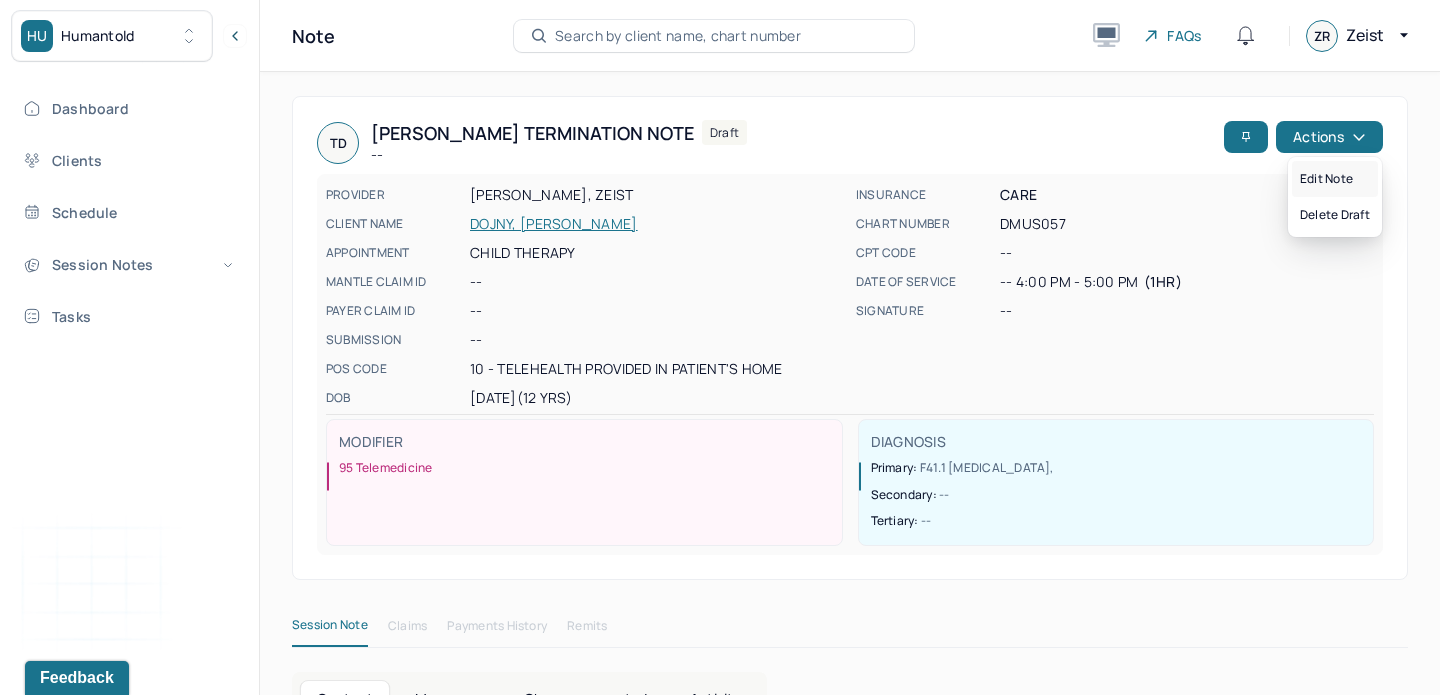 click on "Edit note" at bounding box center (1335, 179) 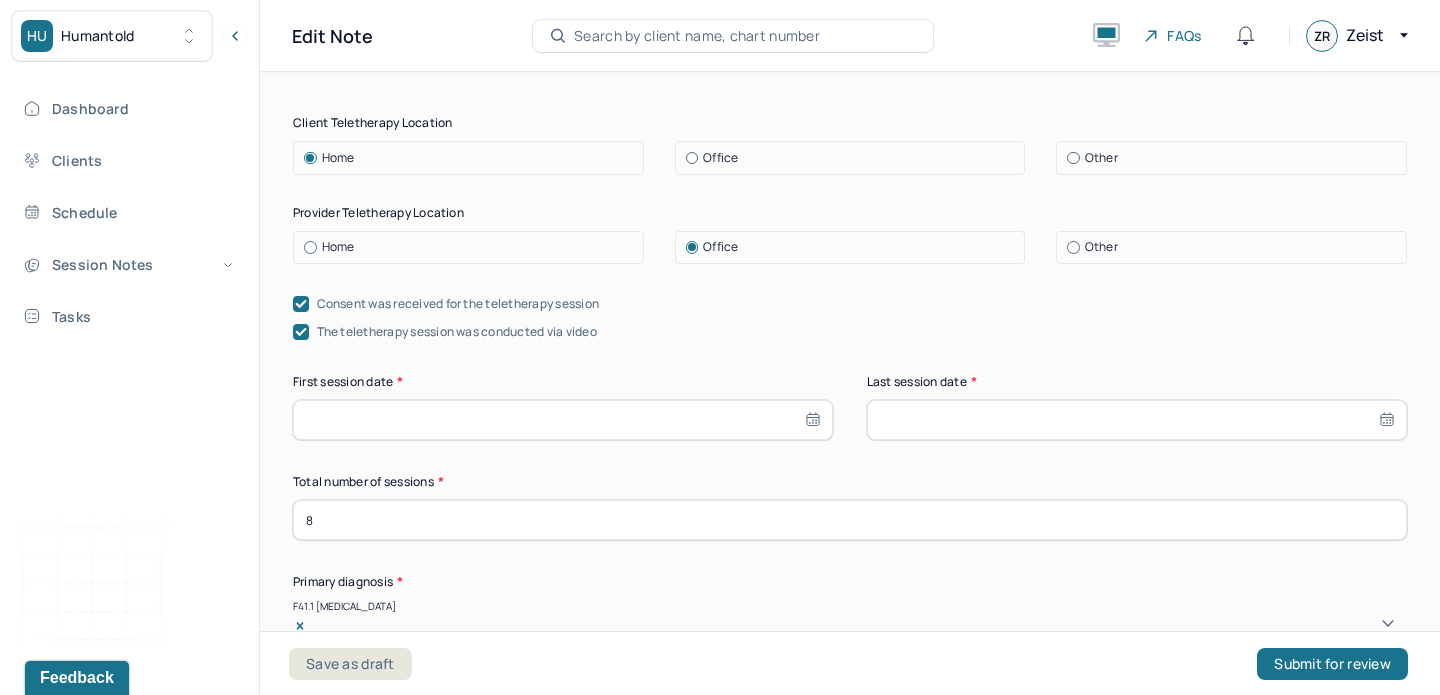 scroll, scrollTop: 332, scrollLeft: 0, axis: vertical 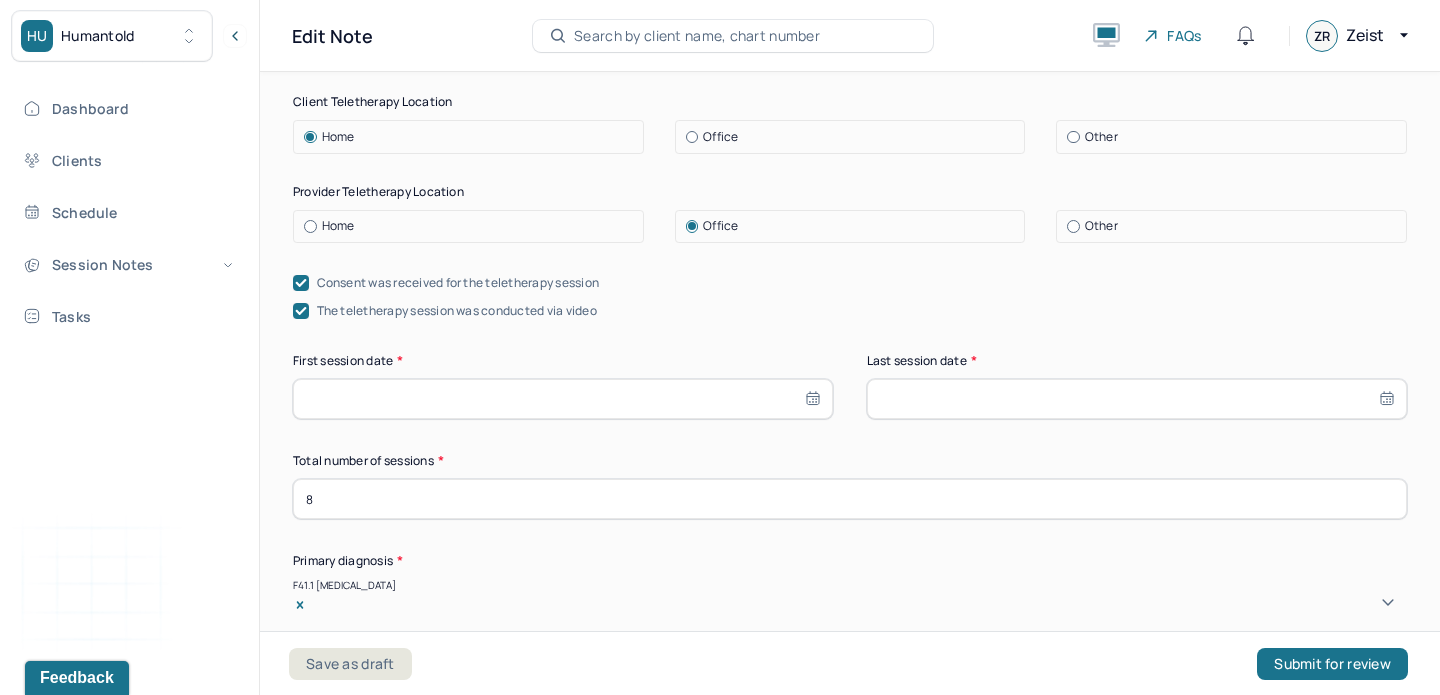 click at bounding box center (563, 399) 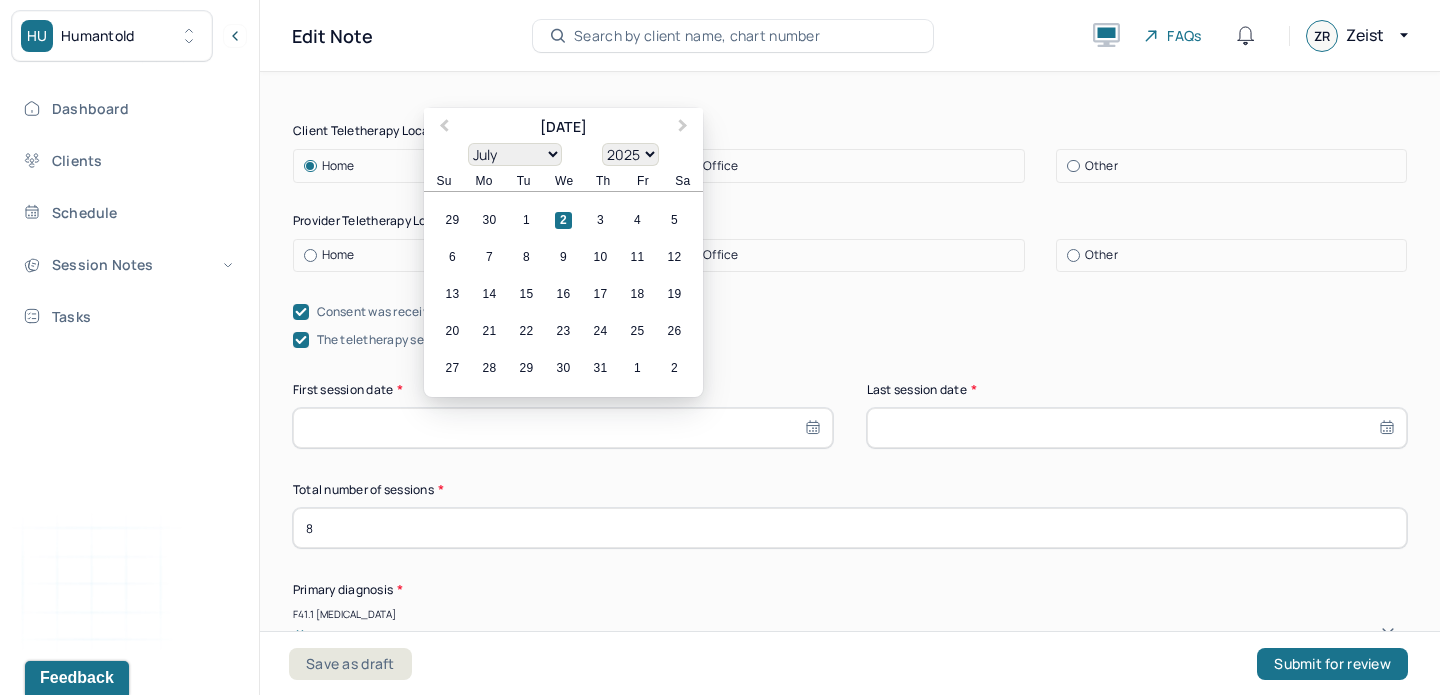 scroll, scrollTop: 297, scrollLeft: 0, axis: vertical 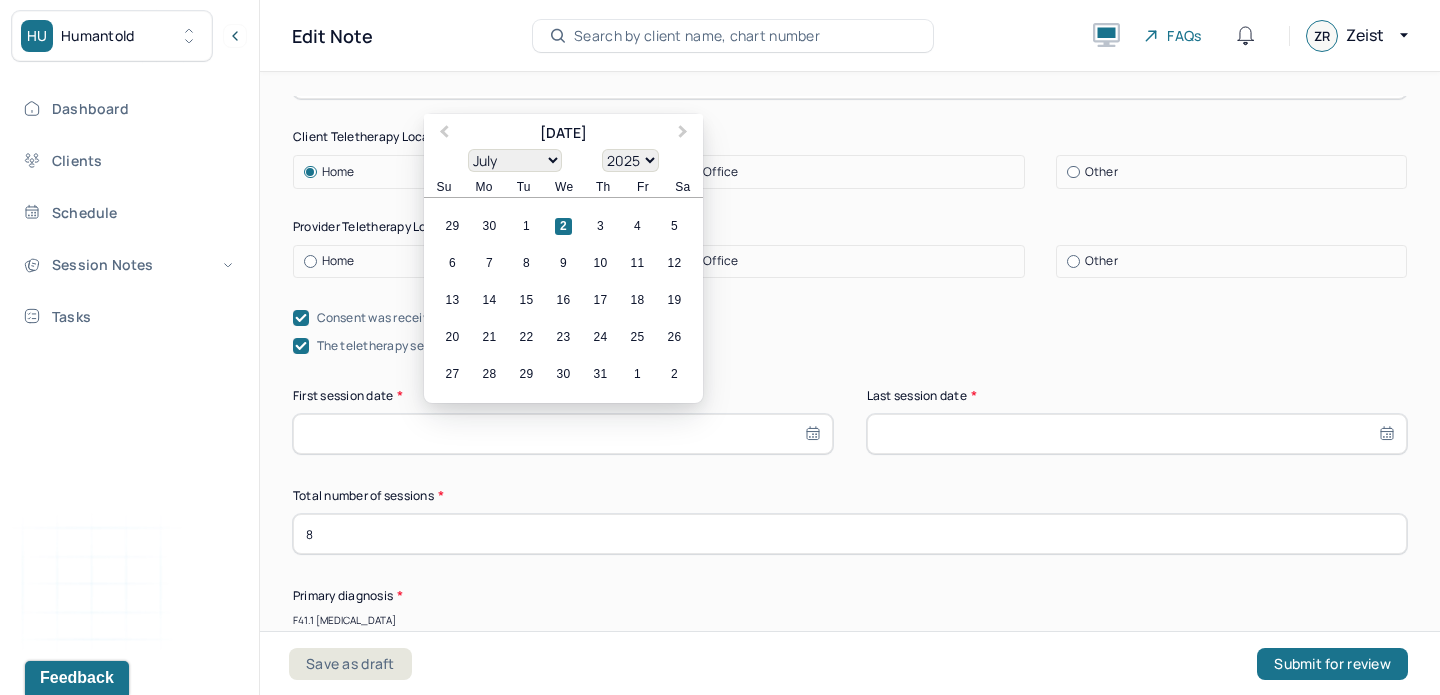 click on "January February March April May June July August September October November December" at bounding box center (515, 160) 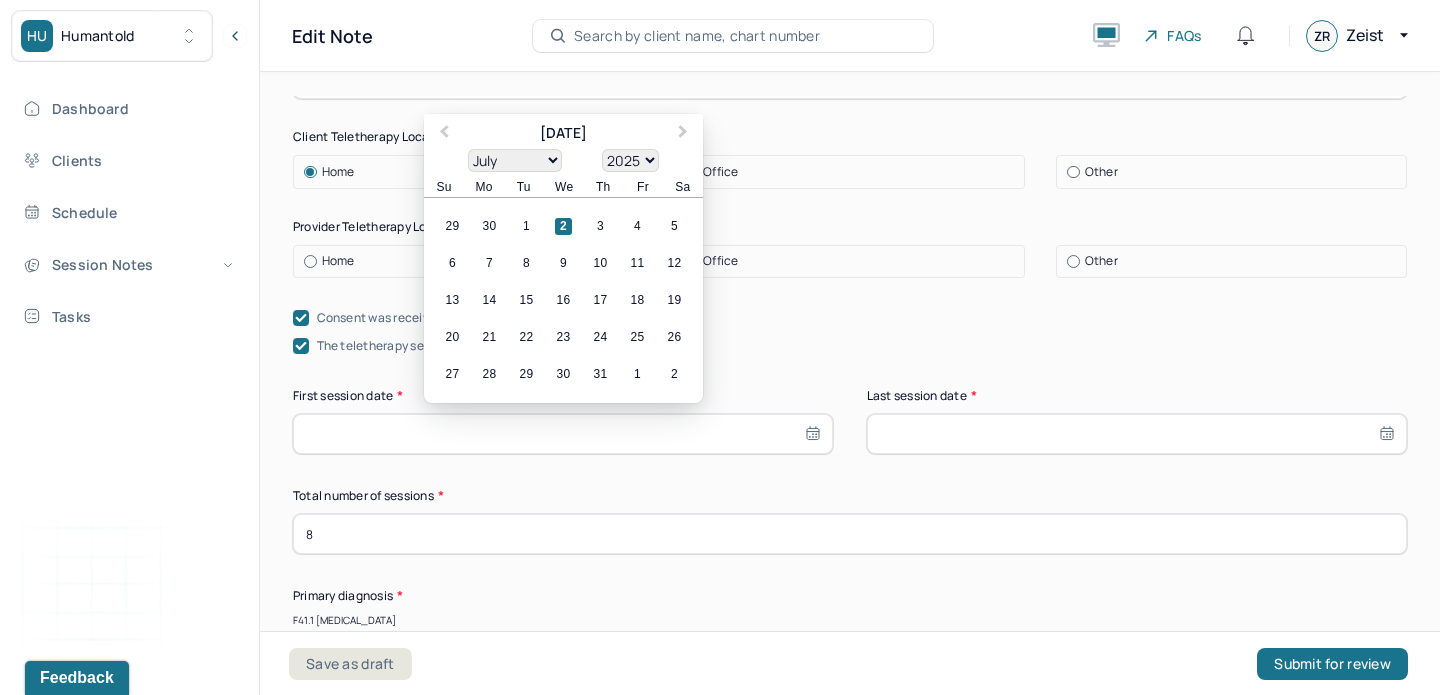 select on "0" 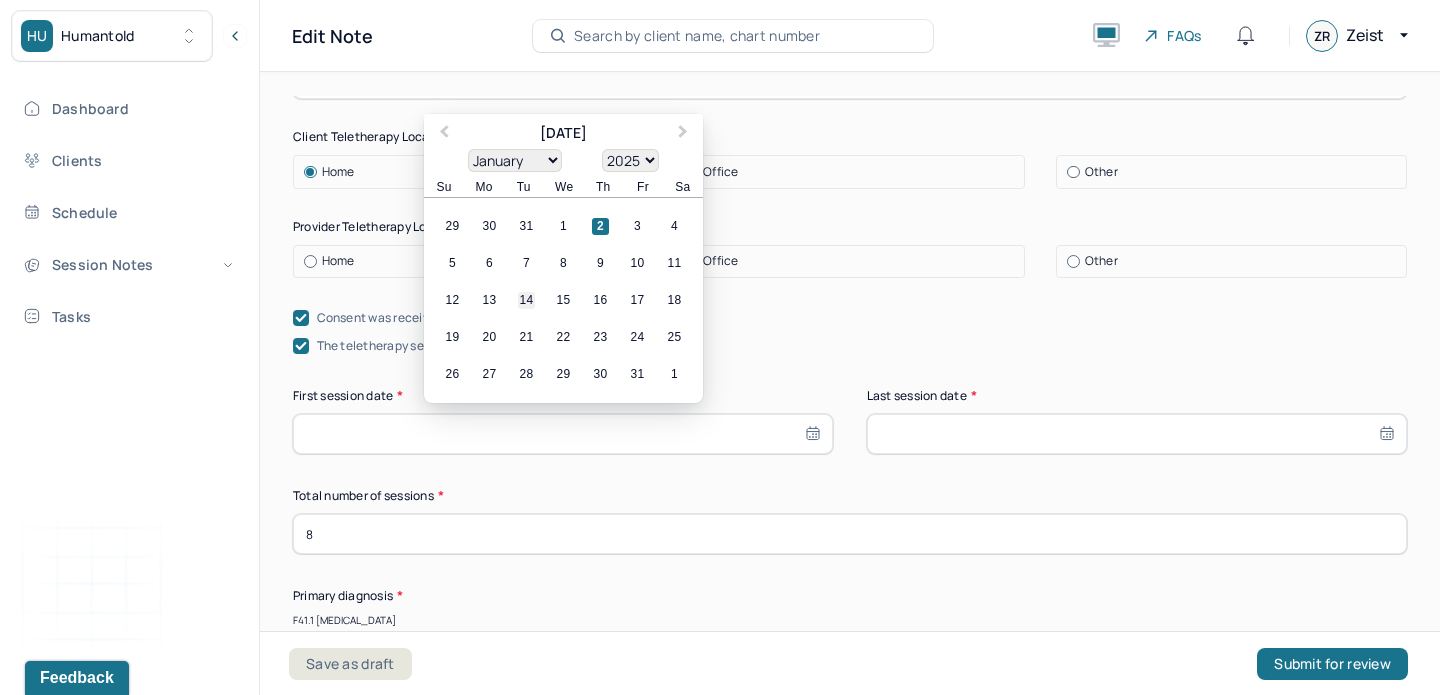 click on "14" at bounding box center [526, 300] 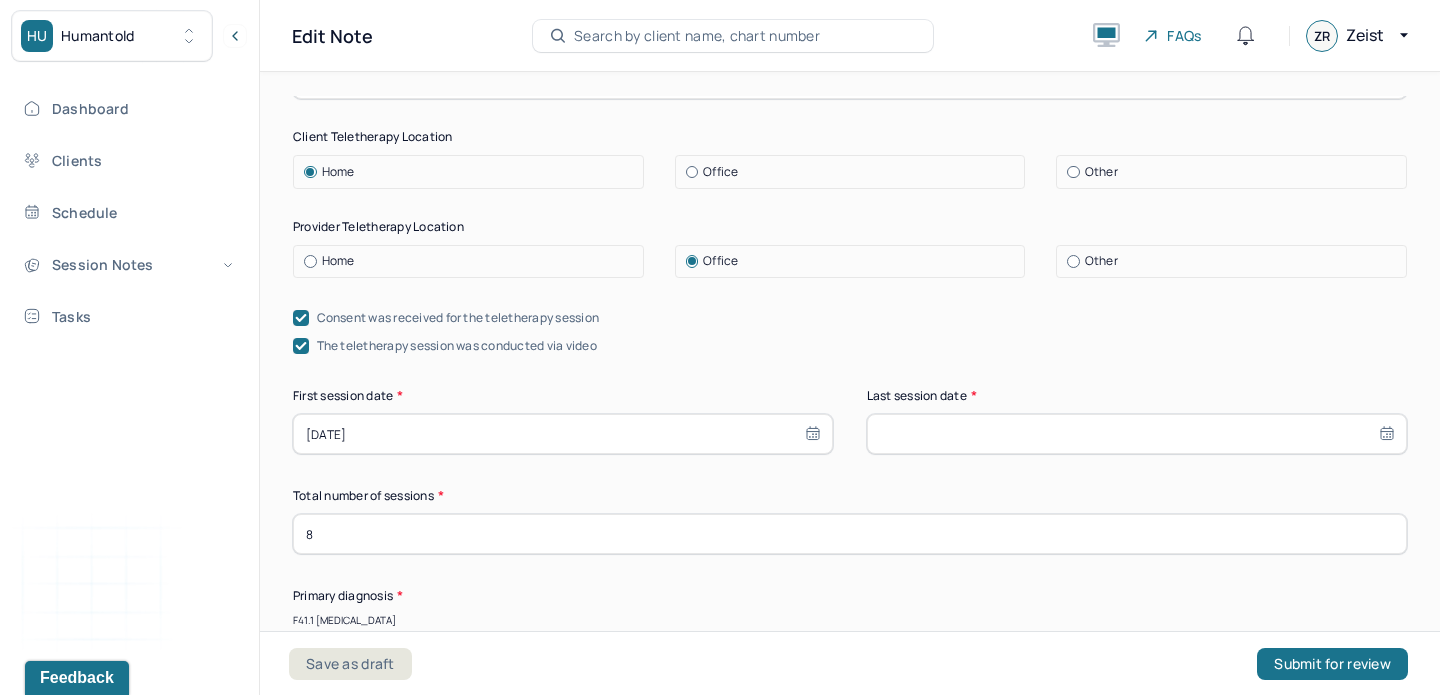click at bounding box center (1137, 434) 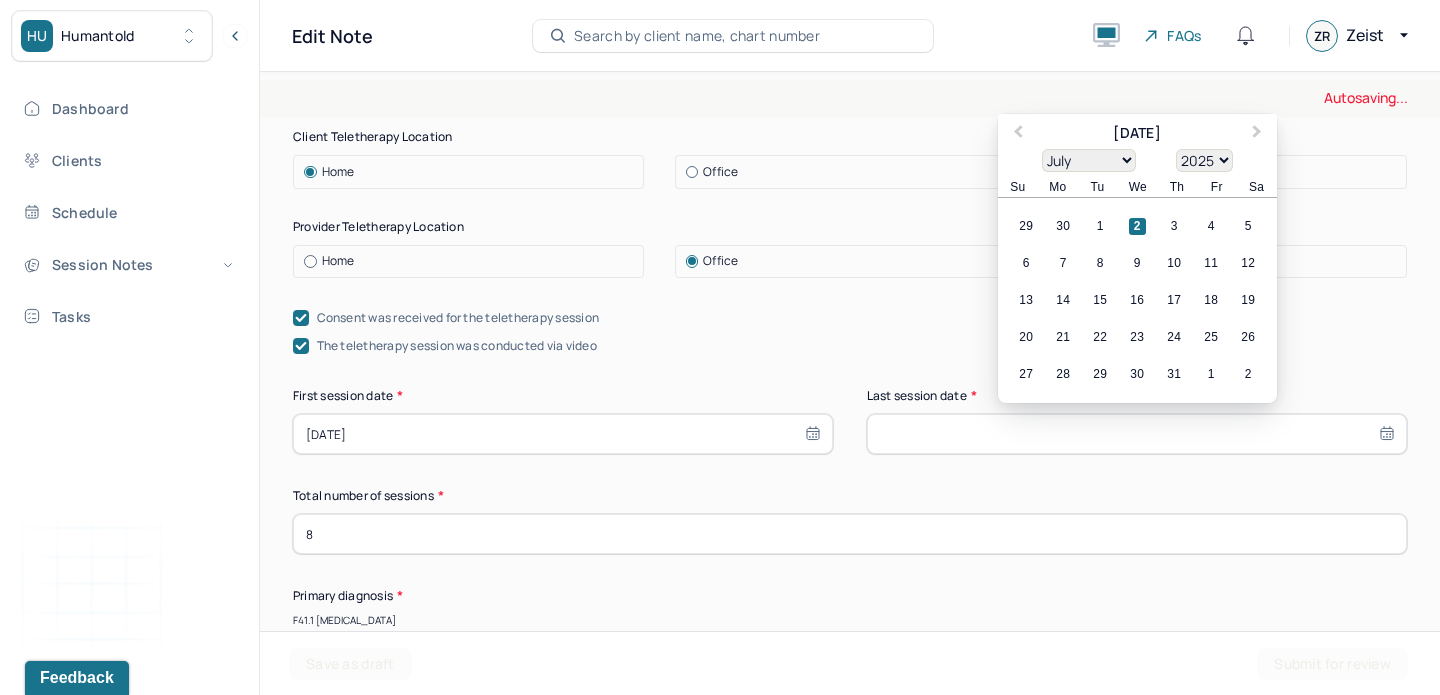click on "January February March April May June July August September October November December" at bounding box center (1089, 160) 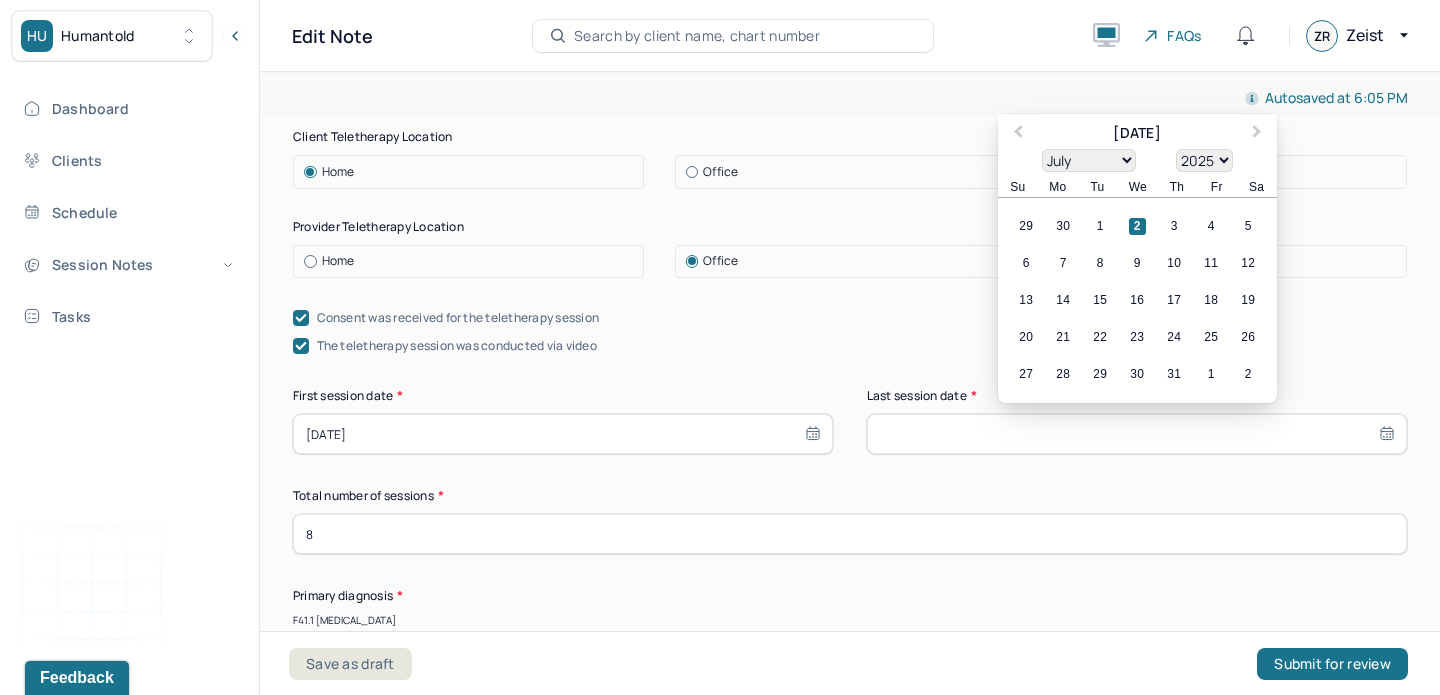 select on "2" 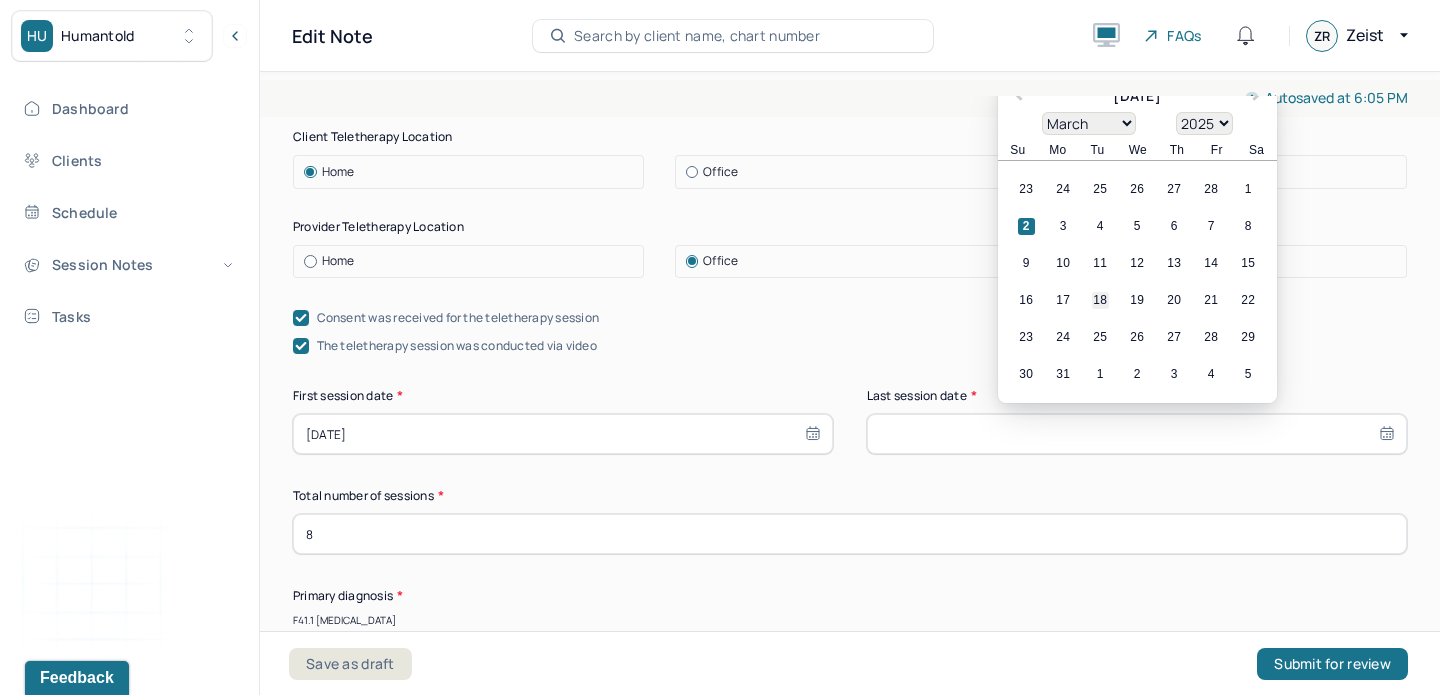 click on "18" at bounding box center [1100, 300] 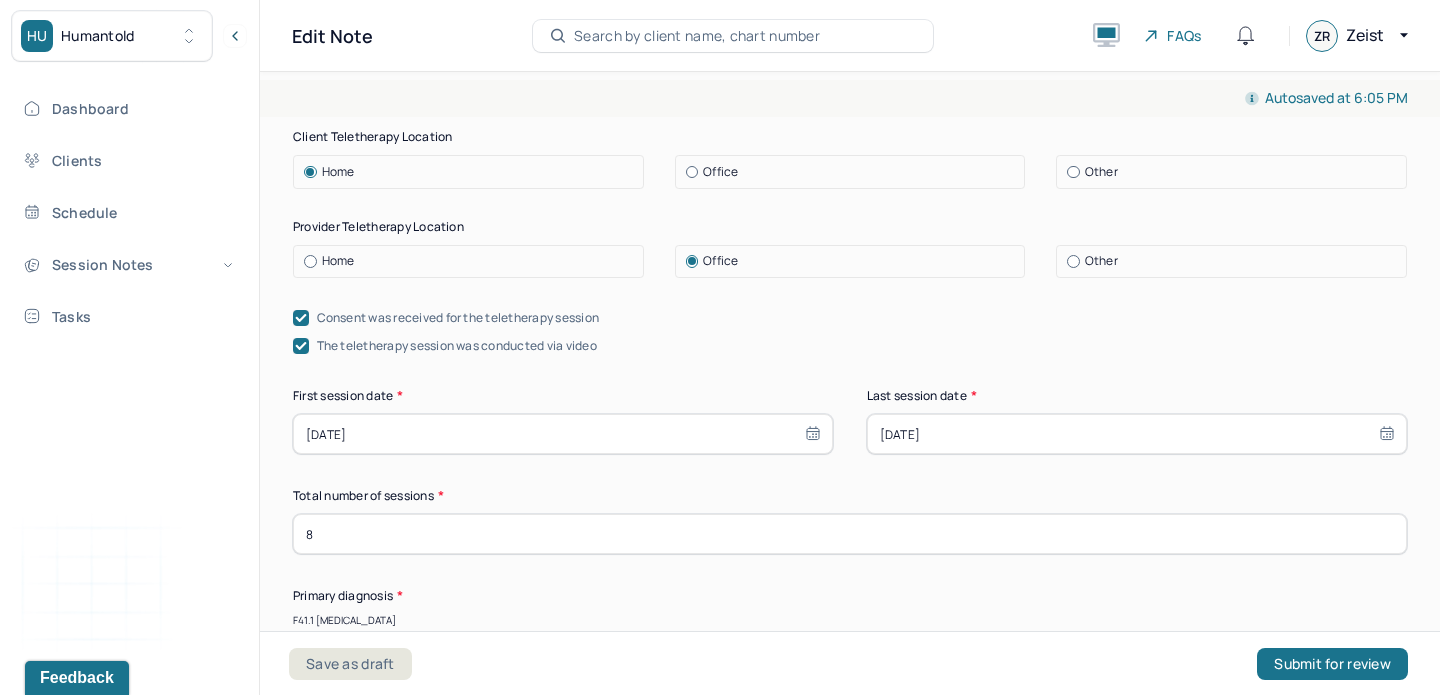 click on "8" at bounding box center [850, 534] 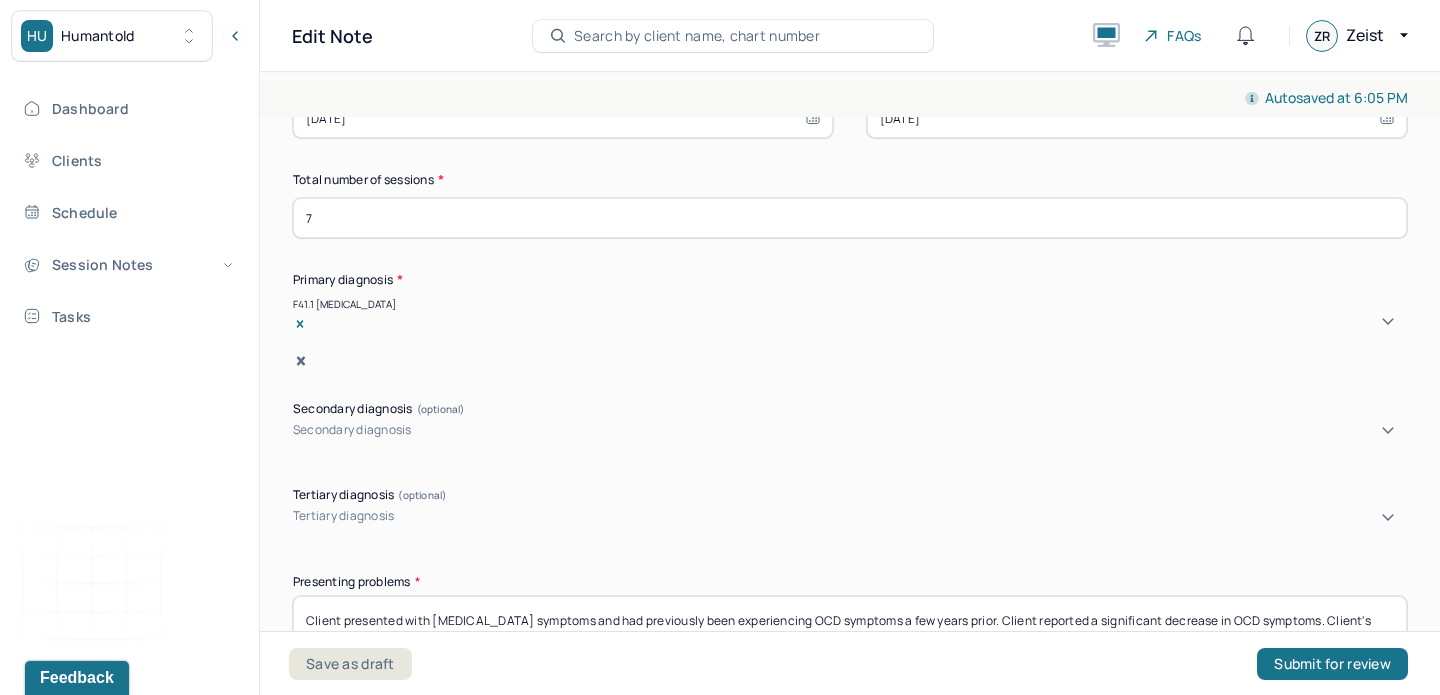 scroll, scrollTop: 612, scrollLeft: 0, axis: vertical 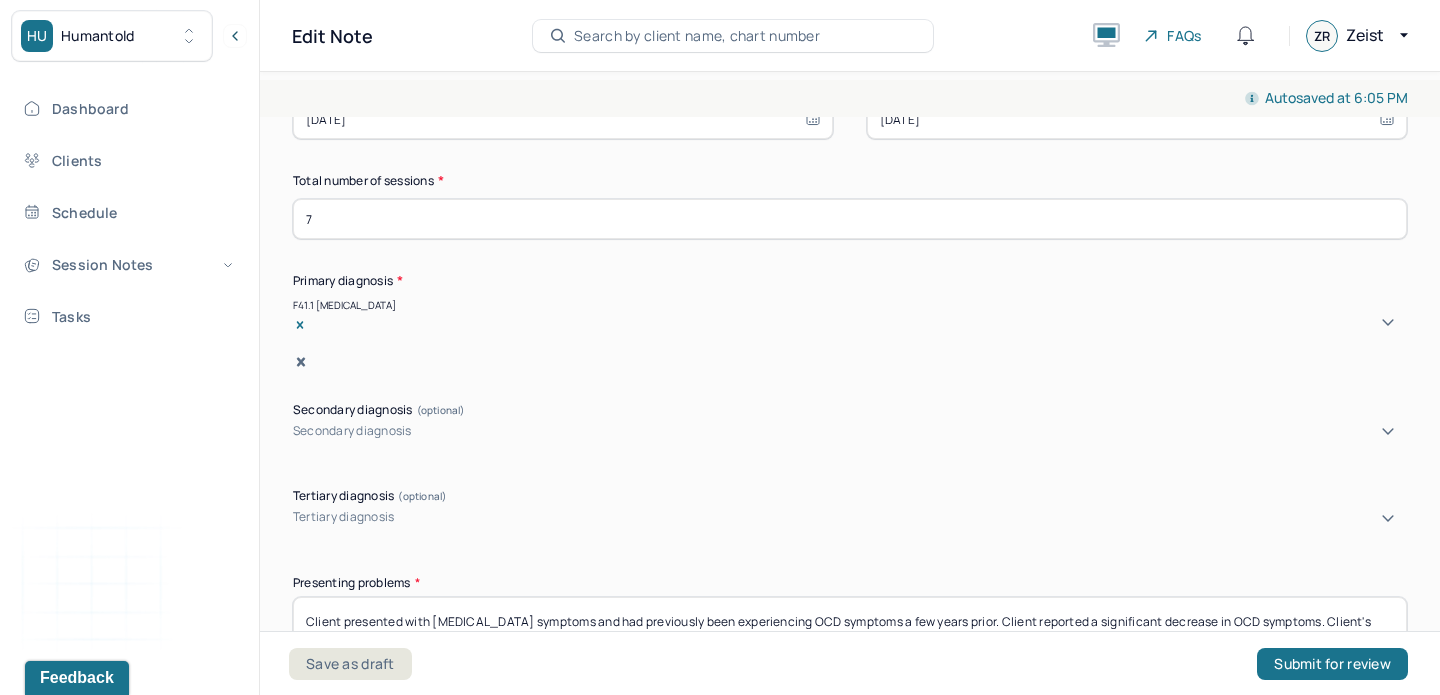 type on "7" 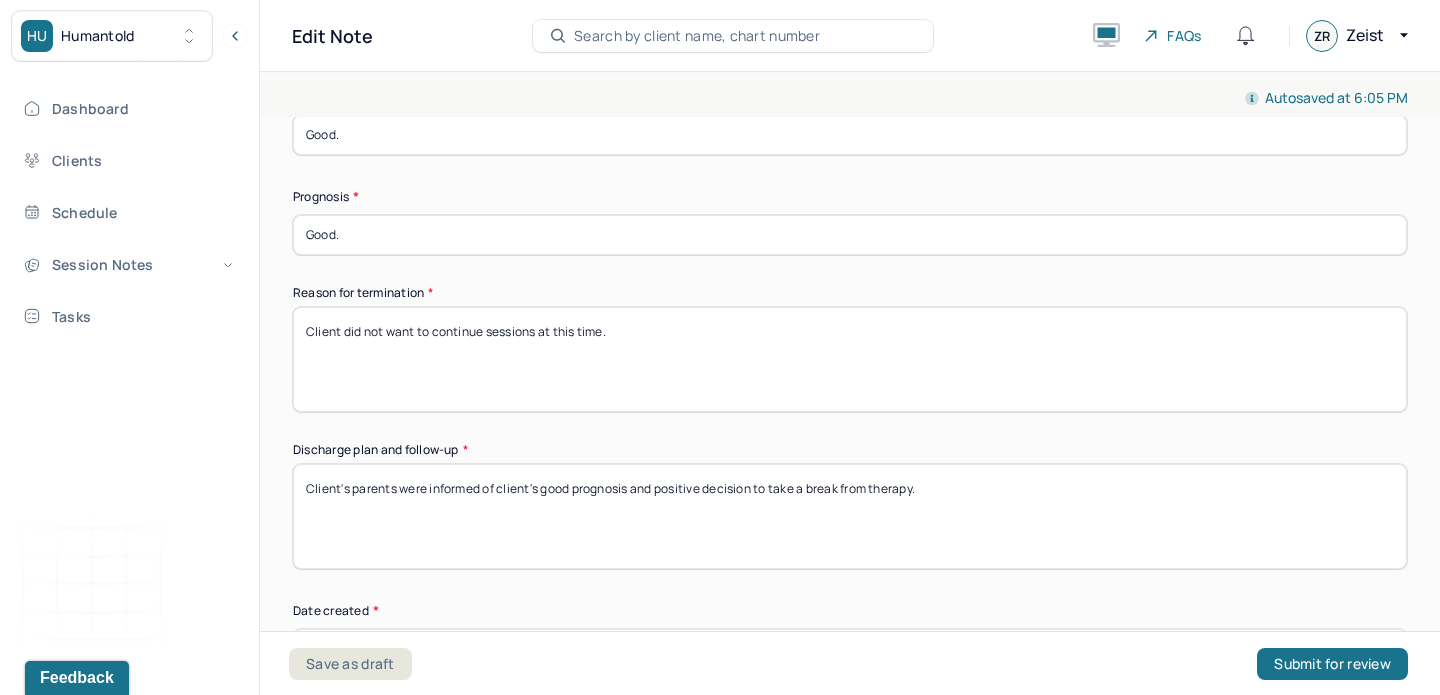 scroll, scrollTop: 1572, scrollLeft: 0, axis: vertical 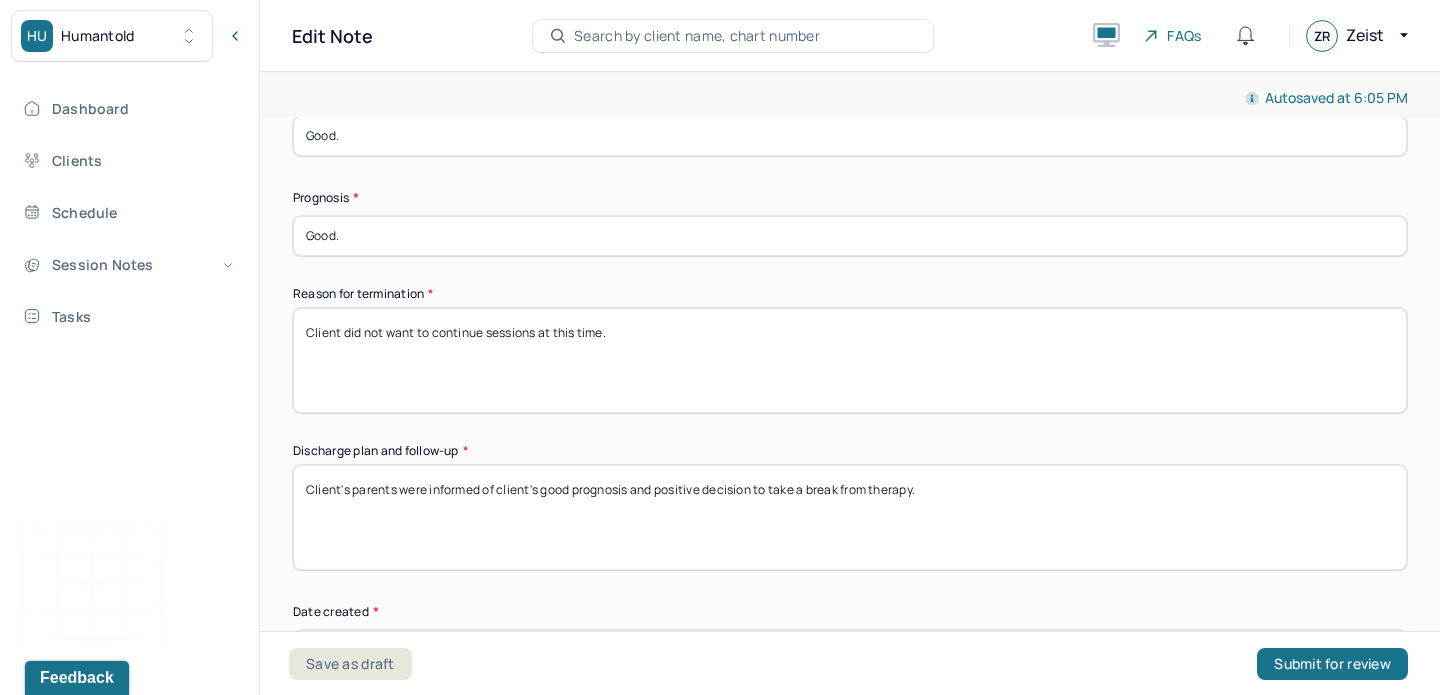 click on "Client's parents were informed of client's good prognosis and positive decision to take a break from therapy." at bounding box center [850, 517] 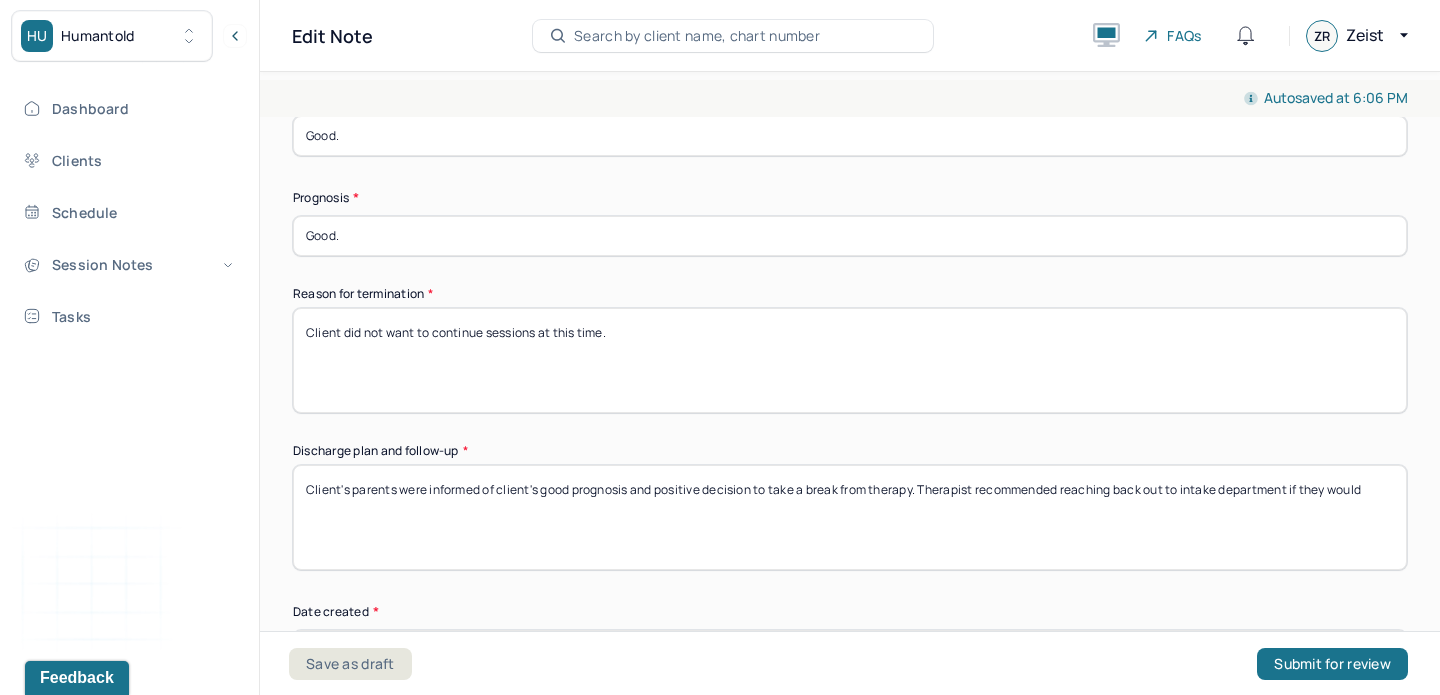 drag, startPoint x: 1377, startPoint y: 474, endPoint x: 1307, endPoint y: 470, distance: 70.11419 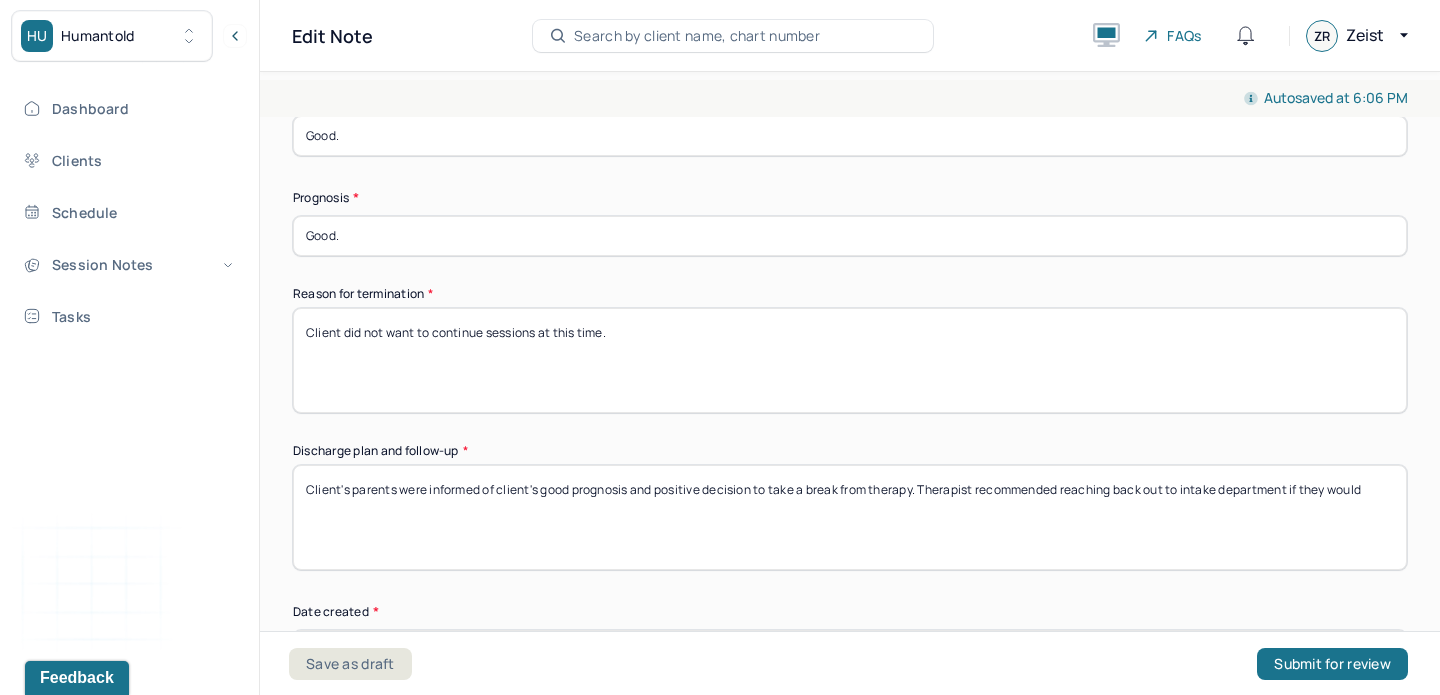 click on "Client's parents were informed of client's good prognosis and positive decision to take a break from therapy. Therapist recommended reaching back out to intake department if they would lik" at bounding box center (850, 517) 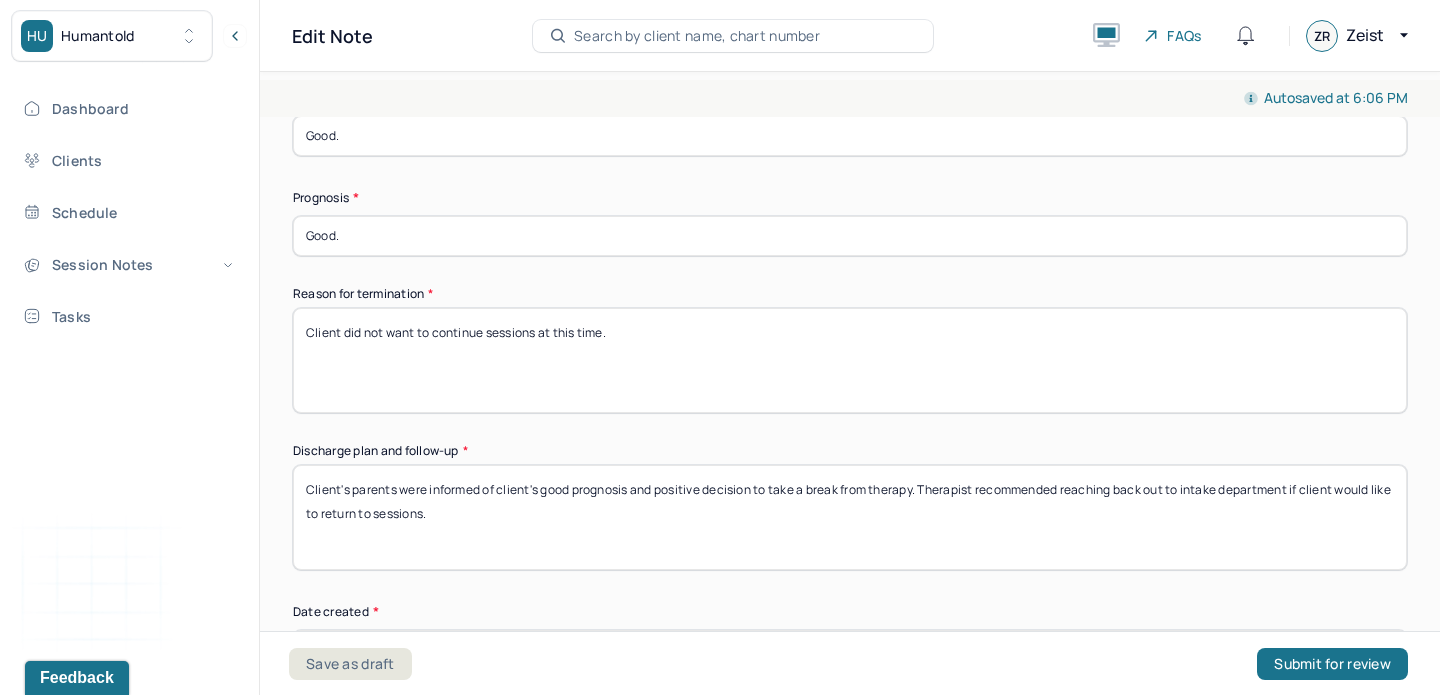 scroll, scrollTop: 1873, scrollLeft: 0, axis: vertical 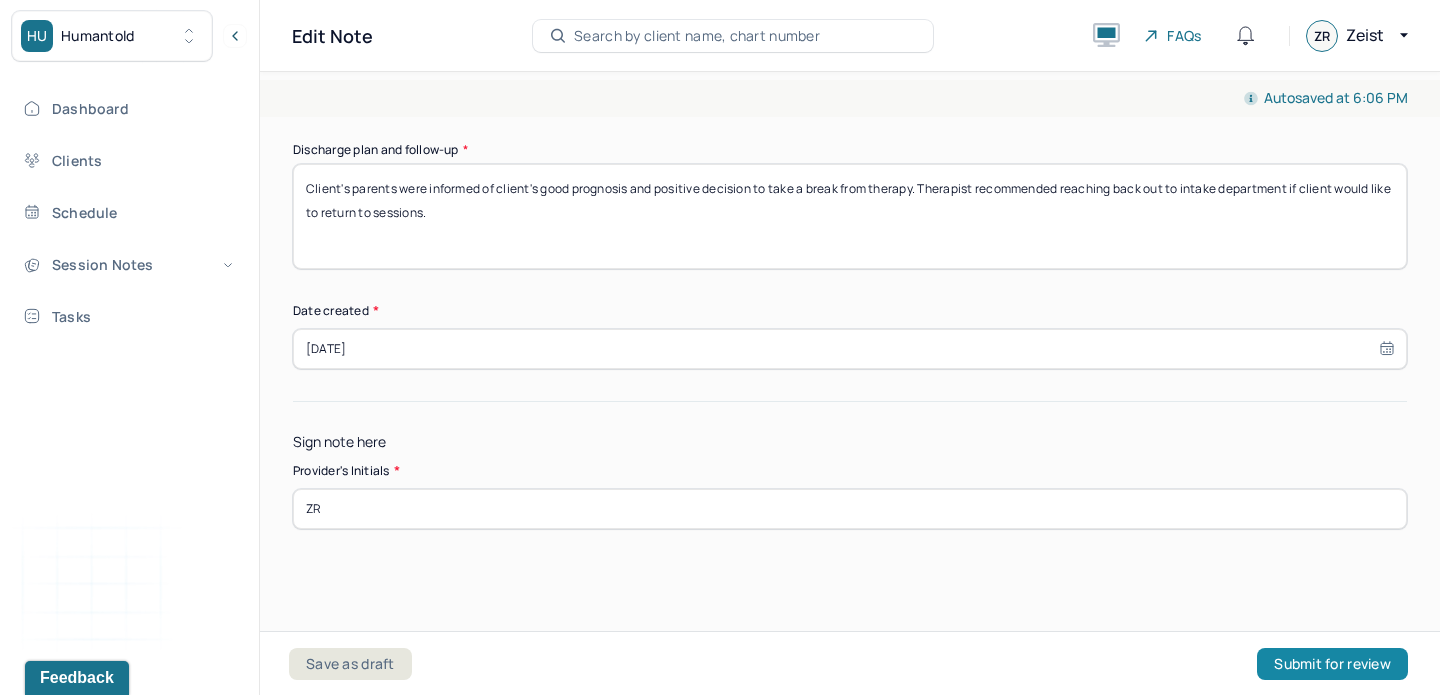 type on "Client's parents were informed of client's good prognosis and positive decision to take a break from therapy. Therapist recommended reaching back out to intake department if client would like to return to sessions." 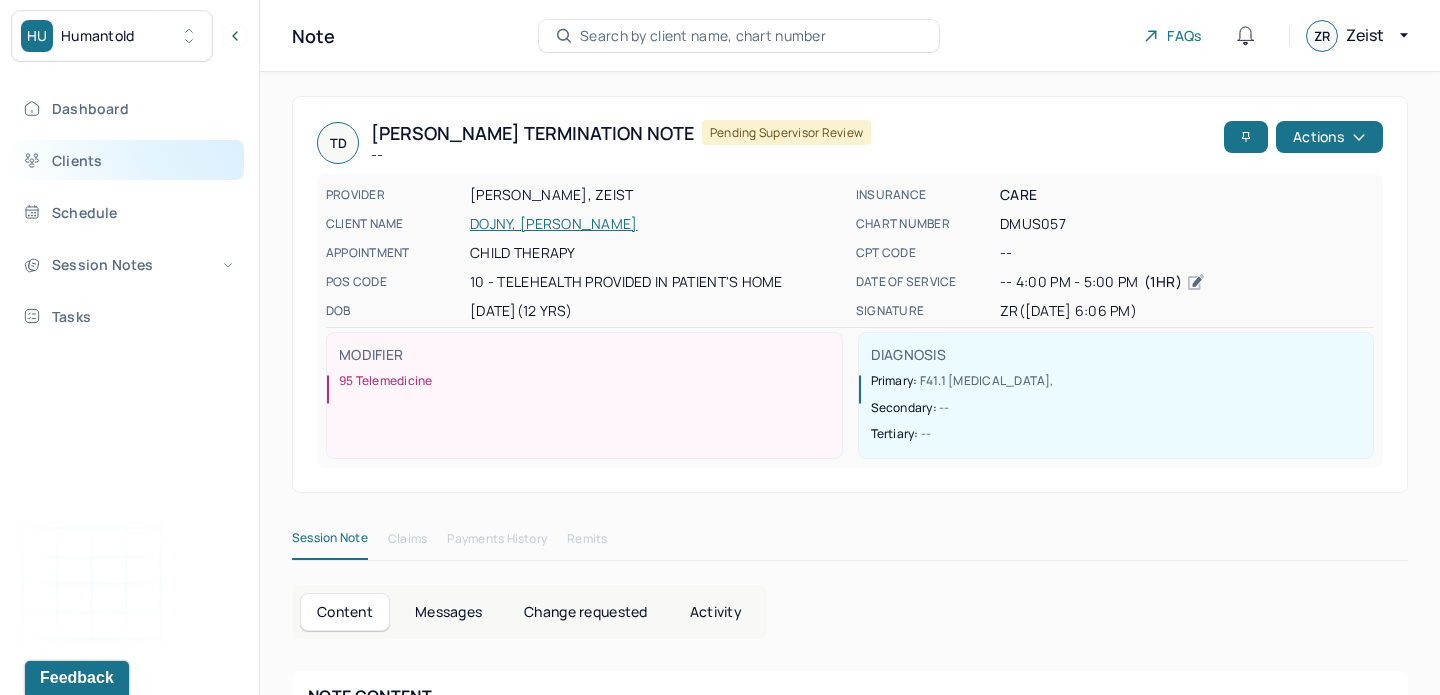 click on "Clients" at bounding box center (128, 160) 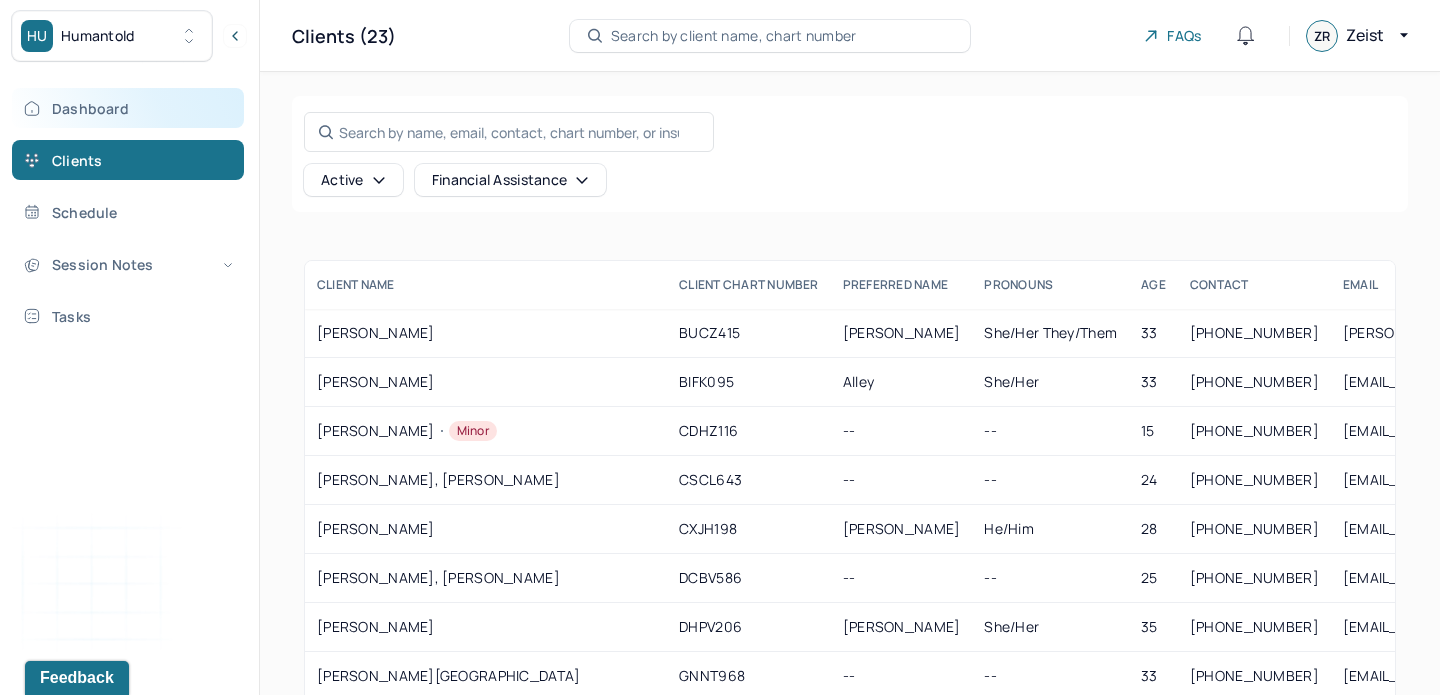 click on "Dashboard" at bounding box center (128, 108) 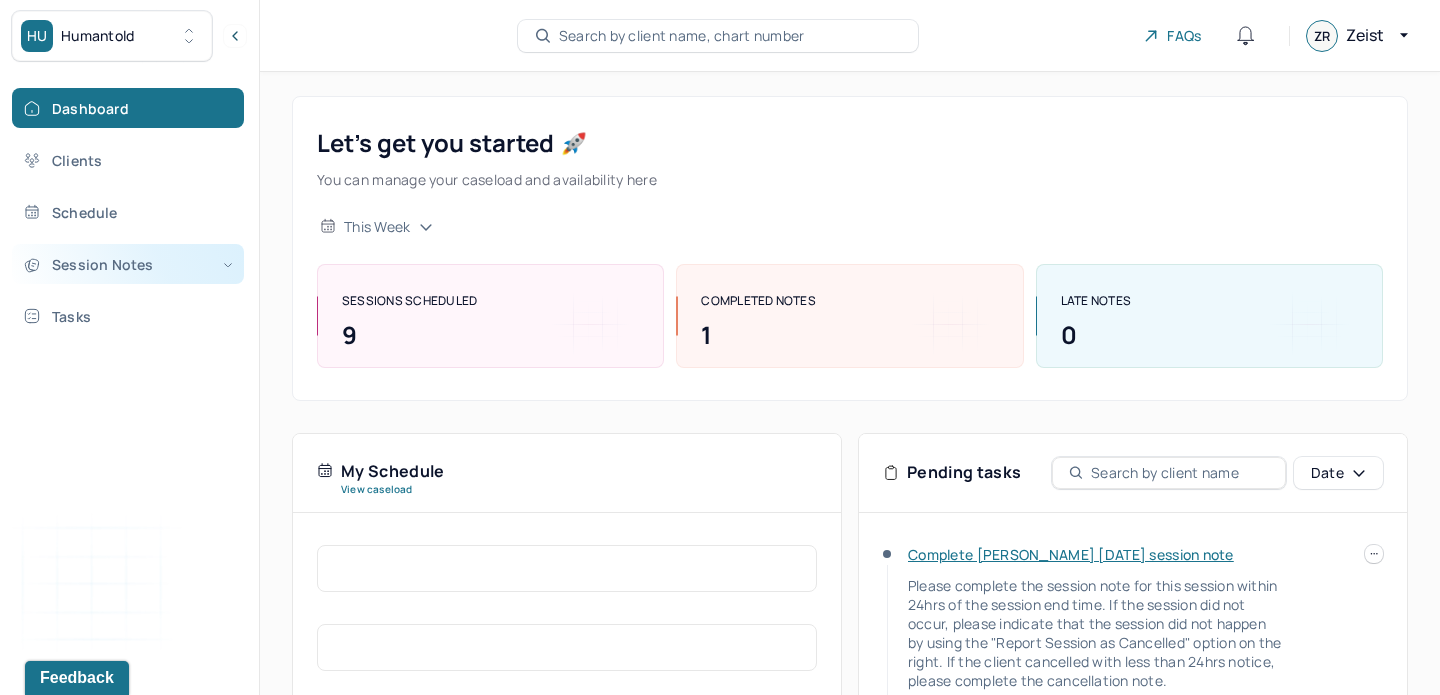 click on "Session Notes" at bounding box center (128, 264) 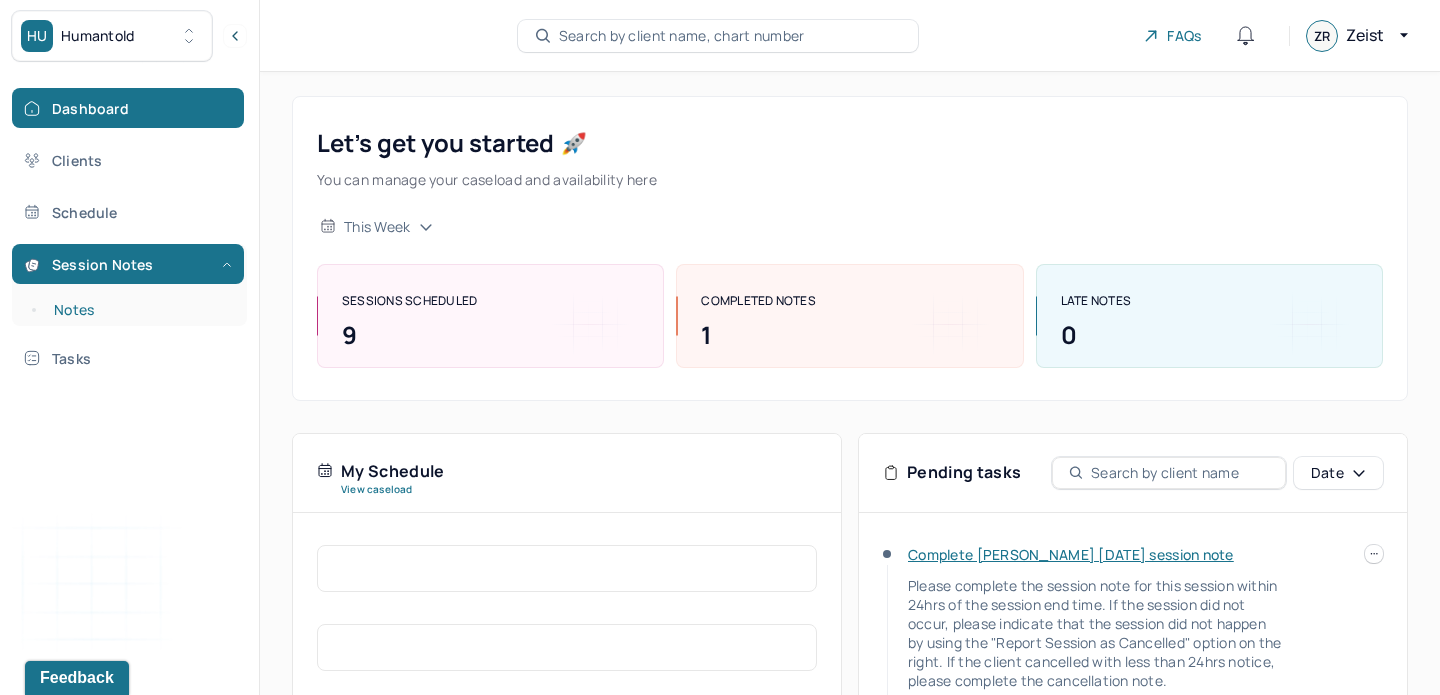 click on "Notes" at bounding box center [139, 310] 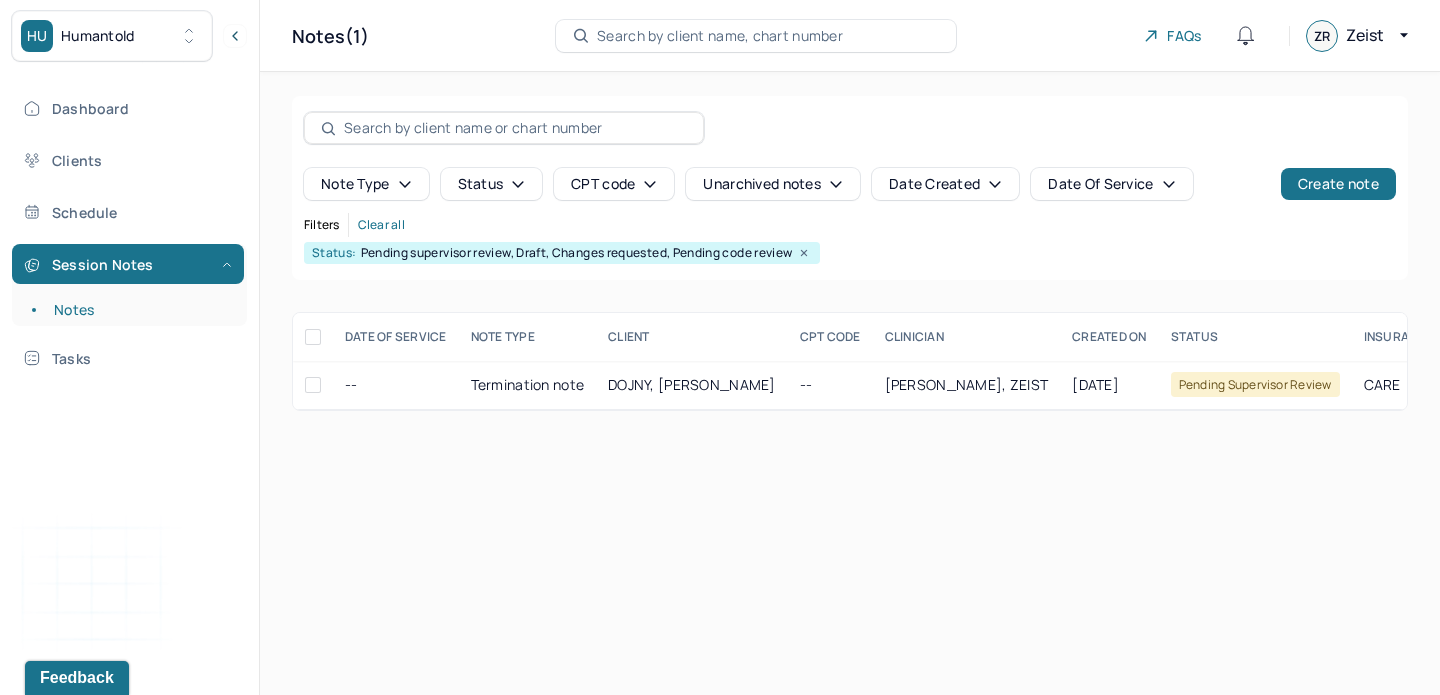 click at bounding box center [515, 128] 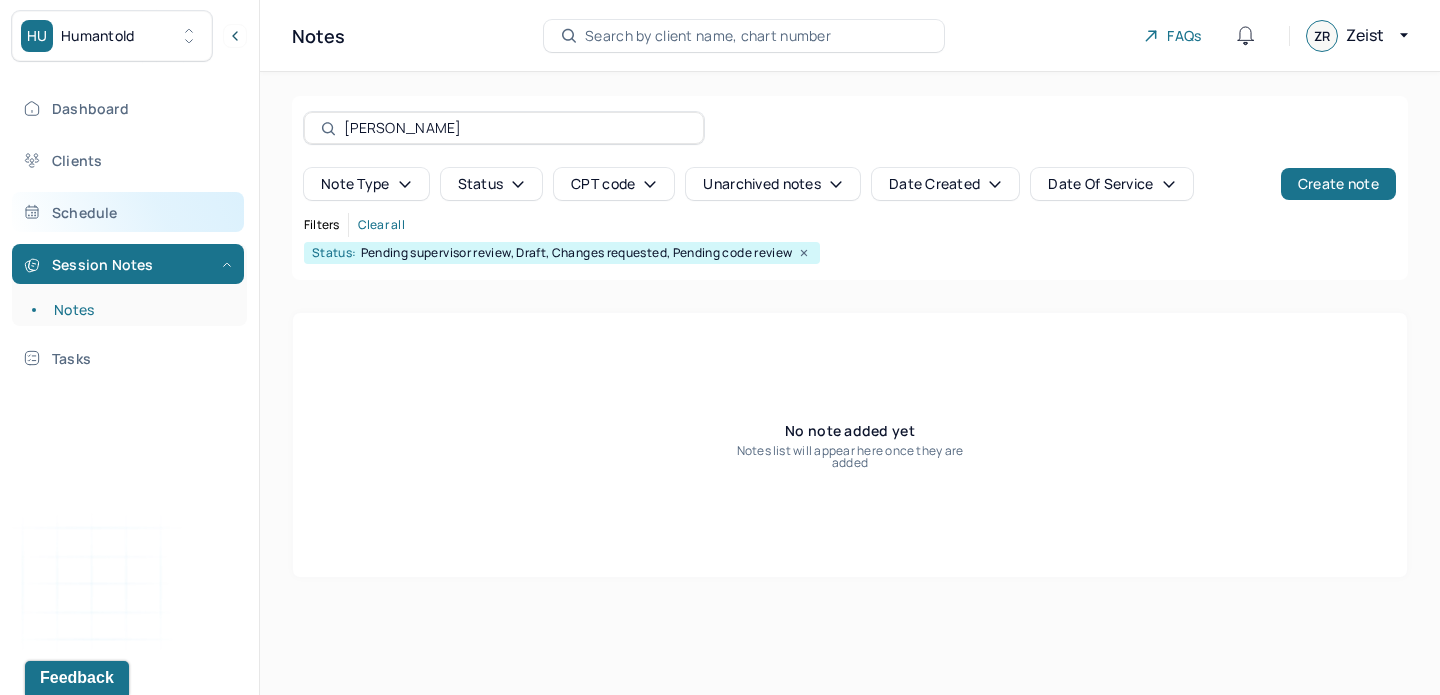 type on "[PERSON_NAME]" 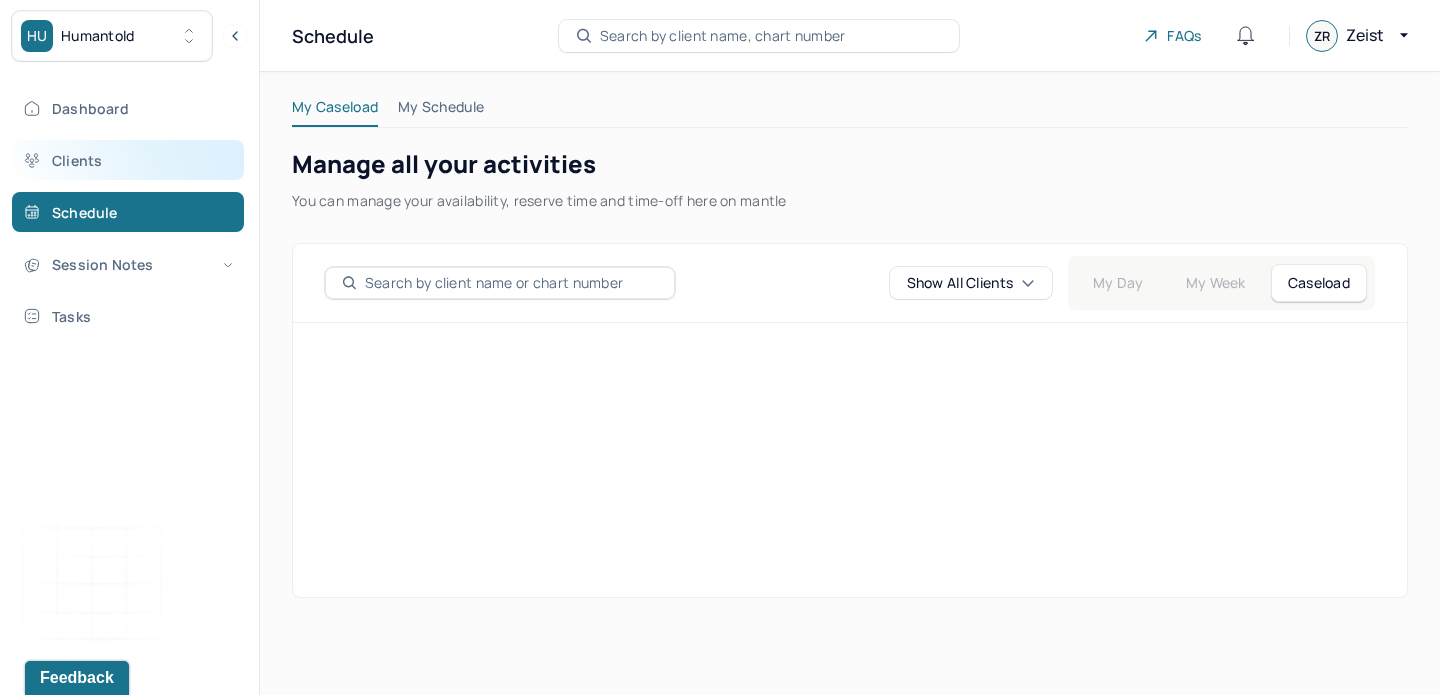 click on "Clients" at bounding box center [128, 160] 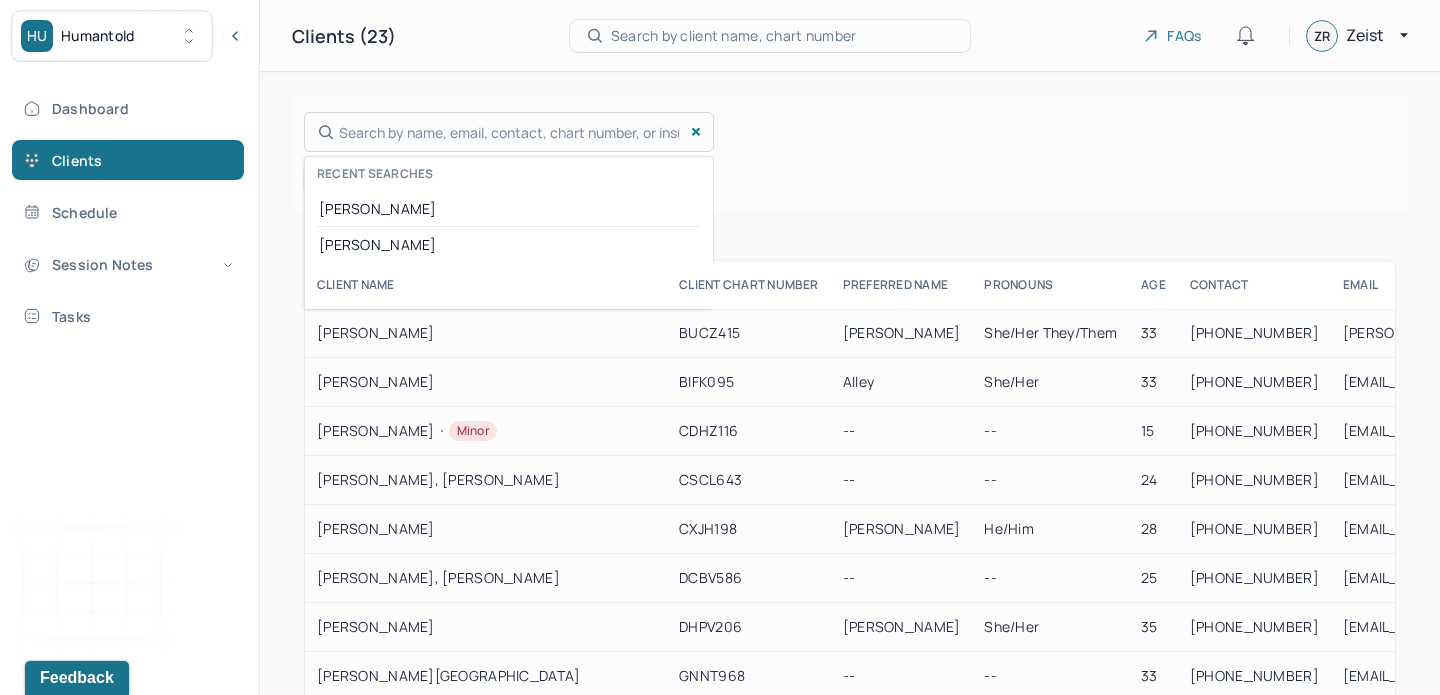 click on "Search by name, email, contact, chart number, or insurance id... Recent searches [PERSON_NAME] [PERSON_NAME]" at bounding box center [509, 132] 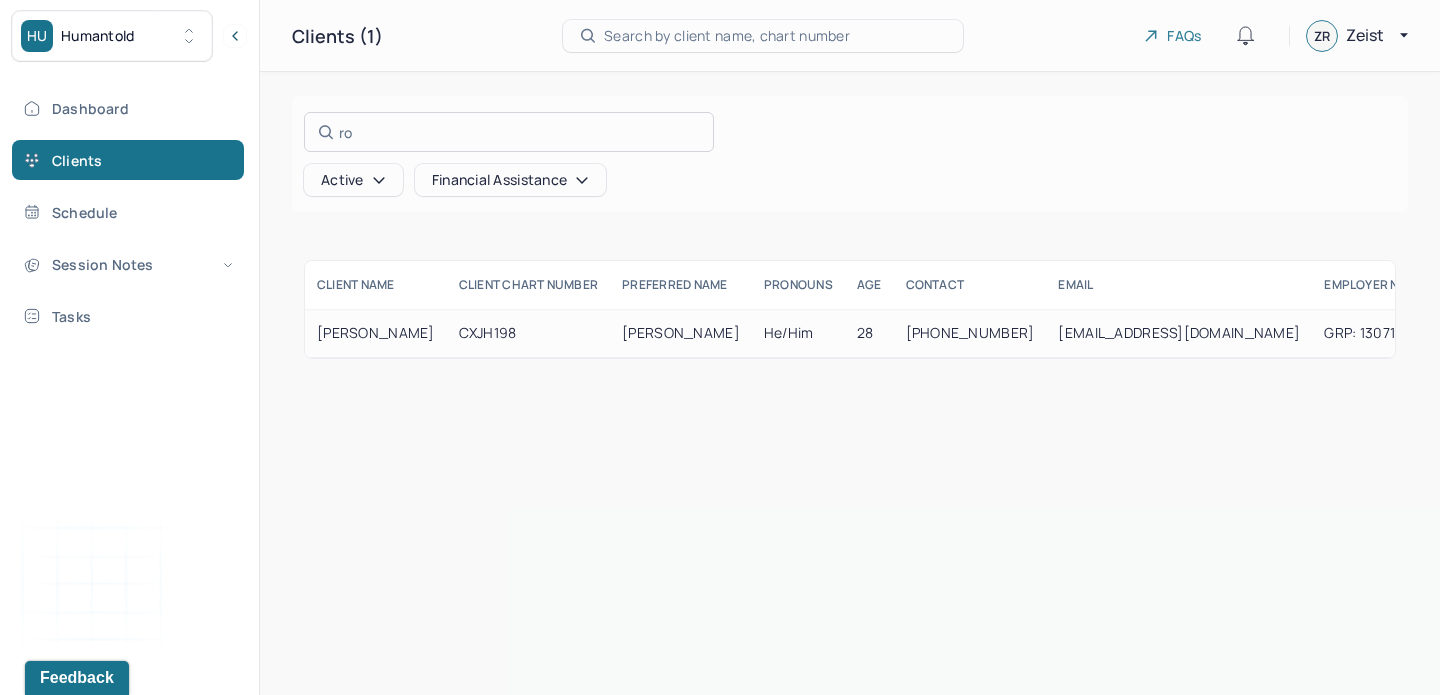 type on "r" 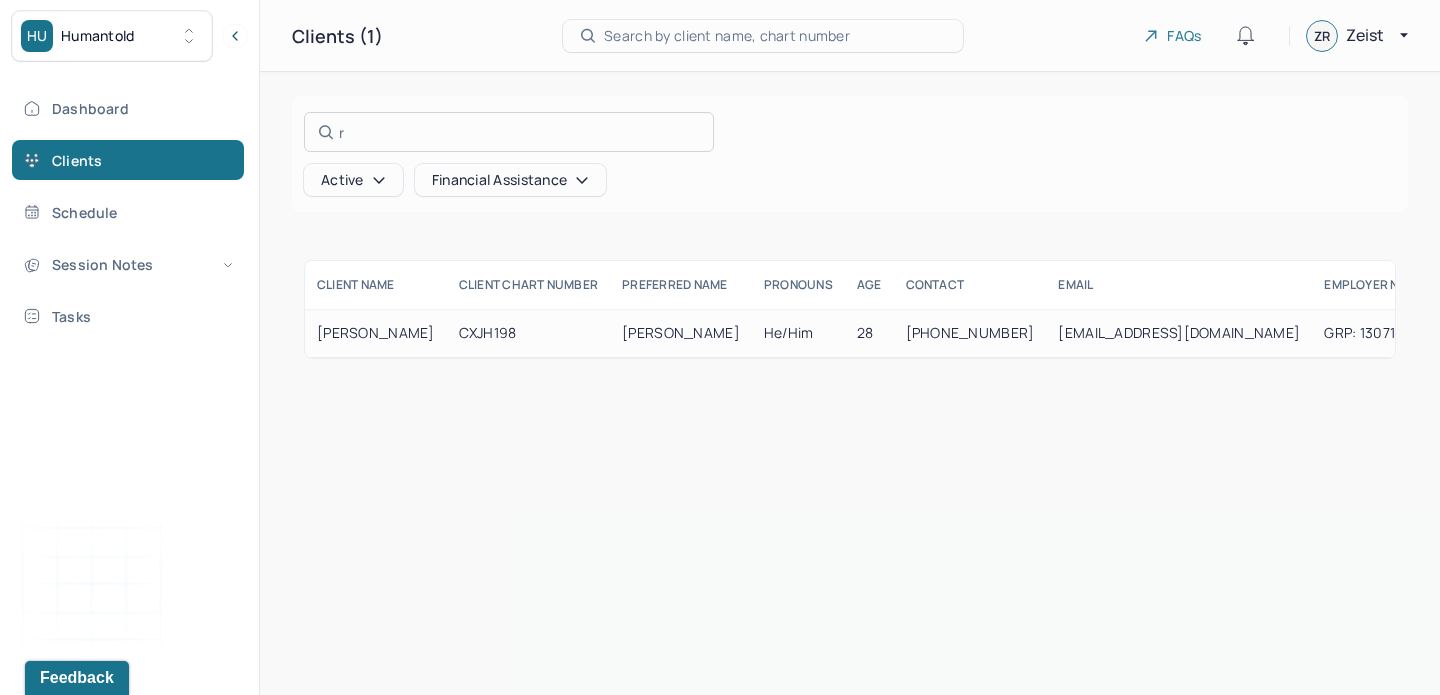 type 